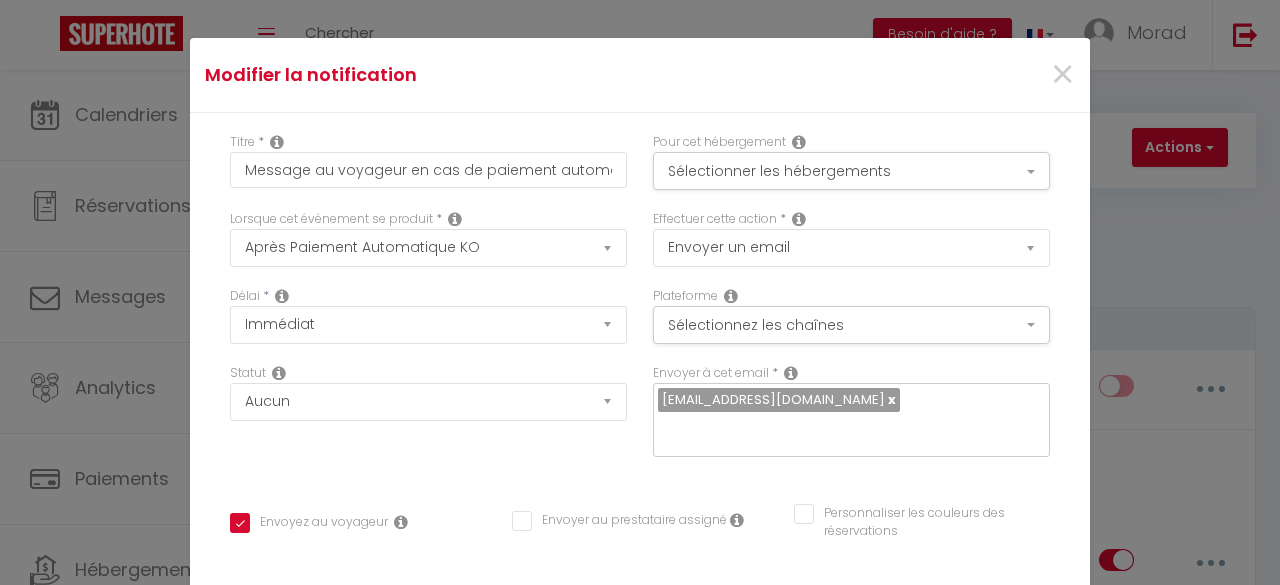 select on "12" 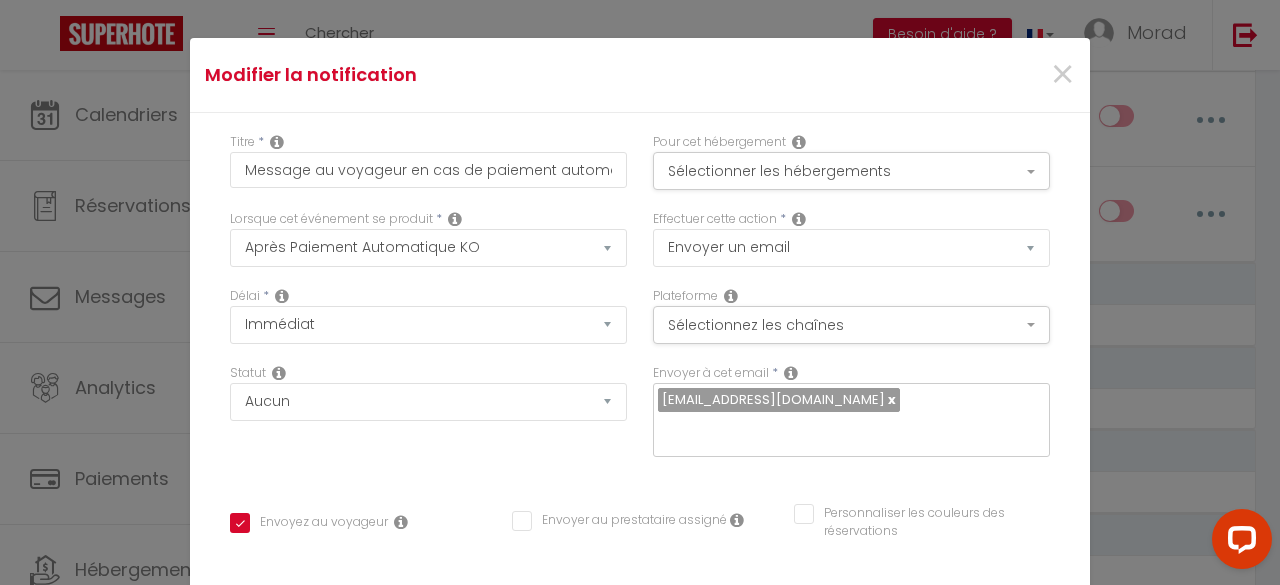 scroll, scrollTop: 0, scrollLeft: 0, axis: both 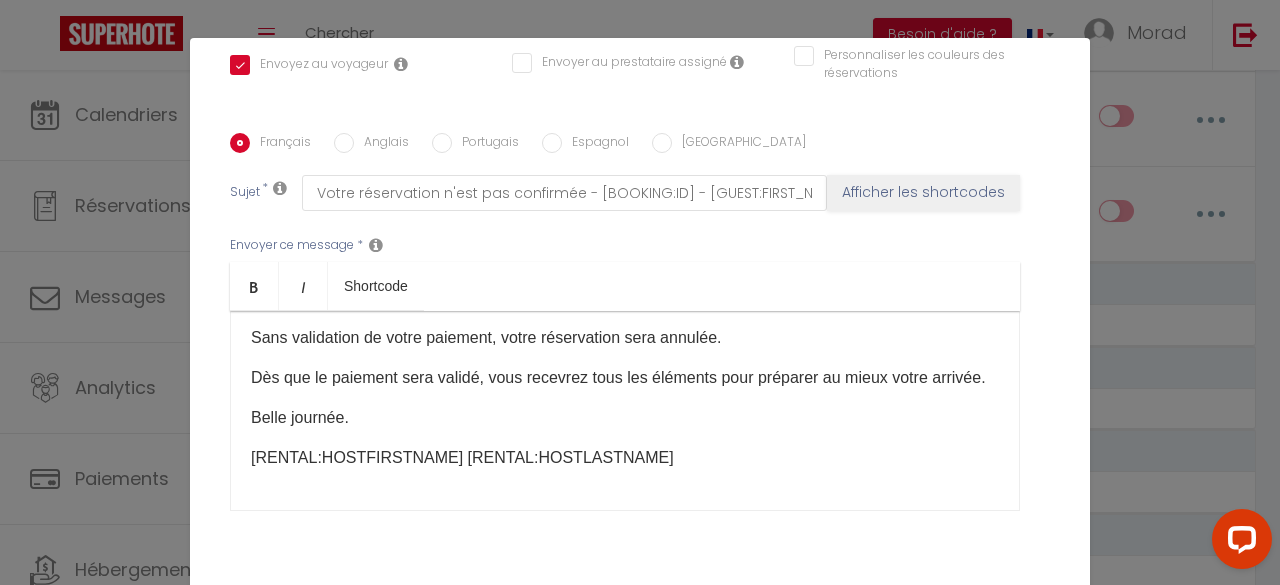 click on "Modifier la notification   ×   Titre   *     Message au voyageur en cas de paiement automatique KO   Pour cet hébergement
Sélectionner les hébergements
Tous les apparts
CONCIERGERIE FRANCE
Loft parisien - Proche Tour Eiffel - 3min métro
Studio [GEOGRAPHIC_DATA] proche Tour Eiffel - 3 min métro
L'Haussmannien aux portes [GEOGRAPHIC_DATA] - 2 min Métro
TANGER
Appartement Standing- 2 min Gare TGV - 2 min Plage
*      Co2" at bounding box center (640, 292) 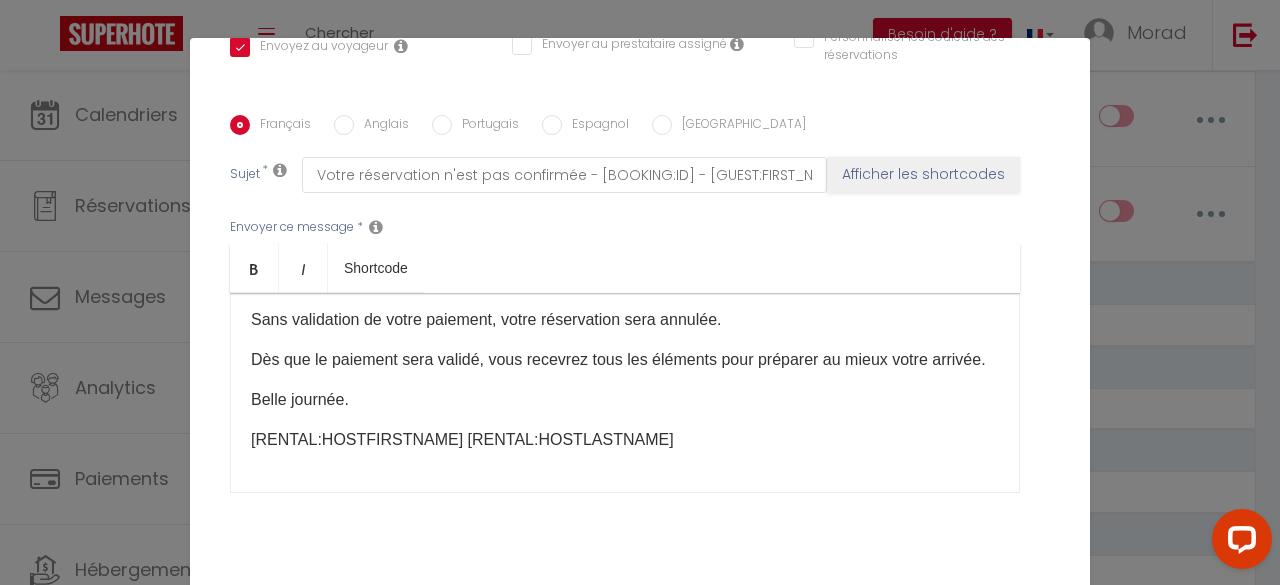 scroll, scrollTop: 76, scrollLeft: 0, axis: vertical 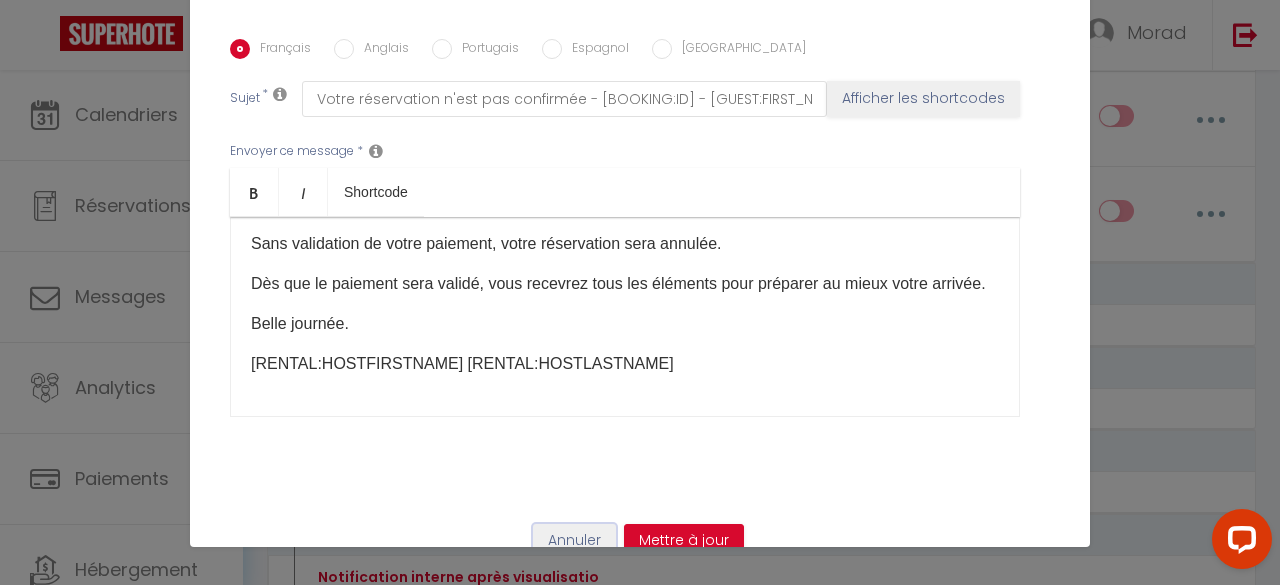 click on "Annuler" at bounding box center [574, 541] 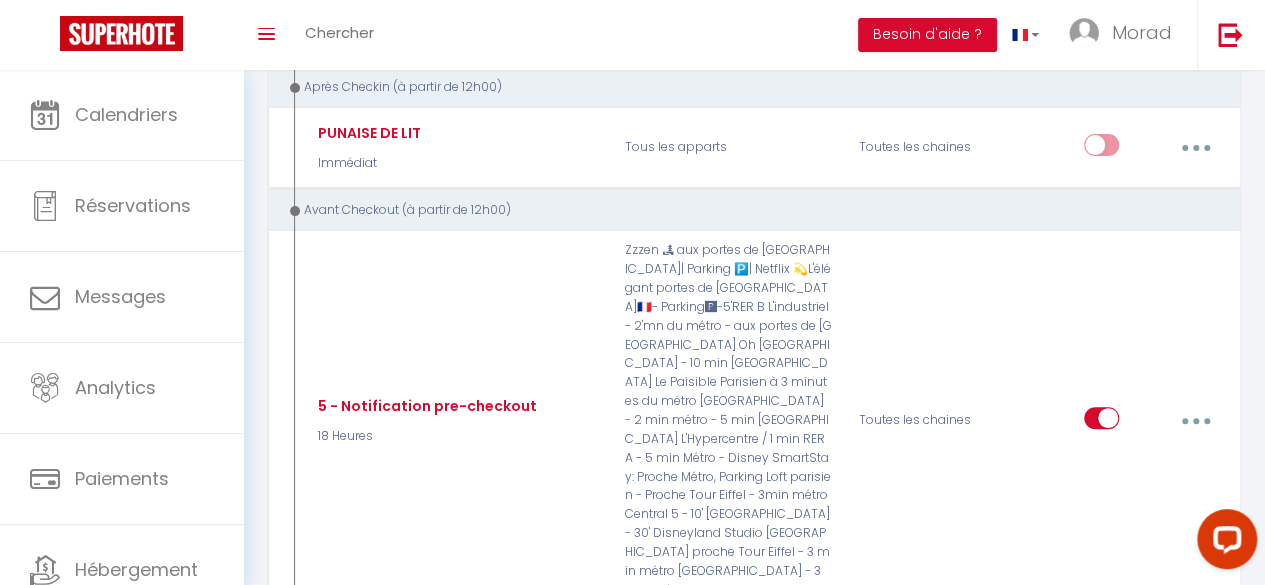 scroll, scrollTop: 3974, scrollLeft: 0, axis: vertical 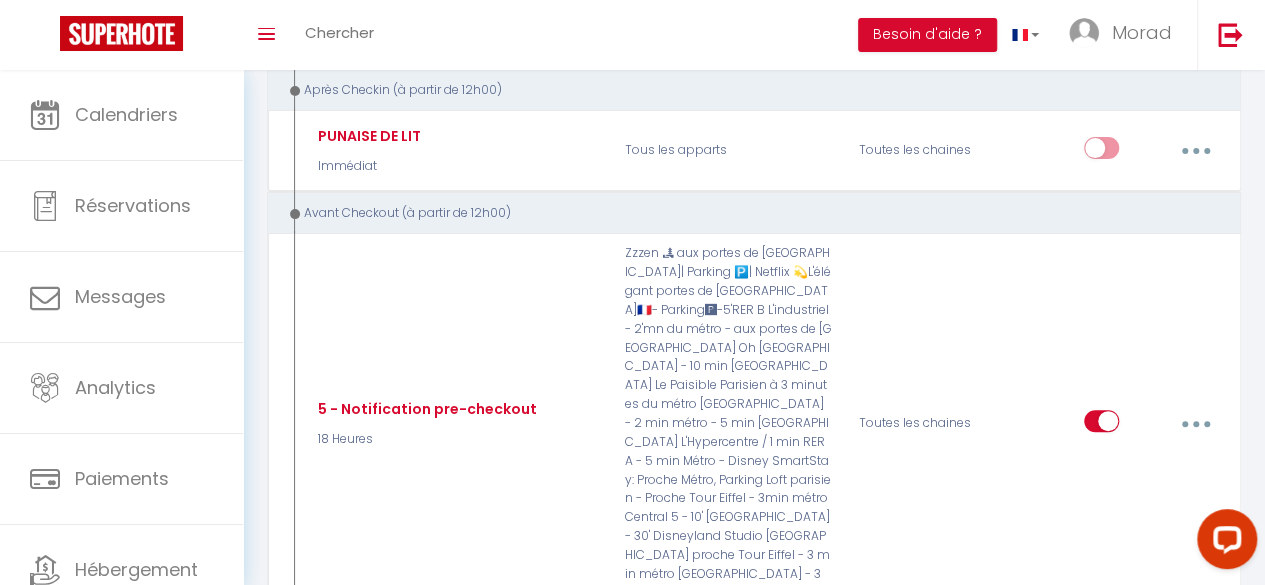 click at bounding box center (1195, 804) 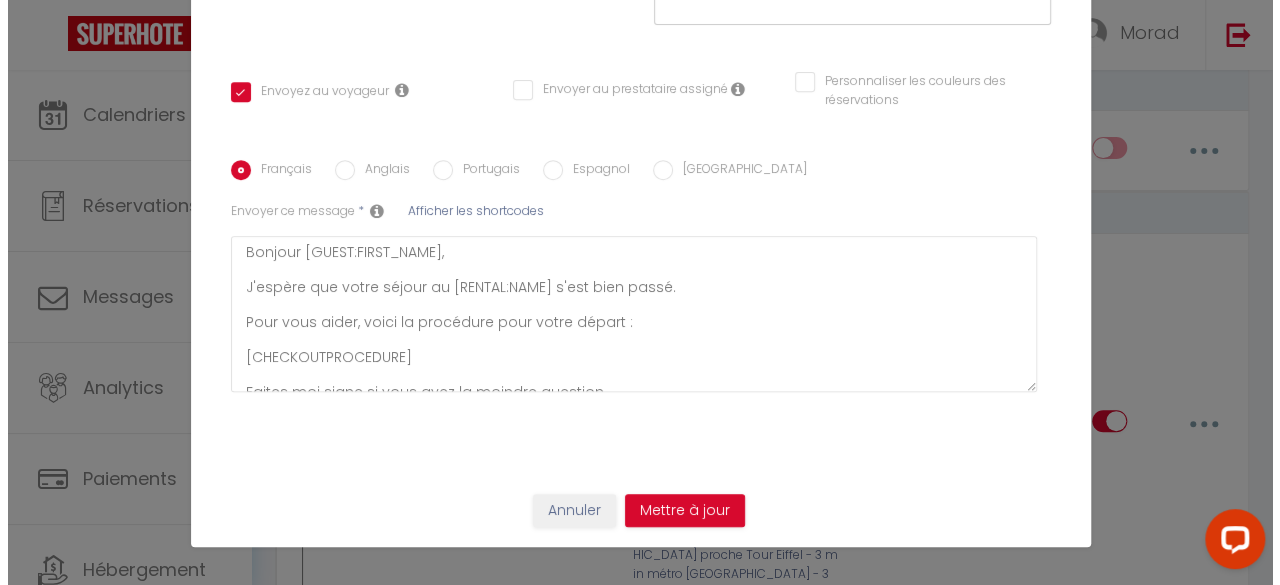 scroll, scrollTop: 3922, scrollLeft: 0, axis: vertical 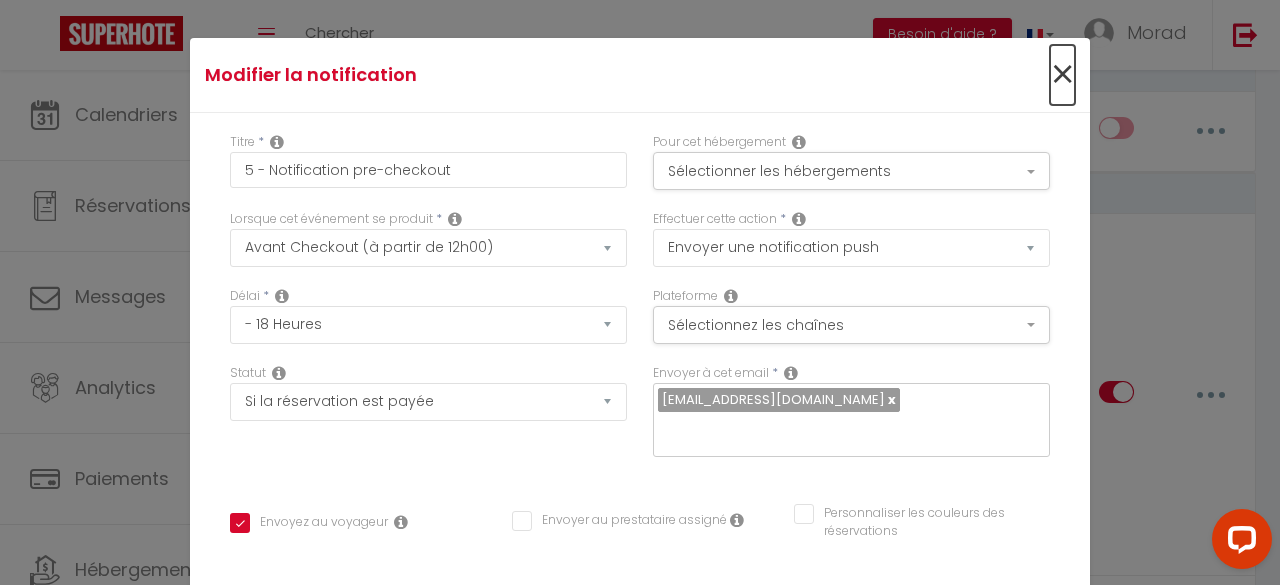 click on "×" at bounding box center [1062, 75] 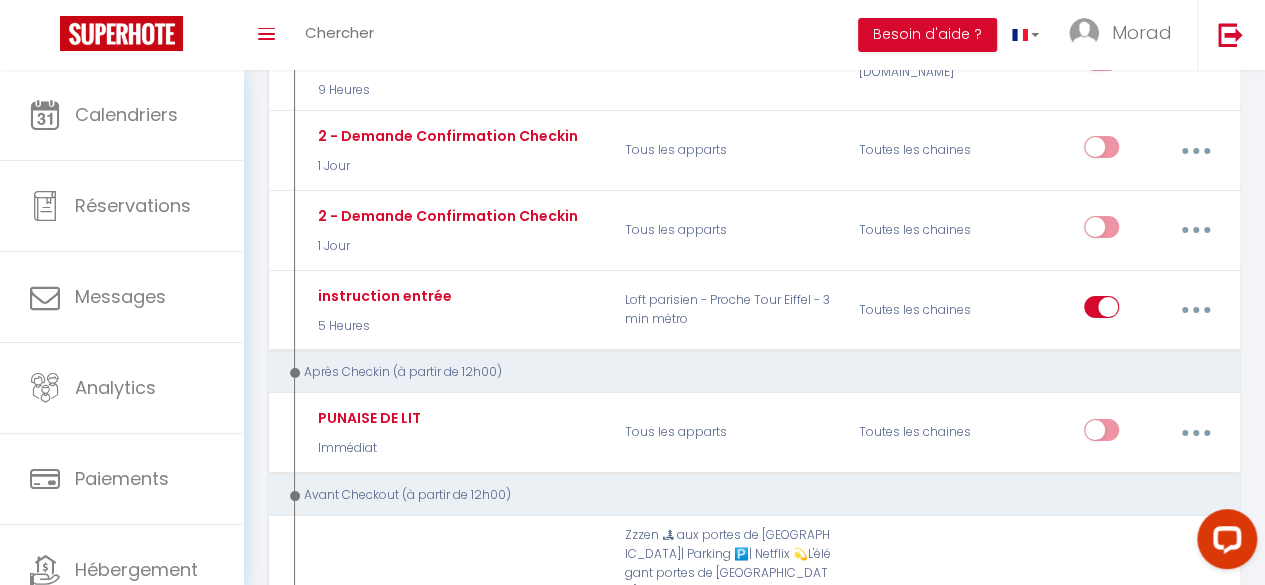 scroll, scrollTop: 3681, scrollLeft: 0, axis: vertical 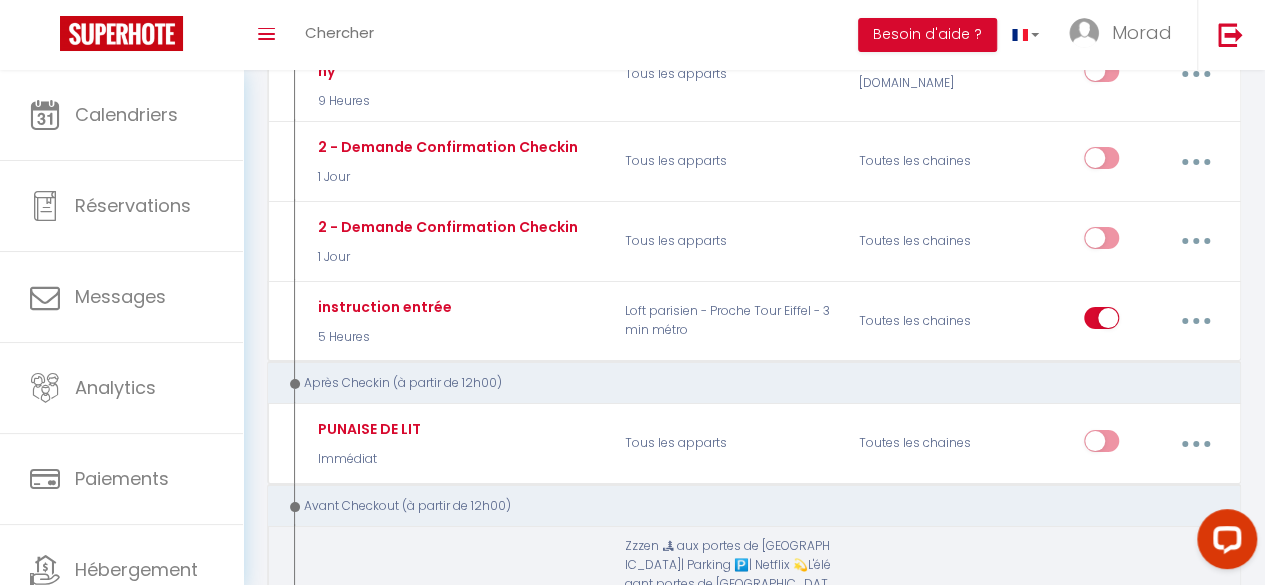 click at bounding box center (1195, 717) 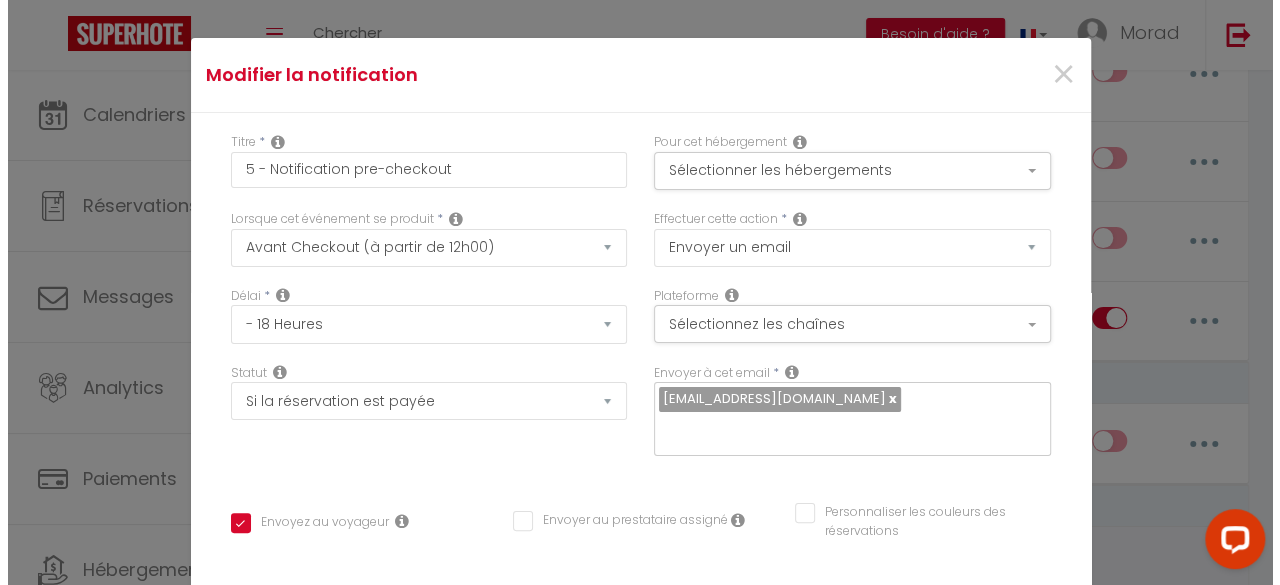 scroll, scrollTop: 3628, scrollLeft: 0, axis: vertical 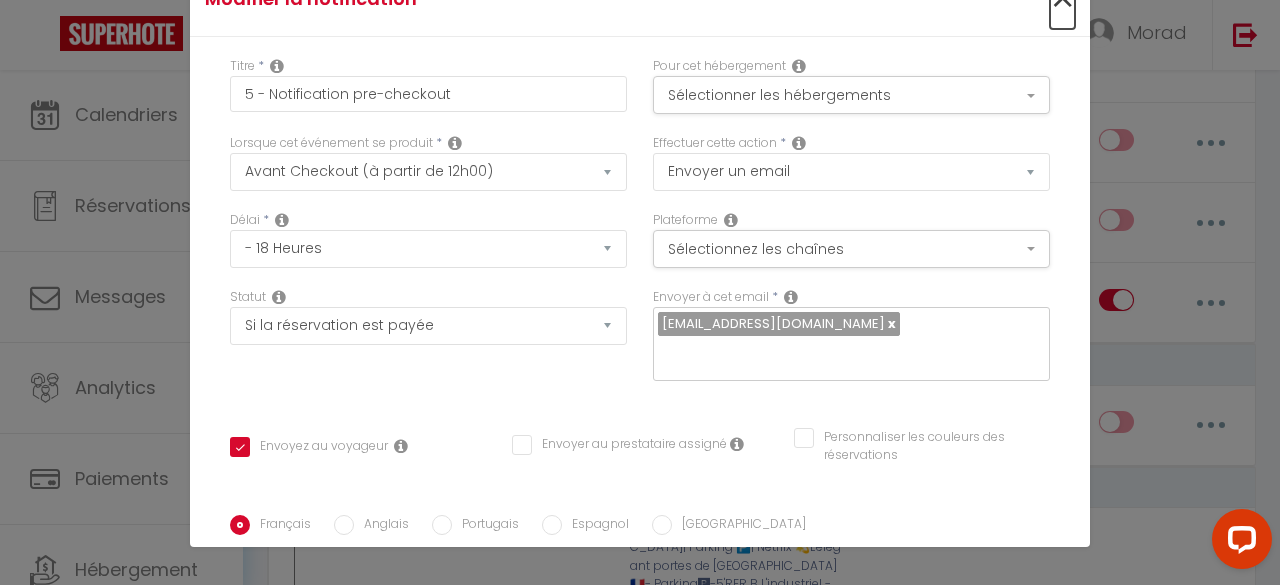click on "×" at bounding box center (1062, -1) 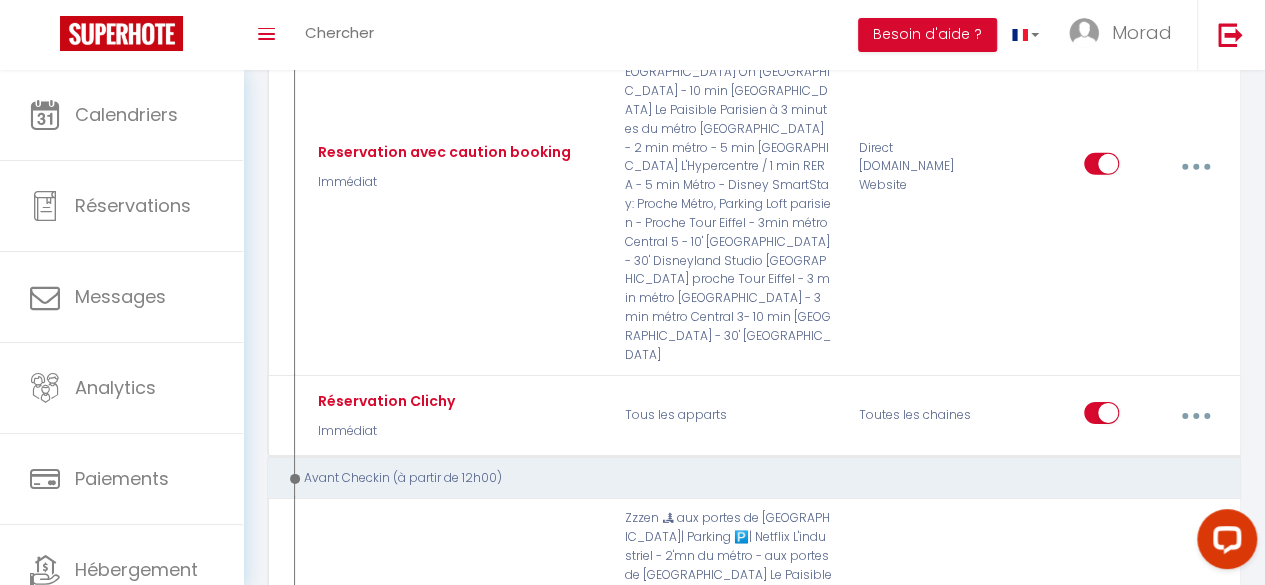 scroll, scrollTop: 2920, scrollLeft: 0, axis: vertical 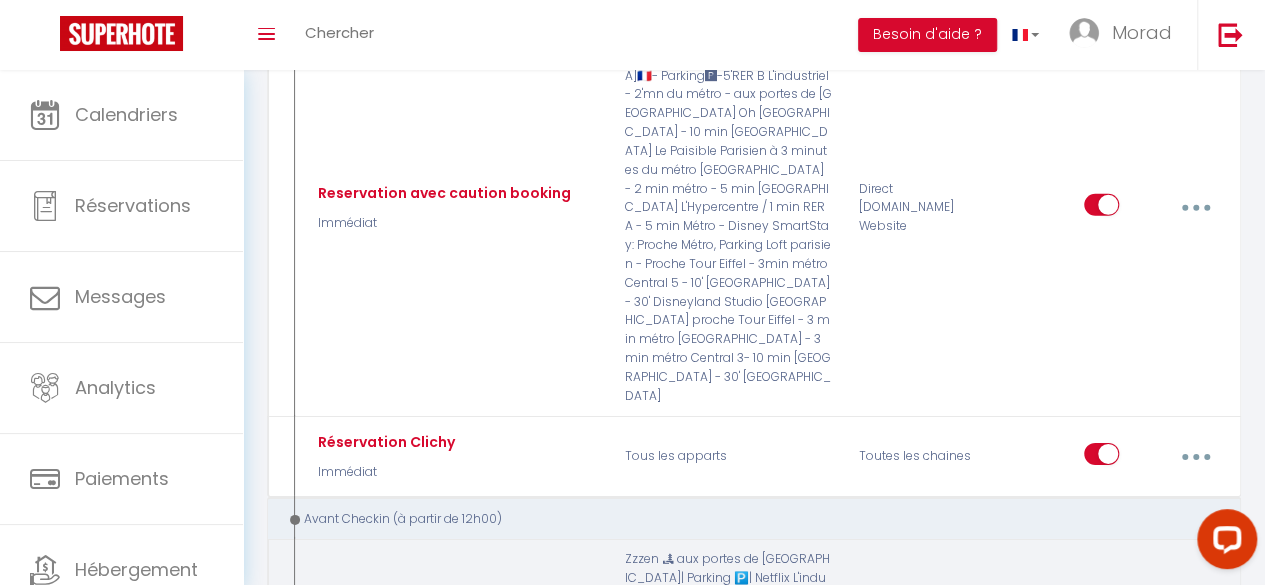 click at bounding box center (1195, 664) 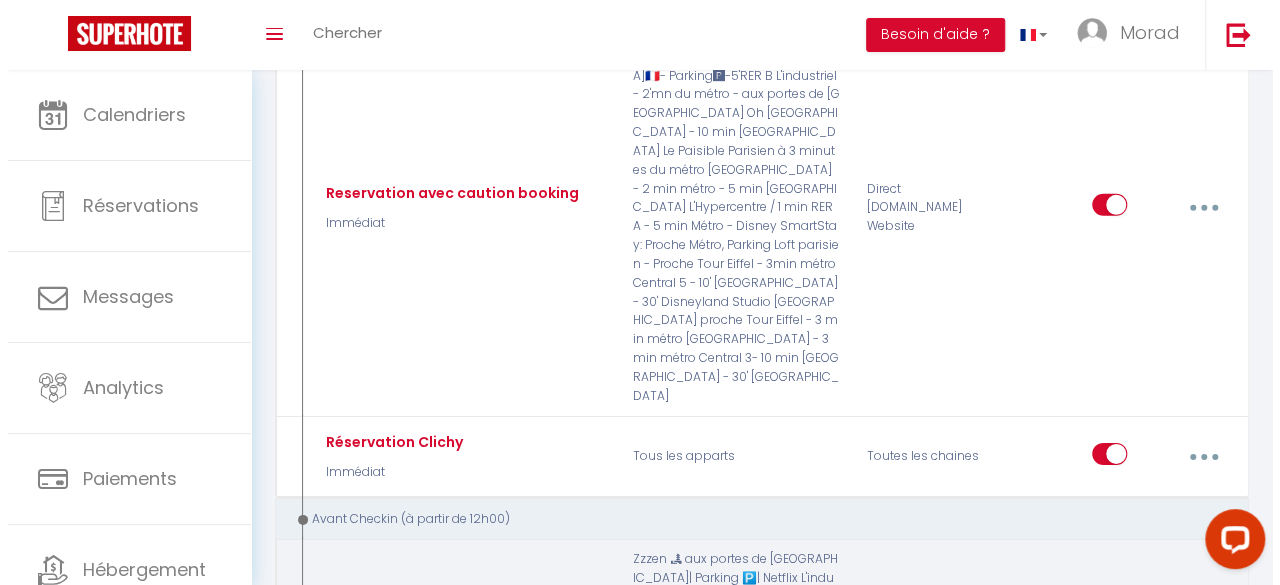 scroll, scrollTop: 2902, scrollLeft: 0, axis: vertical 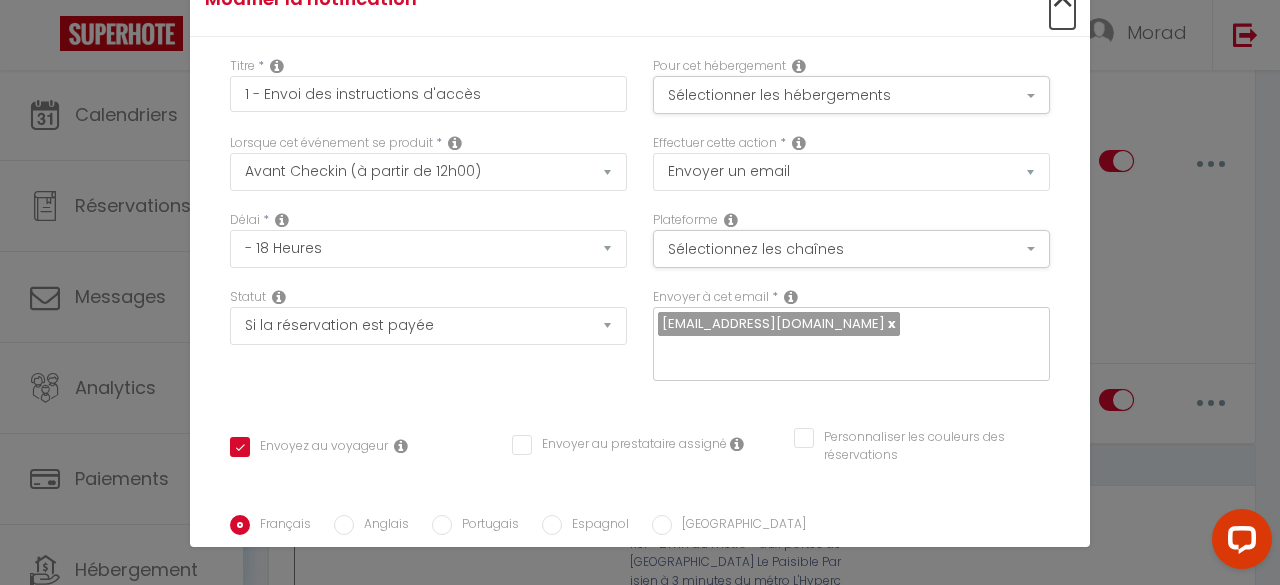 click on "×" at bounding box center (1062, -1) 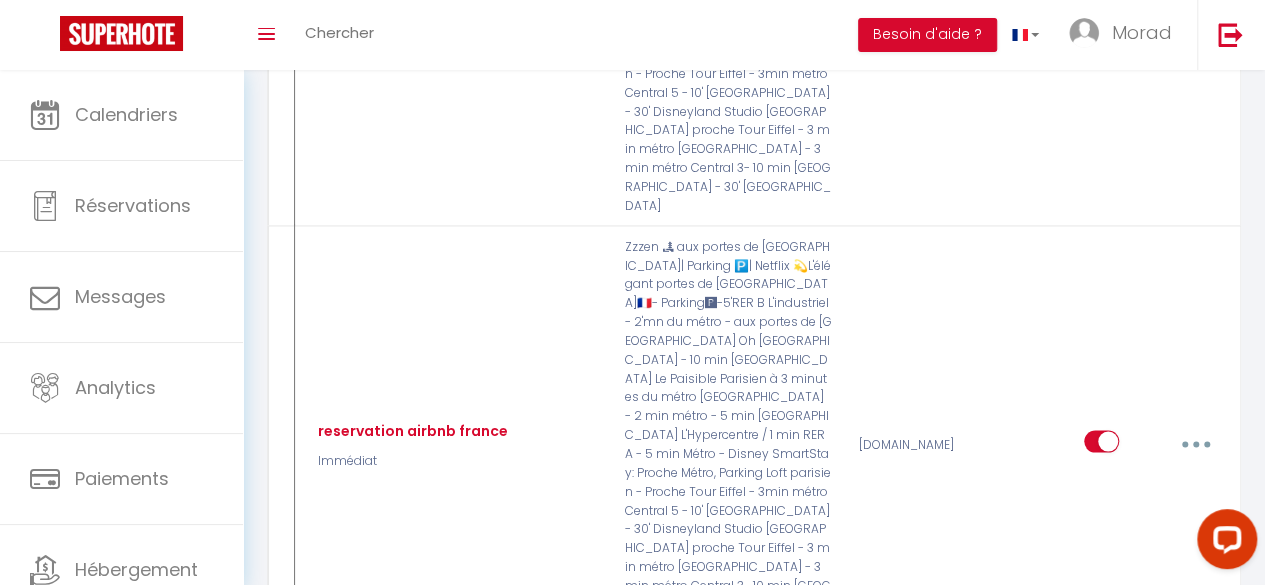 scroll, scrollTop: 1827, scrollLeft: 0, axis: vertical 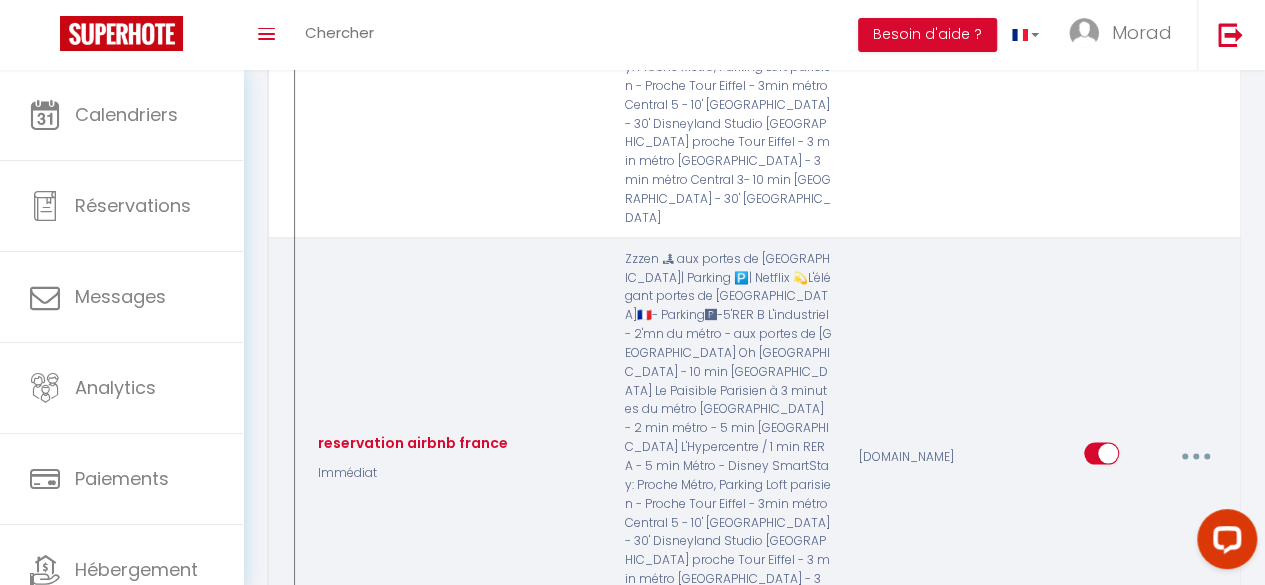 click at bounding box center (1195, 456) 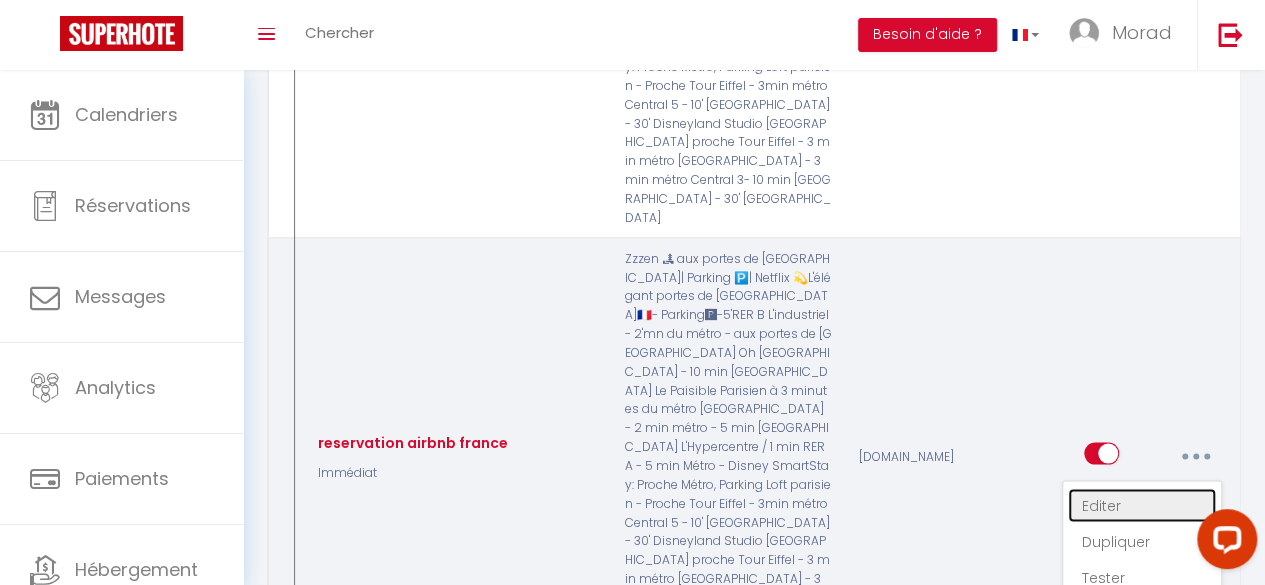 click on "Editer" at bounding box center (1142, 505) 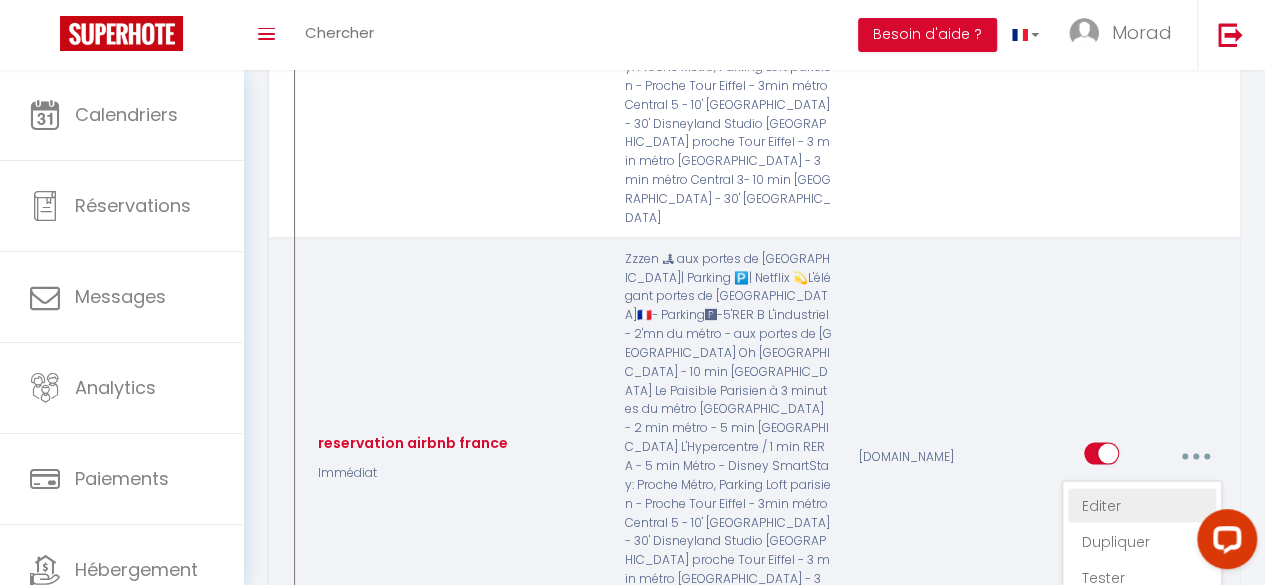 type on "reservation airbnb france" 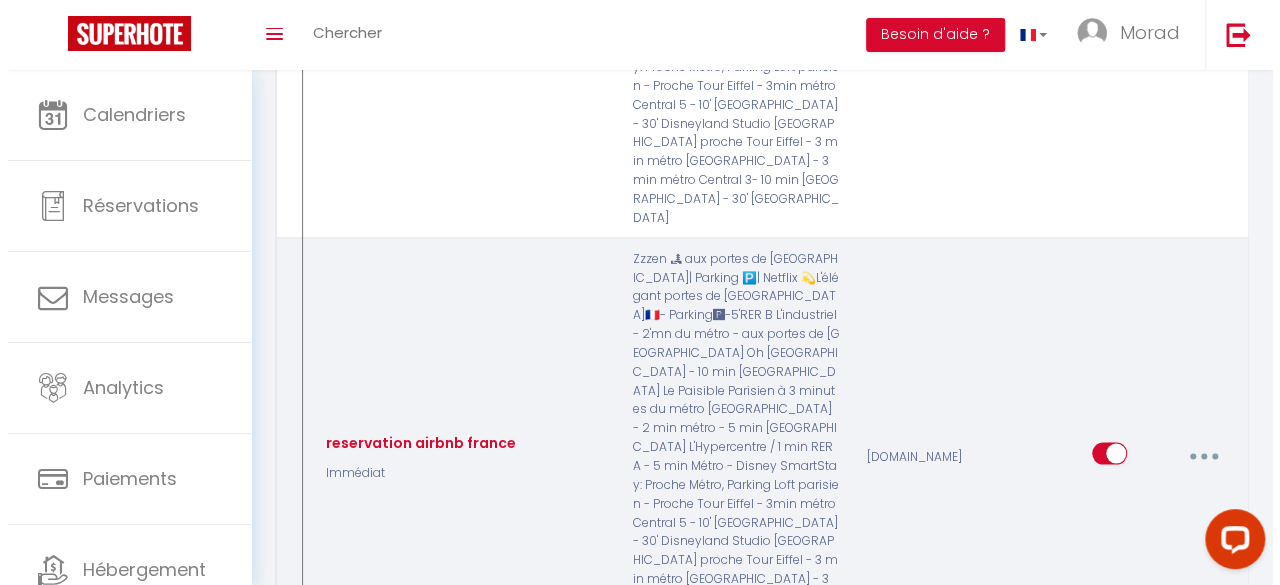 scroll, scrollTop: 1808, scrollLeft: 0, axis: vertical 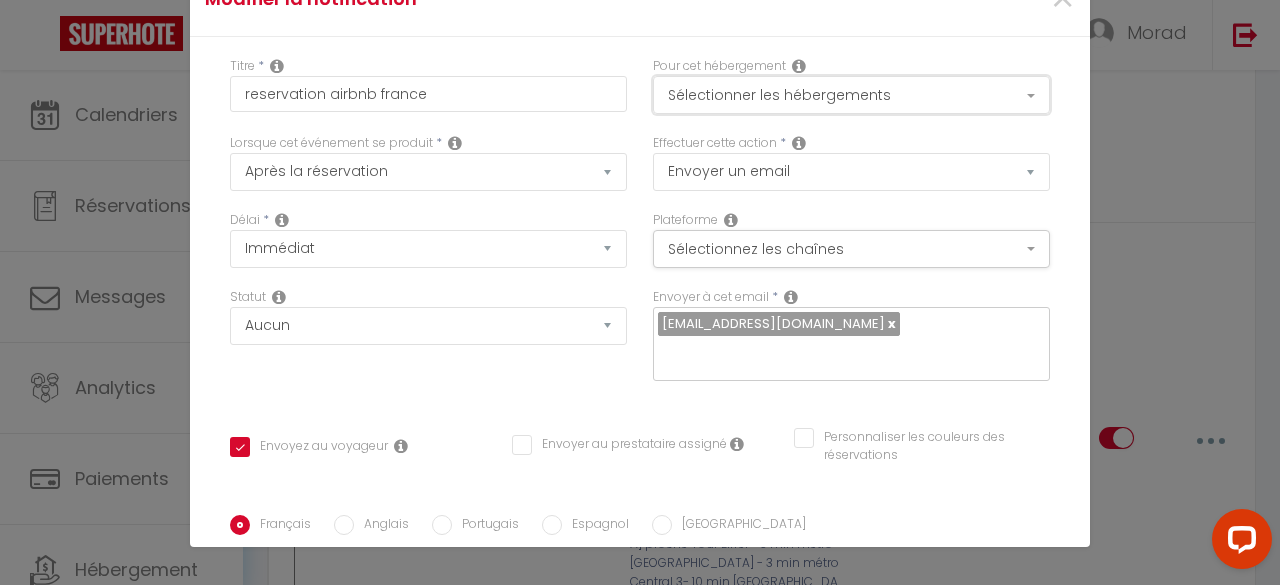 click on "Sélectionner les hébergements" at bounding box center (851, 95) 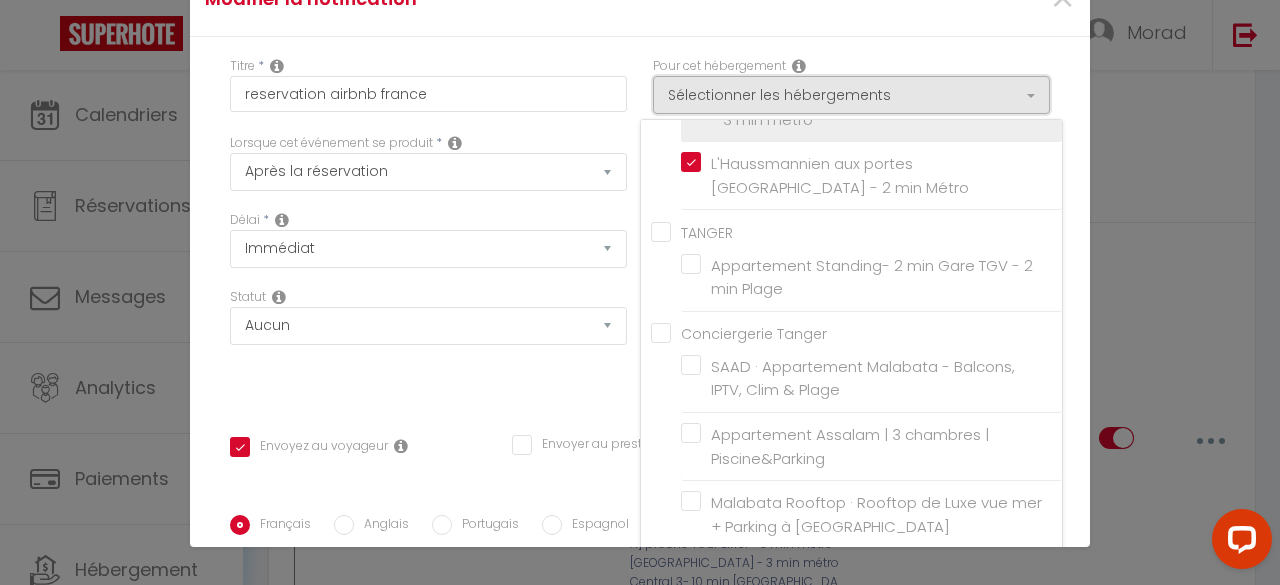 scroll, scrollTop: 163, scrollLeft: 0, axis: vertical 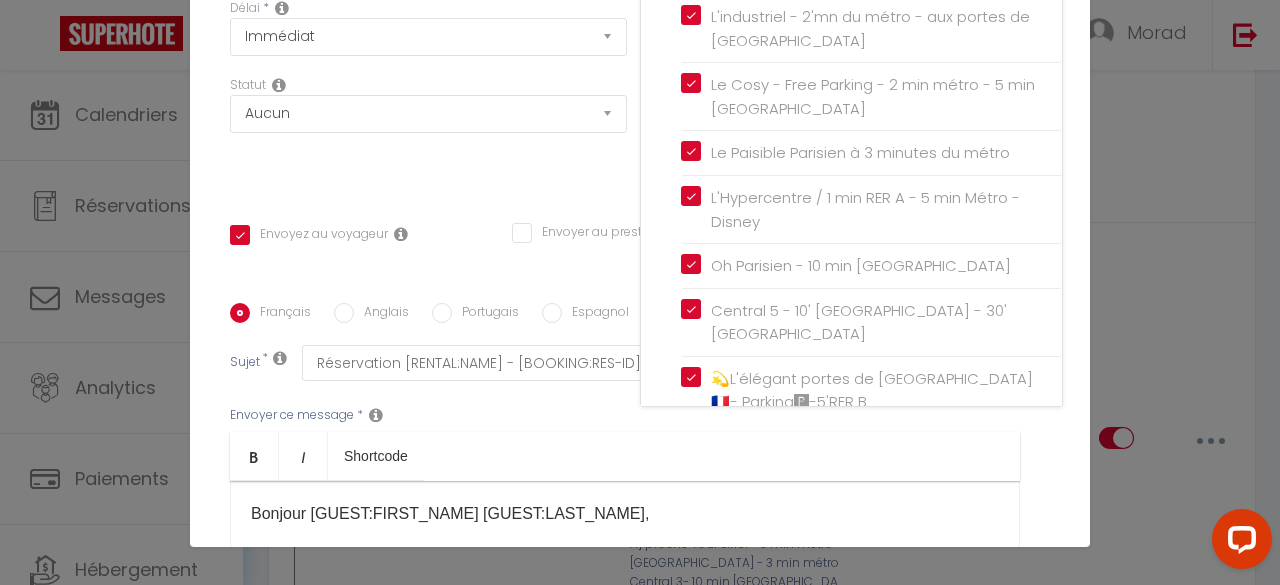 click on "Titre   *     reservation airbnb france   Pour cet hébergement
Sélectionner les hébergements
Tous les apparts
CONCIERGERIE FRANCE
Loft parisien - Proche Tour Eiffel - 3min métro
Studio Parisien proche Tour Eiffel - 3 min métro
L'Haussmannien aux portes Paris - 2 min Métro
TANGER
Appartement Standing- 2 min Gare TGV - 2 min Plage
Conciergerie Tanger" at bounding box center [640, 303] 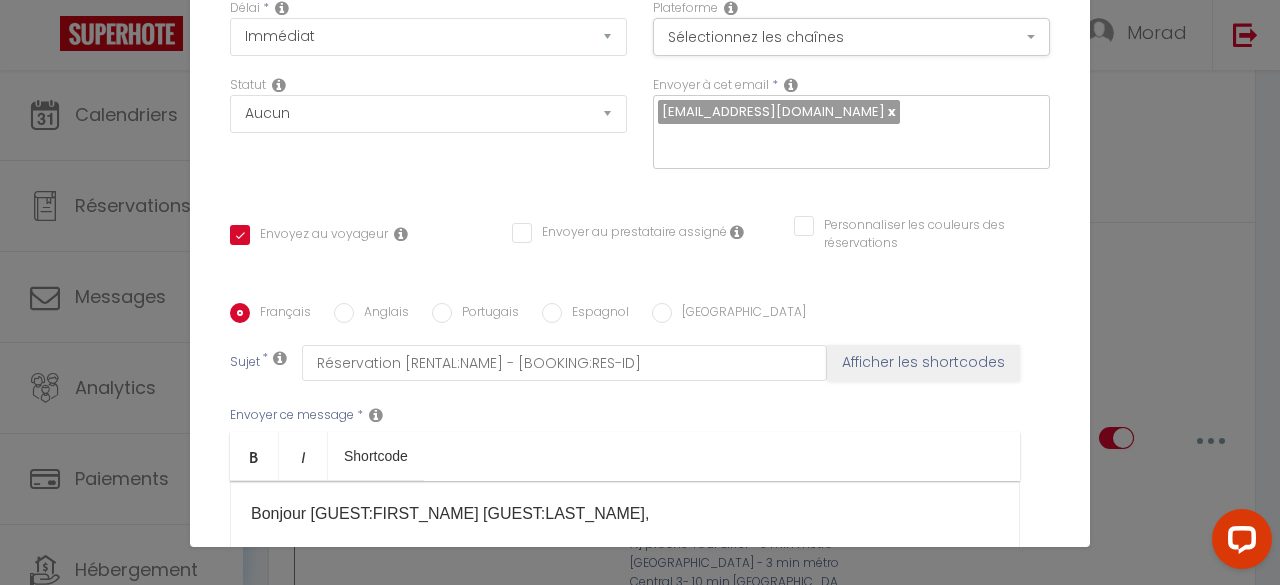 scroll, scrollTop: 0, scrollLeft: 0, axis: both 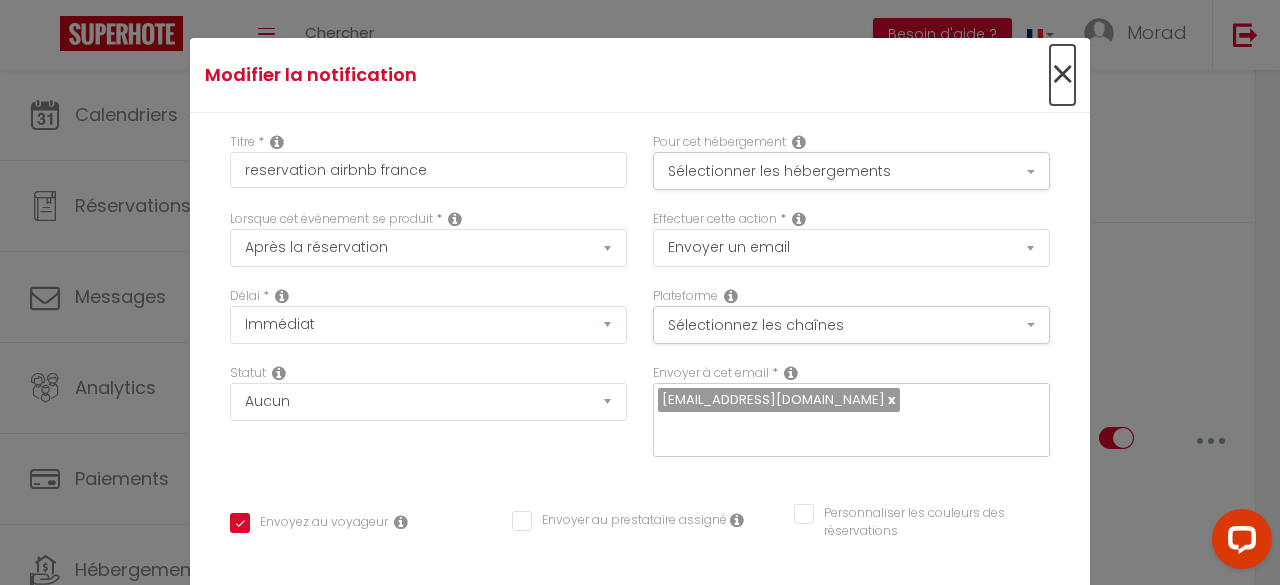 click on "×" at bounding box center [1062, 75] 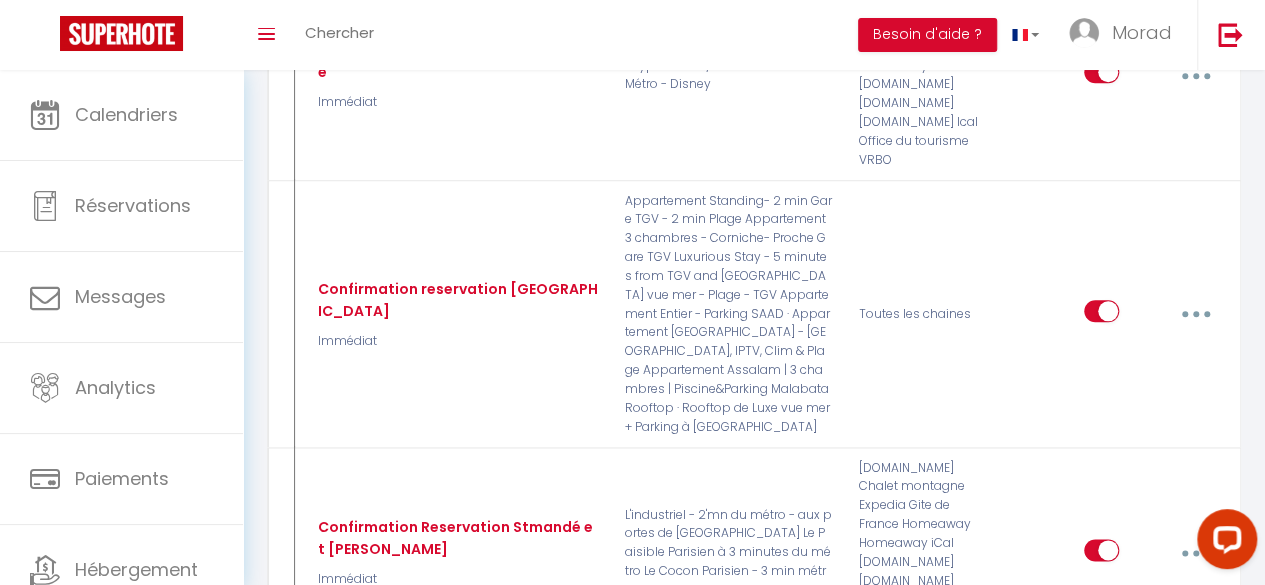 scroll, scrollTop: 984, scrollLeft: 0, axis: vertical 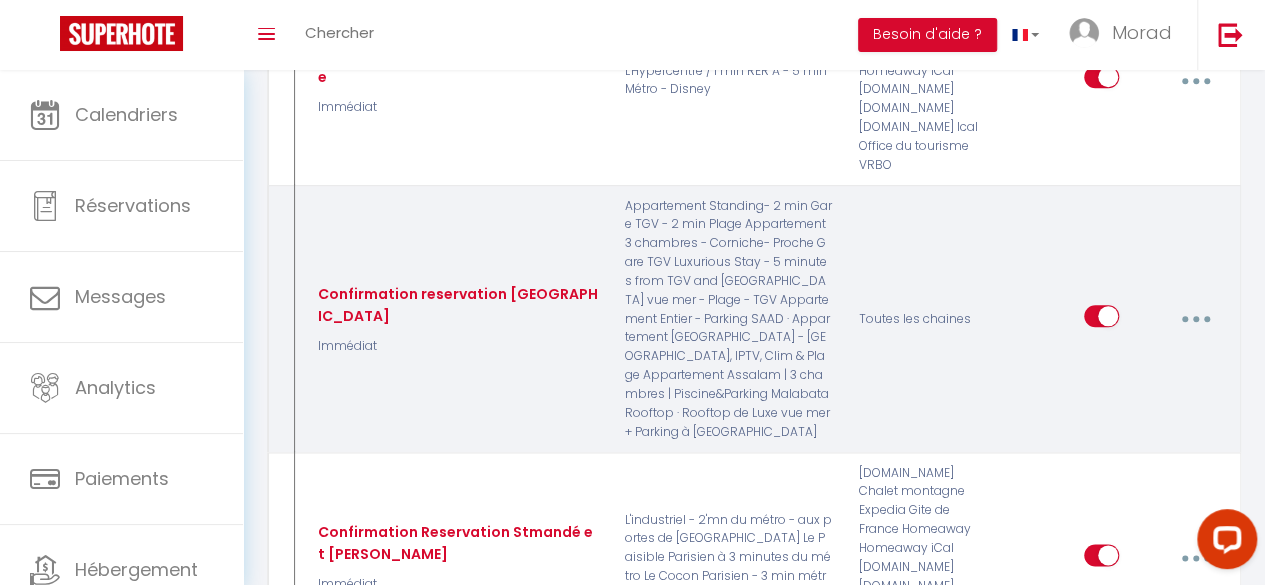 click at bounding box center [1195, 319] 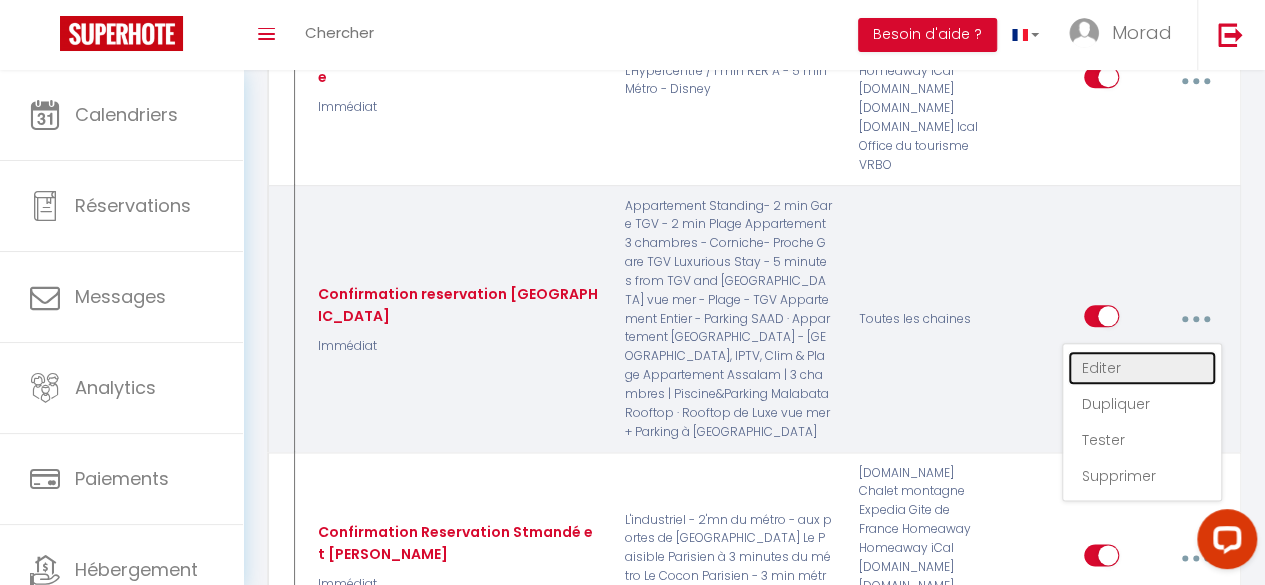 click on "Editer" at bounding box center (1142, 368) 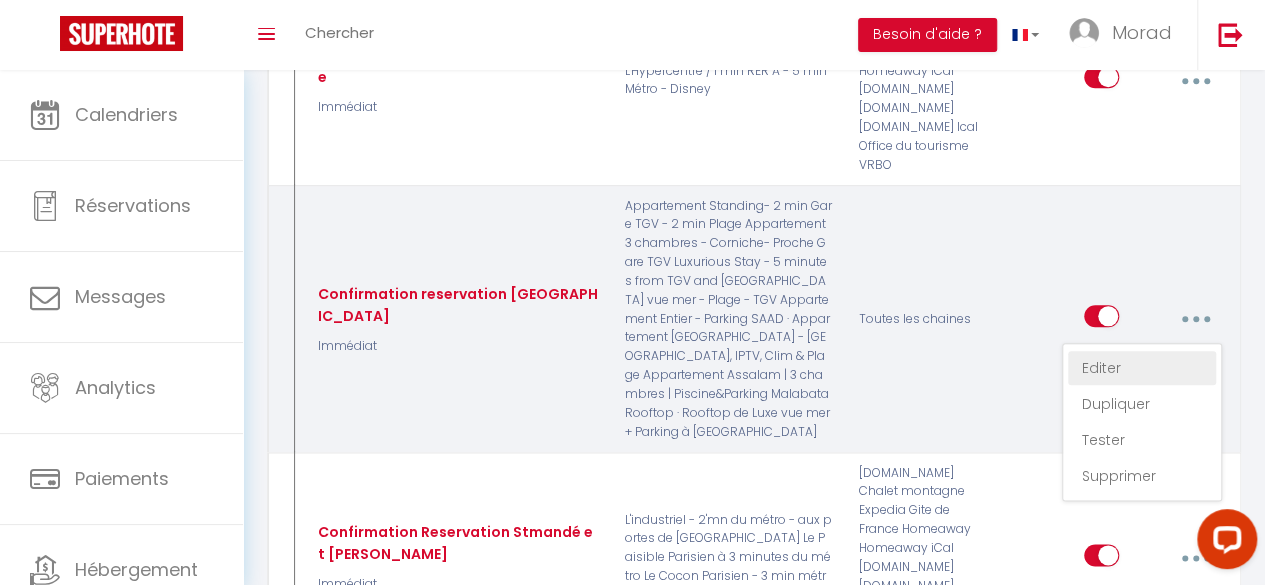 checkbox on "true" 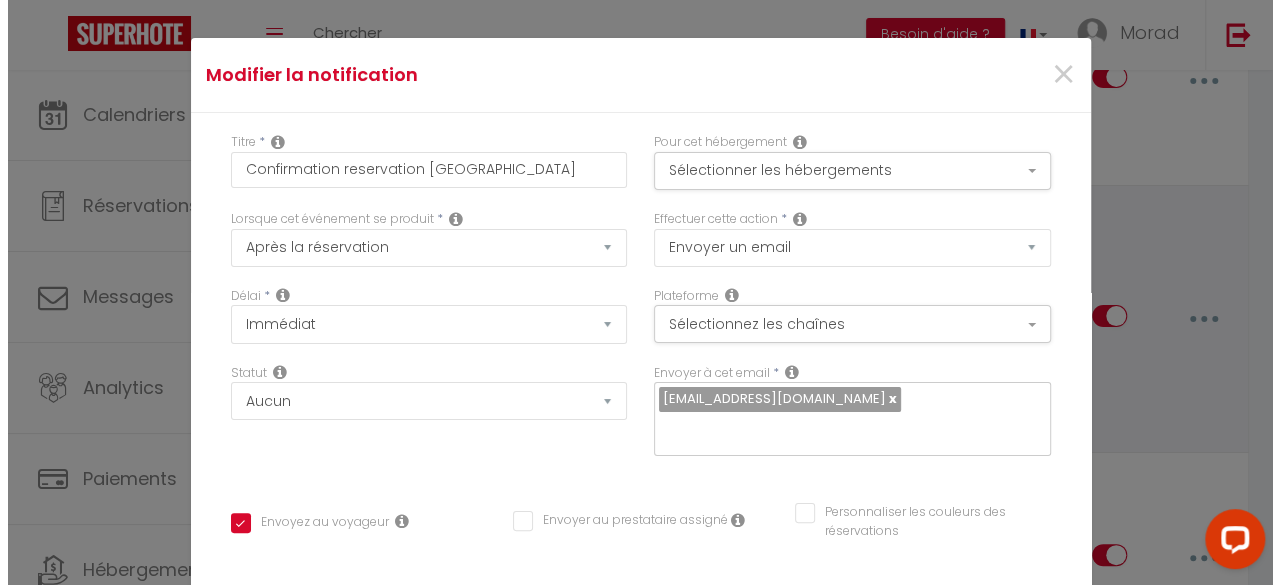 scroll, scrollTop: 966, scrollLeft: 0, axis: vertical 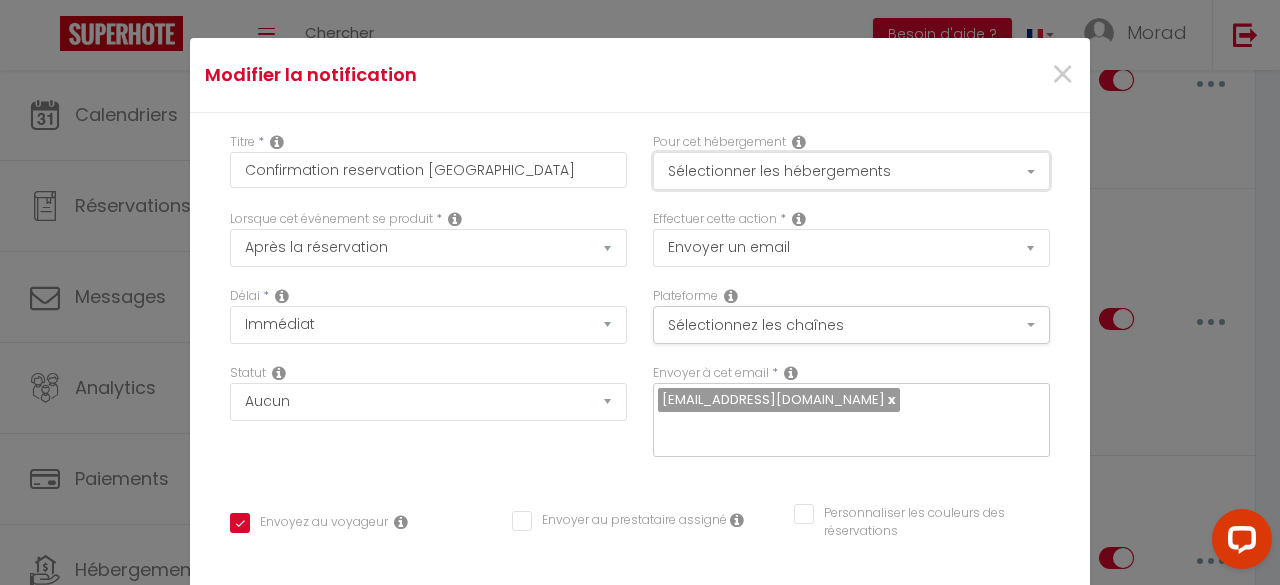 click on "Sélectionner les hébergements" at bounding box center (851, 171) 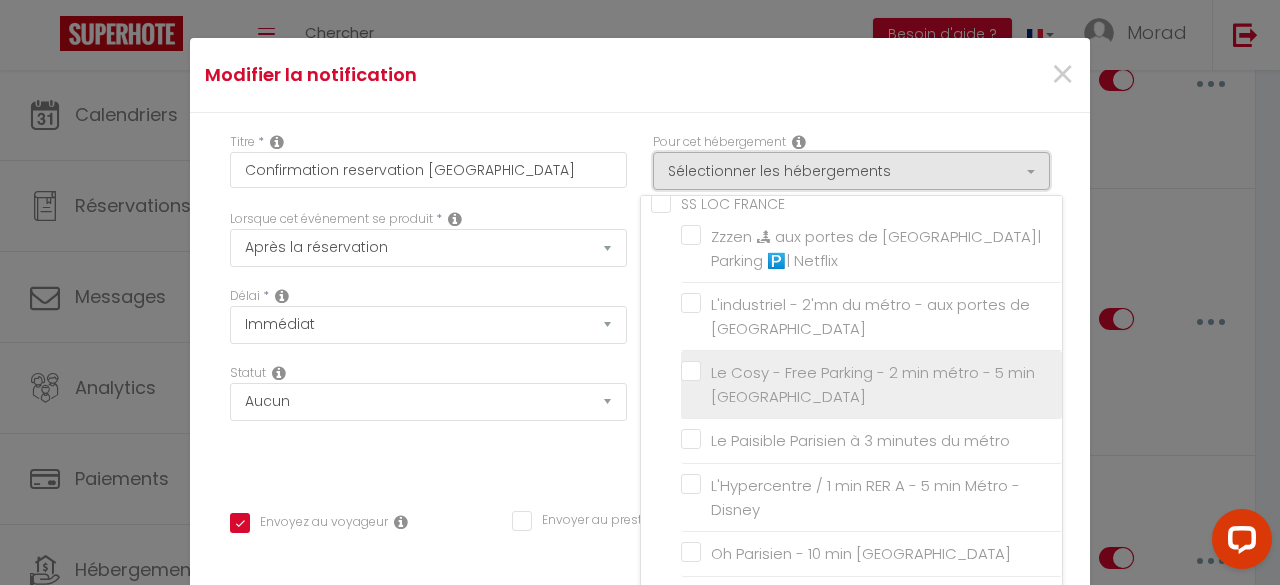 scroll, scrollTop: 1149, scrollLeft: 0, axis: vertical 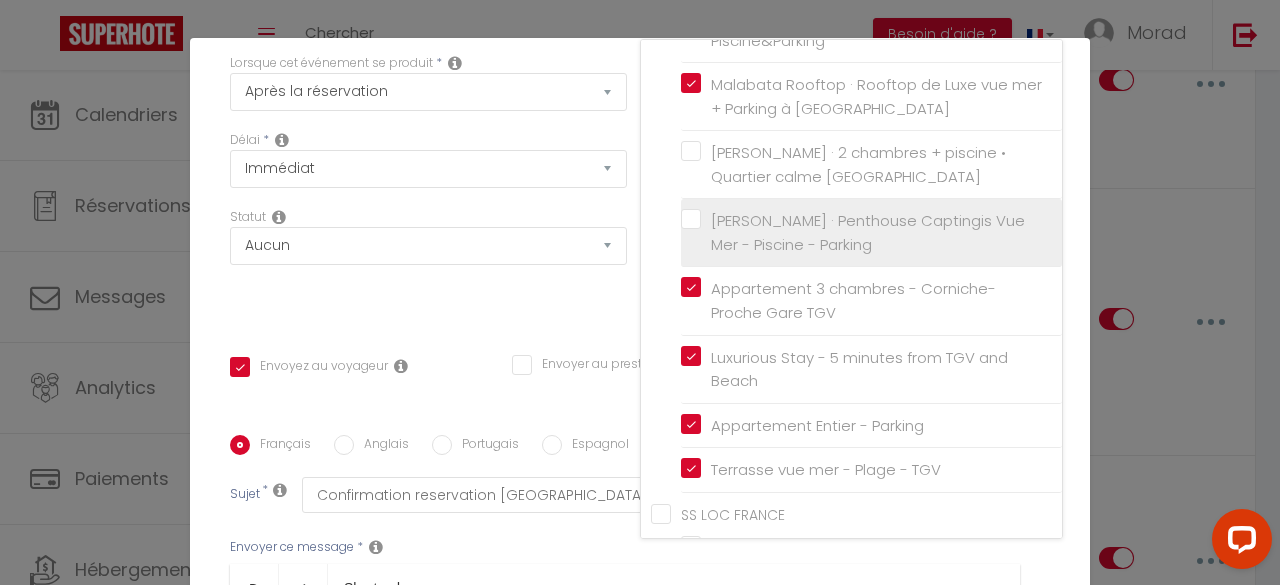 click on "[PERSON_NAME] · Penthouse Captingis  Vue Mer - Piscine - Parking" at bounding box center [871, 233] 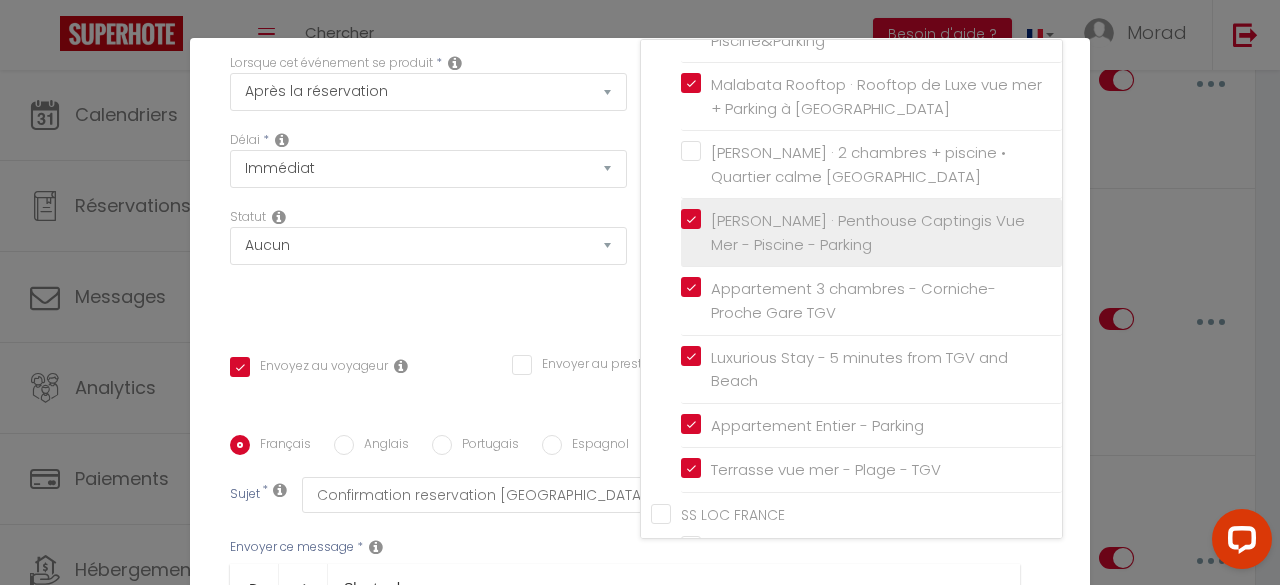checkbox on "false" 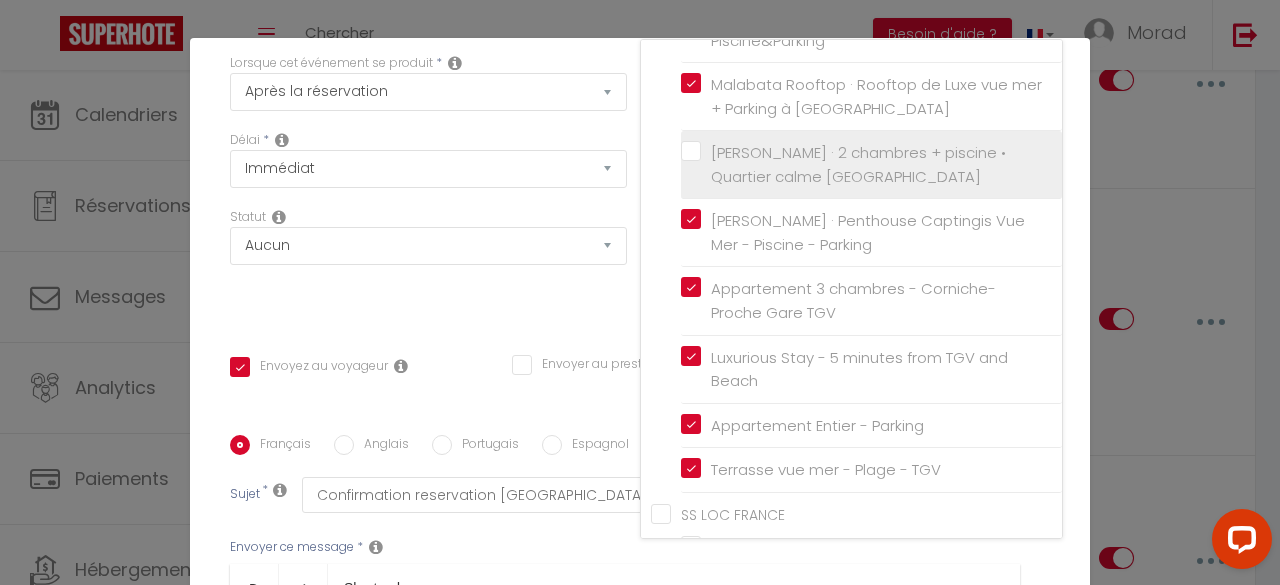 click on "[PERSON_NAME] · 2 chambres + piscine • Quartier calme [GEOGRAPHIC_DATA]" at bounding box center [875, 164] 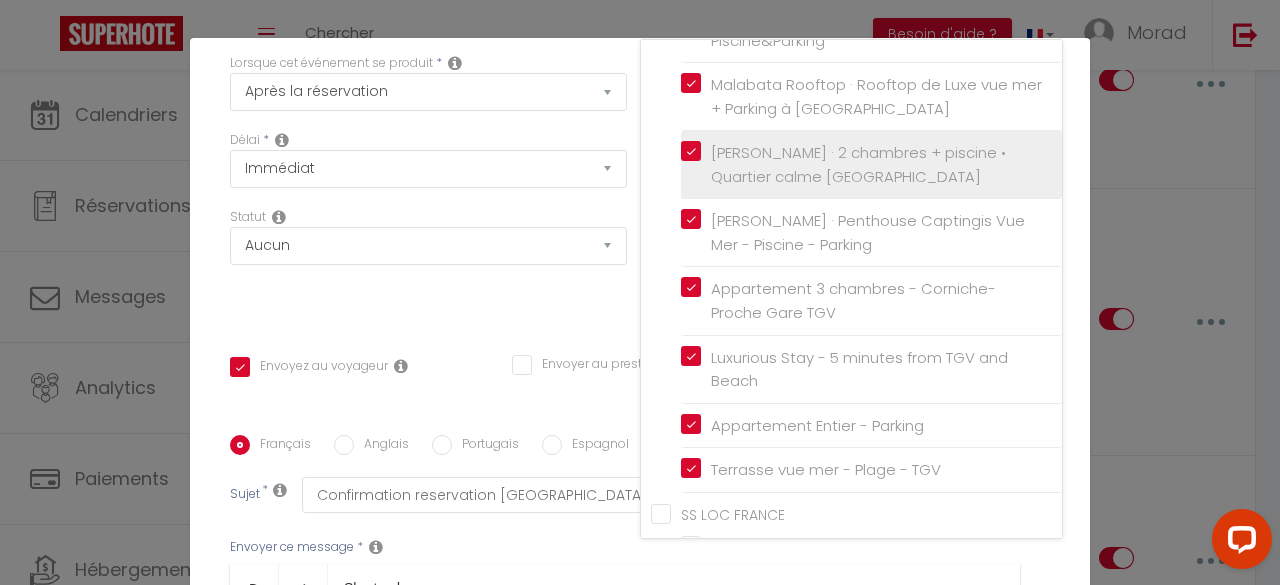 checkbox on "false" 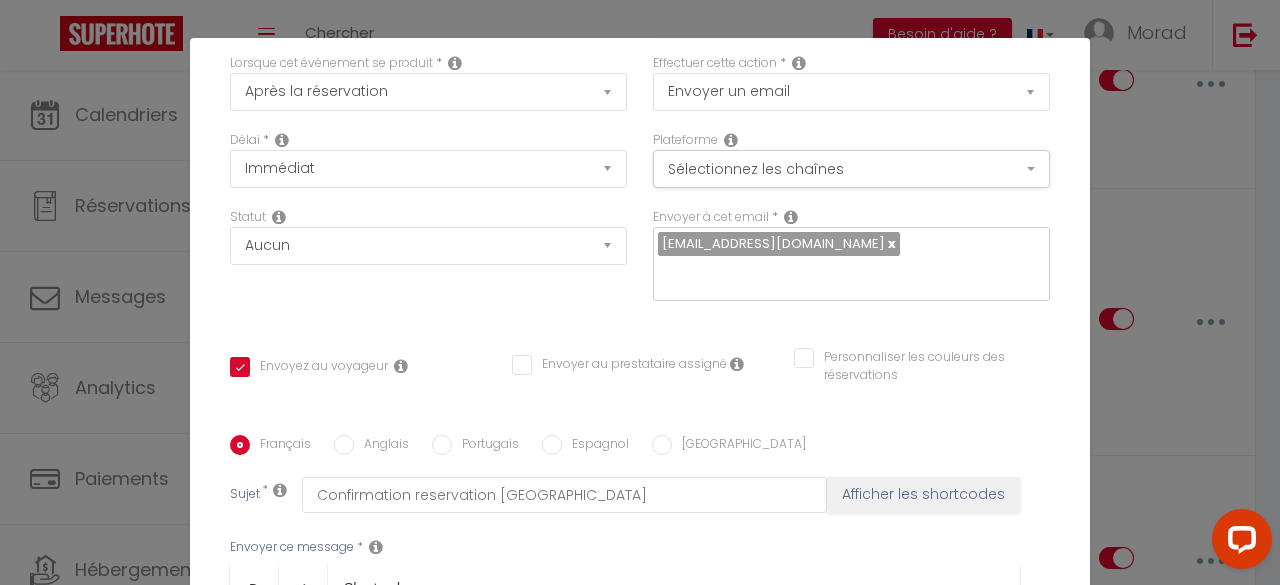 scroll, scrollTop: 44, scrollLeft: 0, axis: vertical 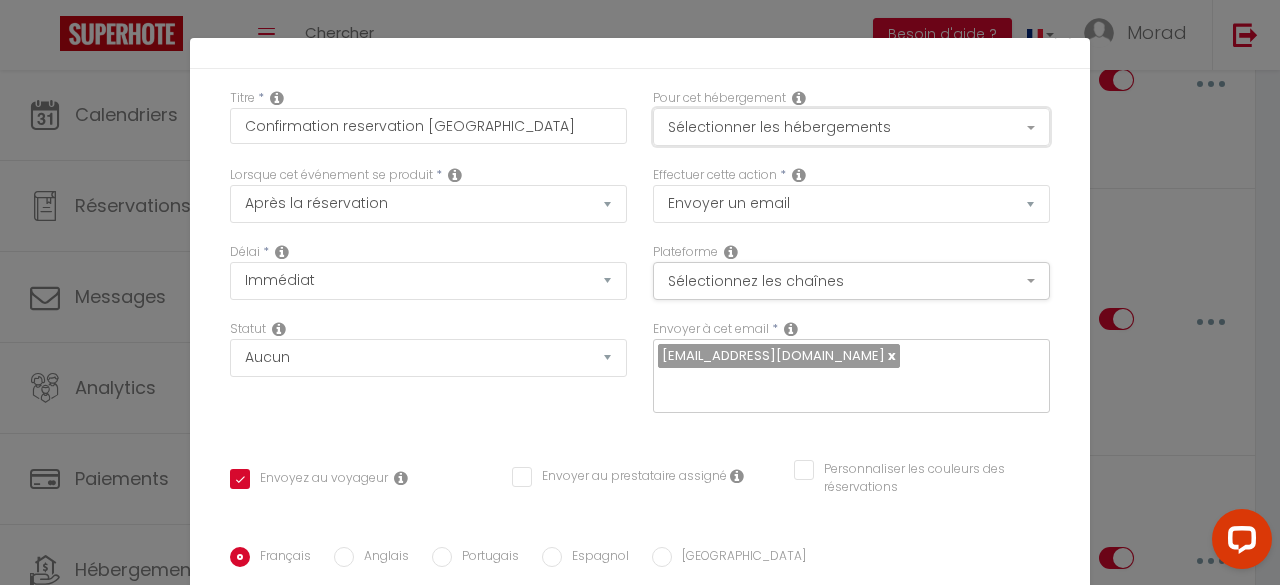 click on "Sélectionner les hébergements" at bounding box center [851, 127] 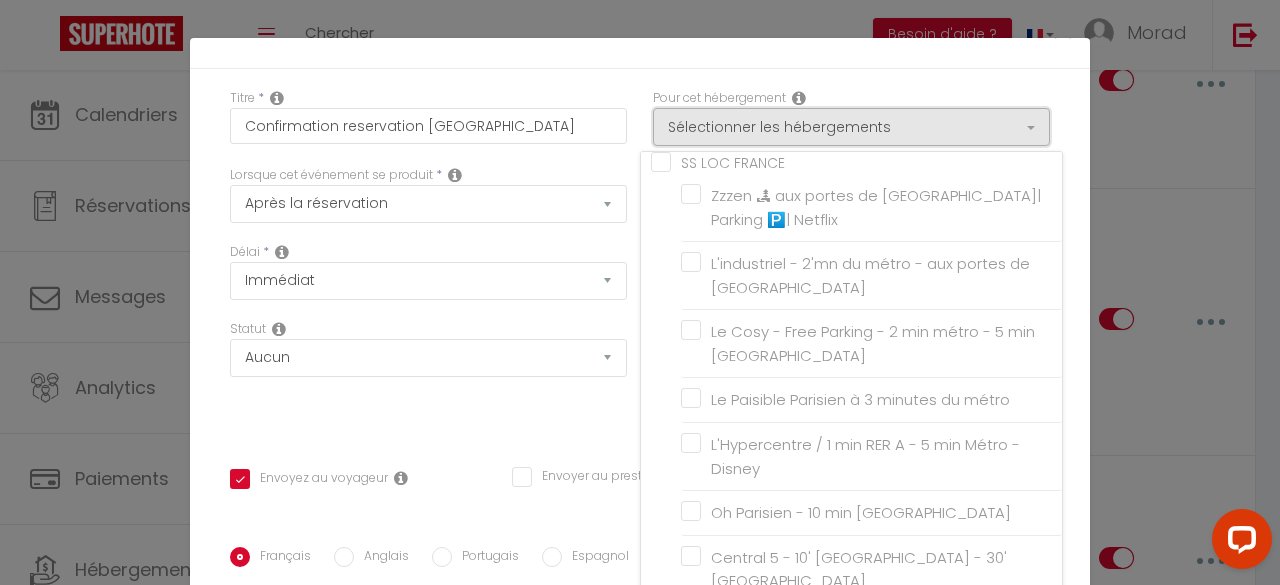 scroll, scrollTop: 1149, scrollLeft: 0, axis: vertical 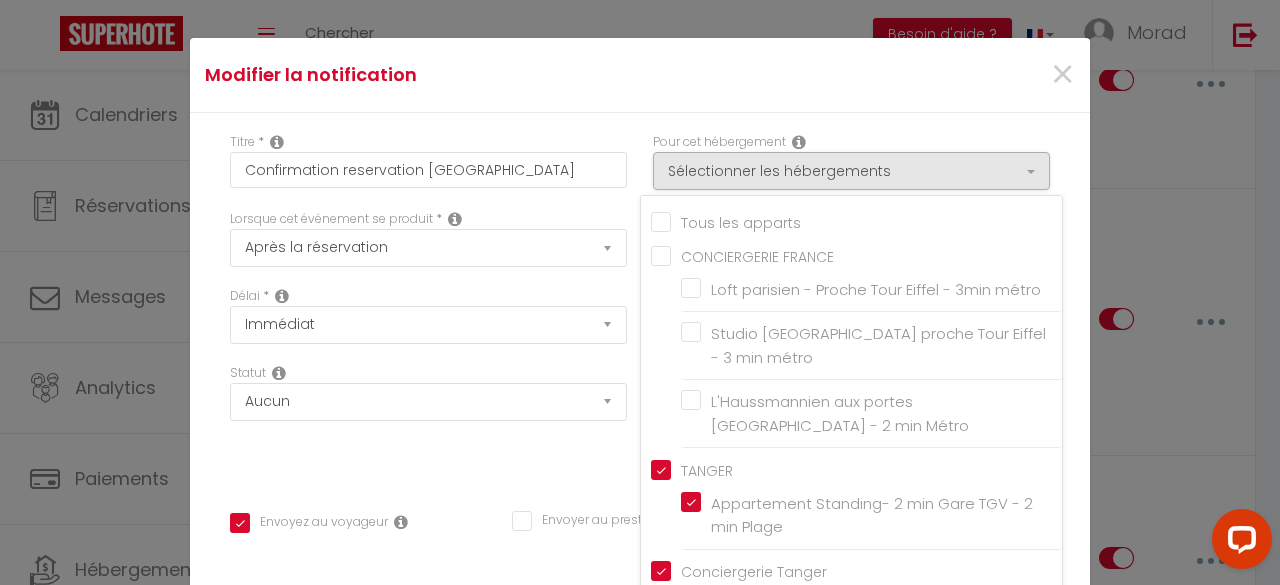 click on "Titre   *     Confirmation reservation Maroc   Pour cet hébergement
Sélectionner les hébergements
Tous les apparts
CONCIERGERIE FRANCE
Loft parisien - Proche Tour Eiffel - 3min métro
Studio Parisien proche Tour Eiffel - 3 min métro
L'Haussmannien aux portes Paris - 2 min Métro
TANGER
Appartement Standing- 2 min Gare TGV - 2 min Plage
Conciergerie Tanger" at bounding box center [640, 591] 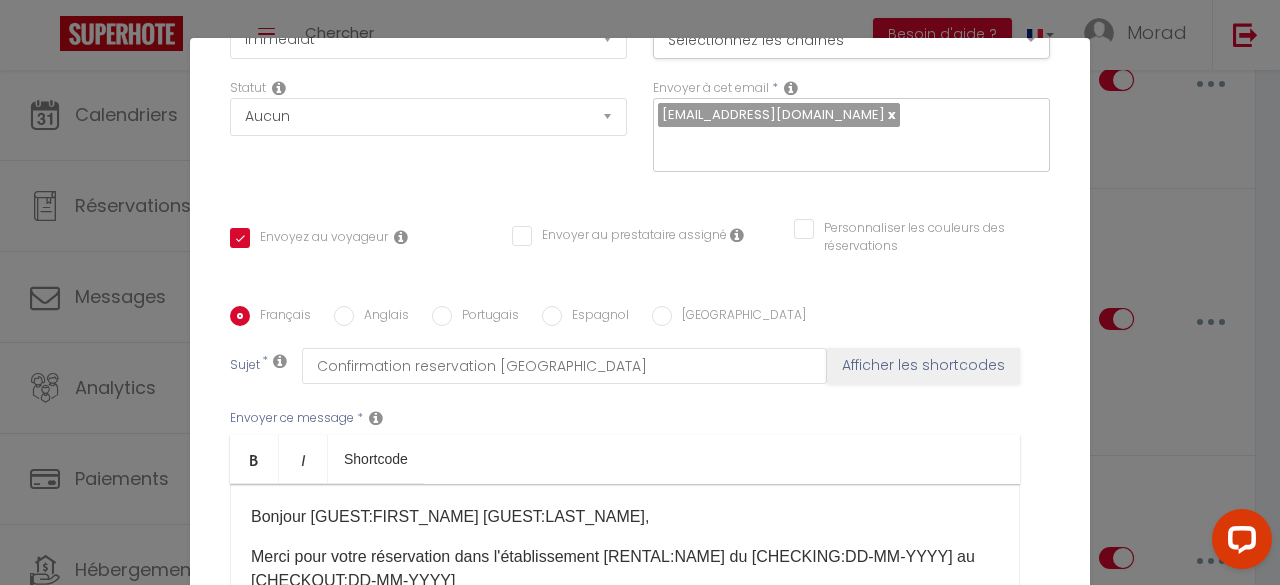scroll, scrollTop: 476, scrollLeft: 0, axis: vertical 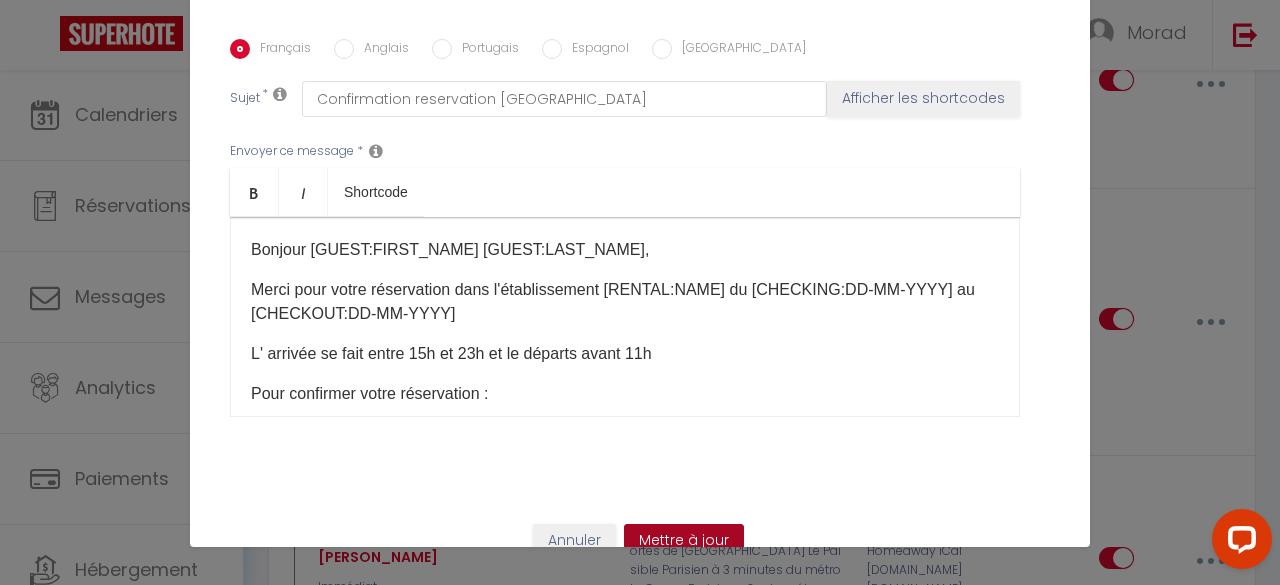 click on "Mettre à jour" at bounding box center (684, 541) 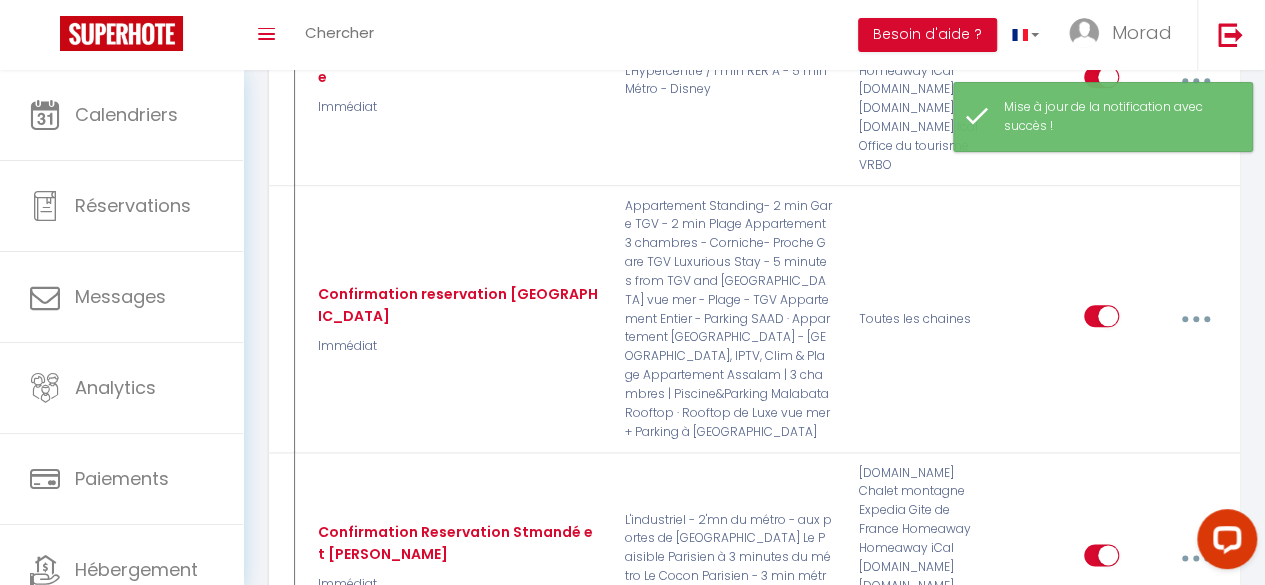 checkbox on "true" 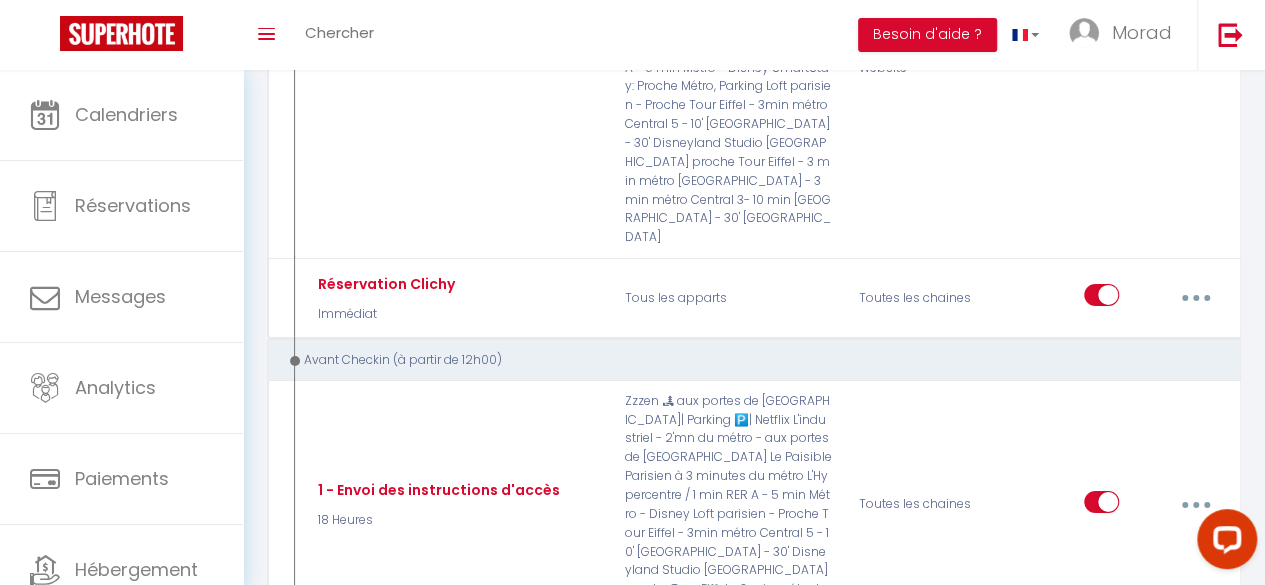 scroll, scrollTop: 3136, scrollLeft: 0, axis: vertical 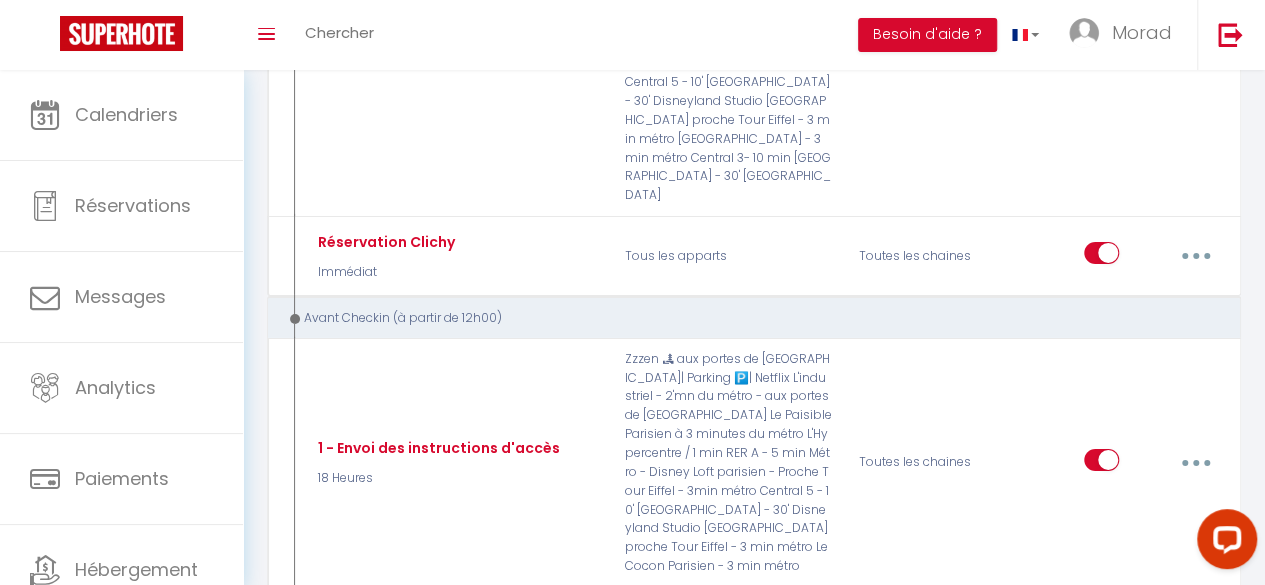 click at bounding box center [1195, 881] 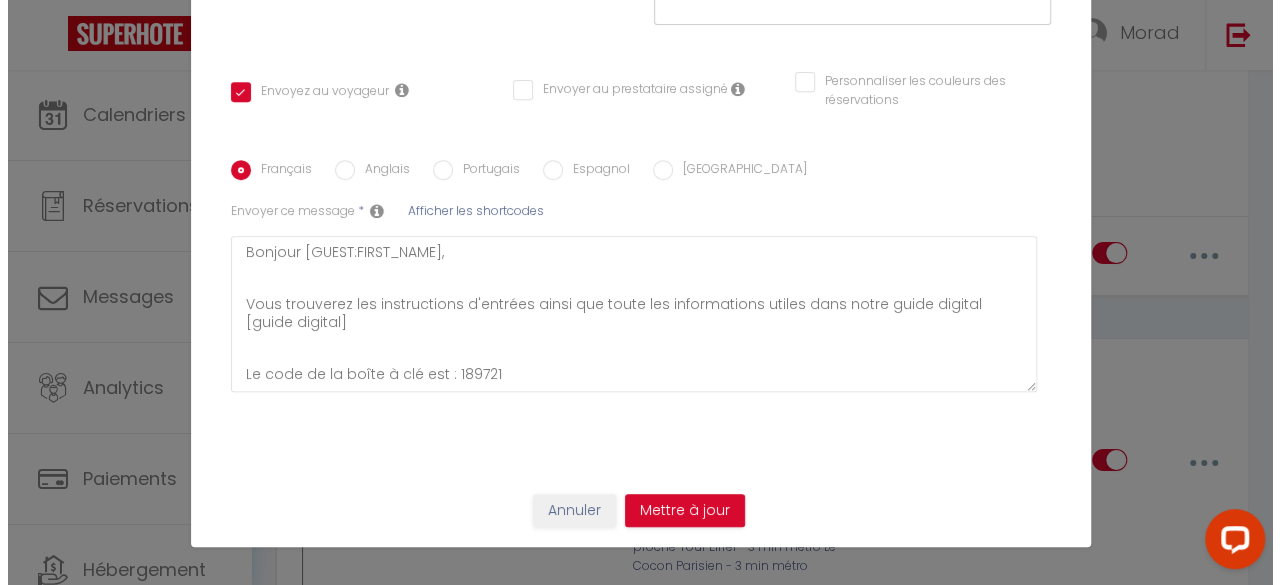 scroll, scrollTop: 3149, scrollLeft: 0, axis: vertical 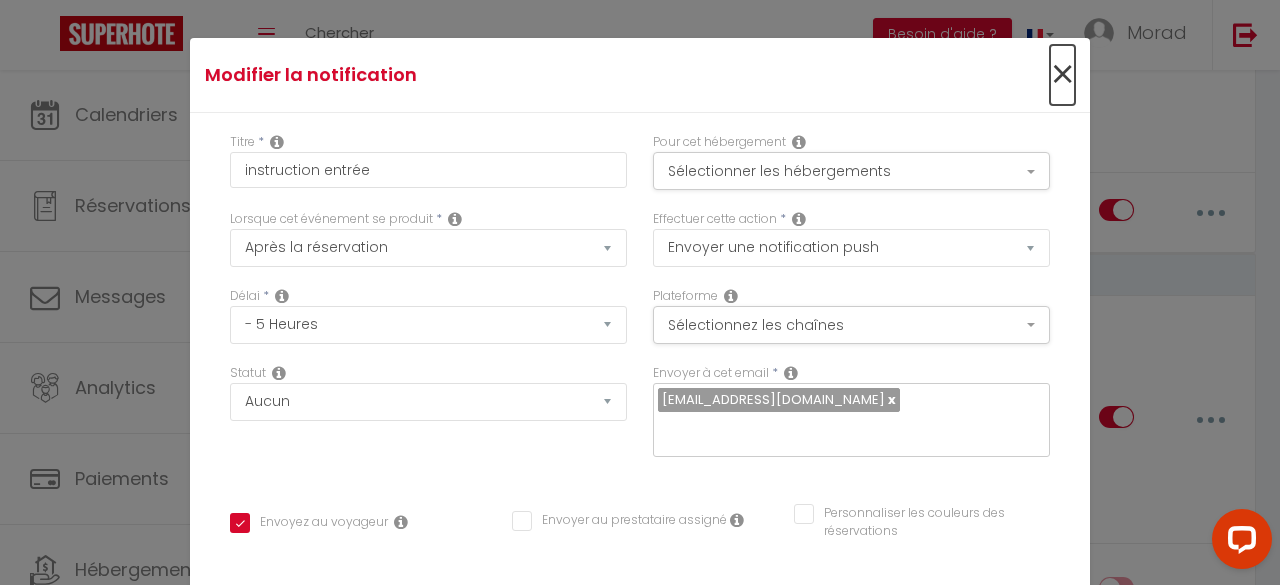 click on "×" at bounding box center [1062, 75] 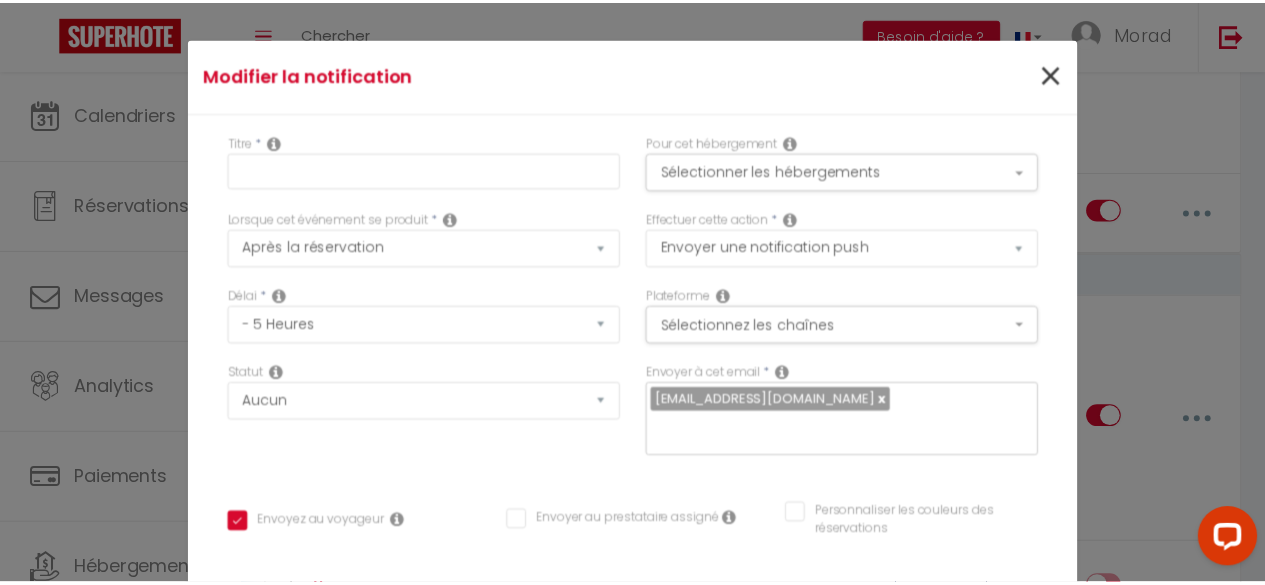 scroll, scrollTop: 3196, scrollLeft: 0, axis: vertical 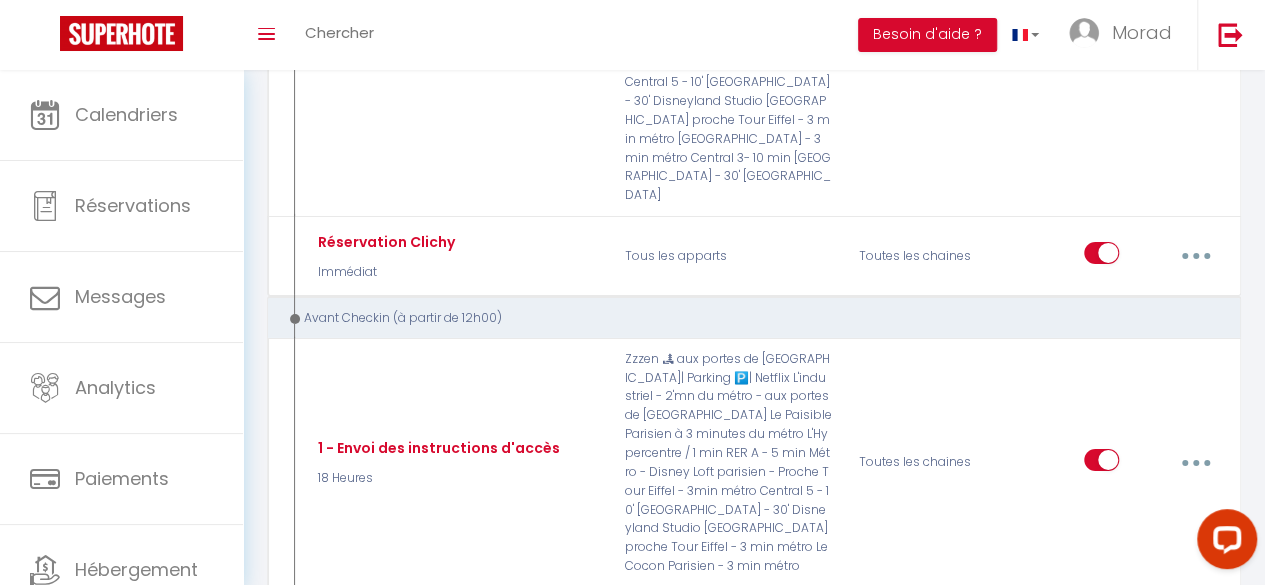 click on "Editer   Dupliquer   Tester   Supprimer" at bounding box center (1153, 881) 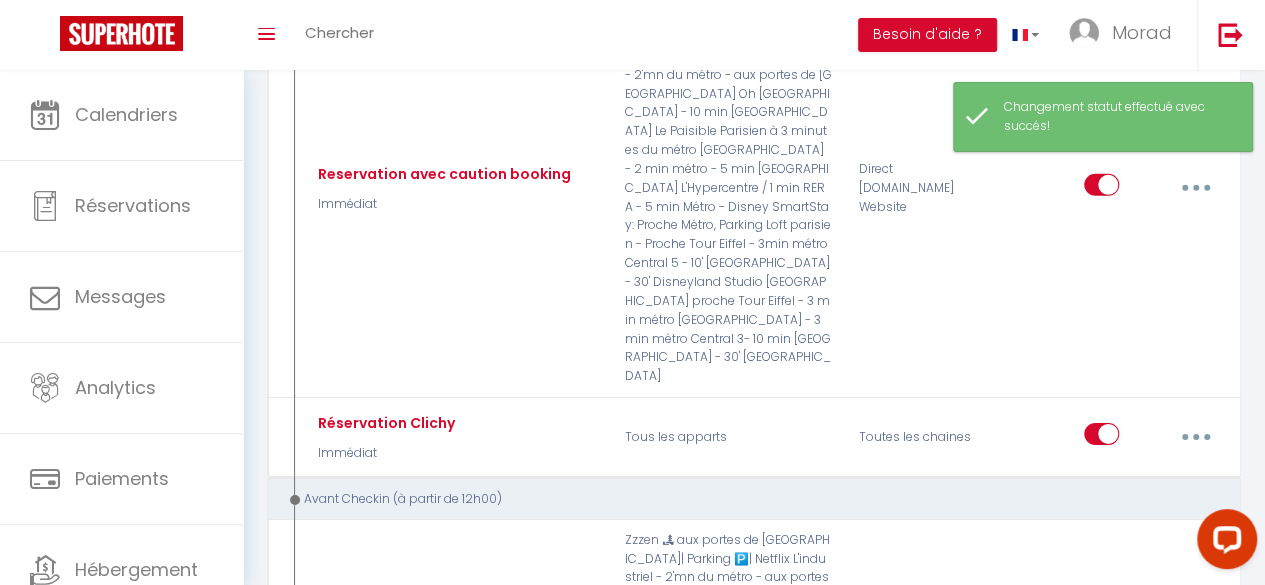 scroll, scrollTop: 3014, scrollLeft: 0, axis: vertical 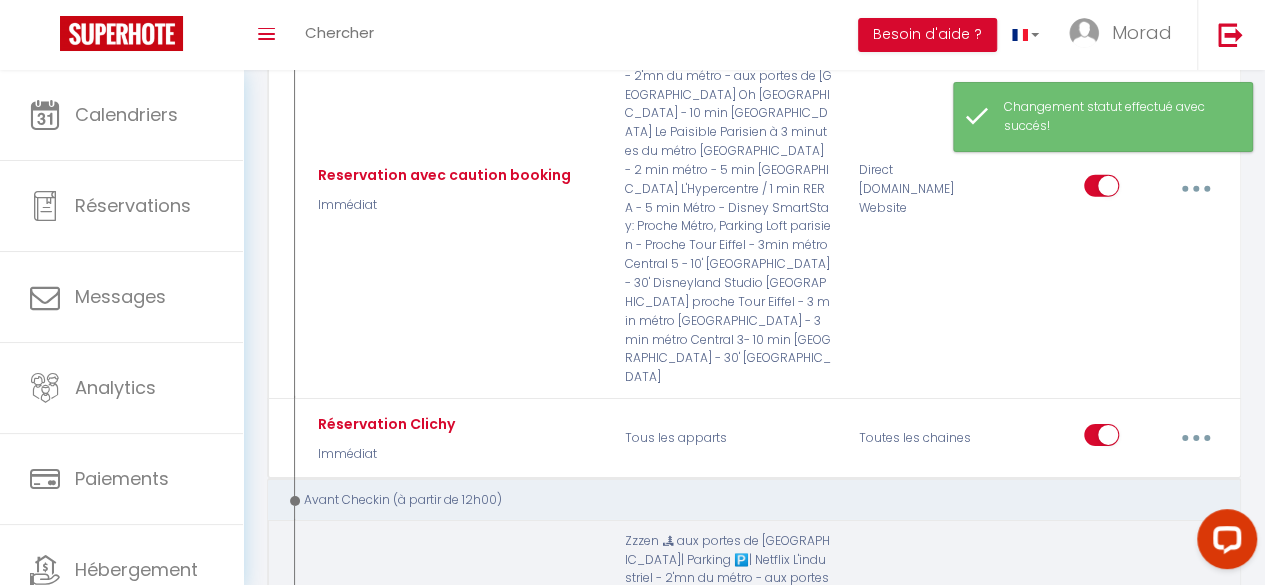 click at bounding box center (1195, 645) 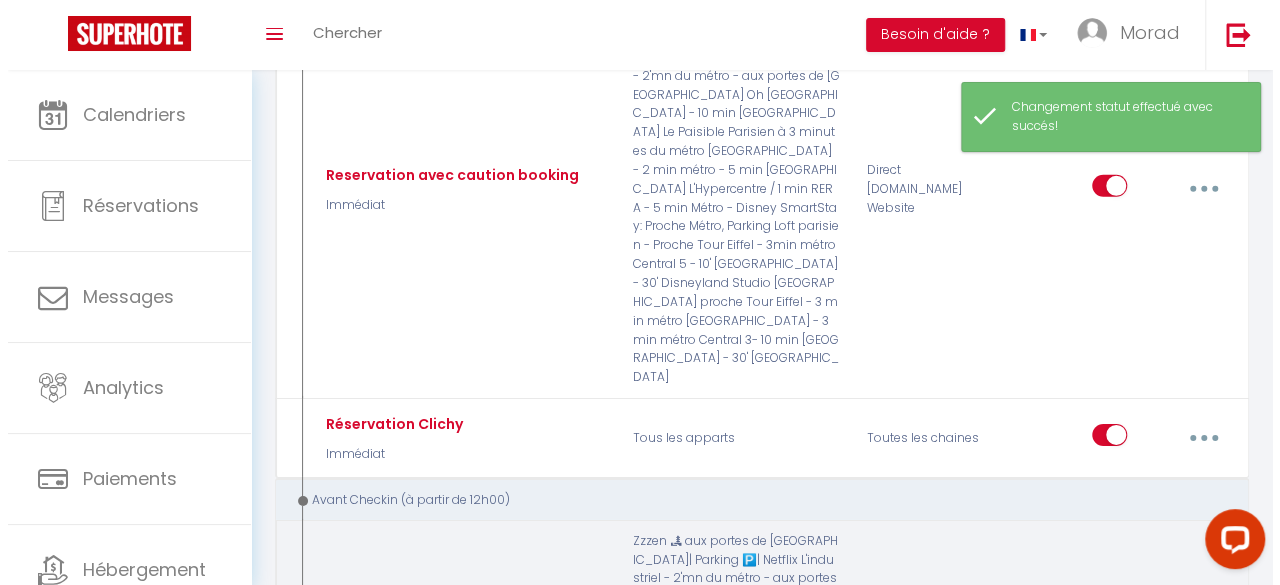 scroll, scrollTop: 2976, scrollLeft: 0, axis: vertical 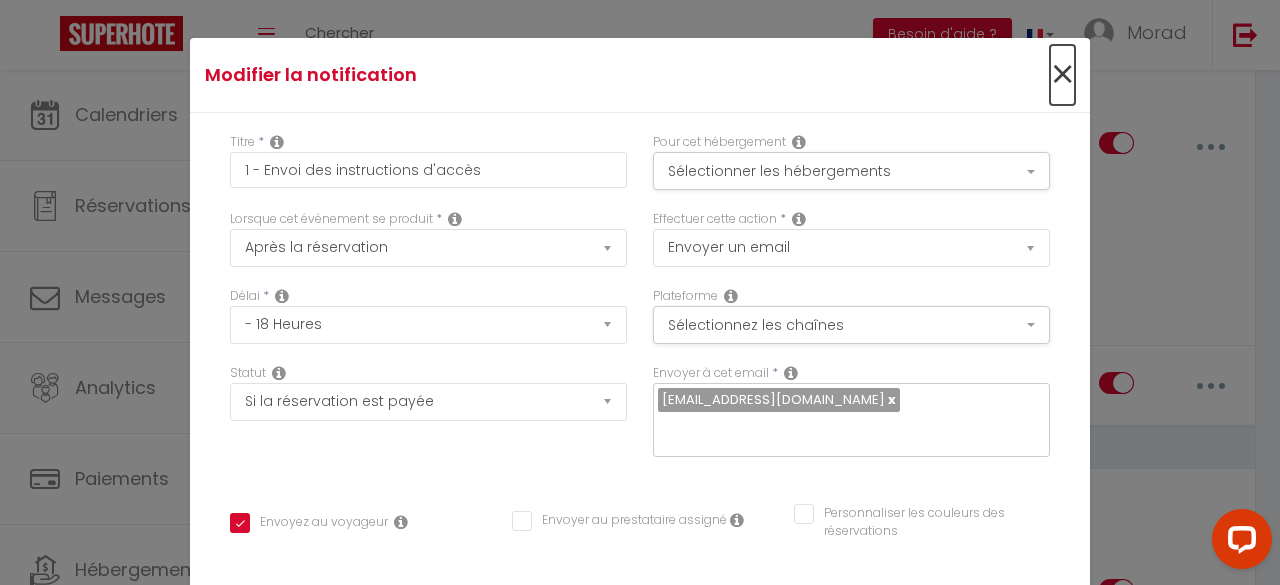 click on "×" at bounding box center [1062, 75] 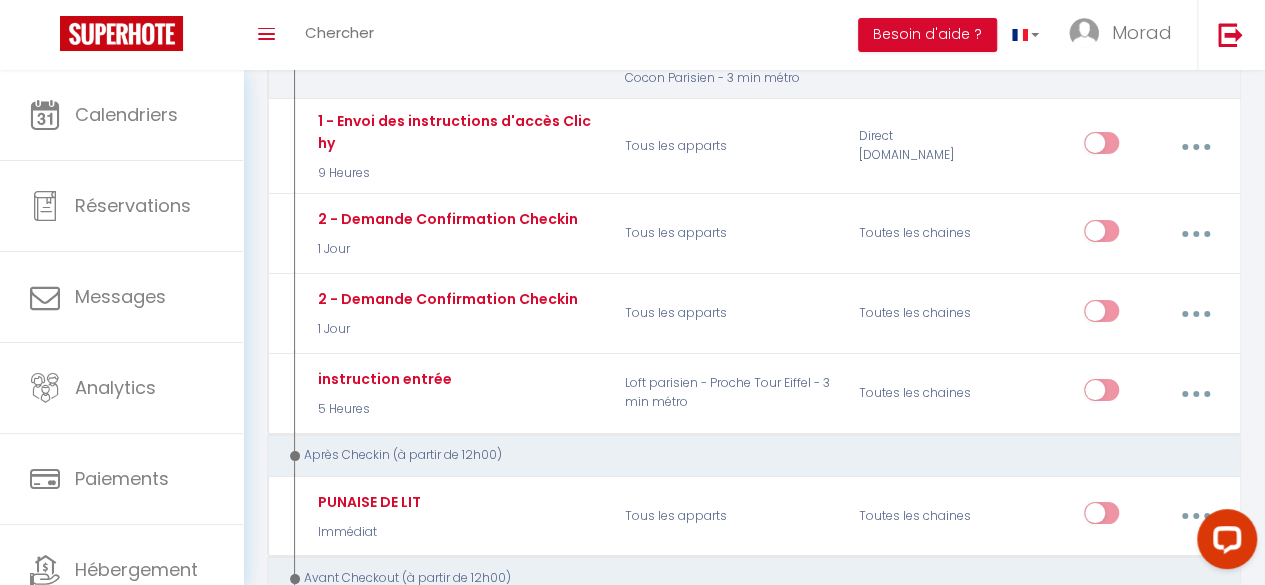 scroll, scrollTop: 3690, scrollLeft: 0, axis: vertical 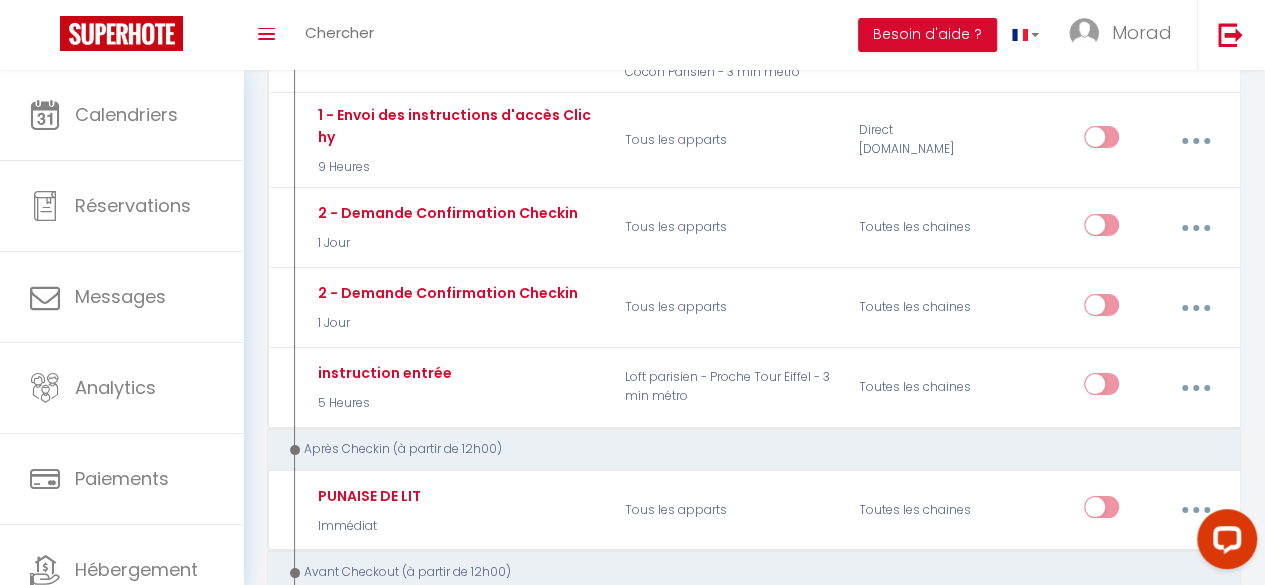 click at bounding box center (1195, 783) 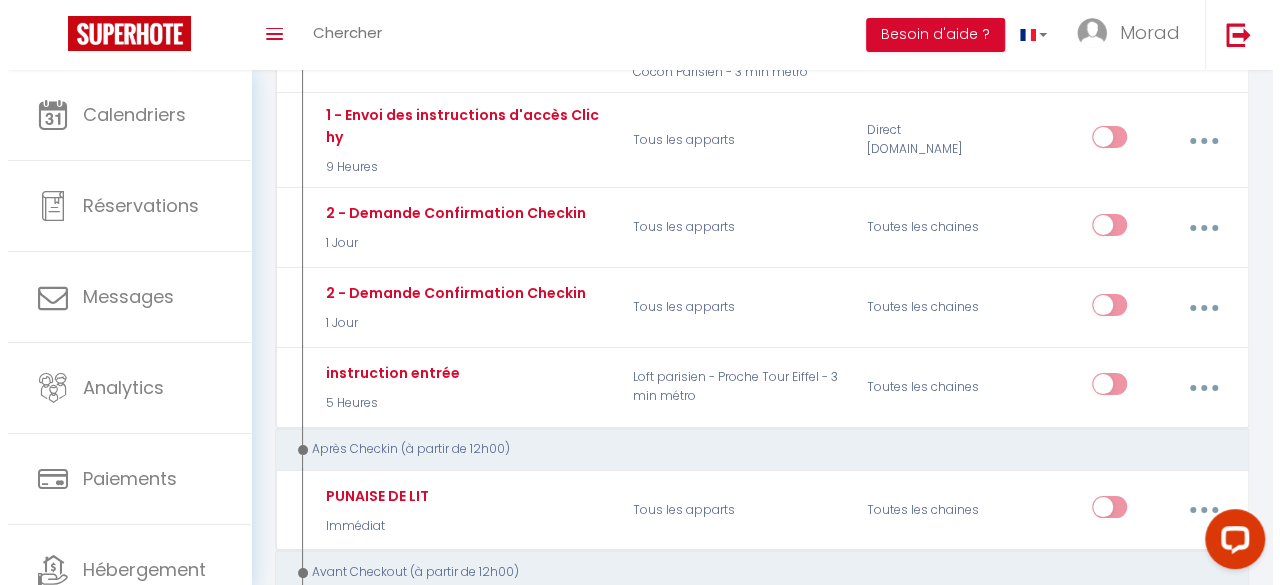 scroll, scrollTop: 3618, scrollLeft: 0, axis: vertical 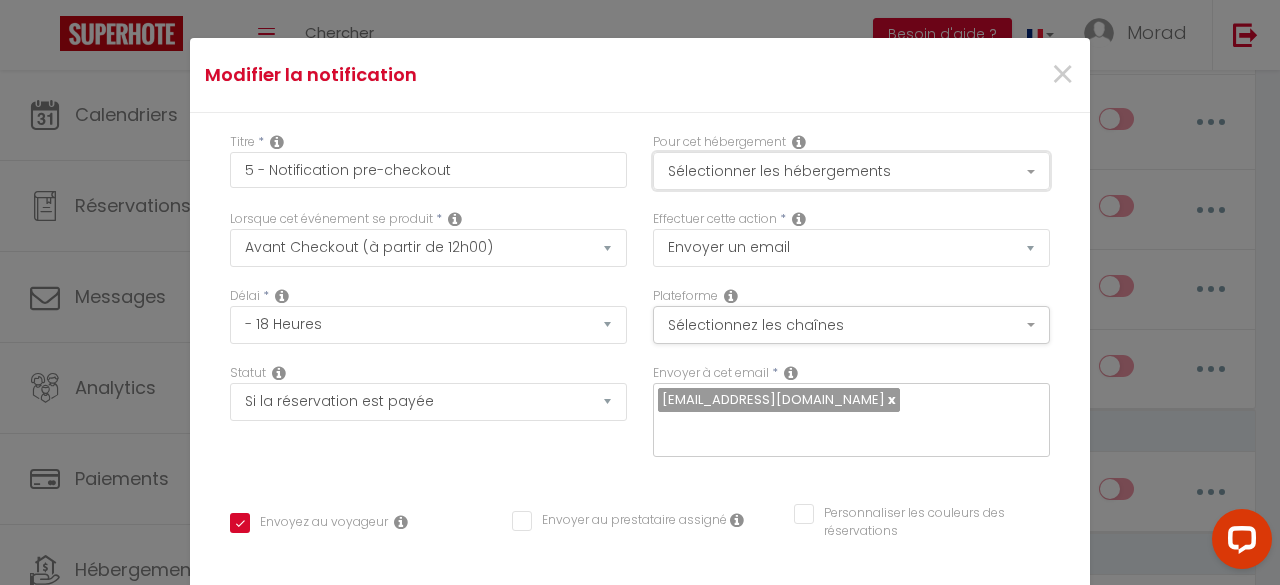 click on "Sélectionner les hébergements" at bounding box center (851, 171) 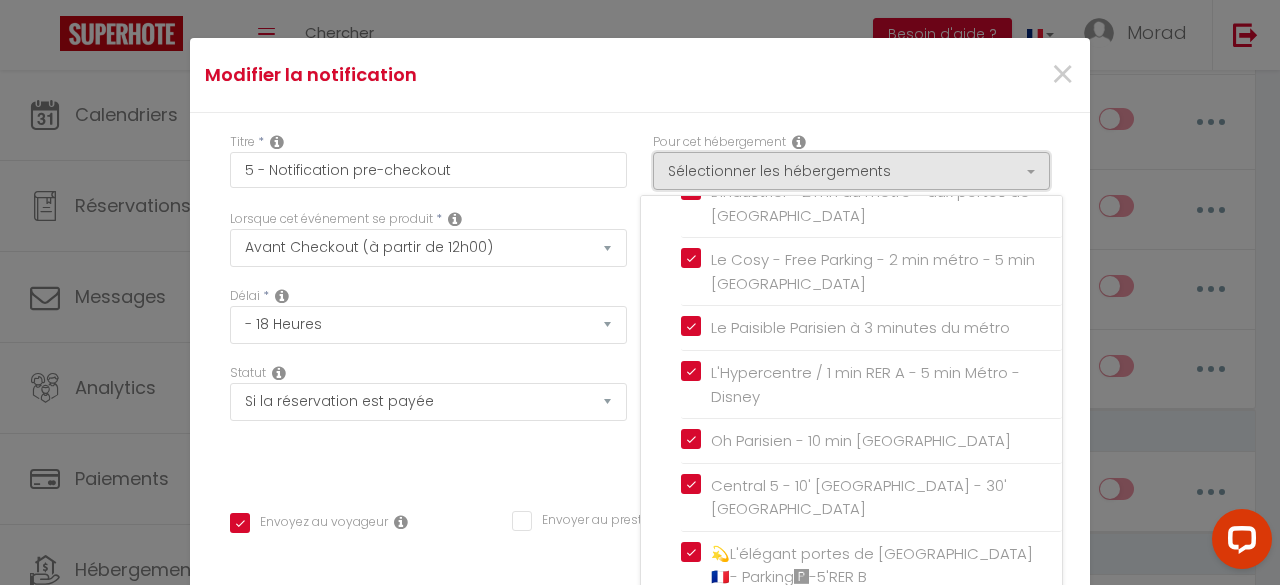 scroll, scrollTop: 1149, scrollLeft: 0, axis: vertical 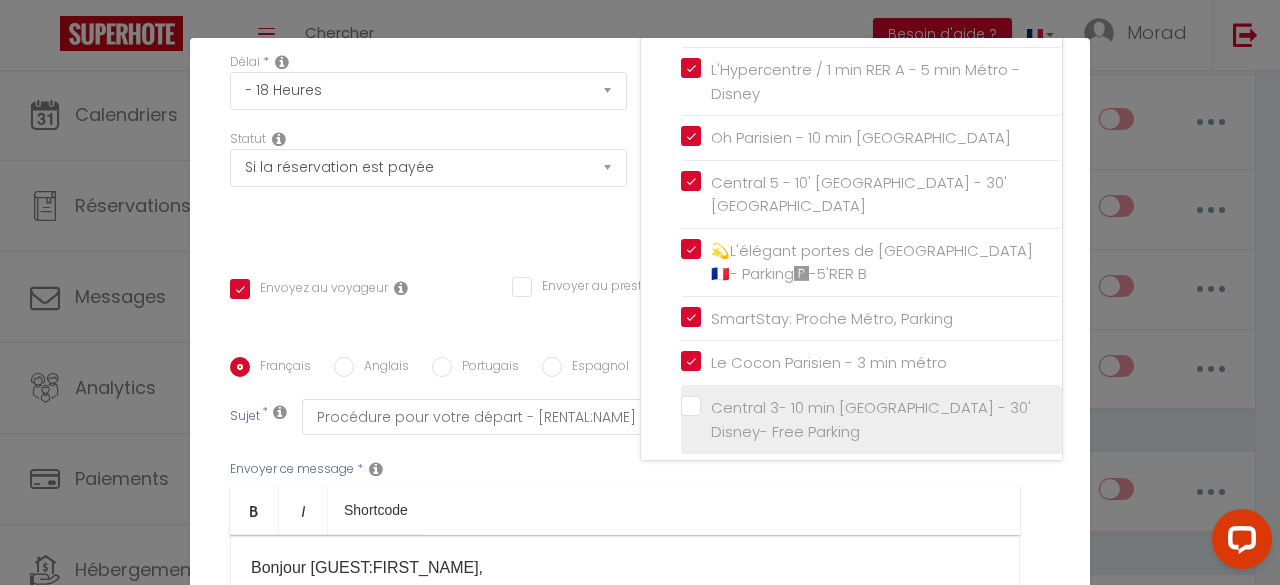 click on "Central 3- 10 min [GEOGRAPHIC_DATA] - 30' Disney- Free Parking" at bounding box center [871, 420] 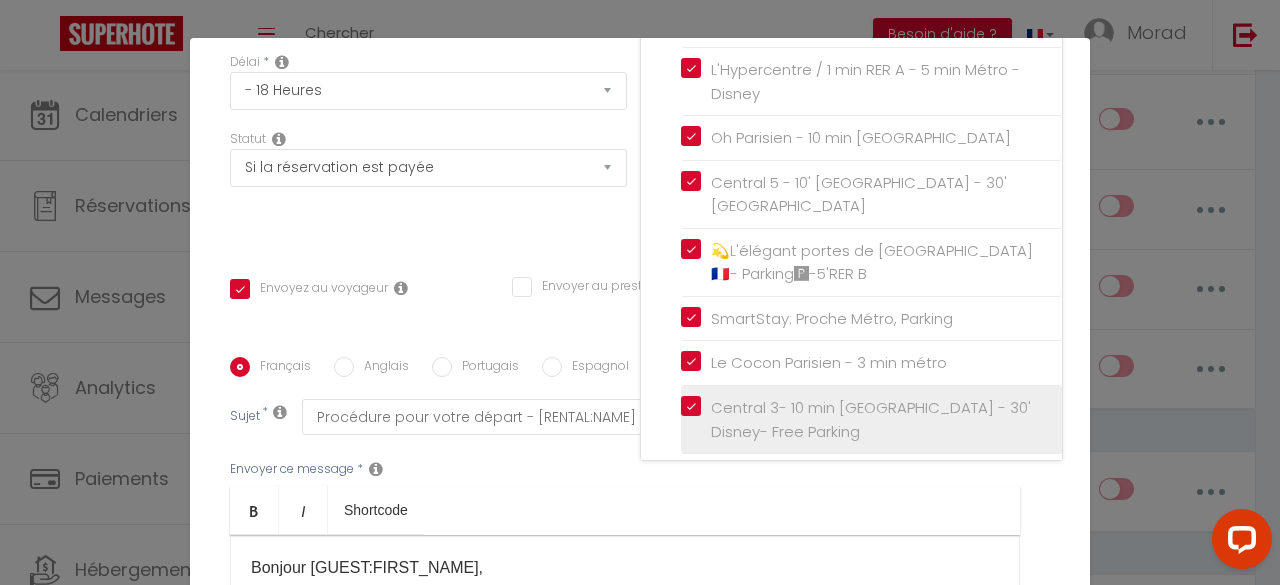 checkbox on "false" 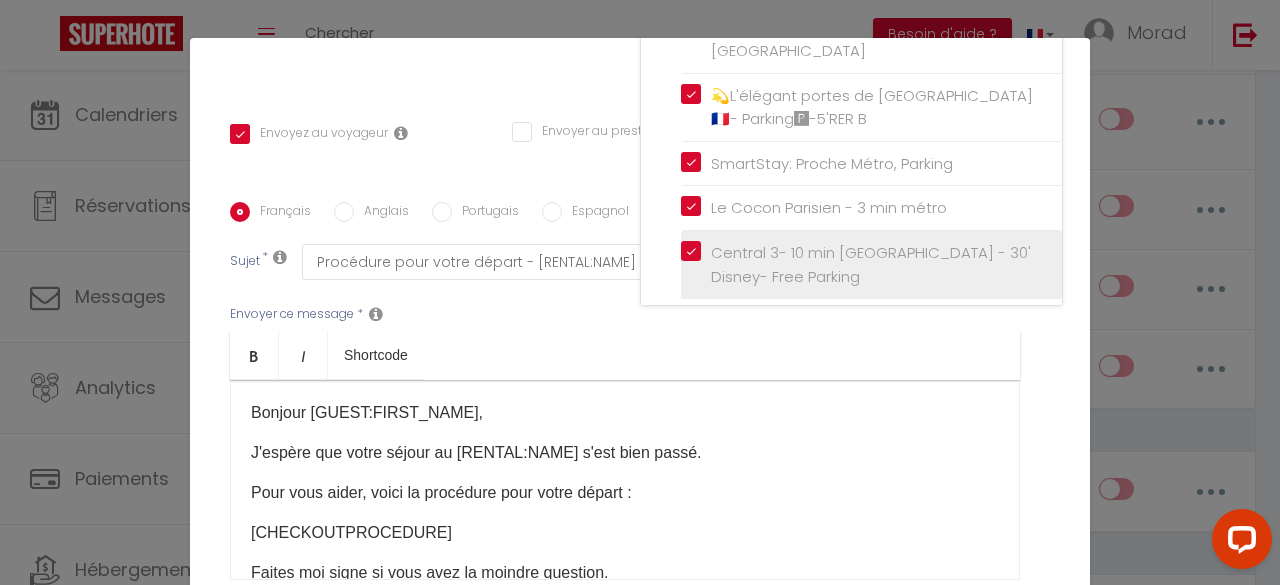 scroll, scrollTop: 390, scrollLeft: 0, axis: vertical 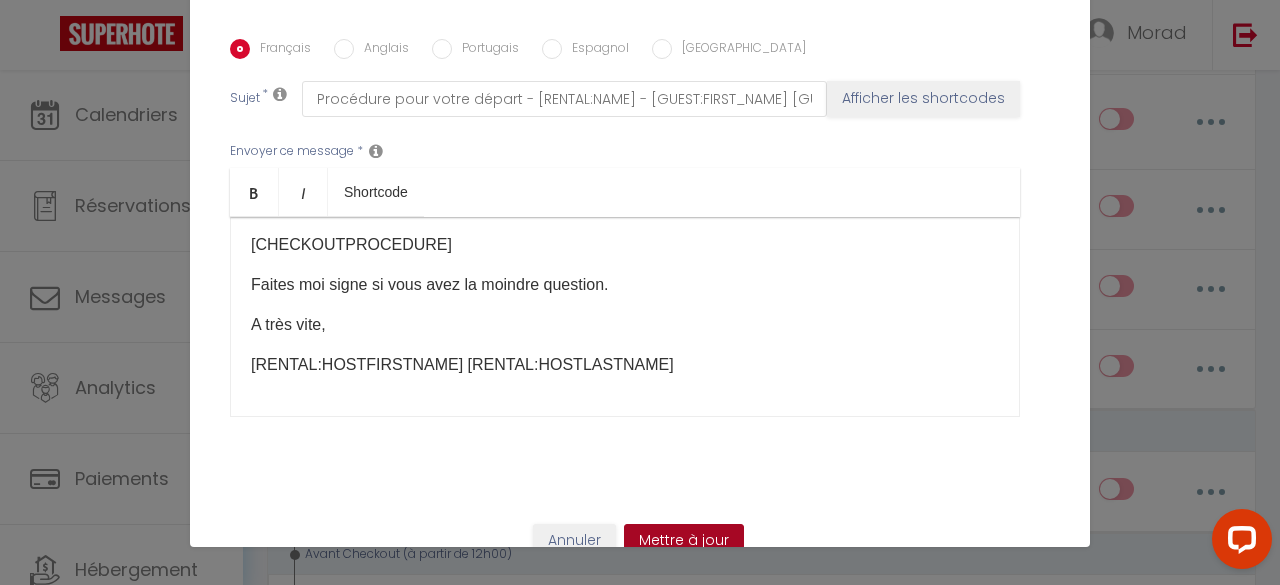 click on "Mettre à jour" at bounding box center [684, 541] 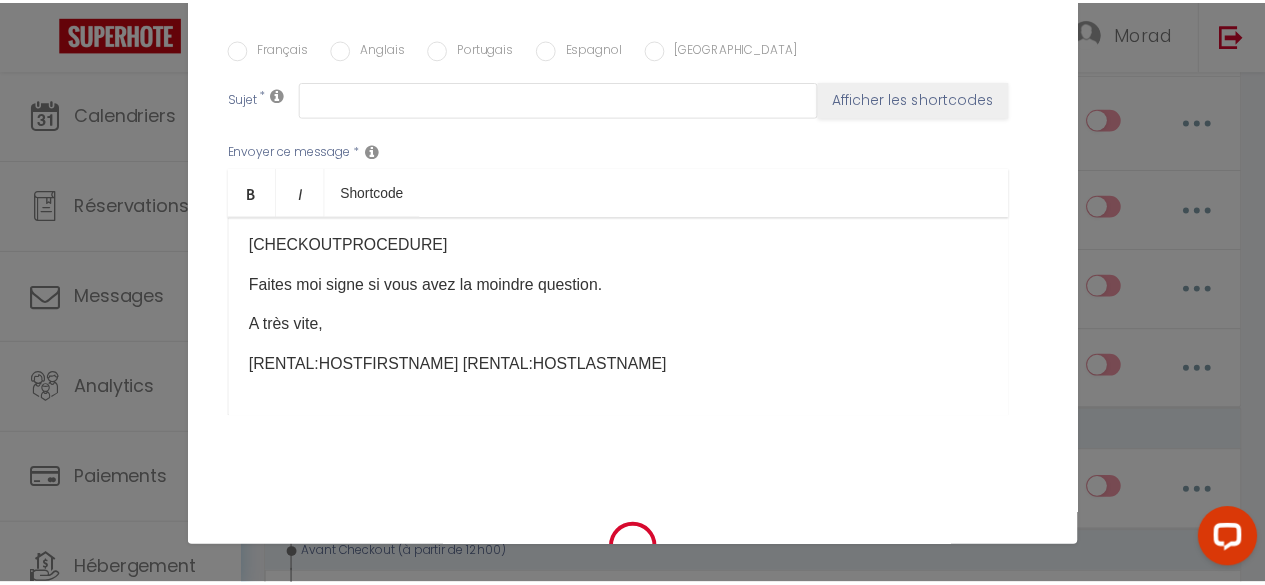 scroll, scrollTop: 3690, scrollLeft: 0, axis: vertical 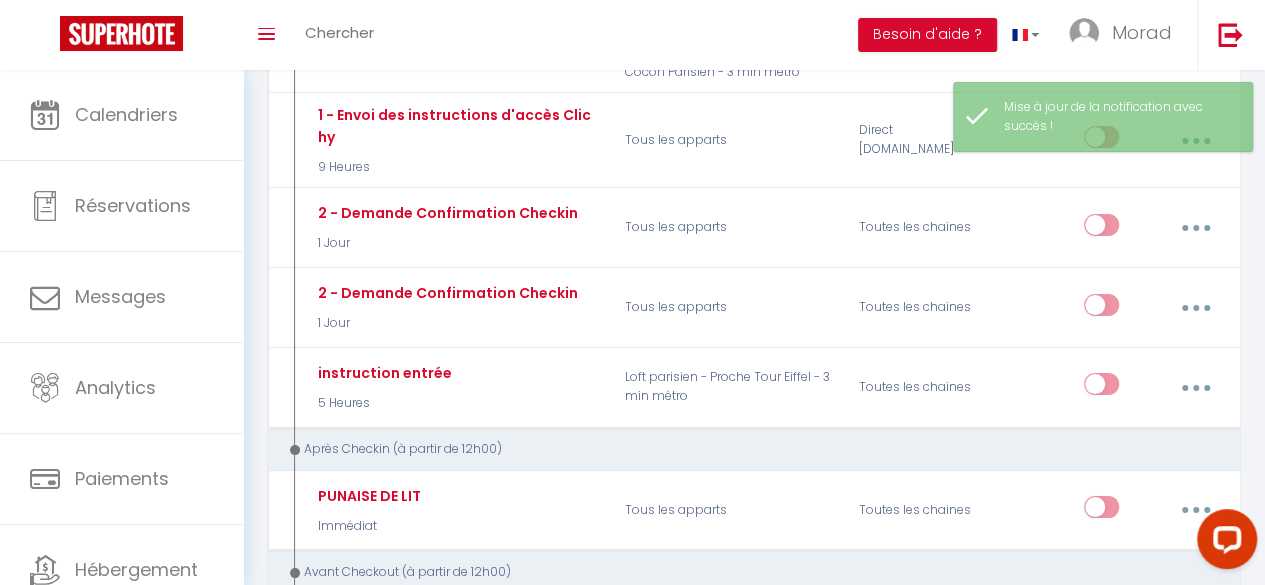 checkbox on "false" 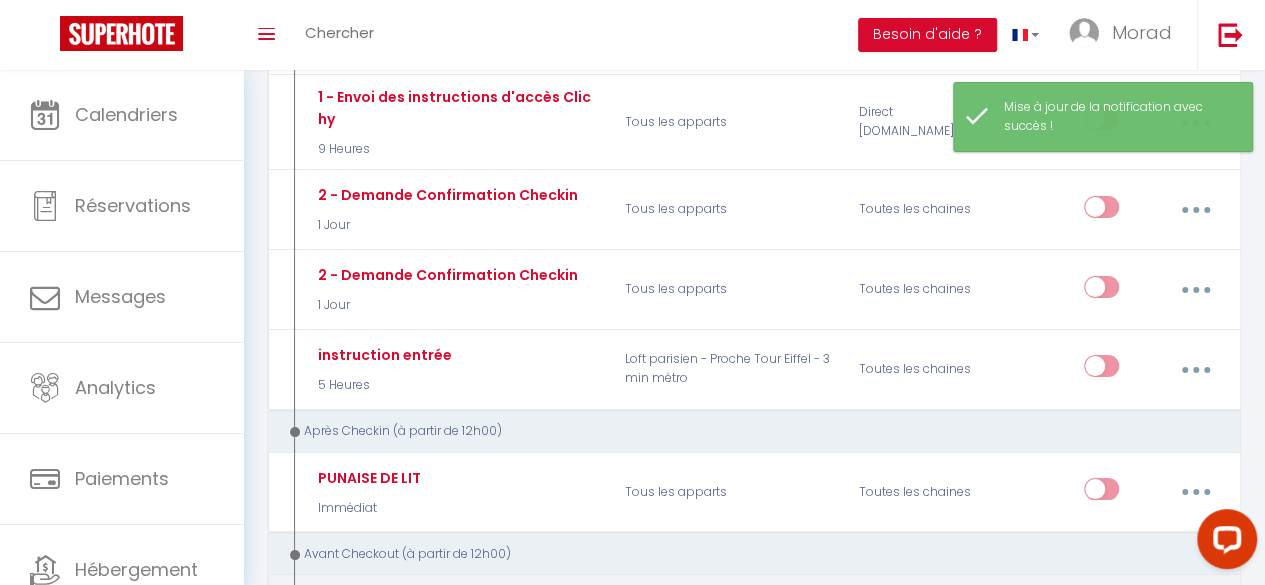 scroll, scrollTop: 3707, scrollLeft: 0, axis: vertical 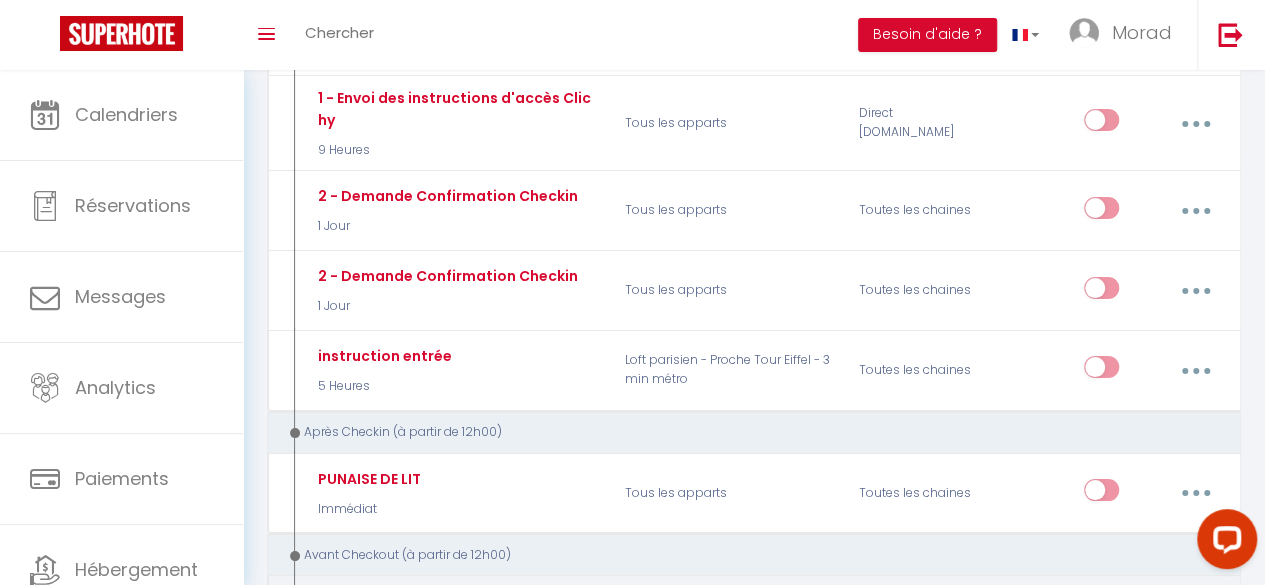 click at bounding box center [1195, 785] 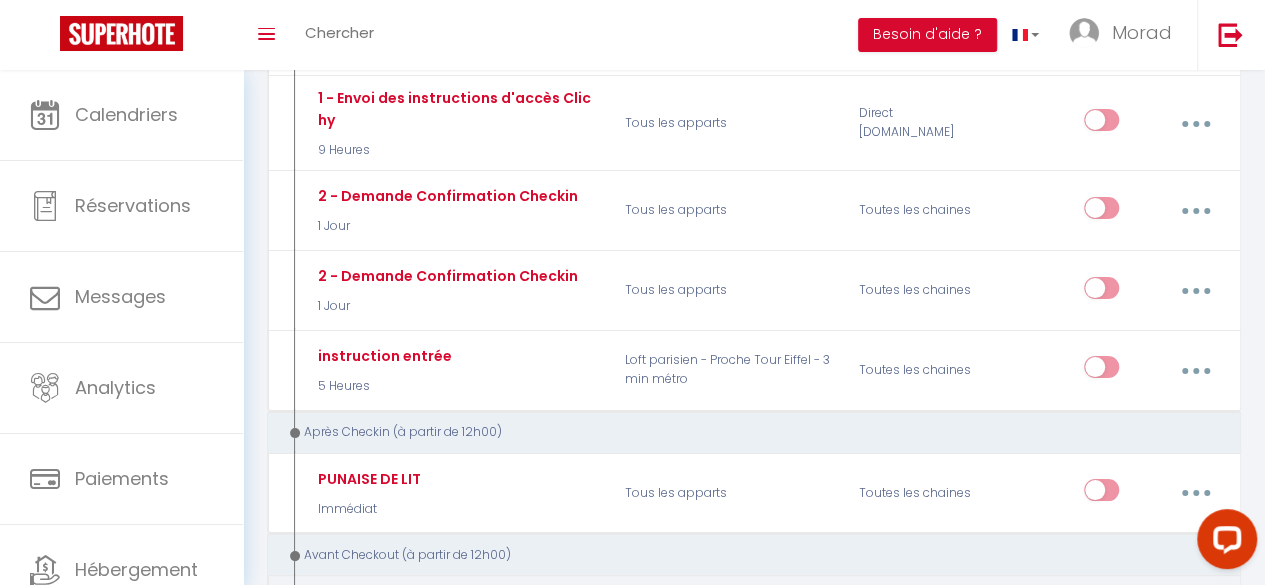 click on "Editer" at bounding box center [1142, 833] 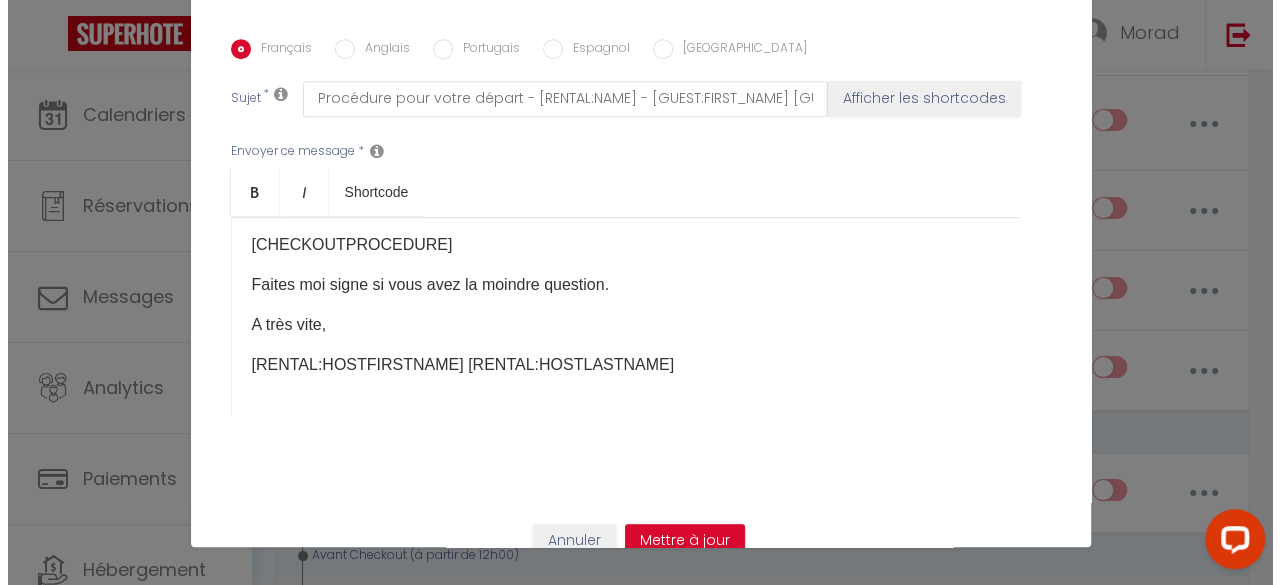 scroll, scrollTop: 3635, scrollLeft: 0, axis: vertical 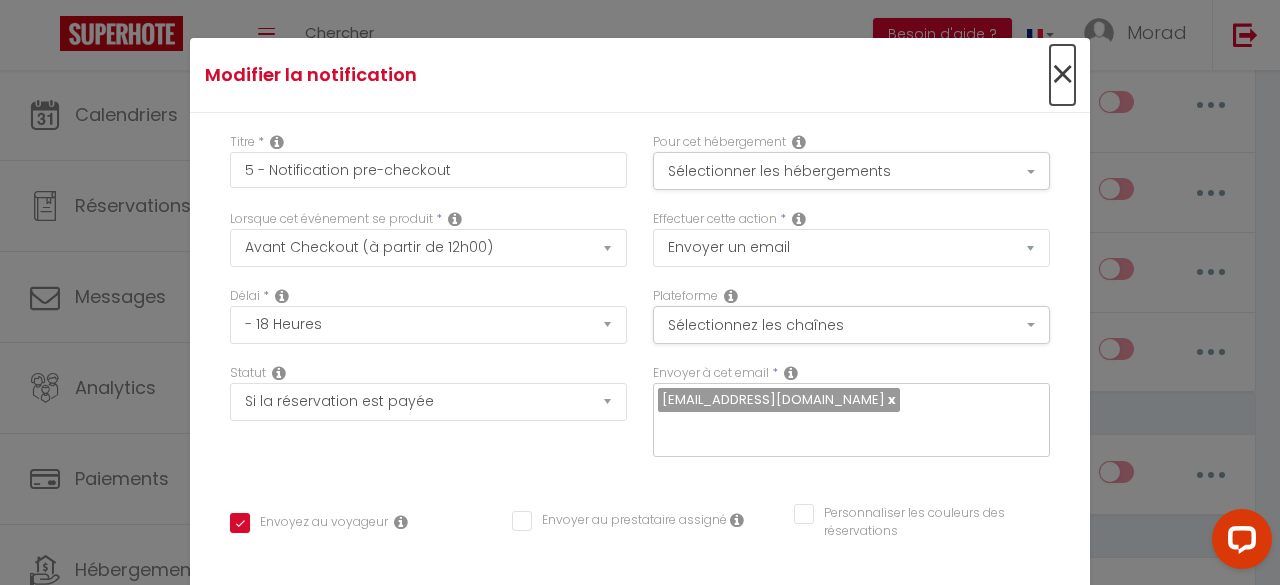 click on "×" at bounding box center (1062, 75) 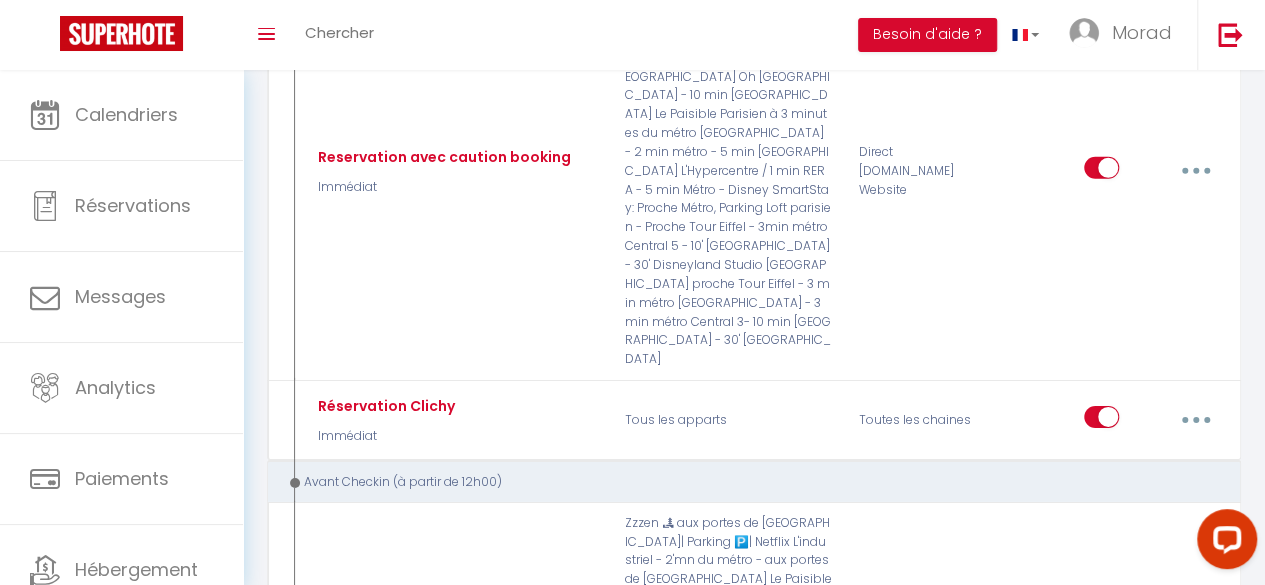 scroll, scrollTop: 3021, scrollLeft: 0, axis: vertical 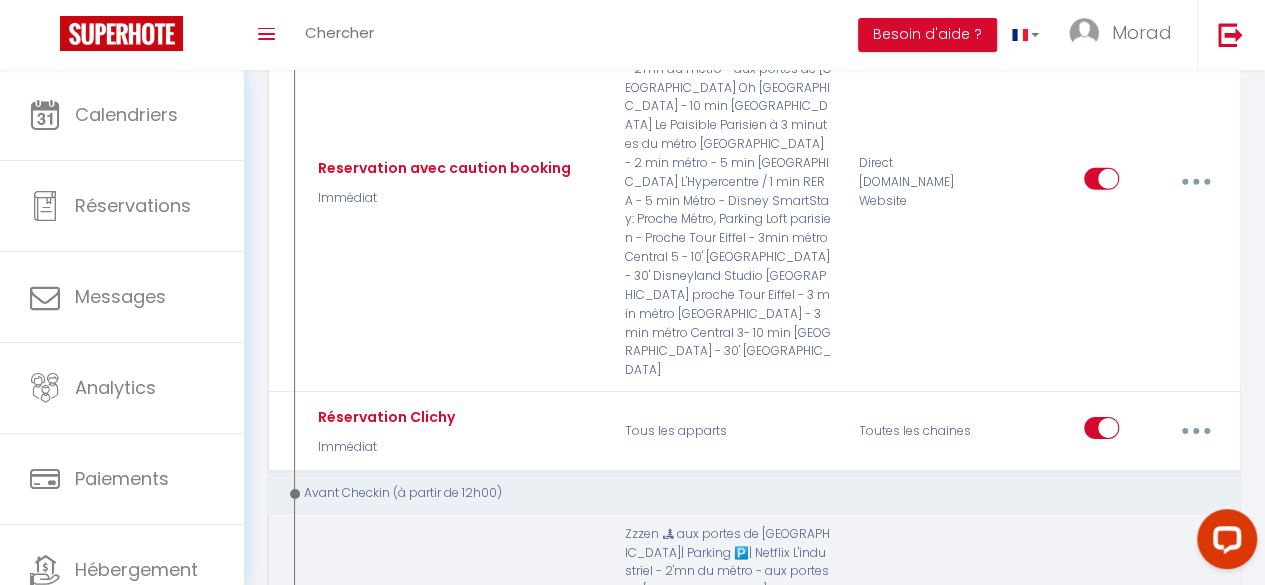 click at bounding box center [1195, 638] 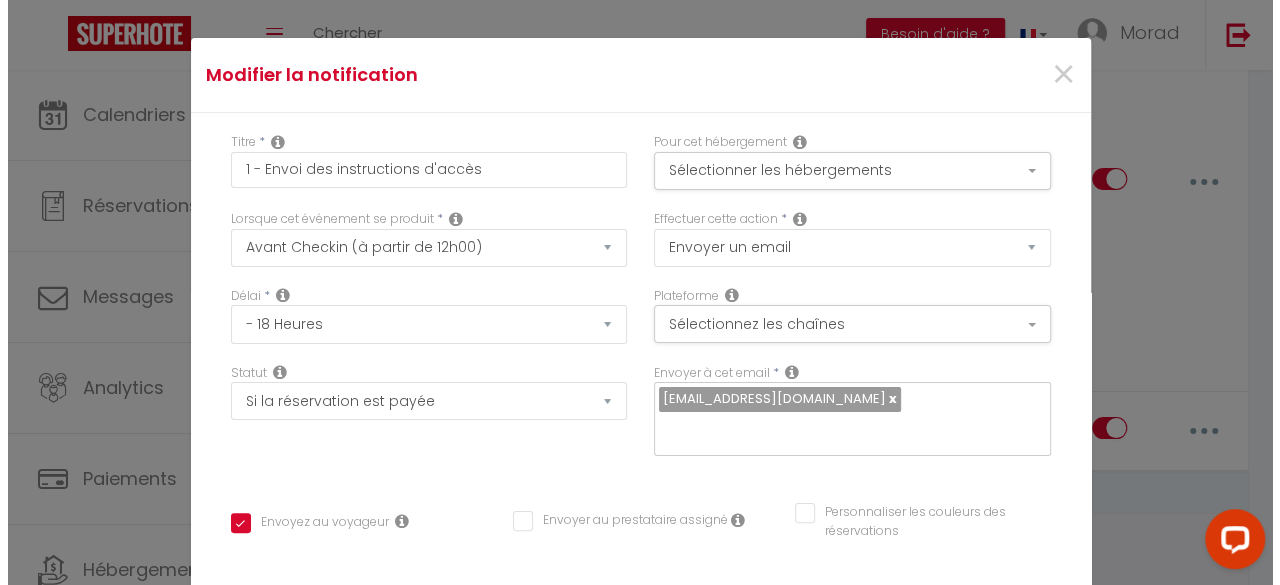 scroll, scrollTop: 2983, scrollLeft: 0, axis: vertical 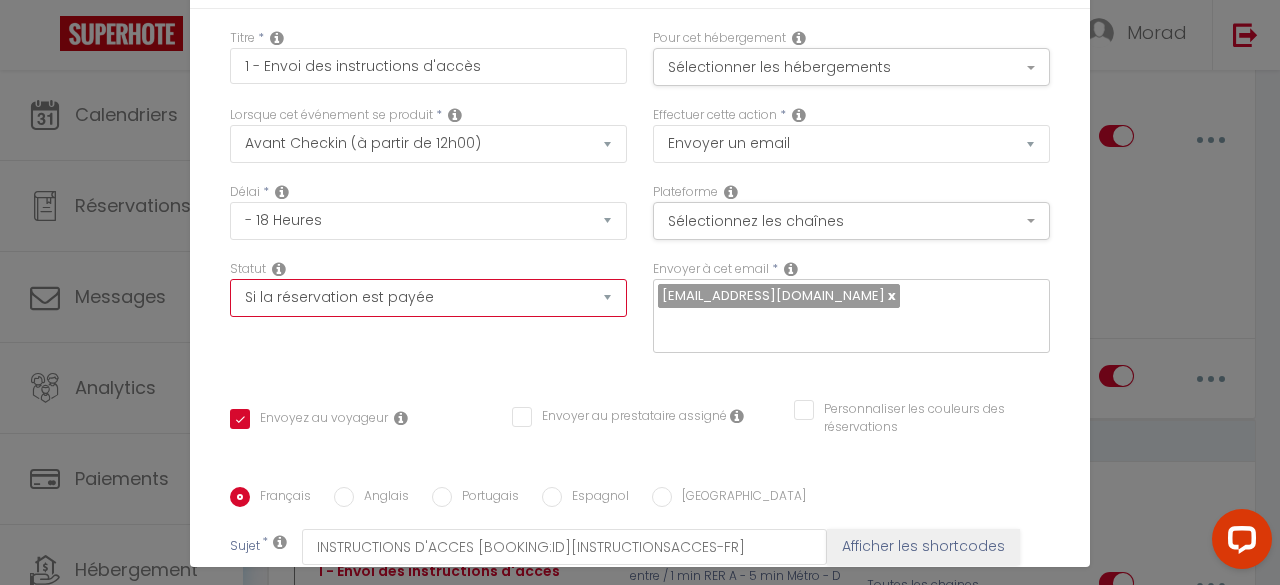 click on "Aucun   Si la réservation est payée   Si réservation non payée   Si la caution a été prise   Si caution non payée" at bounding box center [428, 298] 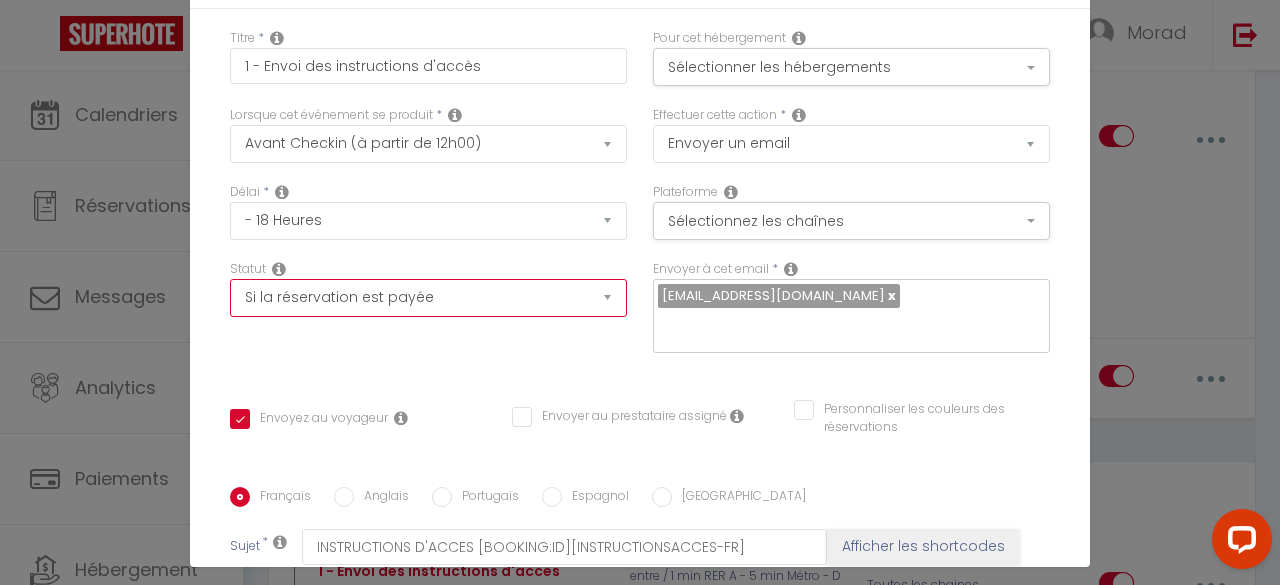 select on "if_deposit_is_paid" 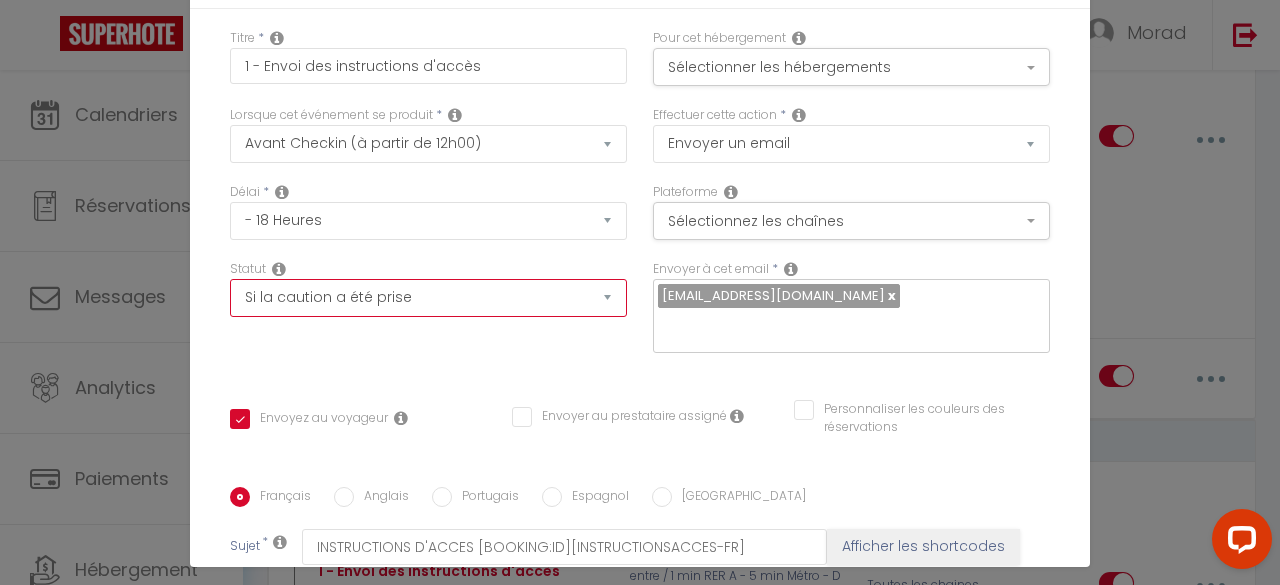 checkbox on "true" 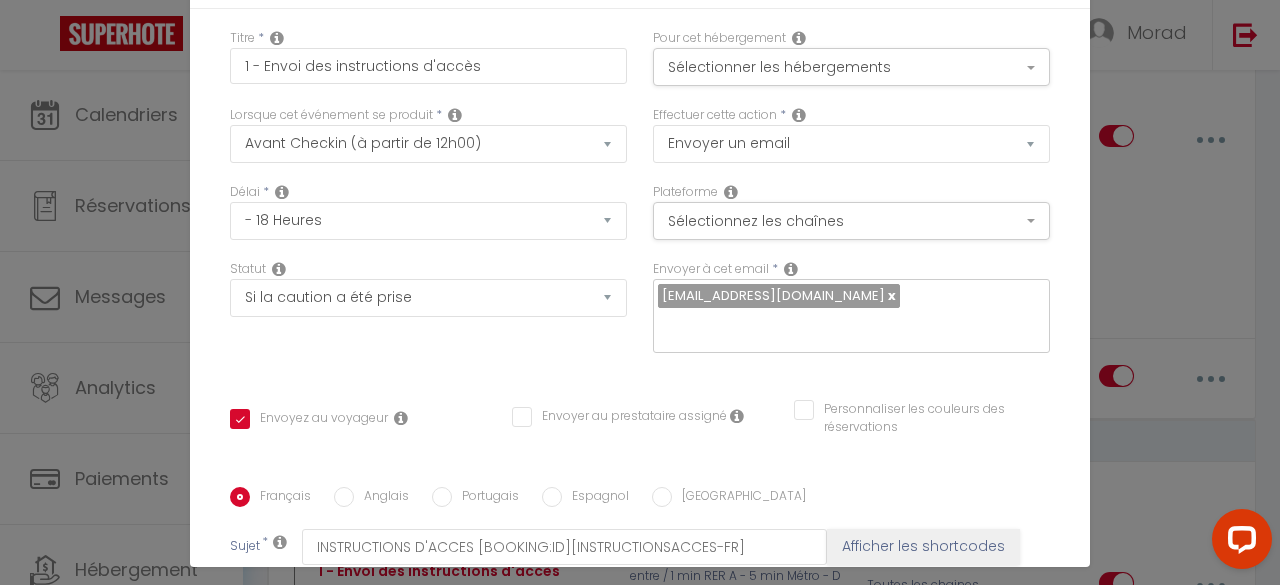 click on "Titre   *     1 - Envoi des instructions d'accès   Pour cet hébergement
Sélectionner les hébergements
Tous les apparts
CONCIERGERIE FRANCE
Loft parisien - Proche Tour Eiffel - 3min métro
Studio Parisien proche Tour Eiffel - 3 min métro
L'Haussmannien aux portes Paris - 2 min Métro
TANGER
Appartement Standing- 2 min Gare TGV - 2 min Plage
Conciergerie Tanger" at bounding box center (640, 487) 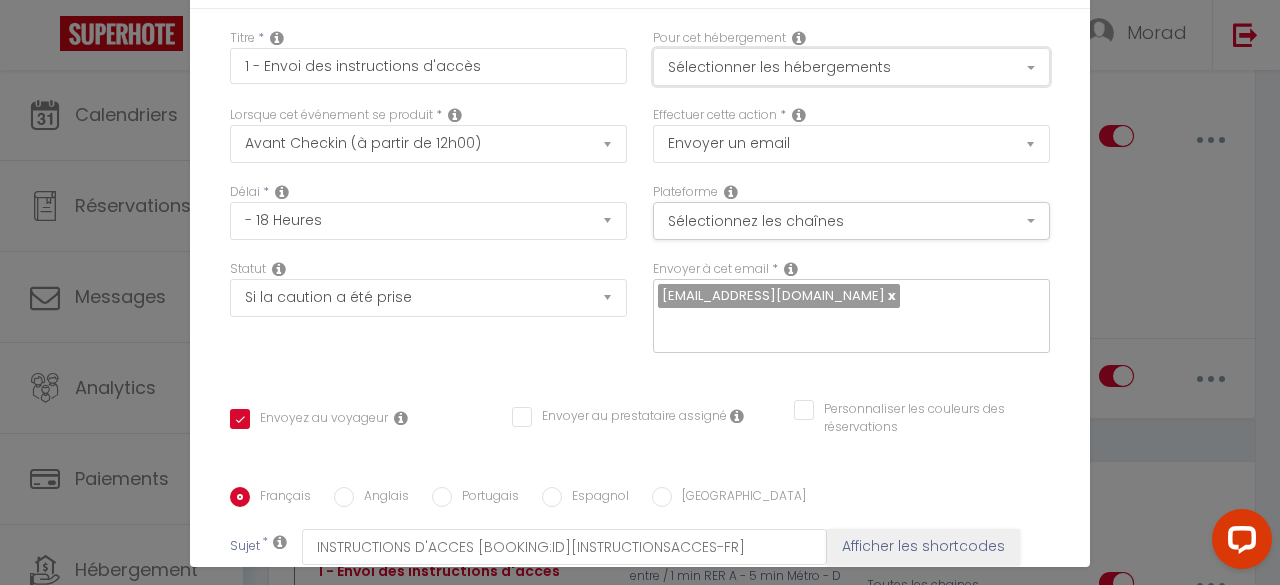 click on "Sélectionner les hébergements" at bounding box center [851, 67] 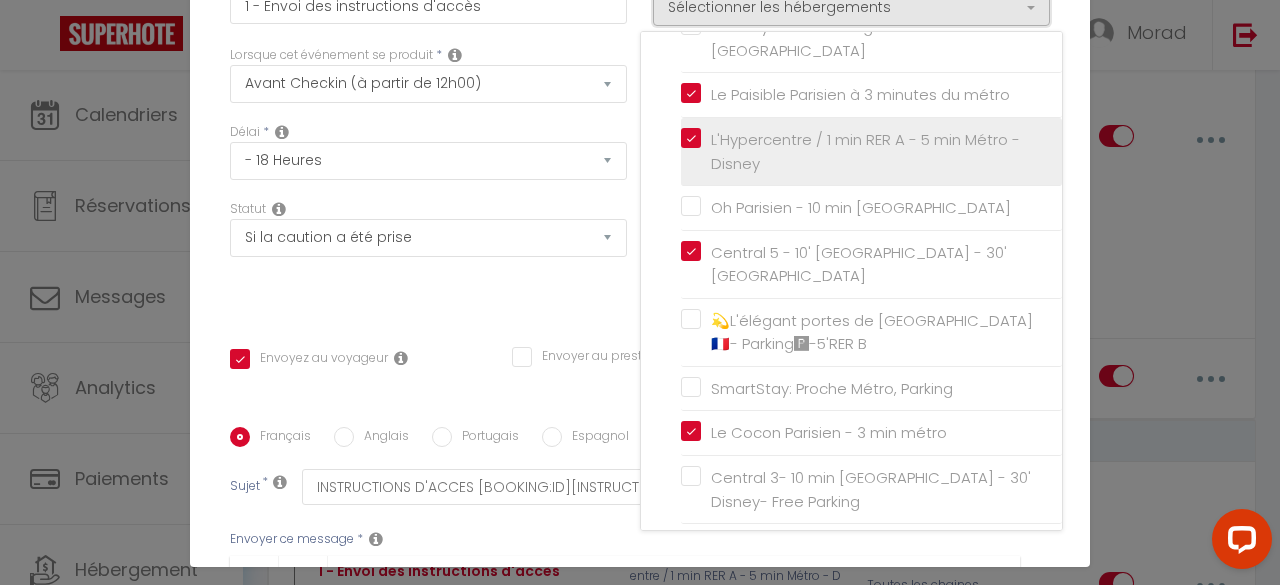 scroll, scrollTop: 162, scrollLeft: 0, axis: vertical 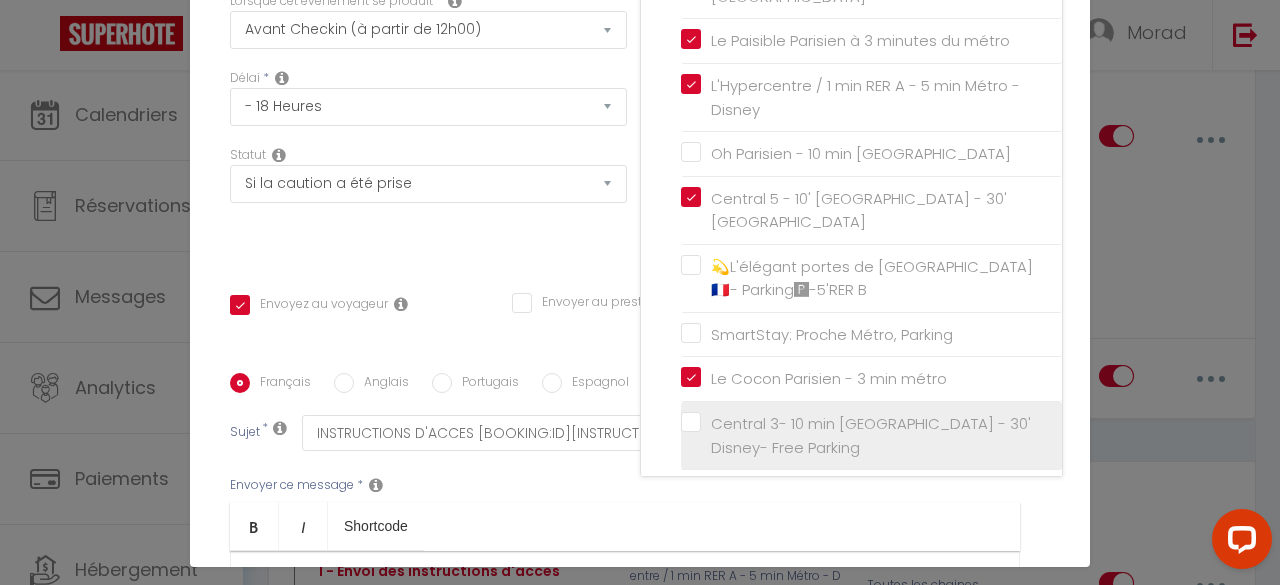 click on "Central 3- 10 min [GEOGRAPHIC_DATA] - 30' Disney- Free Parking" at bounding box center [875, 435] 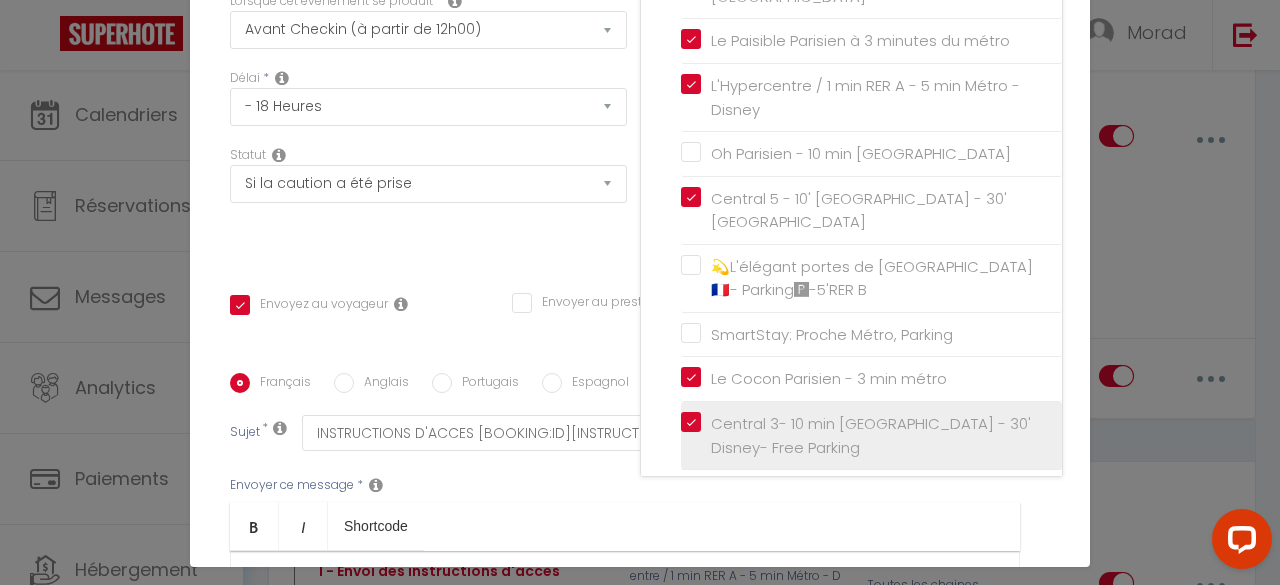 checkbox on "false" 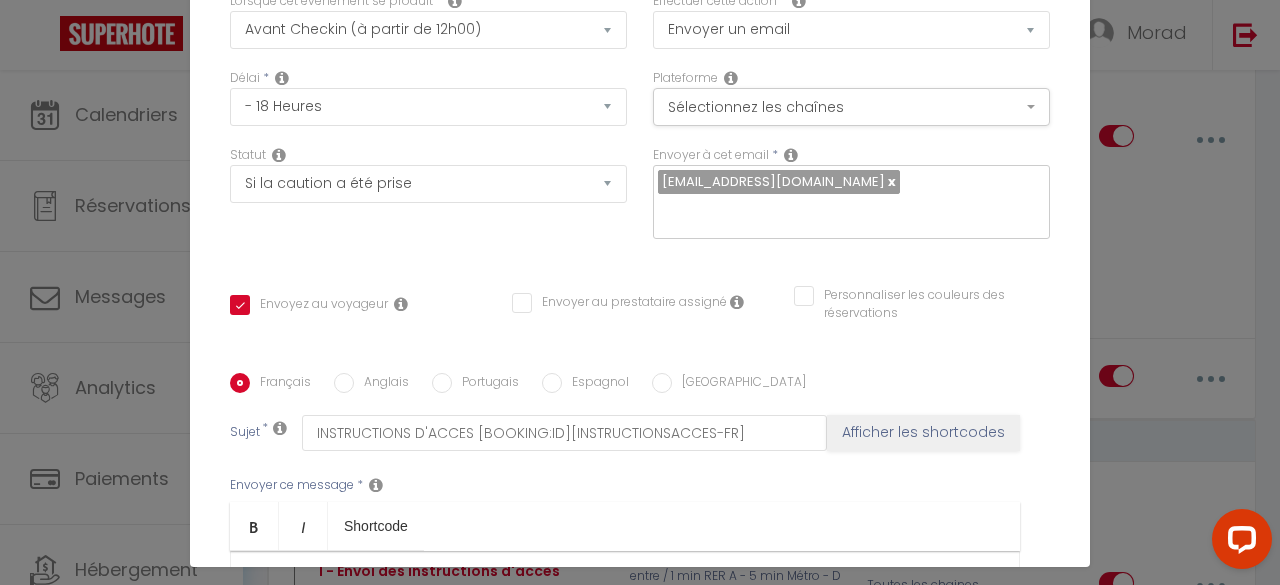 scroll, scrollTop: 0, scrollLeft: 0, axis: both 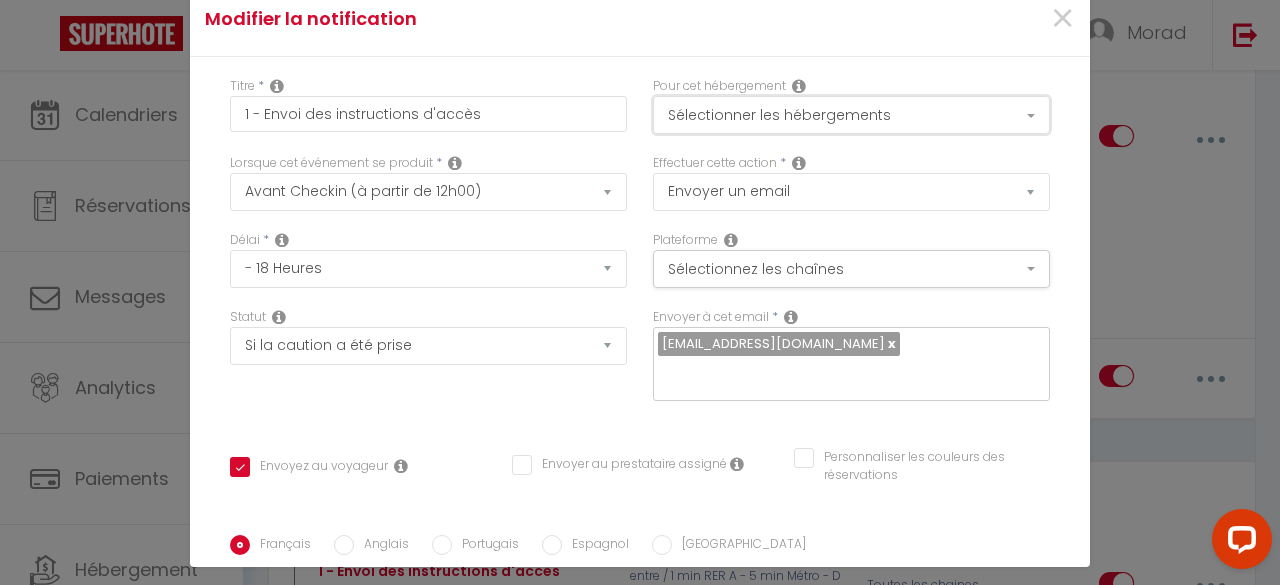 click on "Sélectionner les hébergements" at bounding box center (851, 115) 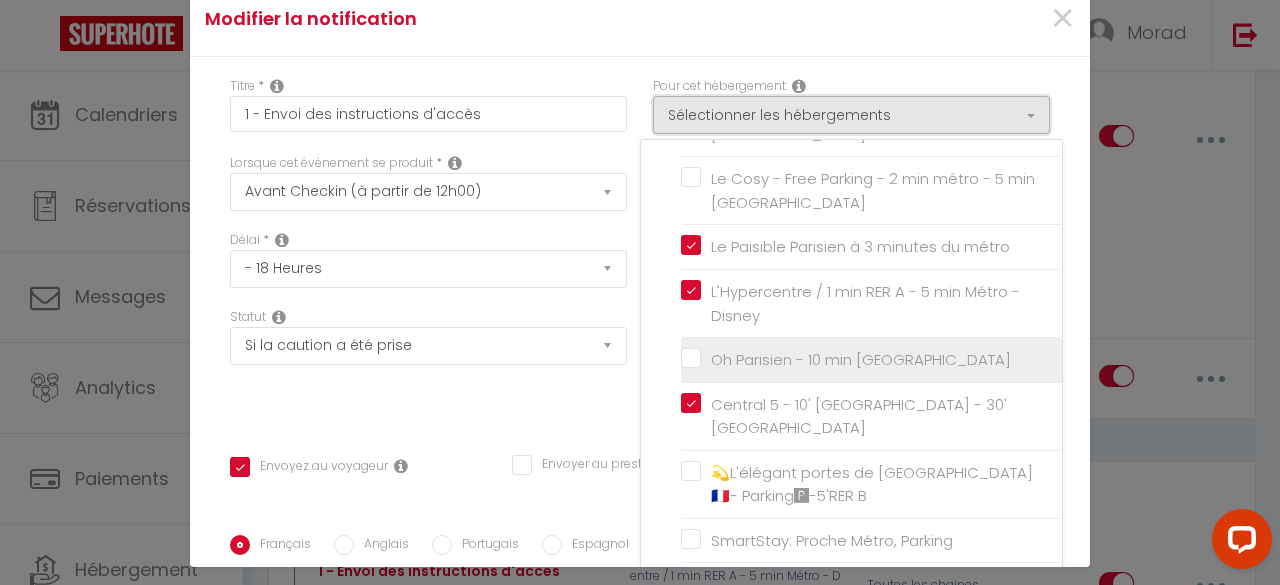 scroll, scrollTop: 1149, scrollLeft: 0, axis: vertical 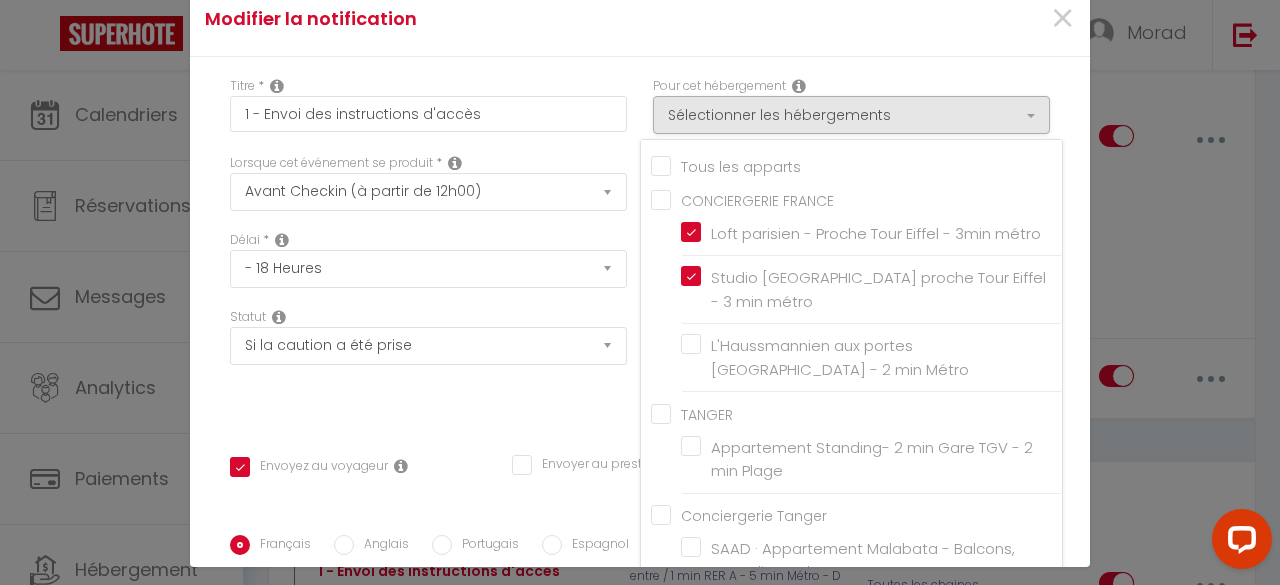 click on "Titre   *     1 - Envoi des instructions d'accès   Pour cet hébergement
Sélectionner les hébergements
Tous les apparts
CONCIERGERIE FRANCE
Loft parisien - Proche Tour Eiffel - 3min métro
Studio Parisien proche Tour Eiffel - 3 min métro
L'Haussmannien aux portes Paris - 2 min Métro
TANGER
Appartement Standing- 2 min Gare TGV - 2 min Plage
Conciergerie Tanger" at bounding box center (640, 535) 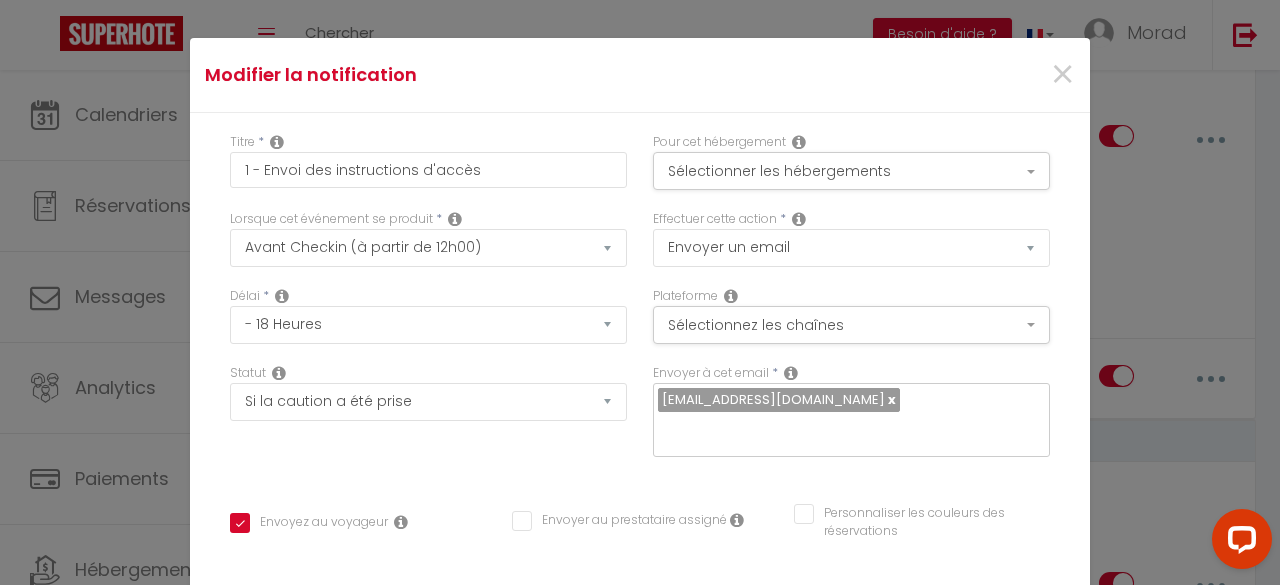 scroll, scrollTop: 76, scrollLeft: 0, axis: vertical 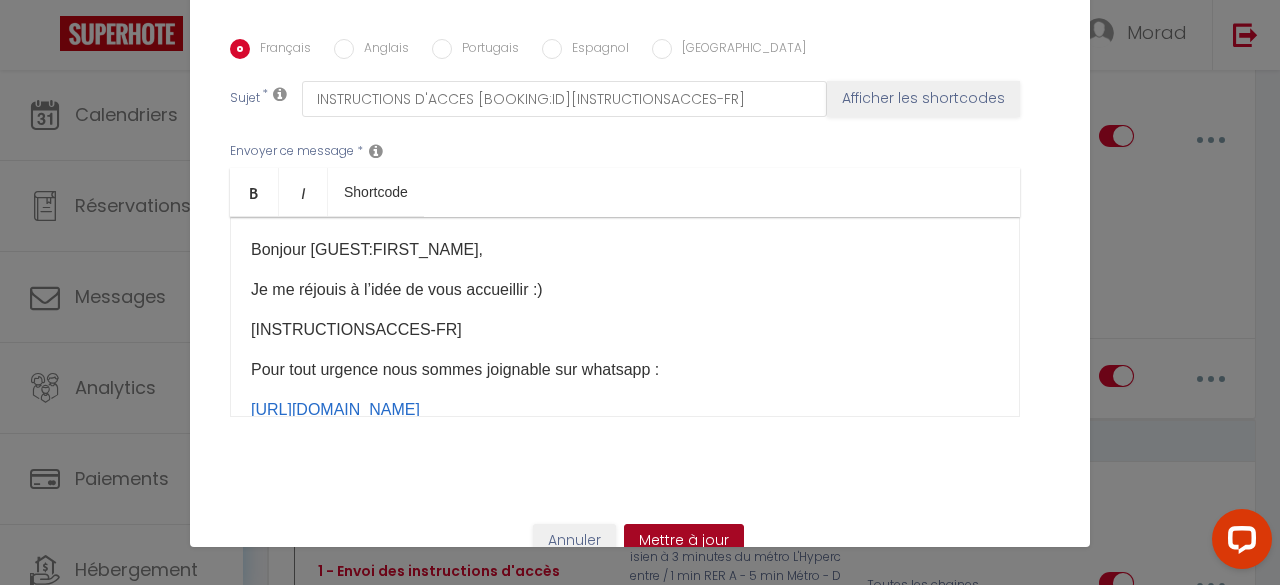 click on "Mettre à jour" at bounding box center (684, 541) 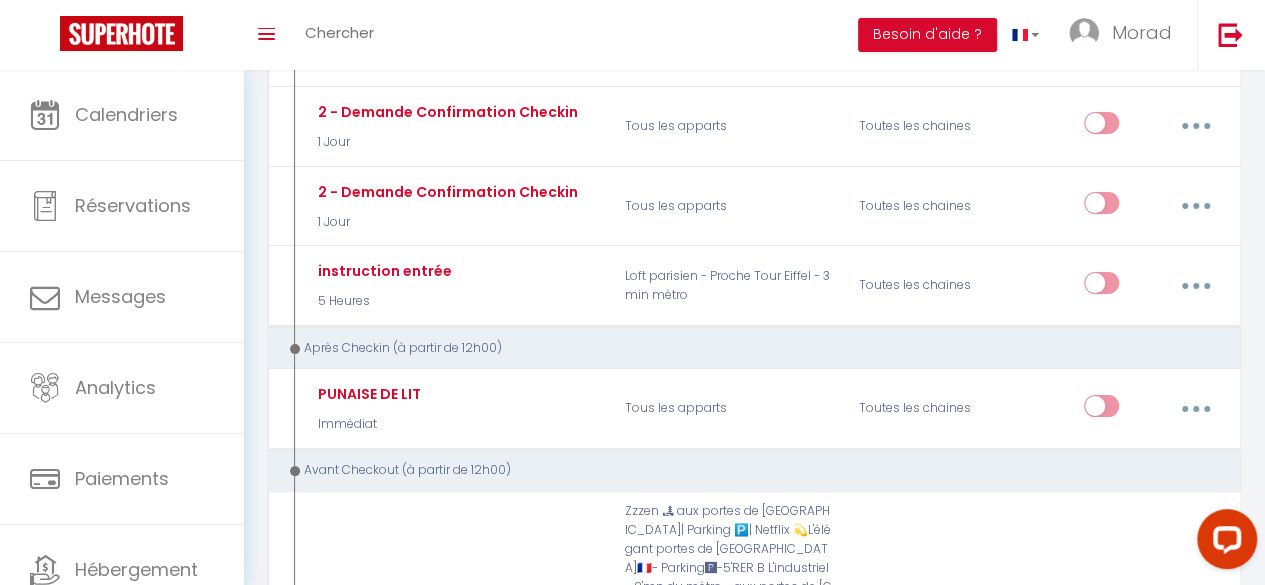 scroll, scrollTop: 3851, scrollLeft: 0, axis: vertical 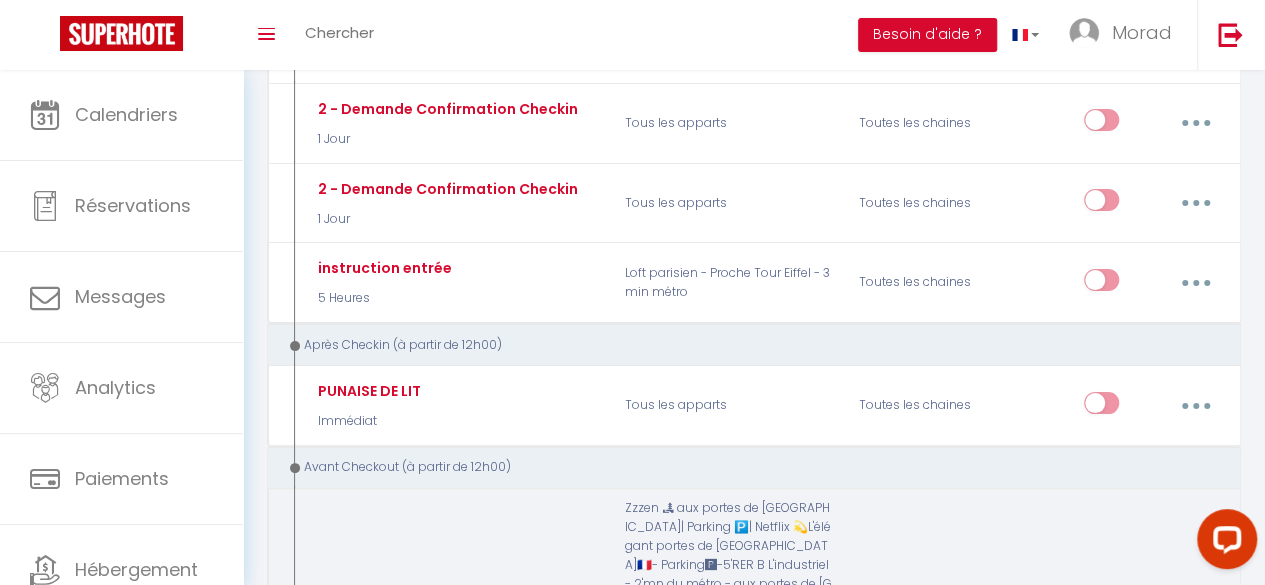 click at bounding box center [1196, 697] 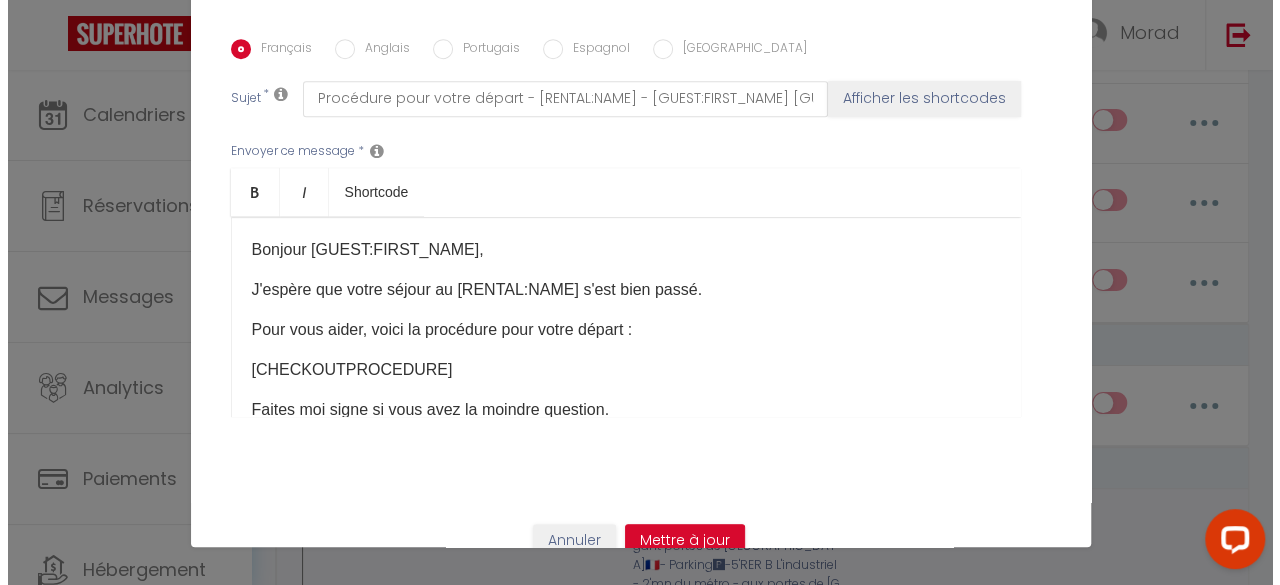 scroll, scrollTop: 3798, scrollLeft: 0, axis: vertical 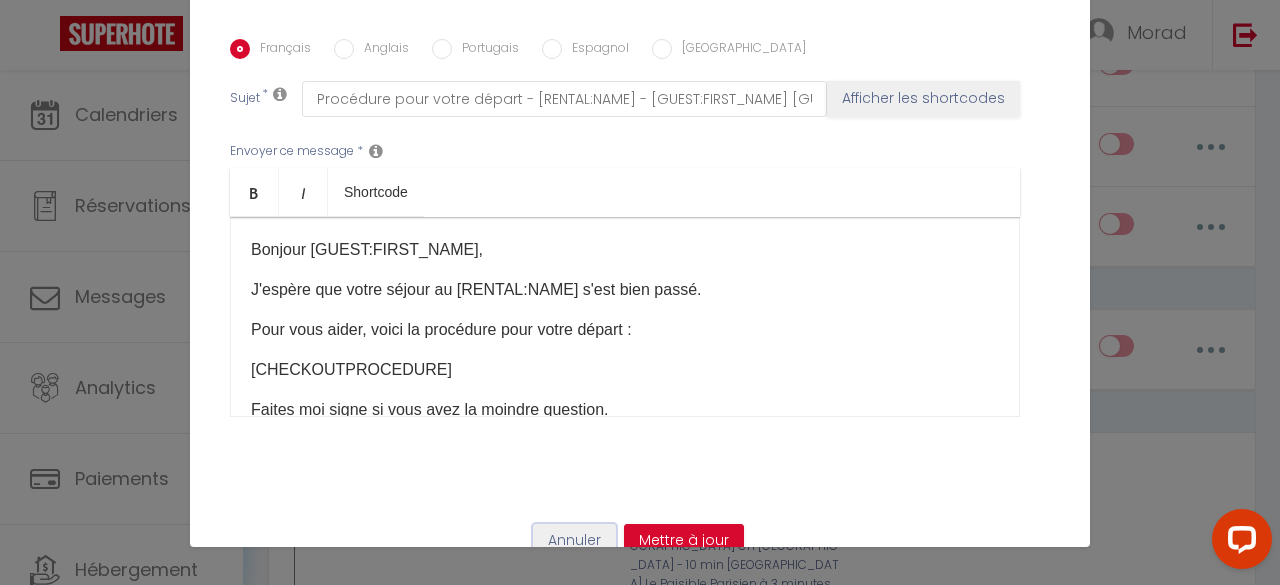click on "Annuler" at bounding box center [574, 541] 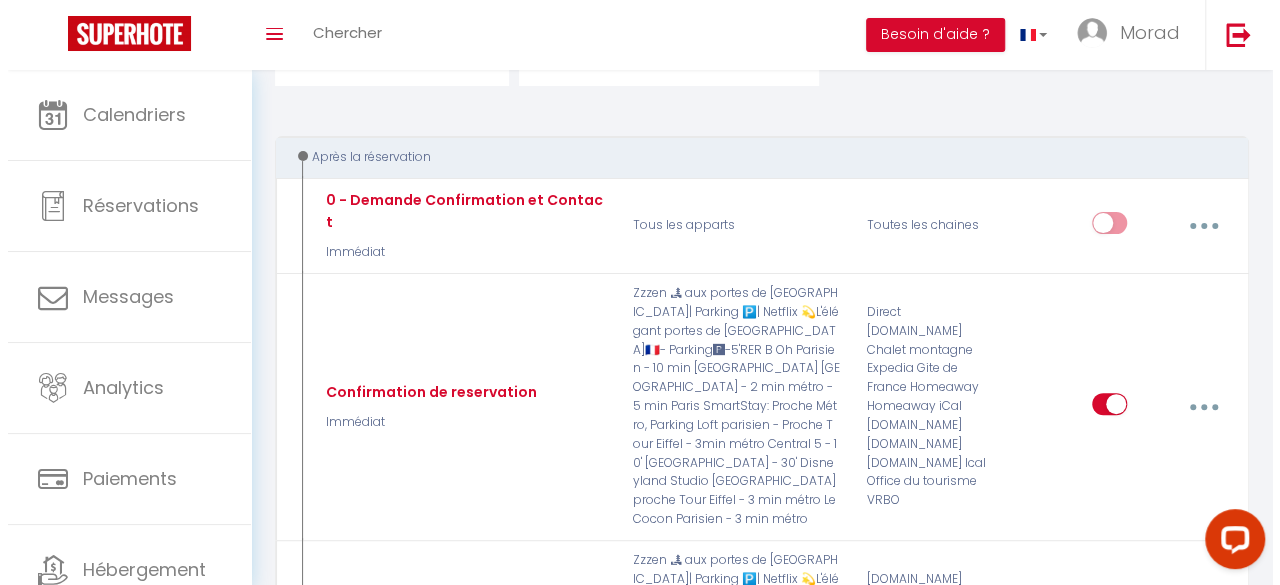scroll, scrollTop: 0, scrollLeft: 0, axis: both 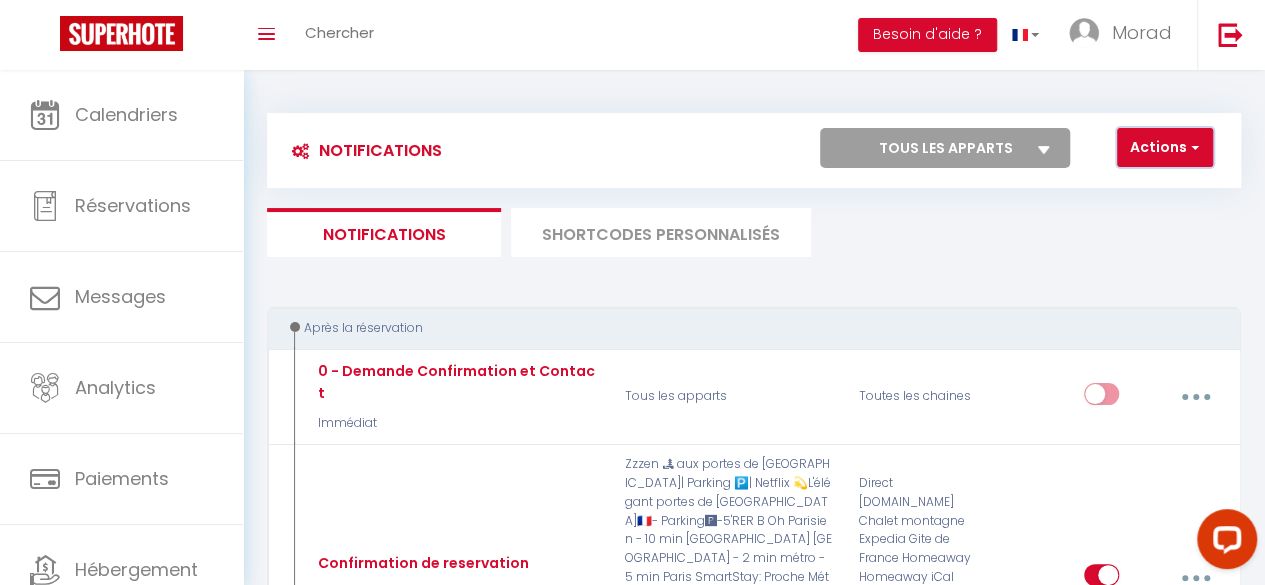 click on "Actions" at bounding box center [1165, 148] 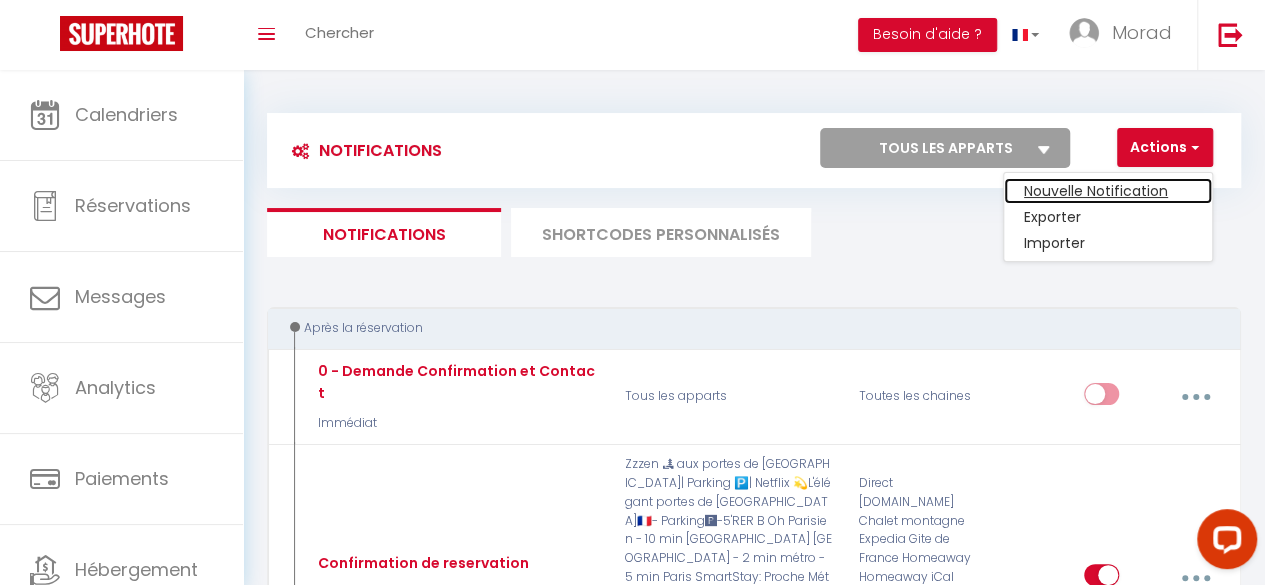 click on "Nouvelle Notification" at bounding box center (1108, 191) 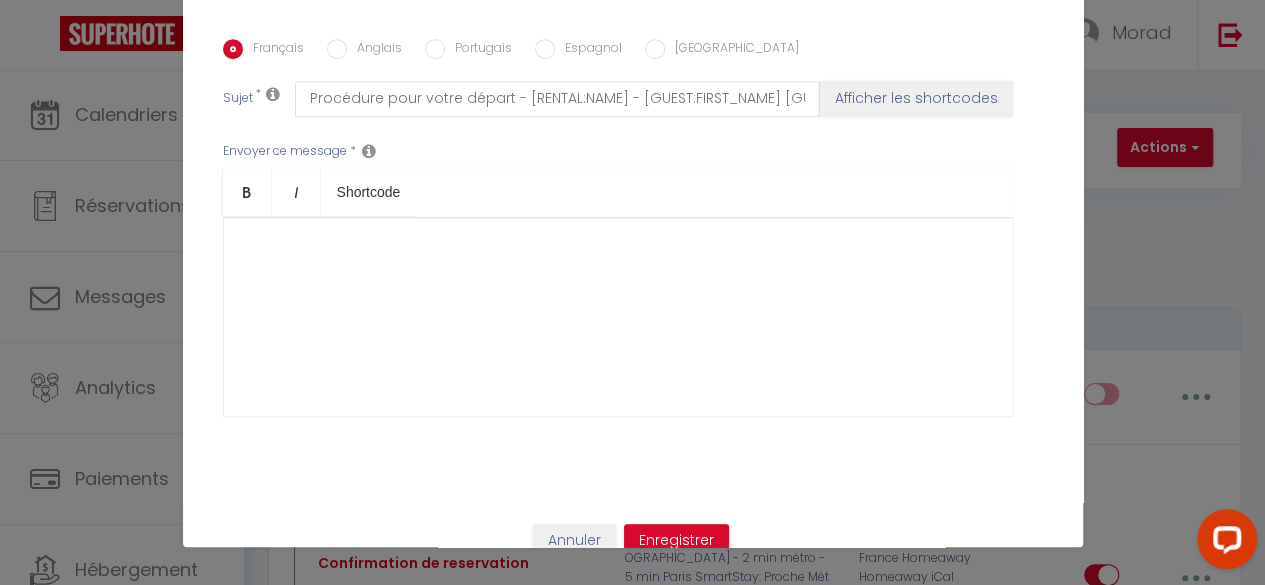 type 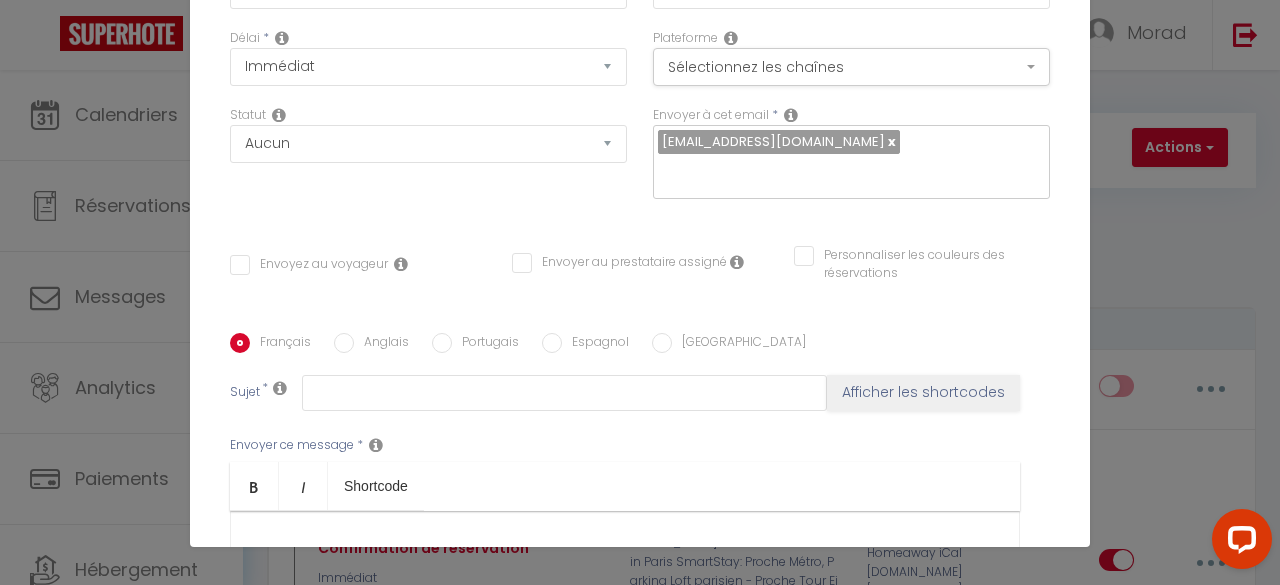 scroll, scrollTop: 0, scrollLeft: 0, axis: both 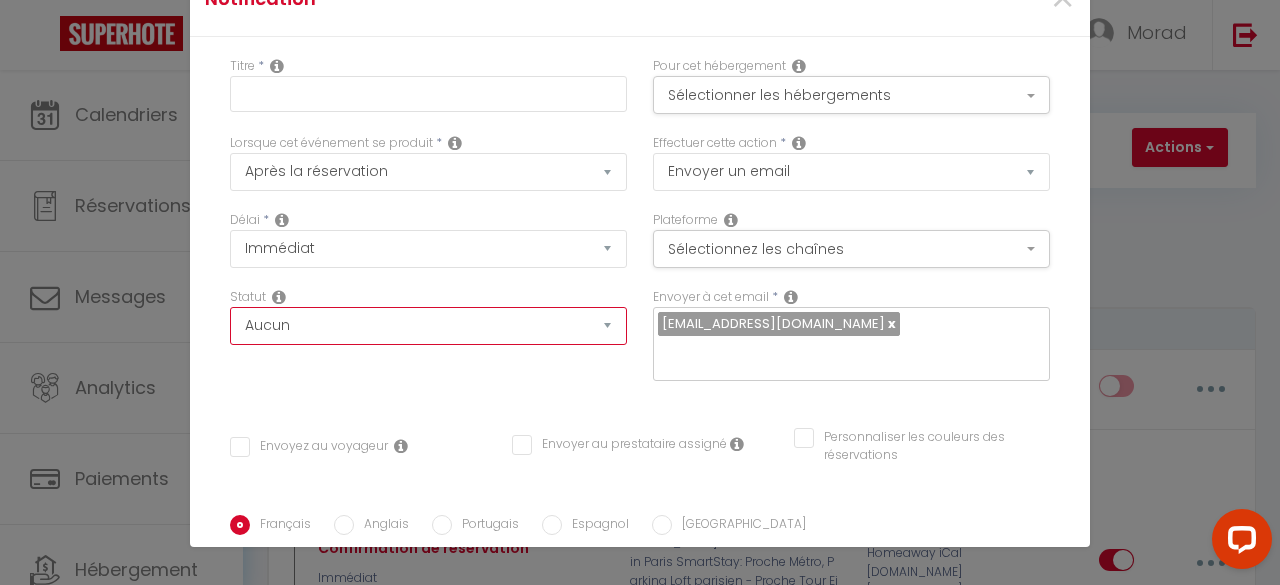 click on "Aucun   Si la réservation est payée   Si réservation non payée   Si la caution a été prise   Si caution non payée" at bounding box center (428, 326) 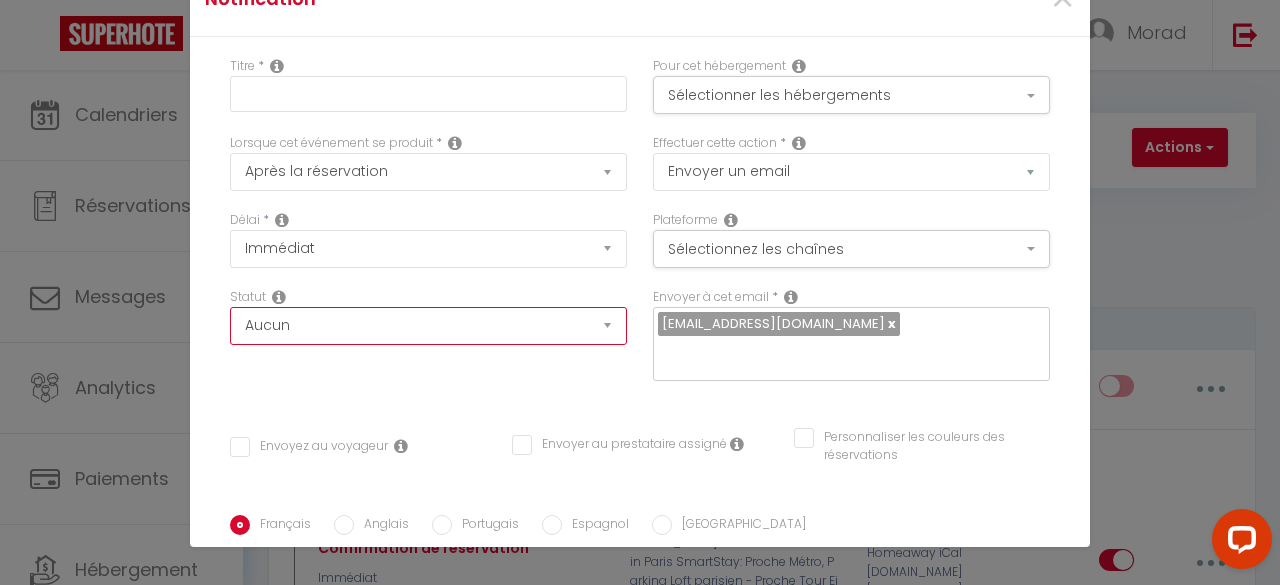 select on "if_deposit_not_paid" 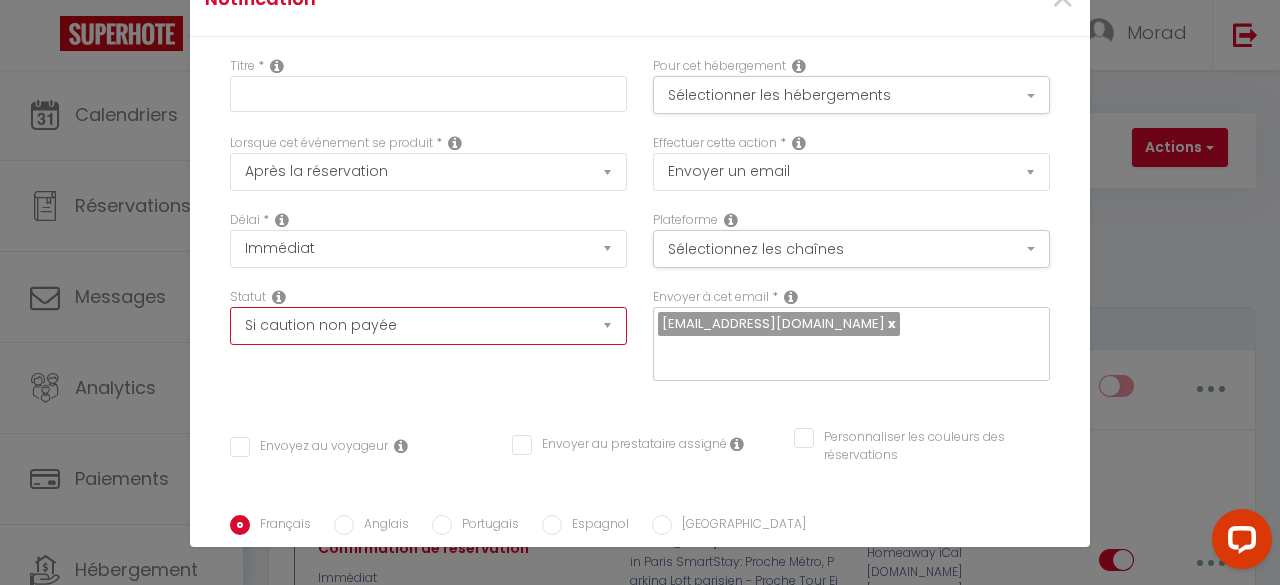 click on "Aucun   Si la réservation est payée   Si réservation non payée   Si la caution a été prise   Si caution non payée" at bounding box center (428, 326) 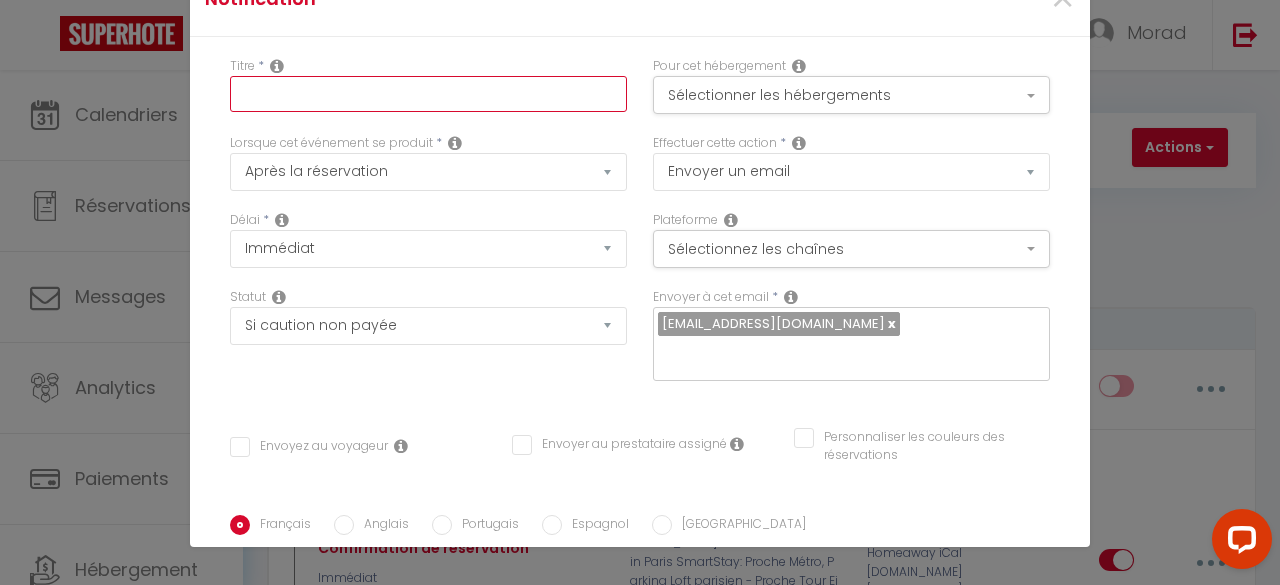 click at bounding box center [428, 94] 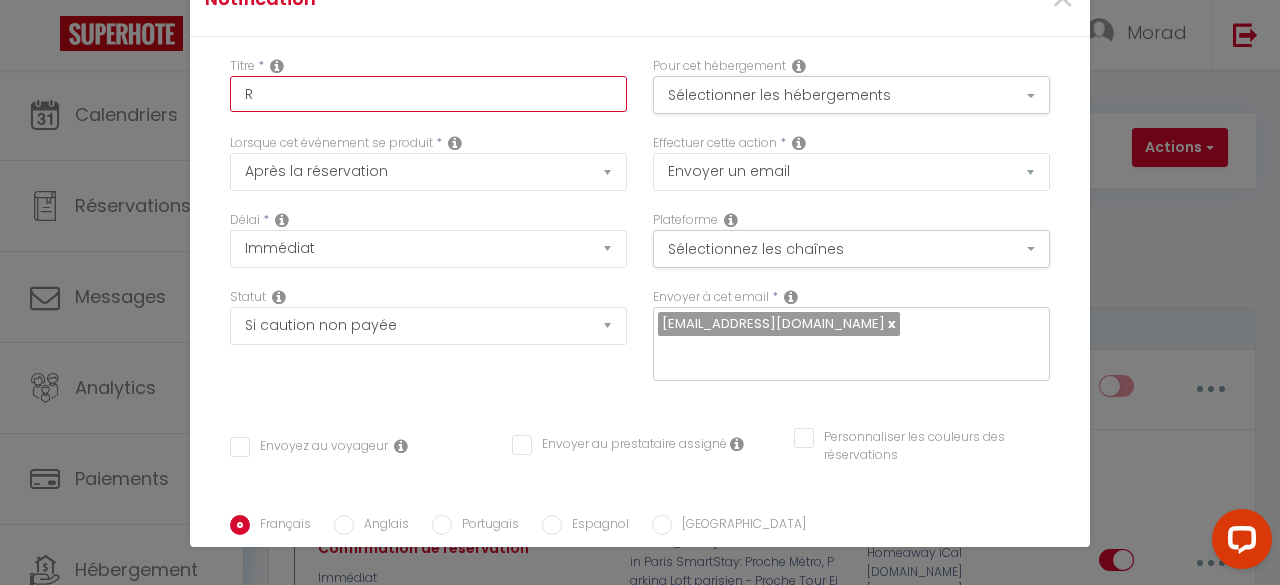 checkbox on "false" 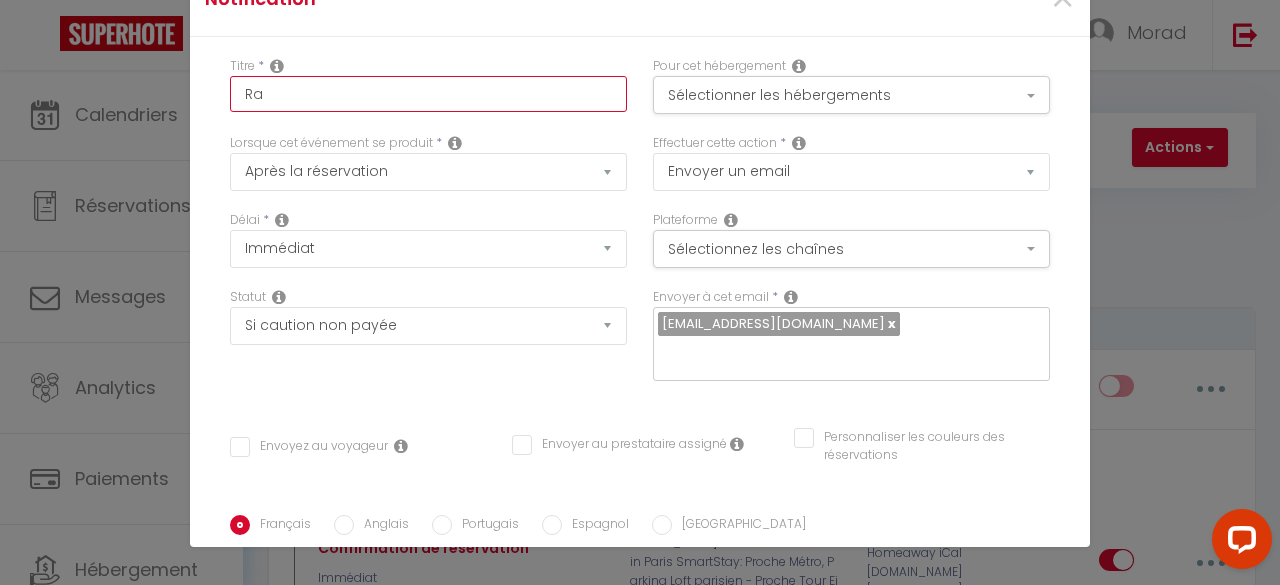 checkbox on "false" 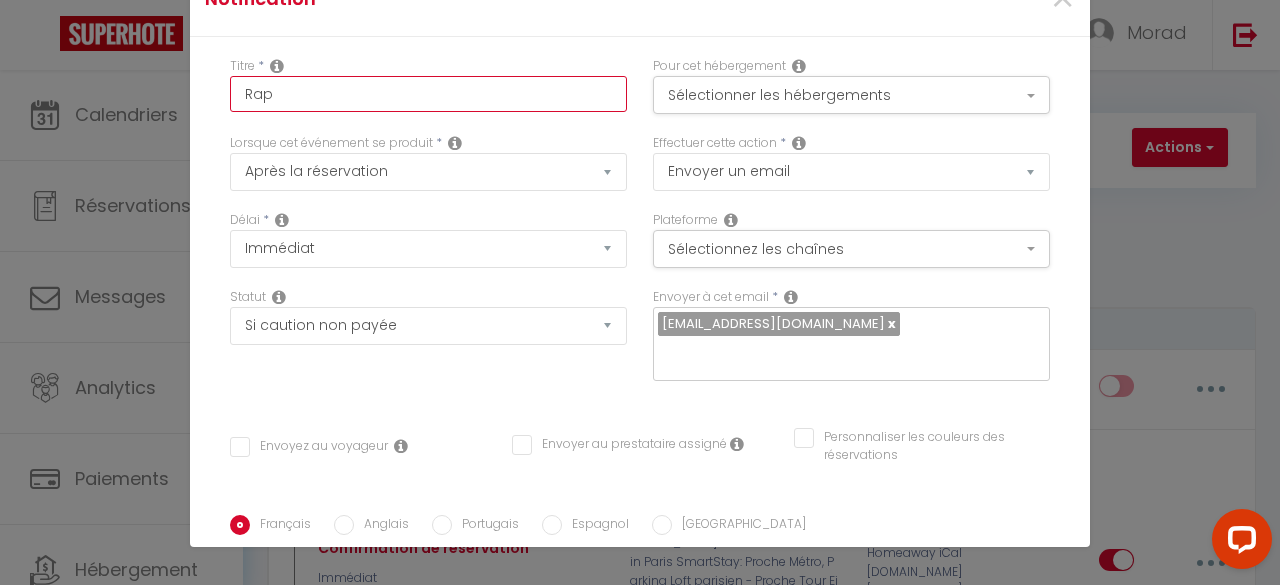 checkbox on "false" 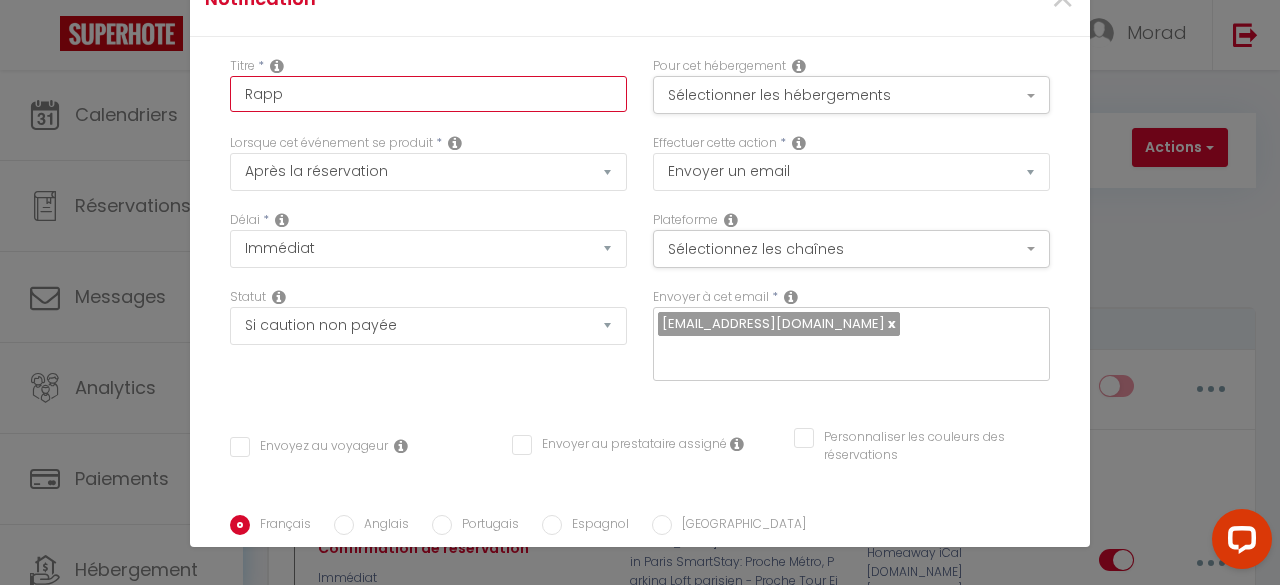 checkbox on "false" 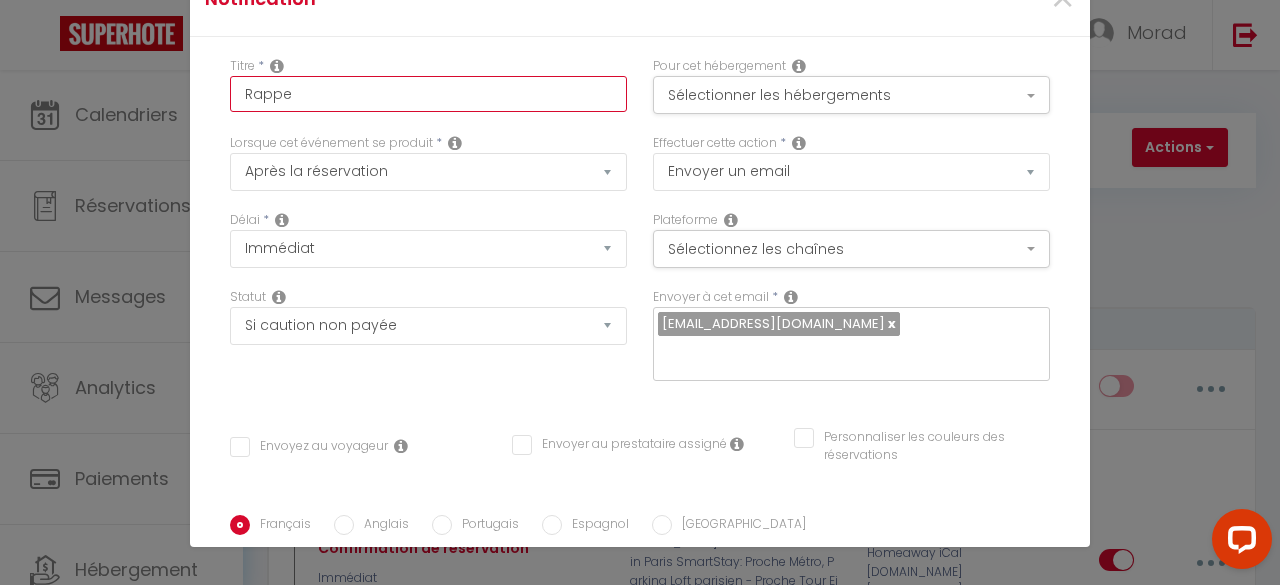 checkbox on "false" 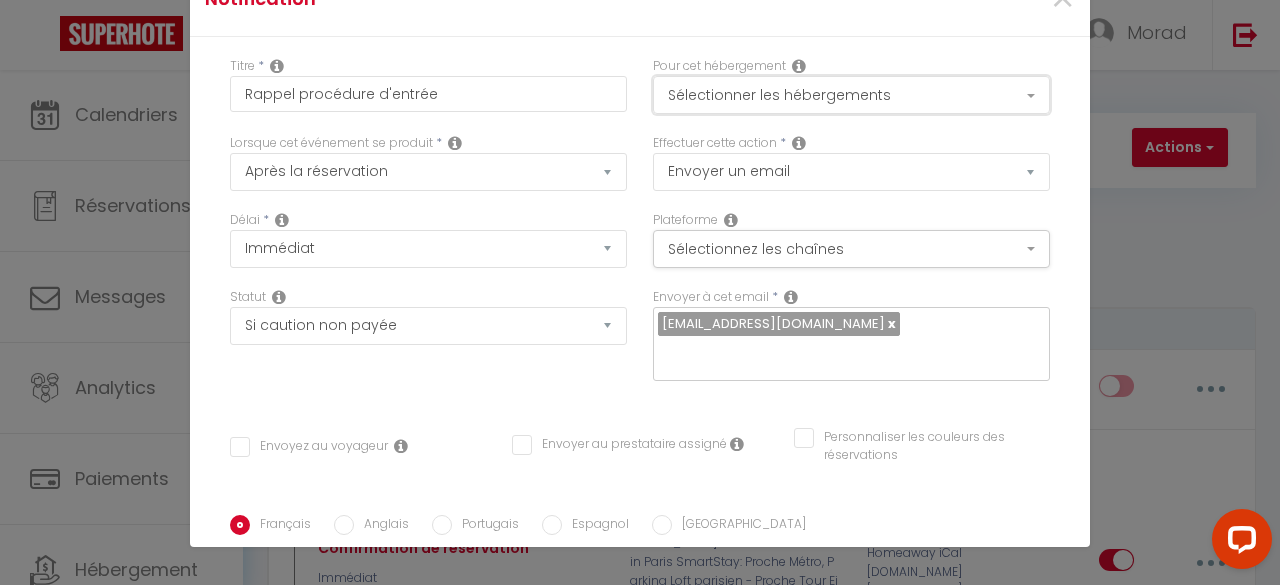 click on "Sélectionner les hébergements" at bounding box center (851, 95) 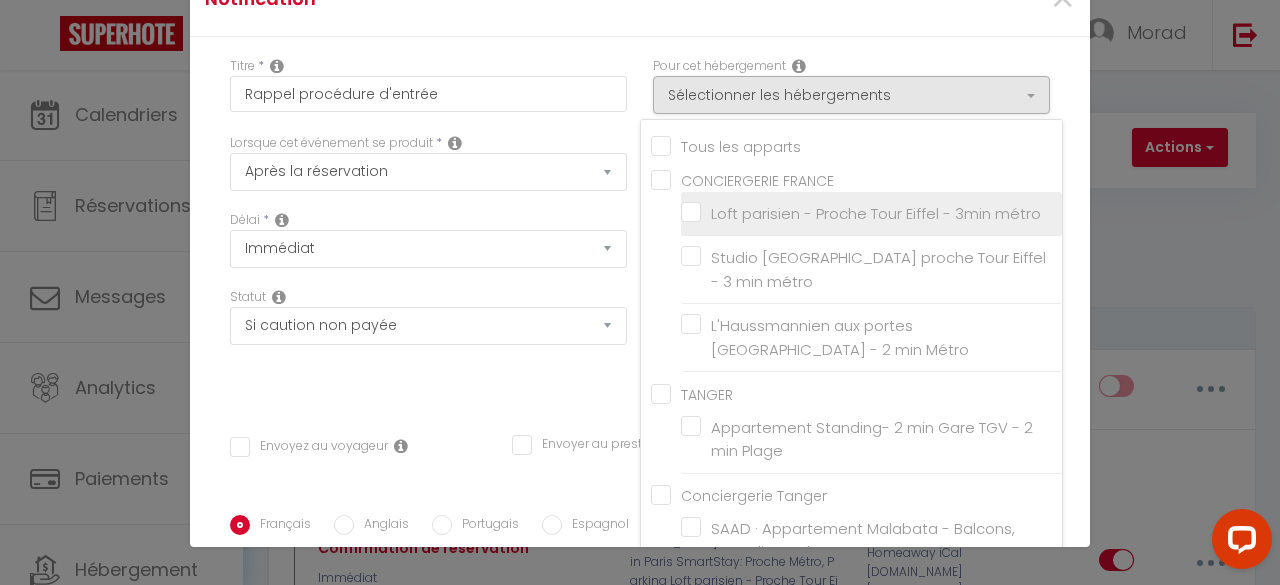 click on "Loft parisien - Proche Tour Eiffel - 3min métro" at bounding box center [871, 214] 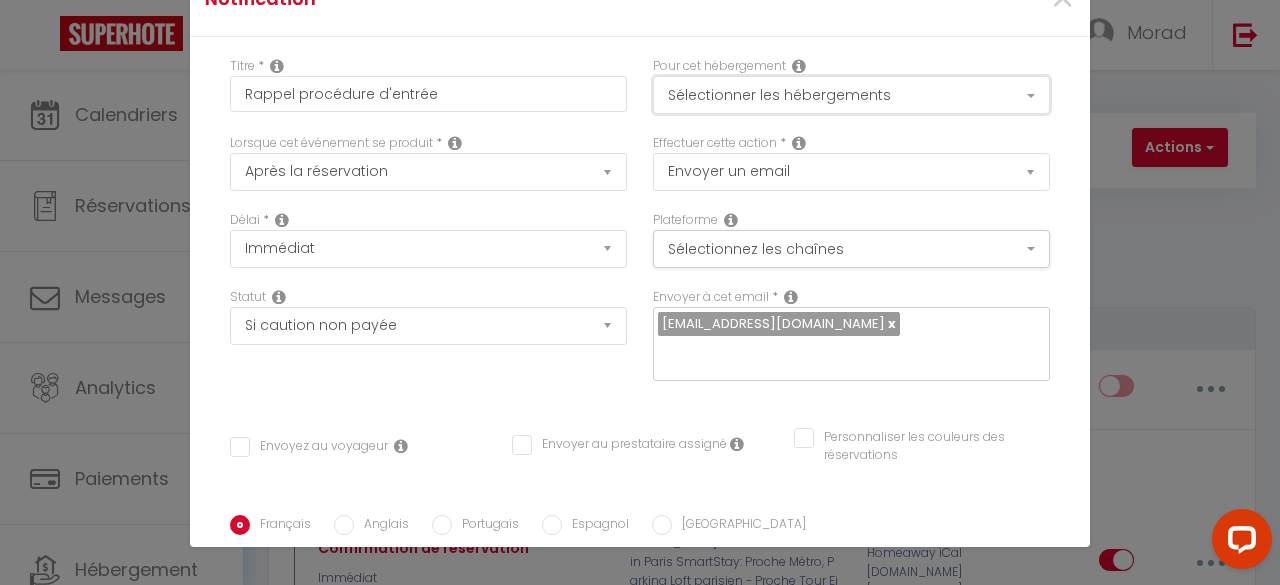 click on "Sélectionner les hébergements" at bounding box center [851, 95] 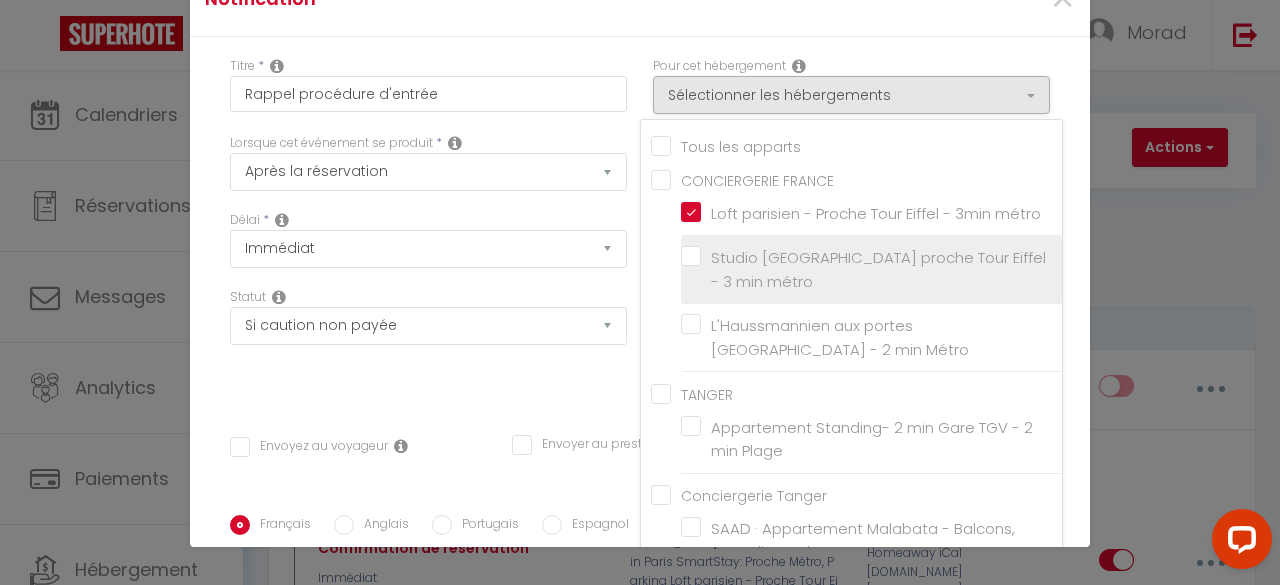 click on "Studio [GEOGRAPHIC_DATA] proche Tour Eiffel - 3 min métro" at bounding box center [871, 270] 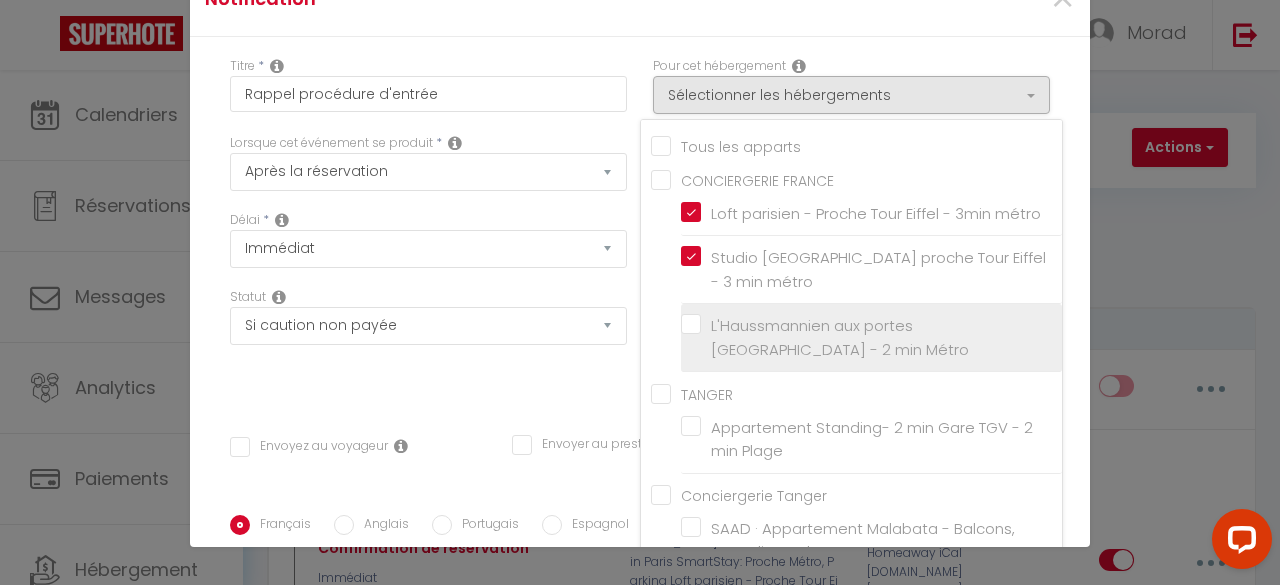 click on "L'Haussmannien aux portes [GEOGRAPHIC_DATA] - 2 min Métro" at bounding box center (875, 337) 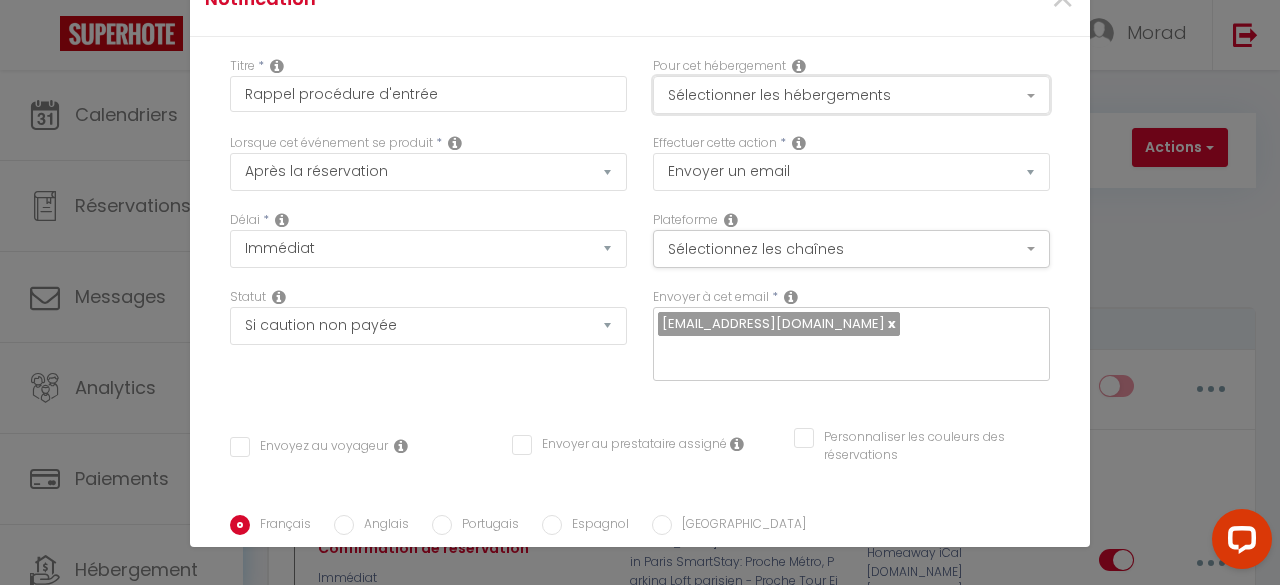 click on "Sélectionner les hébergements" at bounding box center [851, 95] 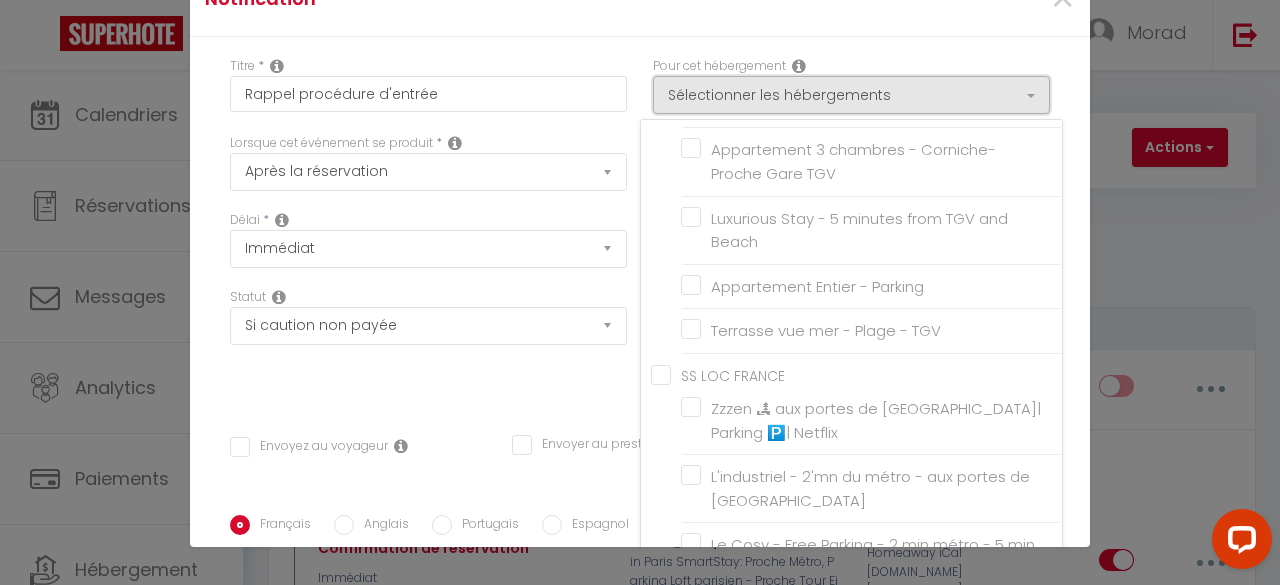 scroll, scrollTop: 812, scrollLeft: 0, axis: vertical 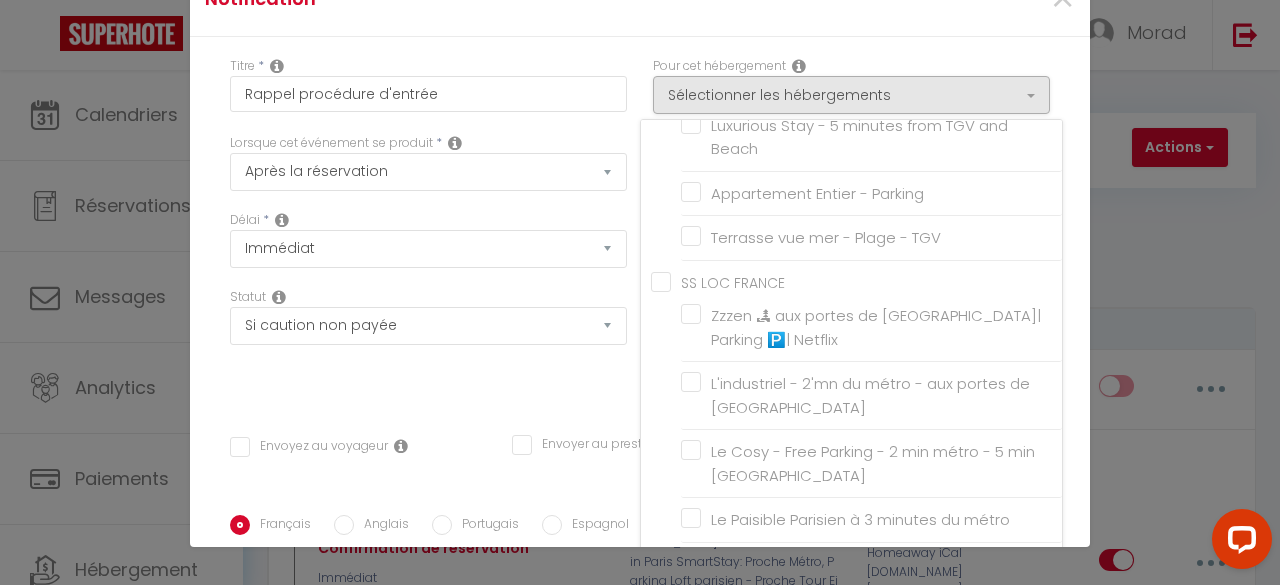click on "SS LOC FRANCE" at bounding box center [856, 281] 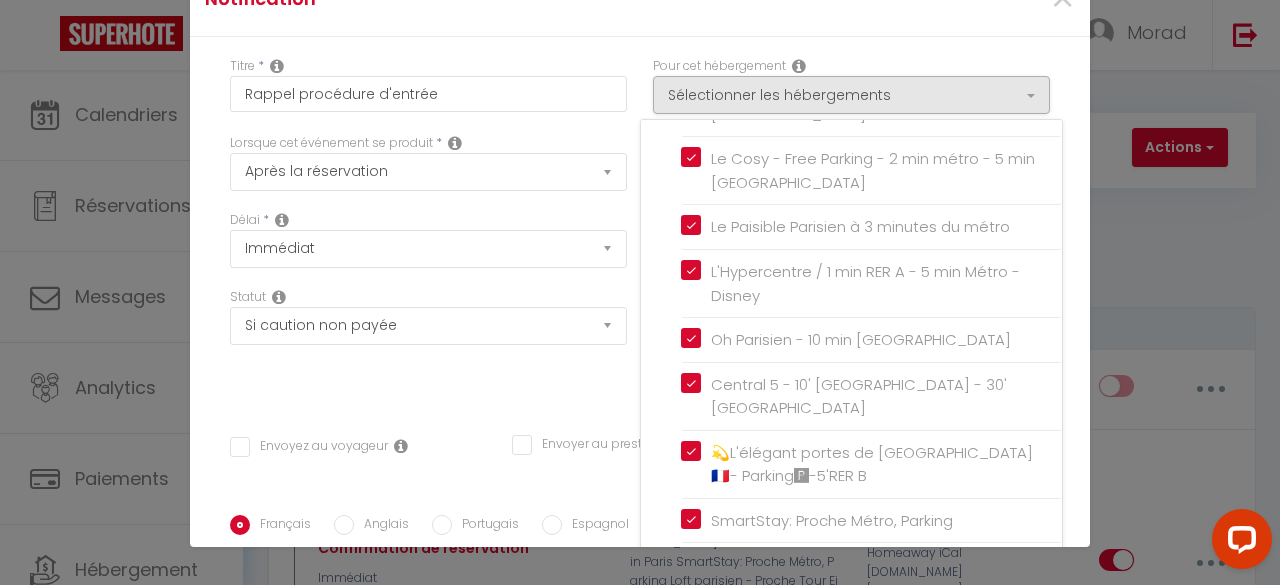 scroll, scrollTop: 1149, scrollLeft: 0, axis: vertical 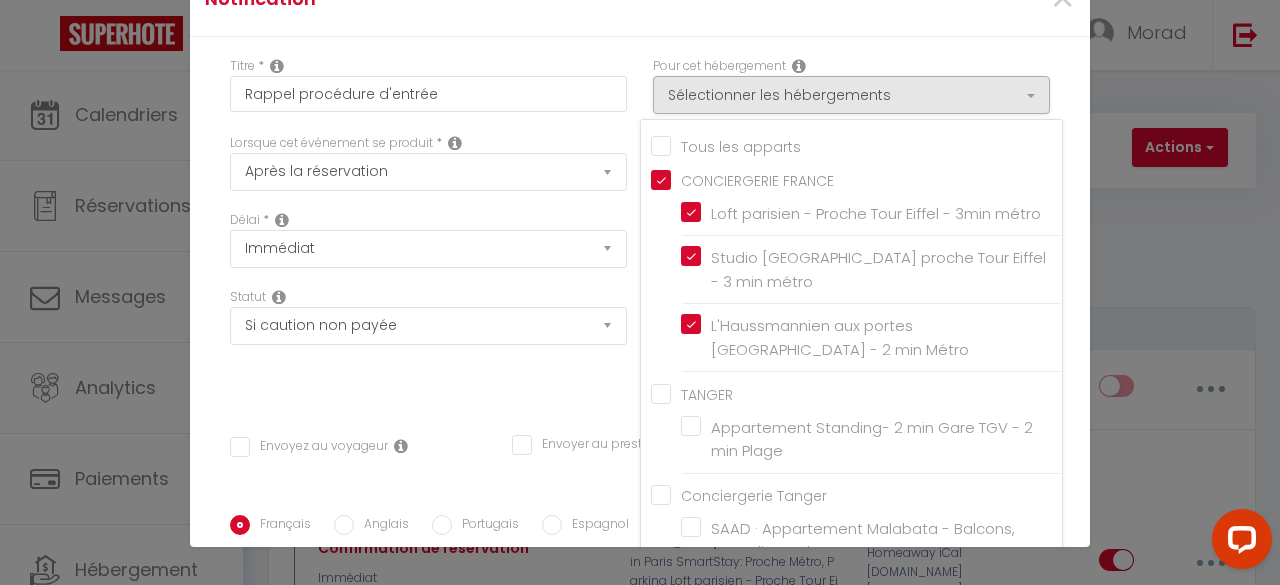 click on "Titre   *     Rappel procédure d'entrée   Pour cet hébergement
Sélectionner les hébergements
Tous les apparts
CONCIERGERIE FRANCE
Loft parisien - Proche Tour Eiffel - 3min métro
Studio Parisien proche Tour Eiffel - 3 min métro
L'Haussmannien aux portes Paris - 2 min Métro
TANGER
Appartement Standing- 2 min Gare TGV - 2 min Plage
Conciergerie Tanger" at bounding box center [640, 515] 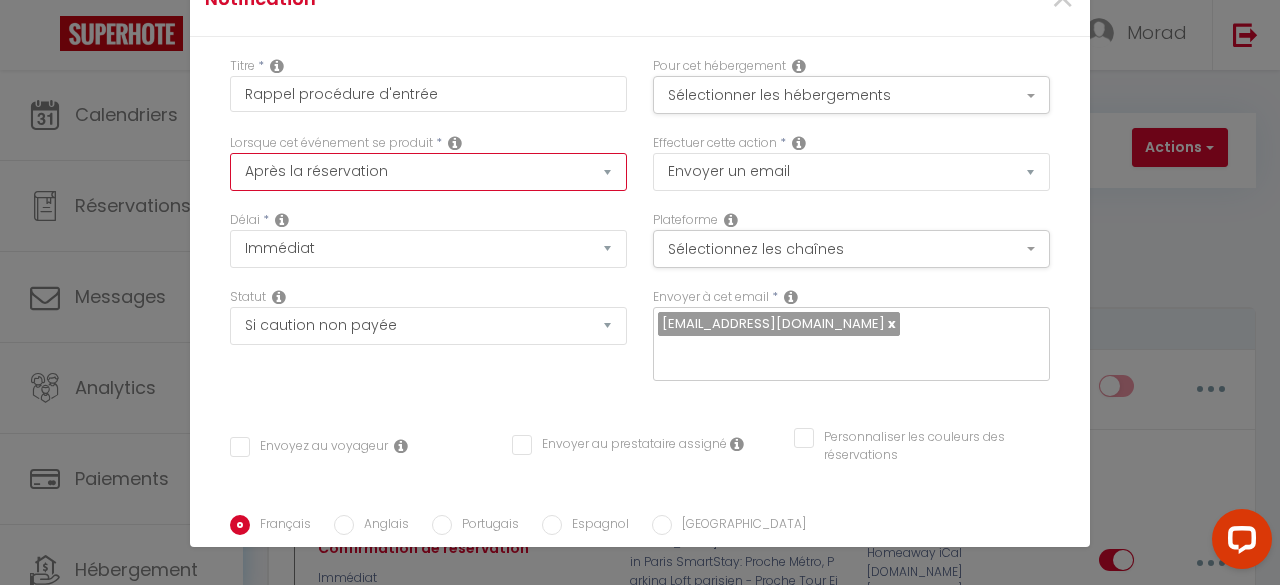 click on "Après la réservation   Avant Checkin (à partir de 12h00)   Après Checkin (à partir de 12h00)   Avant Checkout (à partir de 12h00)   Après Checkout (à partir de 12h00)   Température   Co2   Bruit sonore   Après visualisation lien paiement   Après Paiement Lien KO   Après Caution Lien KO   Après Paiement Automatique KO   Après Caution Automatique KO   Après Visualisation du Contrat   Après Signature du Contrat   Paiement OK   Après soumission formulaire bienvenue   Aprés annulation réservation   Après remboursement automatique   Date spécifique   Après Assignation   Après Désassignation   Après soumission online checkin   Caution OK" at bounding box center (428, 172) 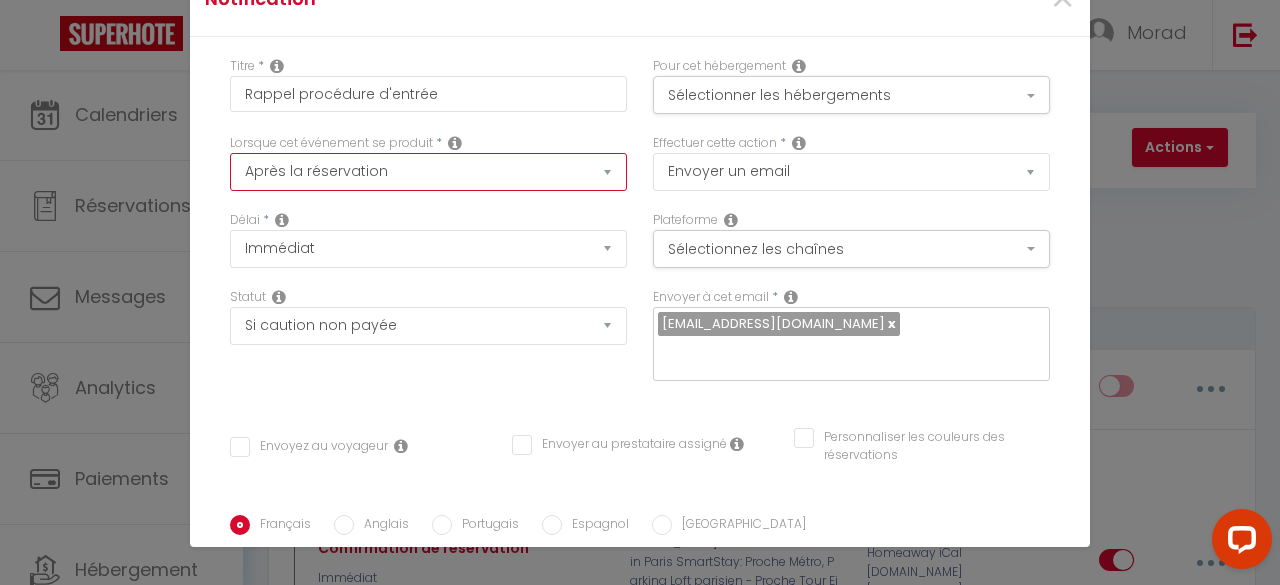 click on "Après la réservation   Avant Checkin (à partir de 12h00)   Après Checkin (à partir de 12h00)   Avant Checkout (à partir de 12h00)   Après Checkout (à partir de 12h00)   Température   Co2   Bruit sonore   Après visualisation lien paiement   Après Paiement Lien KO   Après Caution Lien KO   Après Paiement Automatique KO   Après Caution Automatique KO   Après Visualisation du Contrat   Après Signature du Contrat   Paiement OK   Après soumission formulaire bienvenue   Aprés annulation réservation   Après remboursement automatique   Date spécifique   Après Assignation   Après Désassignation   Après soumission online checkin   Caution OK" at bounding box center [428, 172] 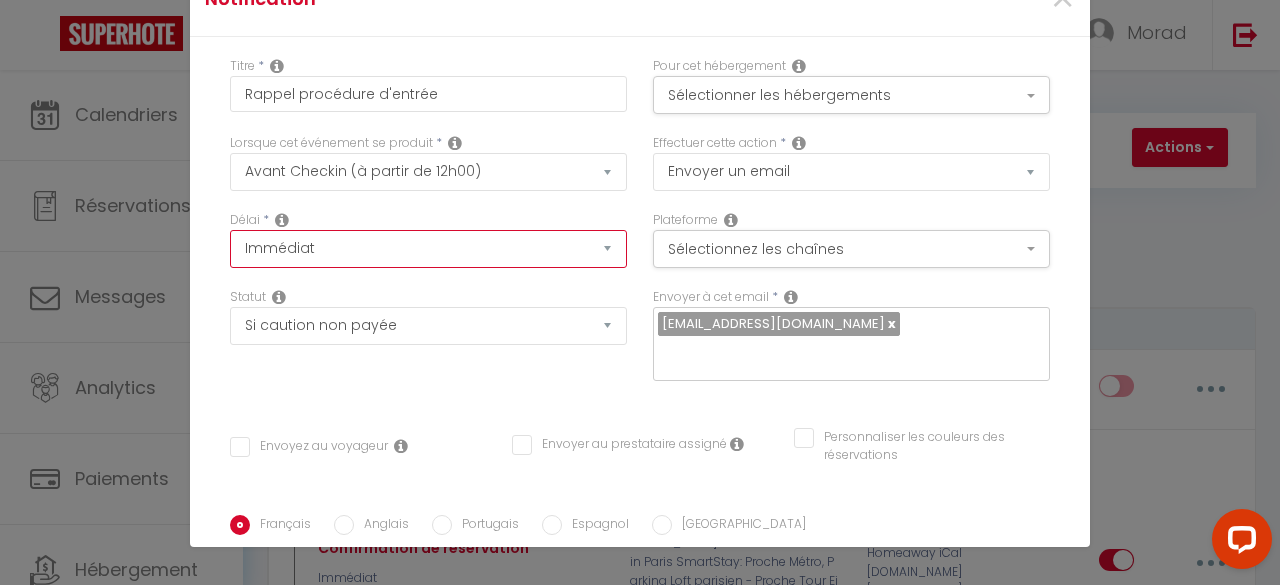 click on "Immédiat - 10 Minutes - 1 Heure - 2 Heures - 3 Heures - 4 Heures - 5 Heures - 6 Heures - 7 Heures - 8 Heures - 9 Heures - 10 Heures - 11 Heures - 12 Heures - 13 Heures - 14 Heures - 15 Heures - 16 Heures - 17 Heures - 18 Heures - 19 Heures - 20 Heures - 21 Heures - 22 Heures - 23 Heures   - 1 Jour - 2 Jours - 3 Jours - 4 Jours - 5 Jours - 6 Jours - 7 Jours - 8 Jours - 9 Jours - 10 Jours - 11 Jours - 12 Jours - 13 Jours - 14 Jours - 15 Jours - 16 Jours - 17 Jours - 18 Jours - 19 Jours - 20 Jours - 21 Jours - 22 Jours - 23 Jours - 24 Jours - 25 Jours - 26 Jours - 27 Jours - 28 Jours - 29 Jours - 30 Jours - 31 Jours - 32 Jours - 33 Jours - 34 Jours - 35 Jours - 36 Jours - 37 Jours - 38 Jours - 39 Jours - 40 Jours - 41 Jours - 42 Jours - 43 Jours - 44 Jours - 45 Jours - 46 Jours - 47 Jours - 48 Jours - 49 Jours - 50 Jours - 51 Jours - 52 Jours - 53 Jours - 54 Jours - 55 Jours - 56 Jours - 57 Jours - 58 Jours - 59 Jours - 60 Jours - 61 Jours - 62 Jours - 63 Jours - 64 Jours - 65 Jours - 66 Jours - 67 Jours" at bounding box center [428, 249] 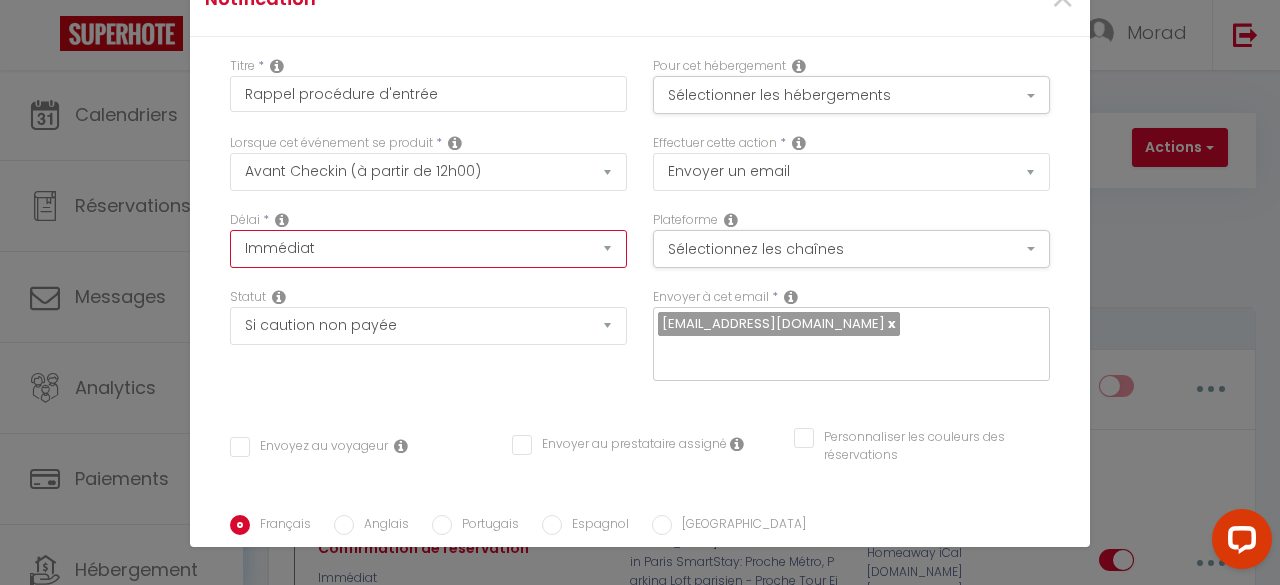 click on "Immédiat - 10 Minutes - 1 Heure - 2 Heures - 3 Heures - 4 Heures - 5 Heures - 6 Heures - 7 Heures - 8 Heures - 9 Heures - 10 Heures - 11 Heures - 12 Heures - 13 Heures - 14 Heures - 15 Heures - 16 Heures - 17 Heures - 18 Heures - 19 Heures - 20 Heures - 21 Heures - 22 Heures - 23 Heures   - 1 Jour - 2 Jours - 3 Jours - 4 Jours - 5 Jours - 6 Jours - 7 Jours - 8 Jours - 9 Jours - 10 Jours - 11 Jours - 12 Jours - 13 Jours - 14 Jours - 15 Jours - 16 Jours - 17 Jours - 18 Jours - 19 Jours - 20 Jours - 21 Jours - 22 Jours - 23 Jours - 24 Jours - 25 Jours - 26 Jours - 27 Jours - 28 Jours - 29 Jours - 30 Jours - 31 Jours - 32 Jours - 33 Jours - 34 Jours - 35 Jours - 36 Jours - 37 Jours - 38 Jours - 39 Jours - 40 Jours - 41 Jours - 42 Jours - 43 Jours - 44 Jours - 45 Jours - 46 Jours - 47 Jours - 48 Jours - 49 Jours - 50 Jours - 51 Jours - 52 Jours - 53 Jours - 54 Jours - 55 Jours - 56 Jours - 57 Jours - 58 Jours - 59 Jours - 60 Jours - 61 Jours - 62 Jours - 63 Jours - 64 Jours - 65 Jours - 66 Jours - 67 Jours" at bounding box center (428, 249) 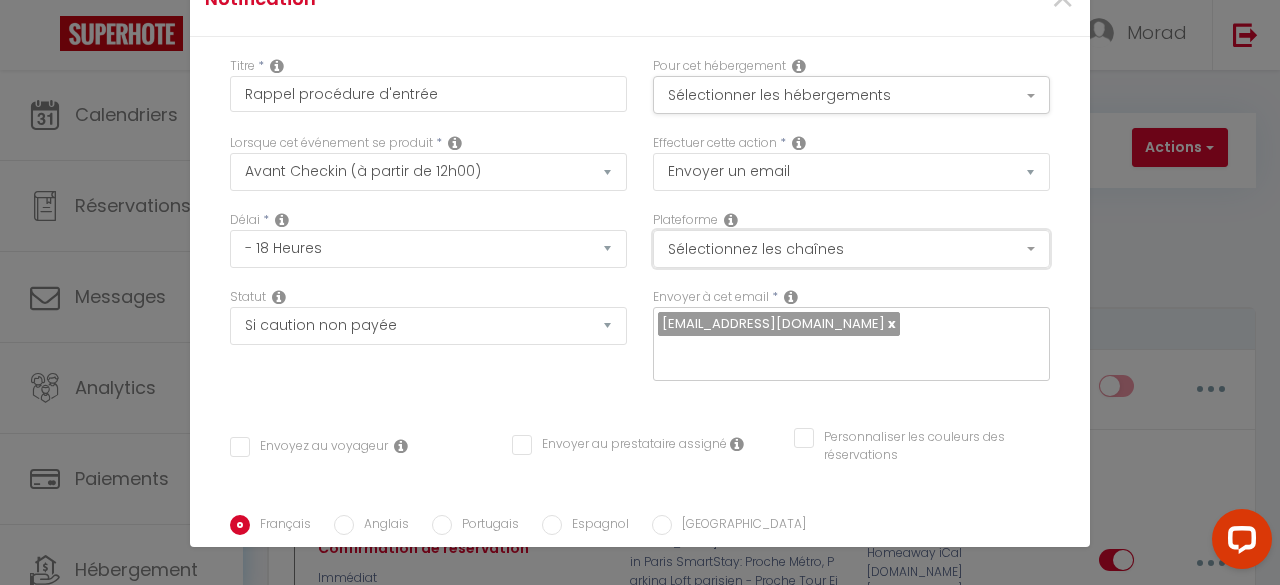 click on "Sélectionnez les chaînes" at bounding box center [851, 249] 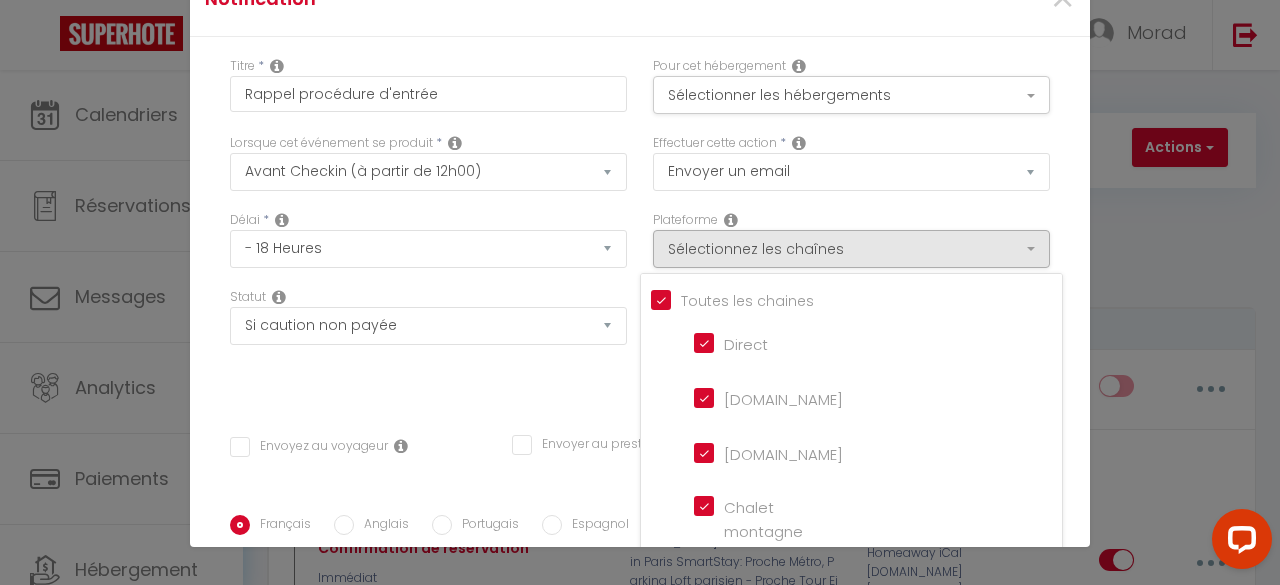 click on "Toutes les chaines     Direct   Airbnb.com   Booking.com   Chalet montagne   Expedia   Gite de France   Homeaway   Homeaway iCal   Homeaway.com   Hotels.com   Housetrip.com   Ical   Office du tourisme   VRBO   Website" at bounding box center (851, 523) 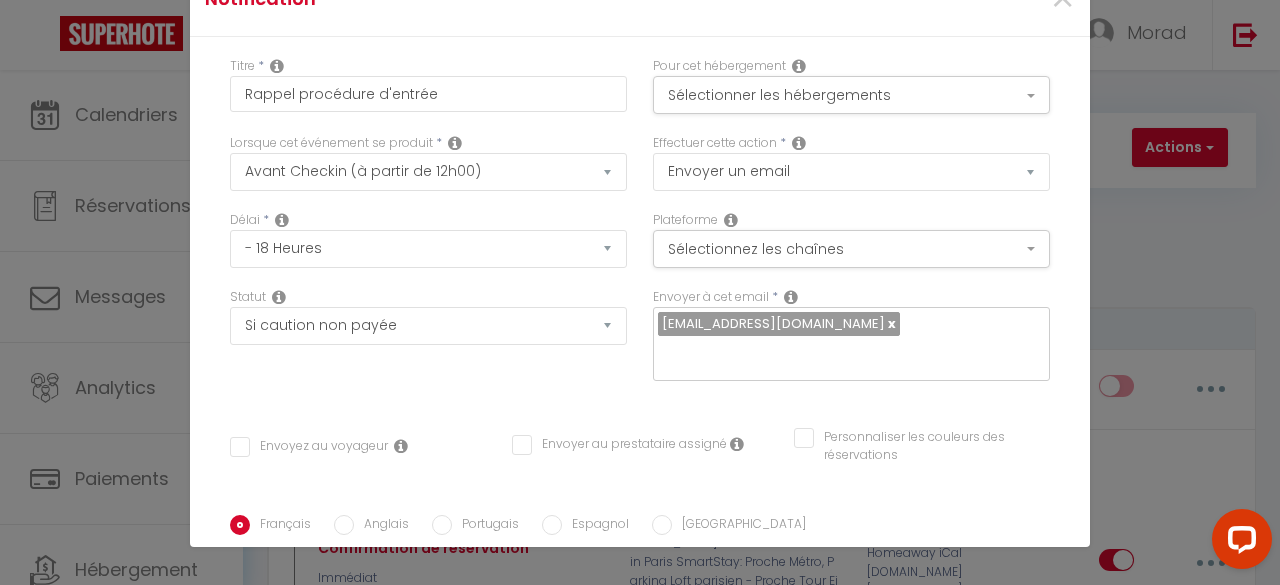 click on "Plateforme
Sélectionnez les chaînes
Toutes les chaines     Direct   Airbnb.com   Booking.com   Chalet montagne   Expedia   Gite de France   Homeaway   Homeaway iCal   Homeaway.com   Hotels.com   Housetrip.com   Ical   Office du tourisme   VRBO   Website" at bounding box center [851, 249] 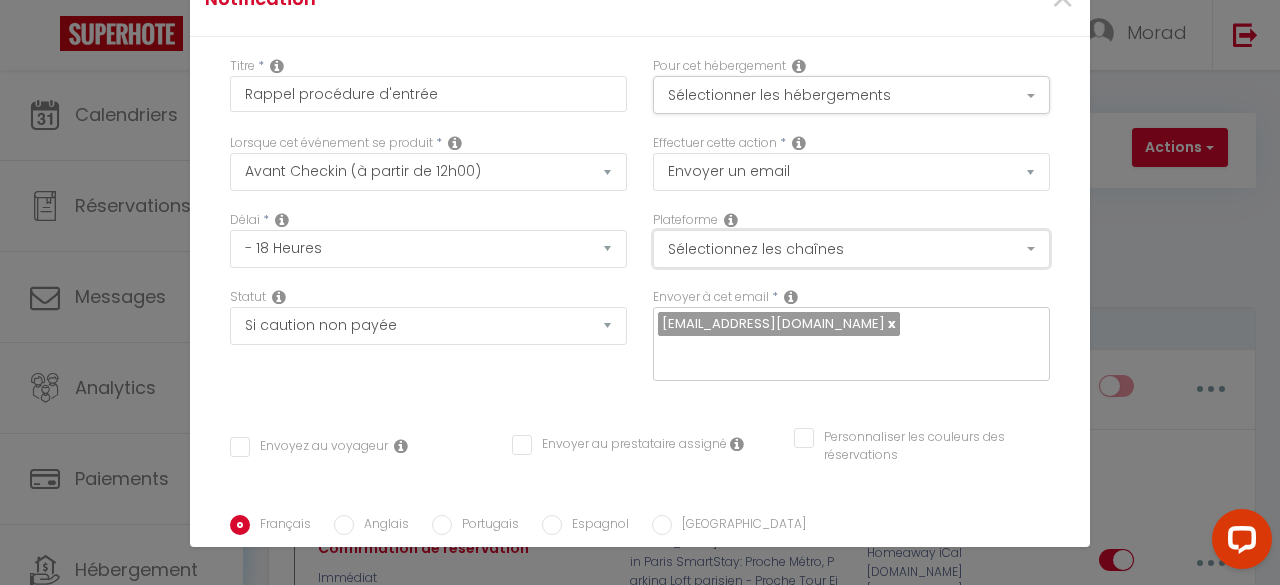 click on "Sélectionnez les chaînes" at bounding box center [851, 249] 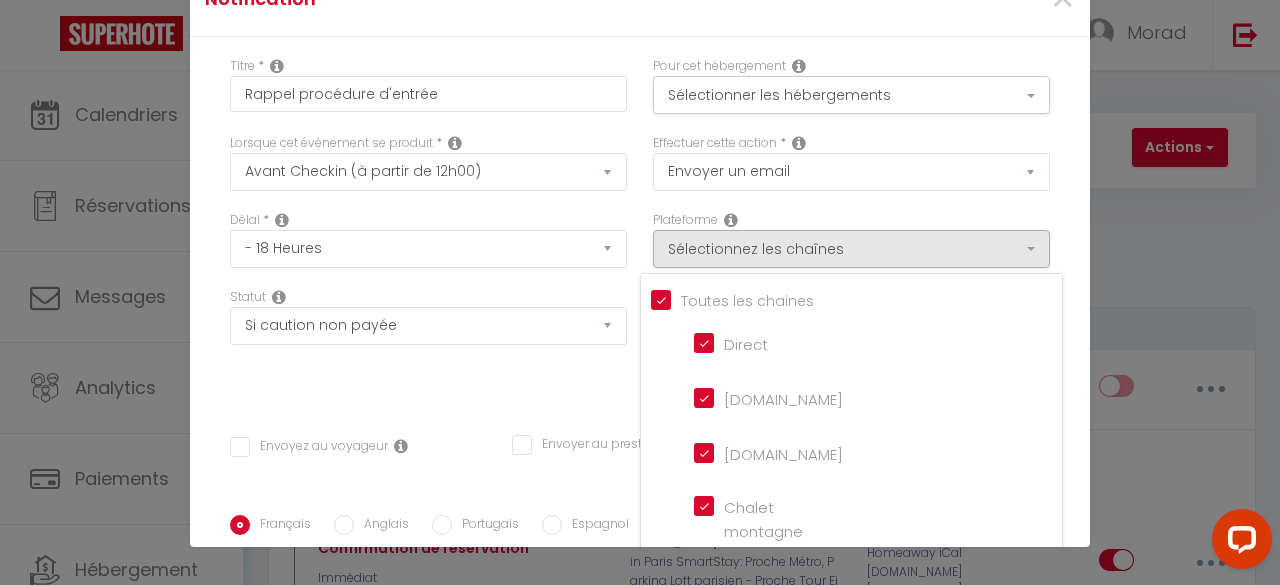 click on "Tous les apparts" at bounding box center [856, 299] 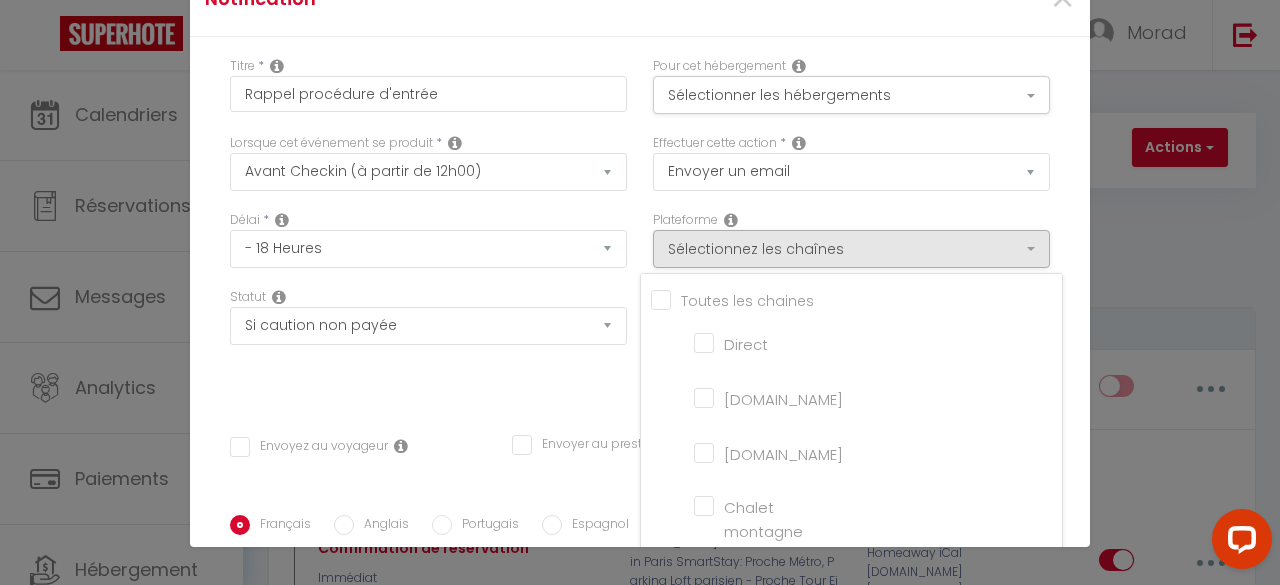 click on "[DOMAIN_NAME]" at bounding box center [751, 451] 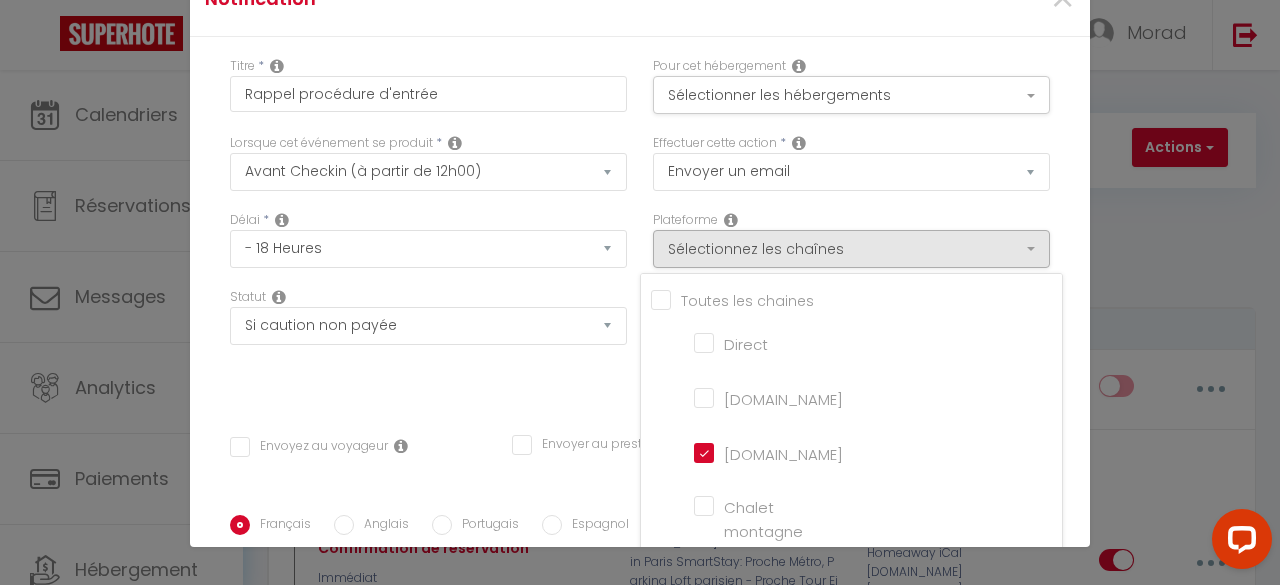 click on "Titre   *     Rappel procédure d'entrée   Pour cet hébergement
Sélectionner les hébergements
Tous les apparts
CONCIERGERIE FRANCE
Loft parisien - Proche Tour Eiffel - 3min métro
Studio Parisien proche Tour Eiffel - 3 min métro
L'Haussmannien aux portes Paris - 2 min Métro
TANGER
Appartement Standing- 2 min Gare TGV - 2 min Plage
Conciergerie Tanger" at bounding box center [640, 515] 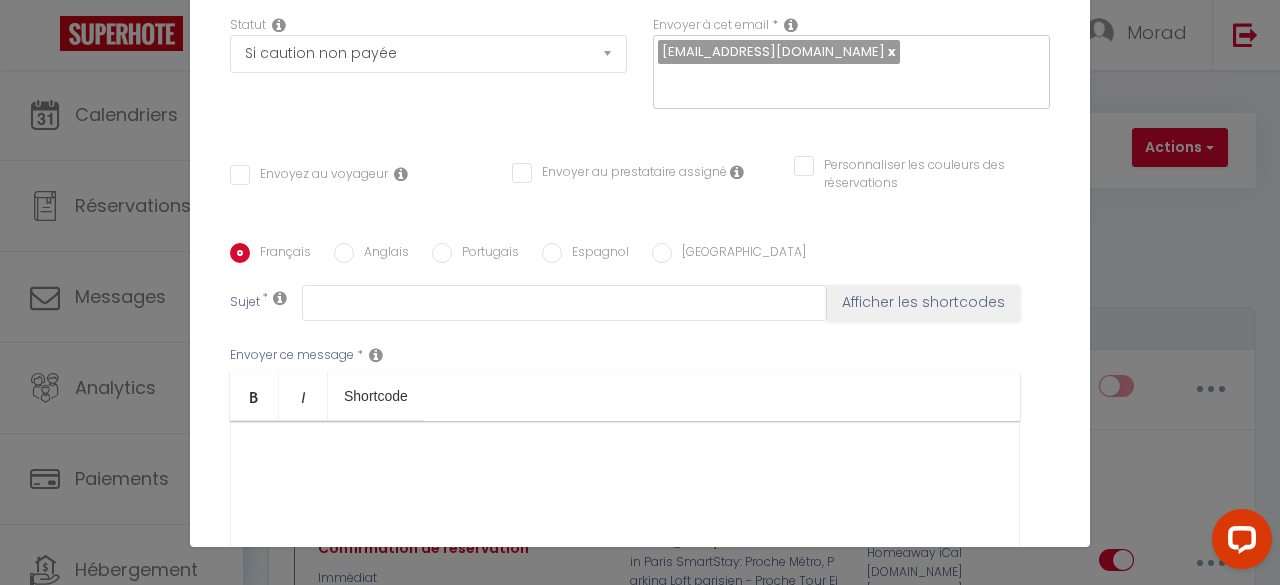 scroll, scrollTop: 276, scrollLeft: 0, axis: vertical 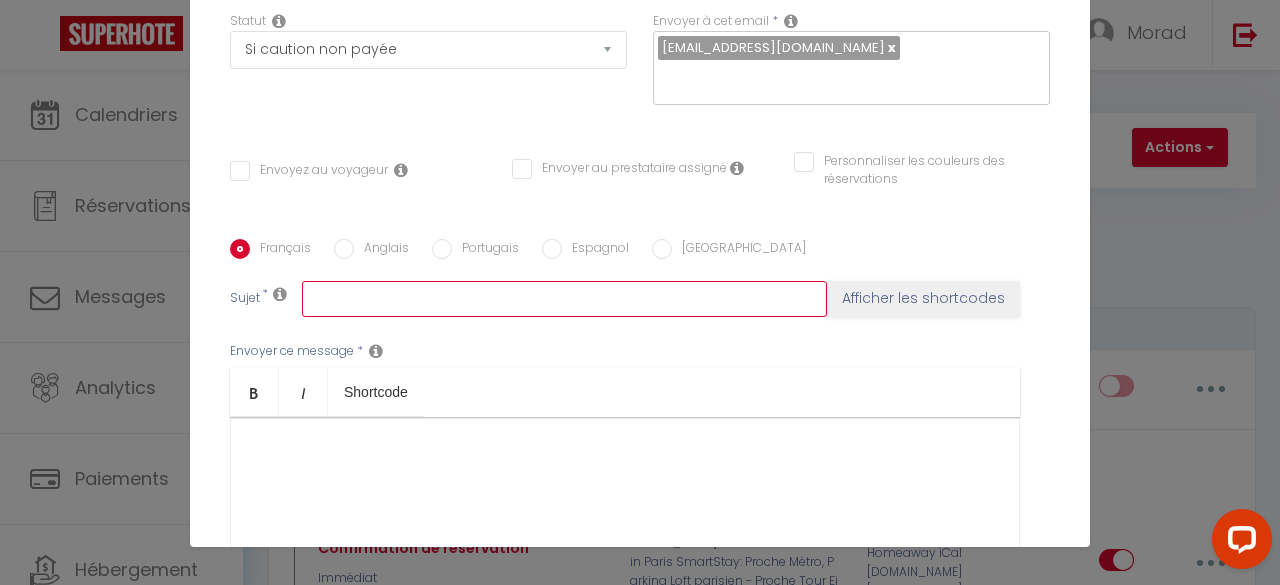 click at bounding box center (564, 299) 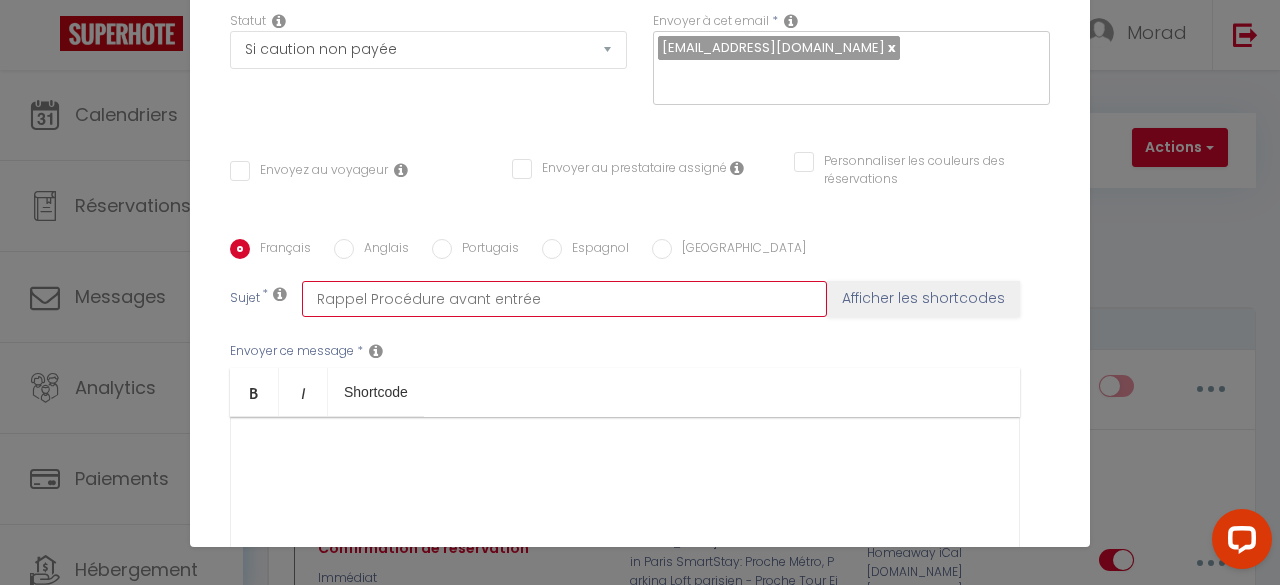 drag, startPoint x: 544, startPoint y: 274, endPoint x: 276, endPoint y: 285, distance: 268.22565 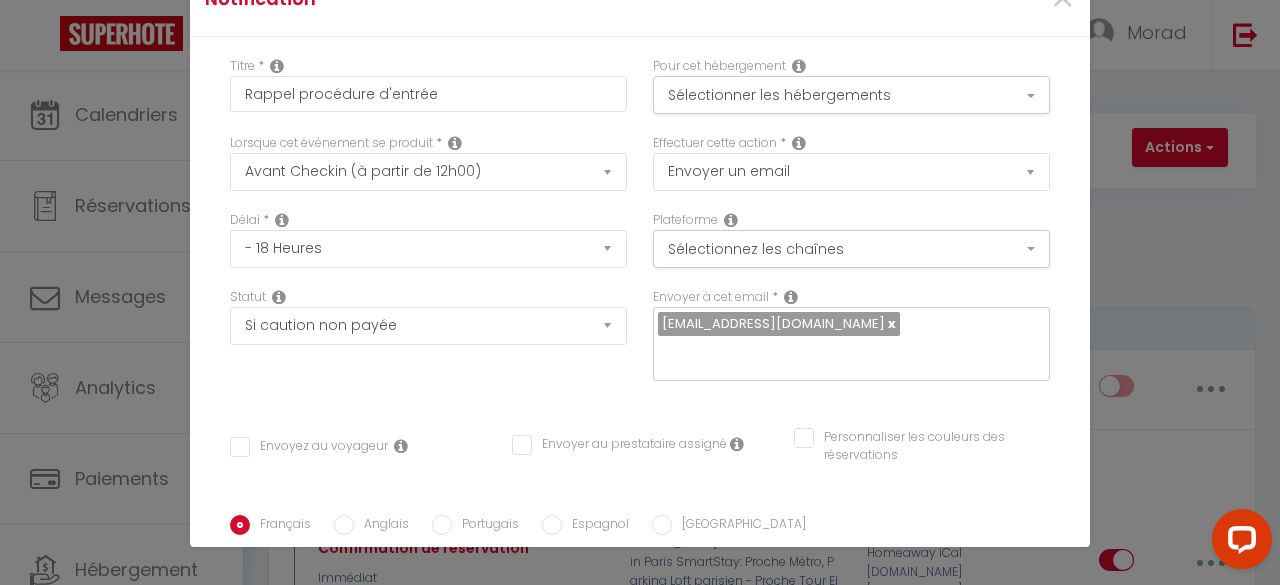 scroll, scrollTop: 0, scrollLeft: 0, axis: both 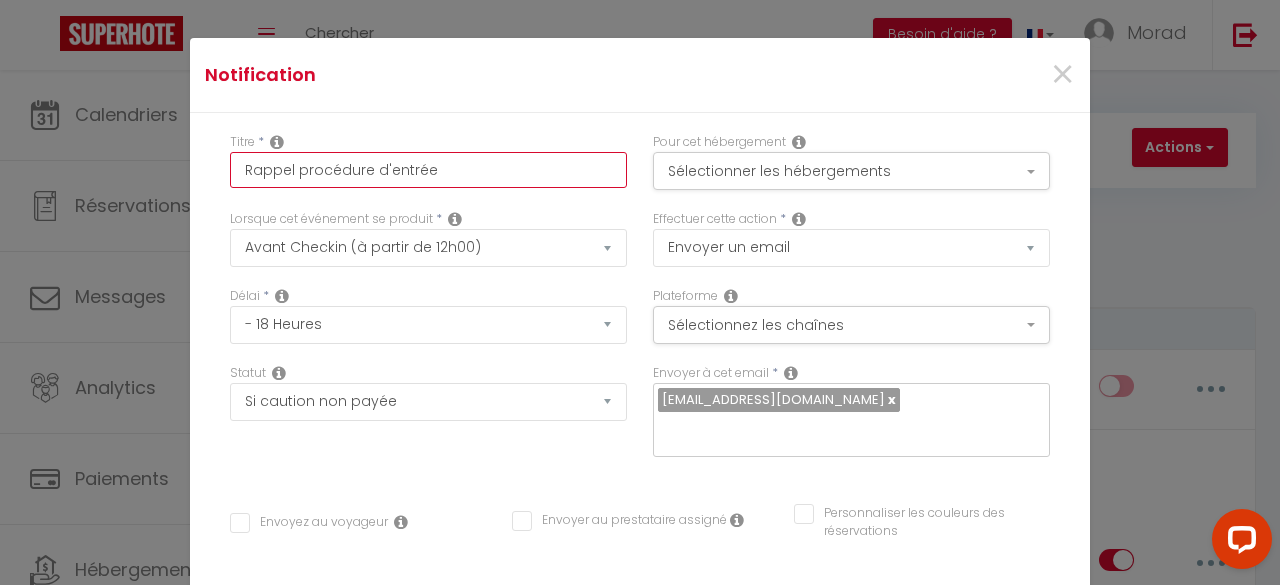 drag, startPoint x: 377, startPoint y: 172, endPoint x: 386, endPoint y: 239, distance: 67.601776 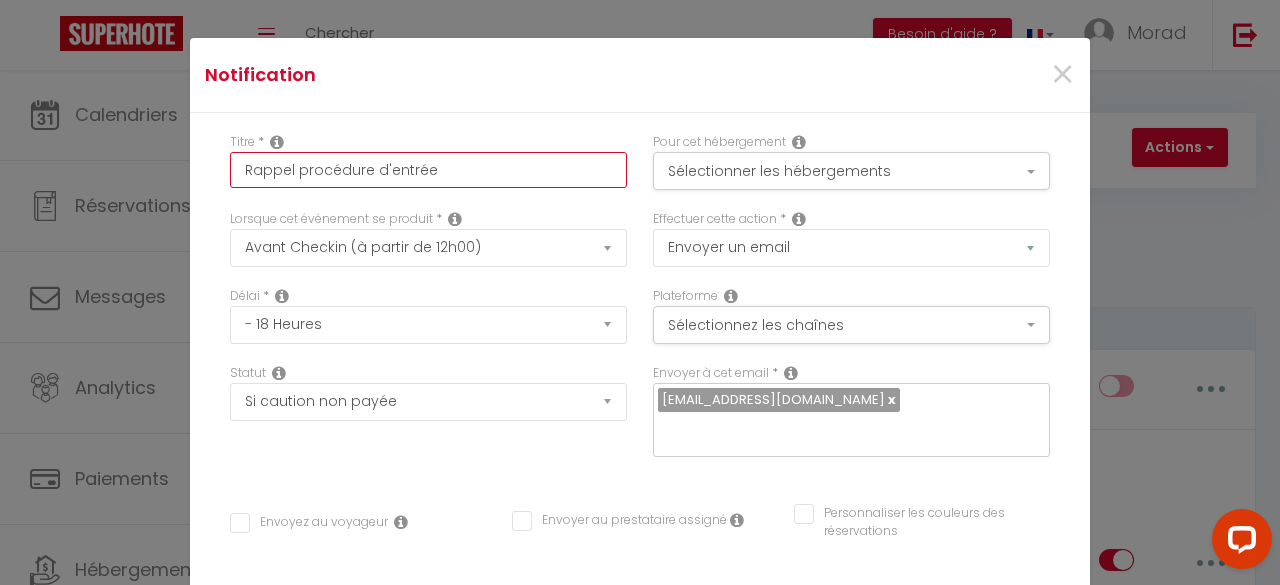 click on "Rappel procédure d'entrée" at bounding box center [428, 170] 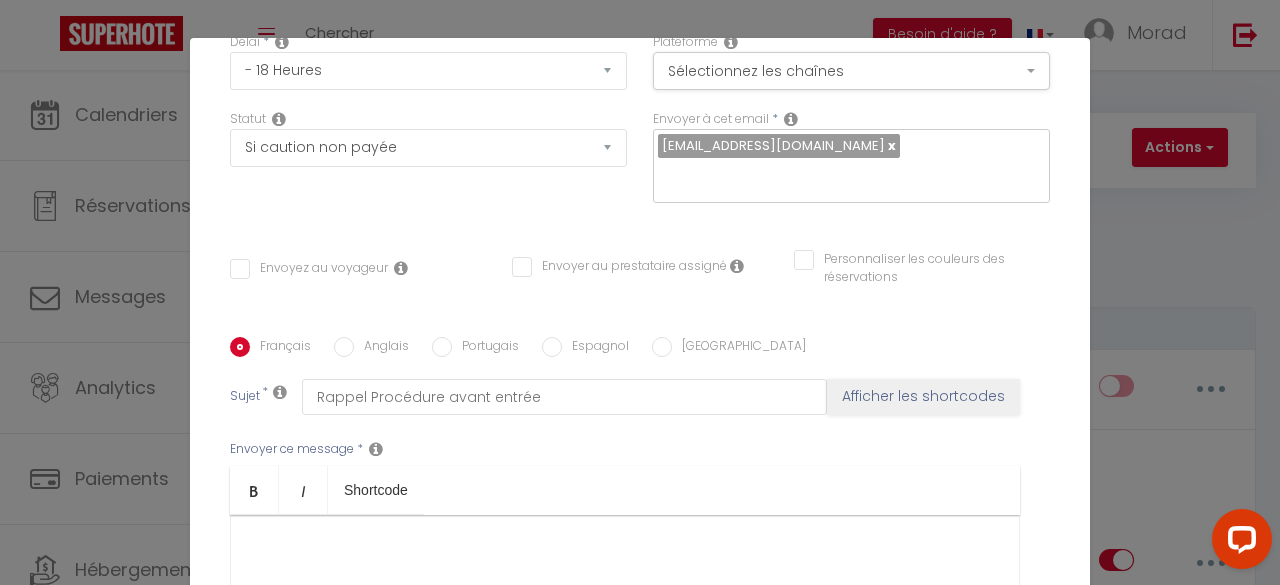 scroll, scrollTop: 264, scrollLeft: 0, axis: vertical 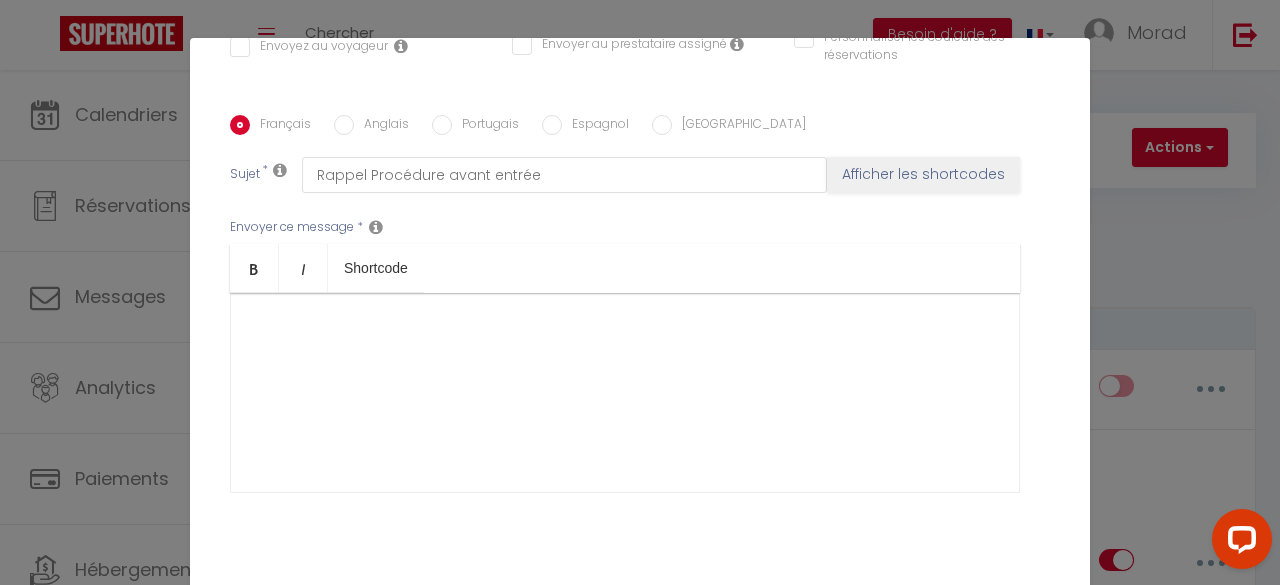 click at bounding box center (625, 393) 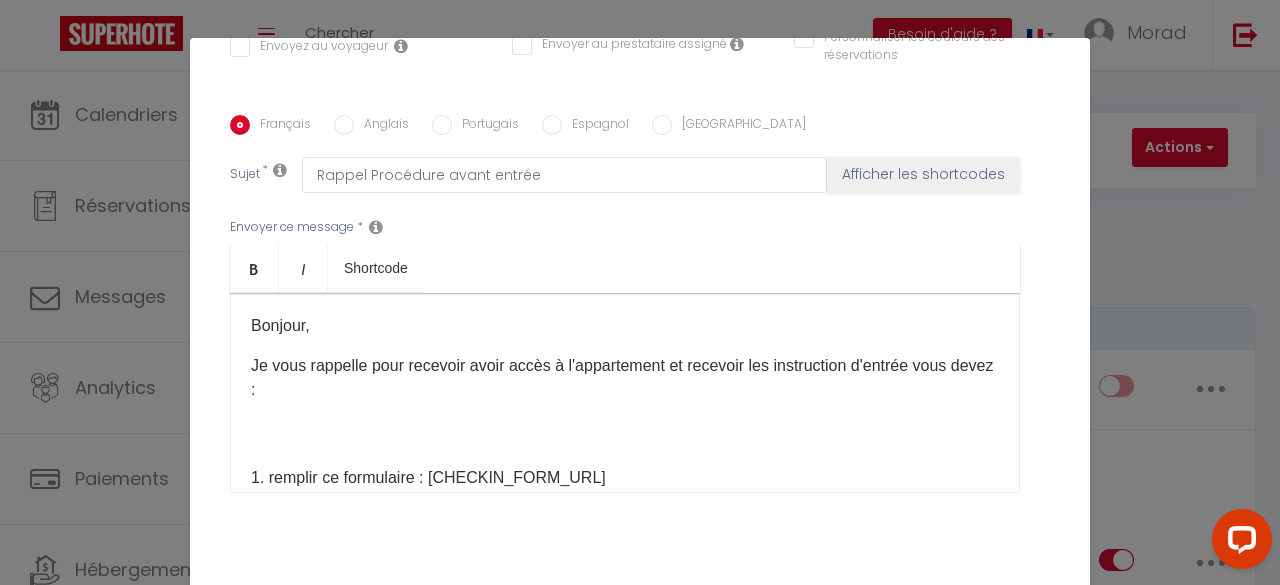 click on "Je vous rappelle pour recevoir avoir accès à l'appartement et recevoir les instruction d'entrée vous devez :" at bounding box center [625, 402] 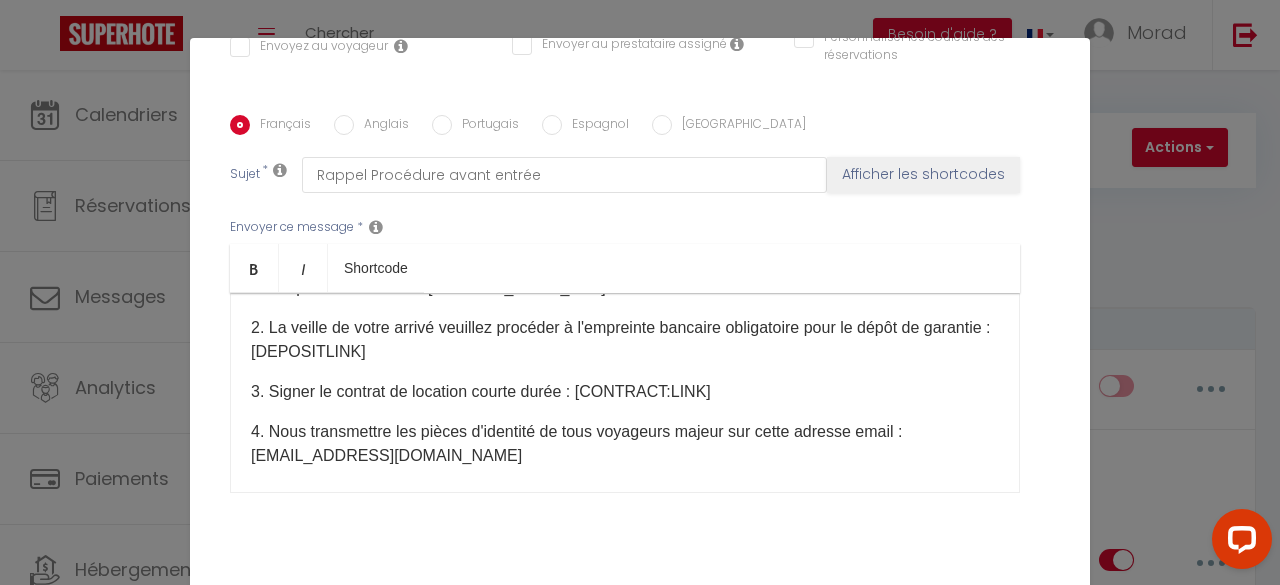 scroll, scrollTop: 157, scrollLeft: 0, axis: vertical 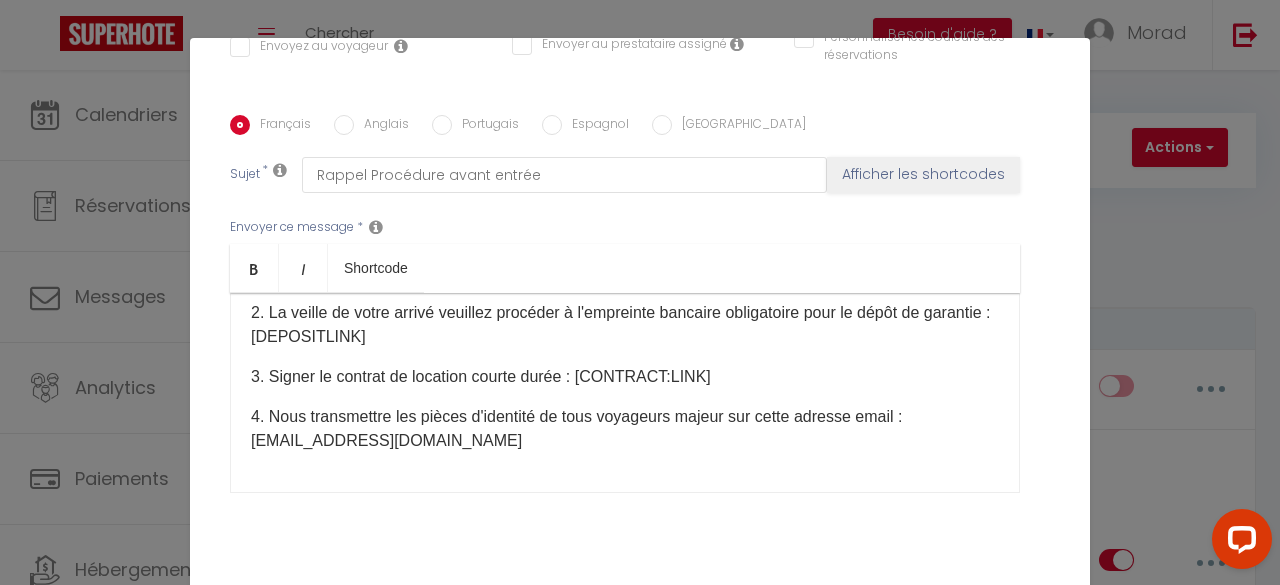 click on "4. Nous transmettre les pièces d'identité de tous voyageurs​ majeur sur cette adresse email : contact@almakeys.com" at bounding box center (625, 429) 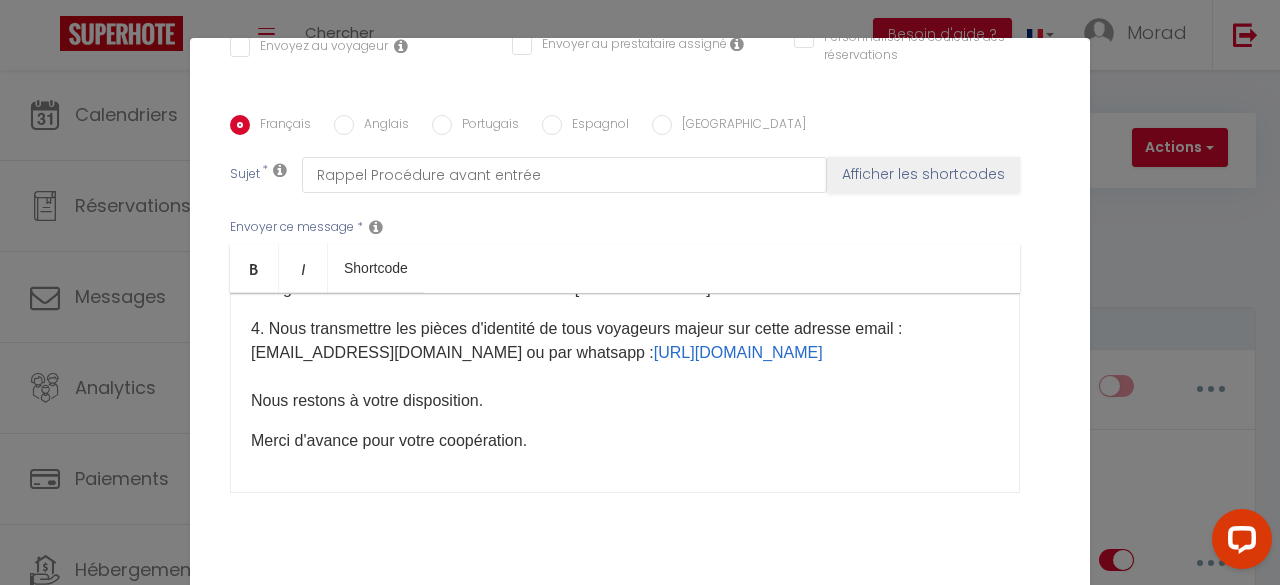 scroll, scrollTop: 0, scrollLeft: 0, axis: both 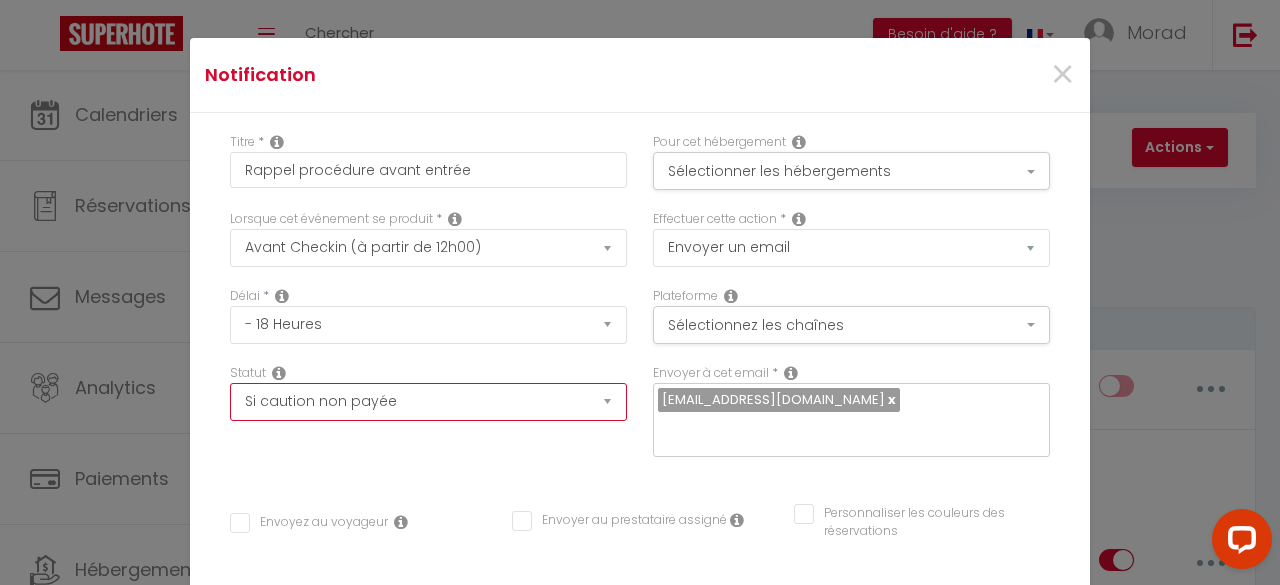 click on "Aucun   Si la réservation est payée   Si réservation non payée   Si la caution a été prise   Si caution non payée" at bounding box center (428, 402) 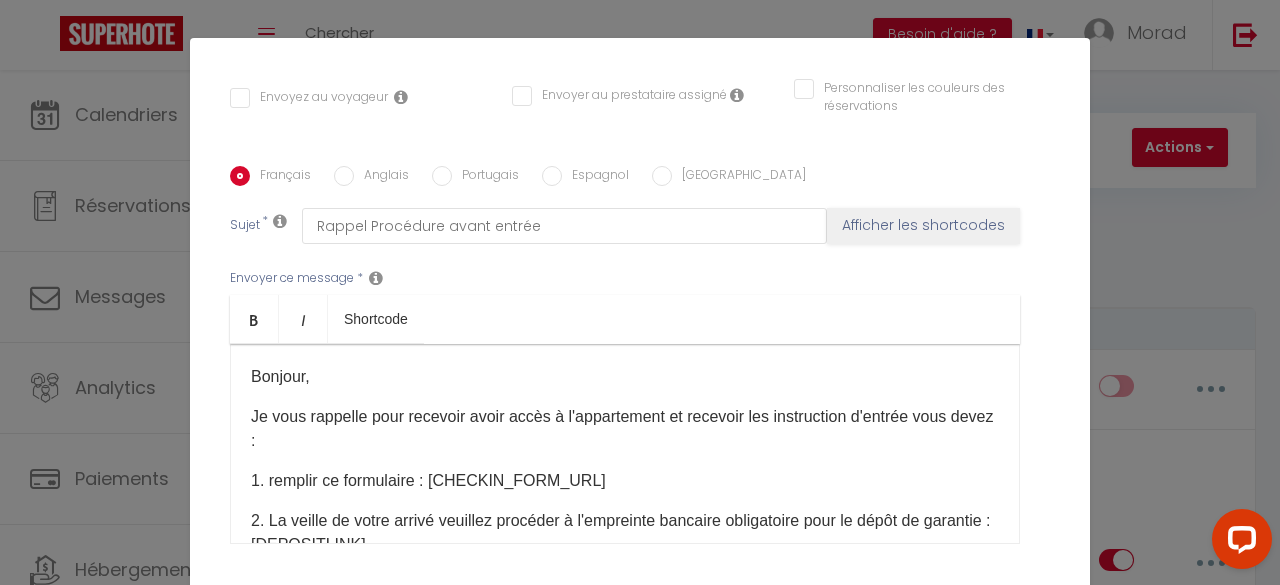 scroll, scrollTop: 426, scrollLeft: 0, axis: vertical 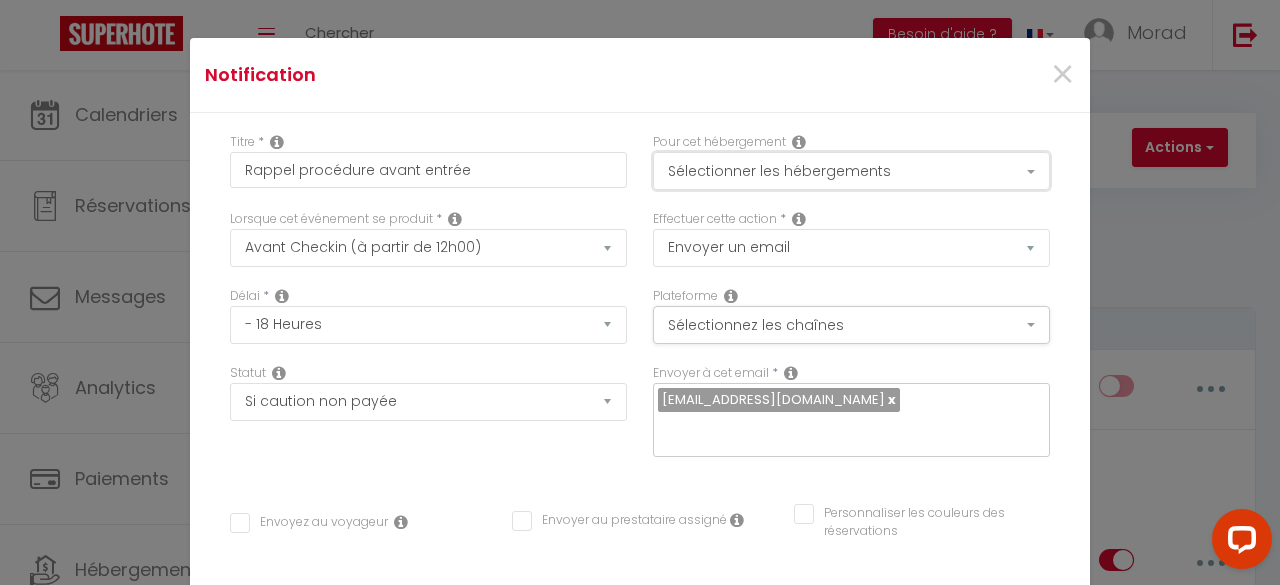 click on "Sélectionner les hébergements" at bounding box center [851, 171] 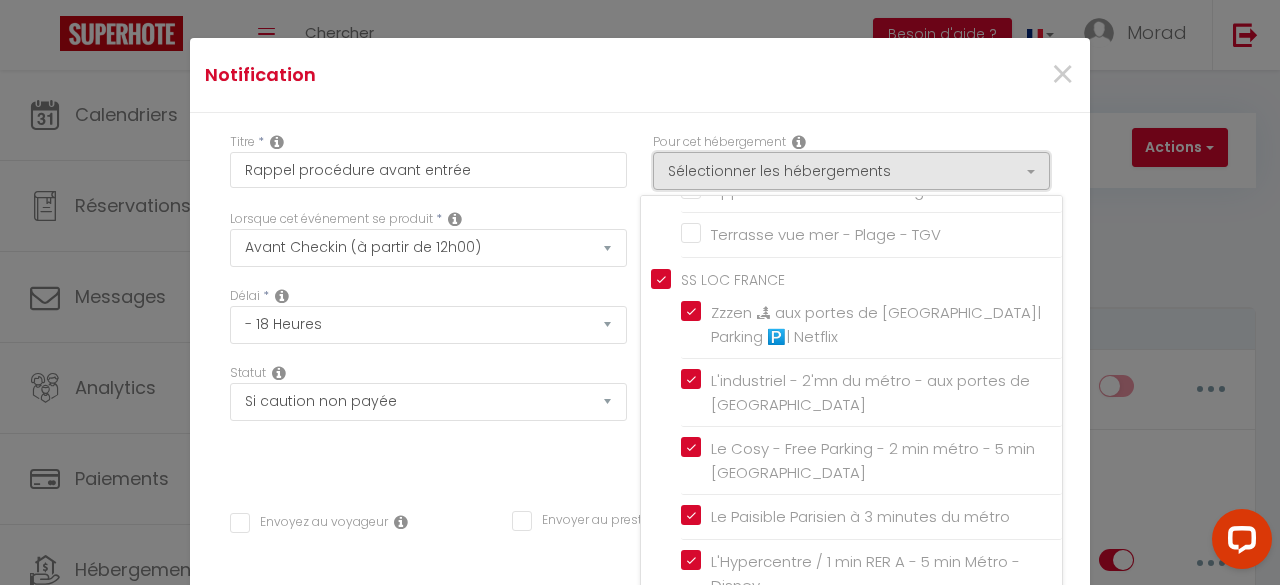 scroll, scrollTop: 1149, scrollLeft: 0, axis: vertical 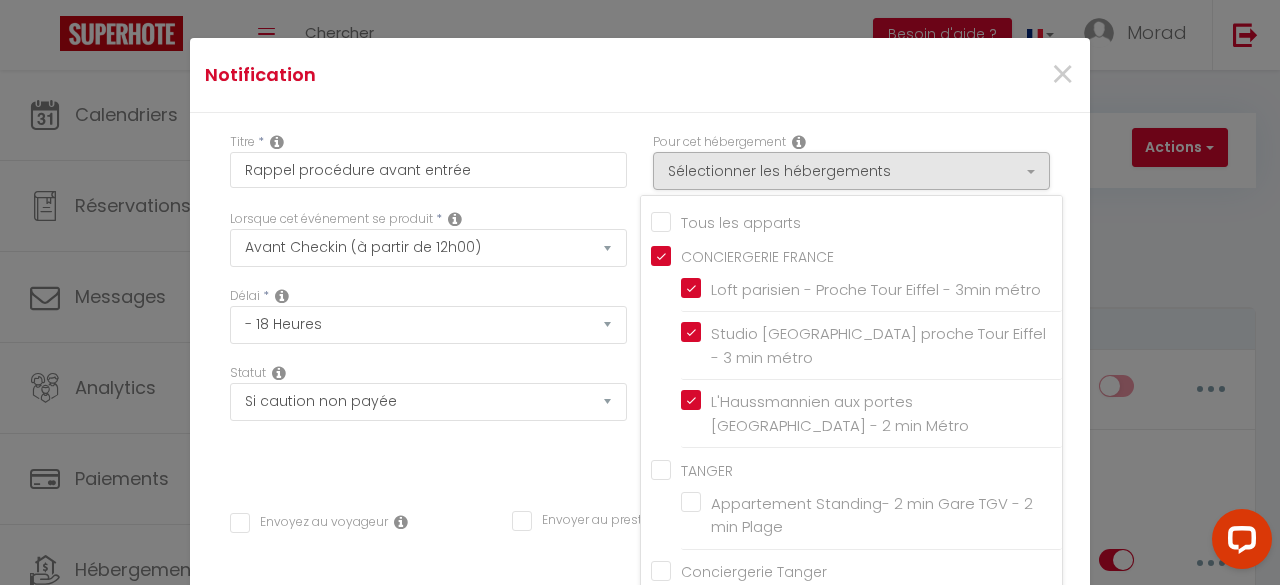 click on "Pour cet hébergement
Sélectionner les hébergements
Tous les apparts
CONCIERGERIE FRANCE
Loft parisien - Proche Tour Eiffel - 3min métro
Studio Parisien proche Tour Eiffel - 3 min métro
L'Haussmannien aux portes Paris - 2 min Métro
TANGER
Appartement Standing- 2 min Gare TGV - 2 min Plage
Conciergerie Tanger" at bounding box center [851, 161] 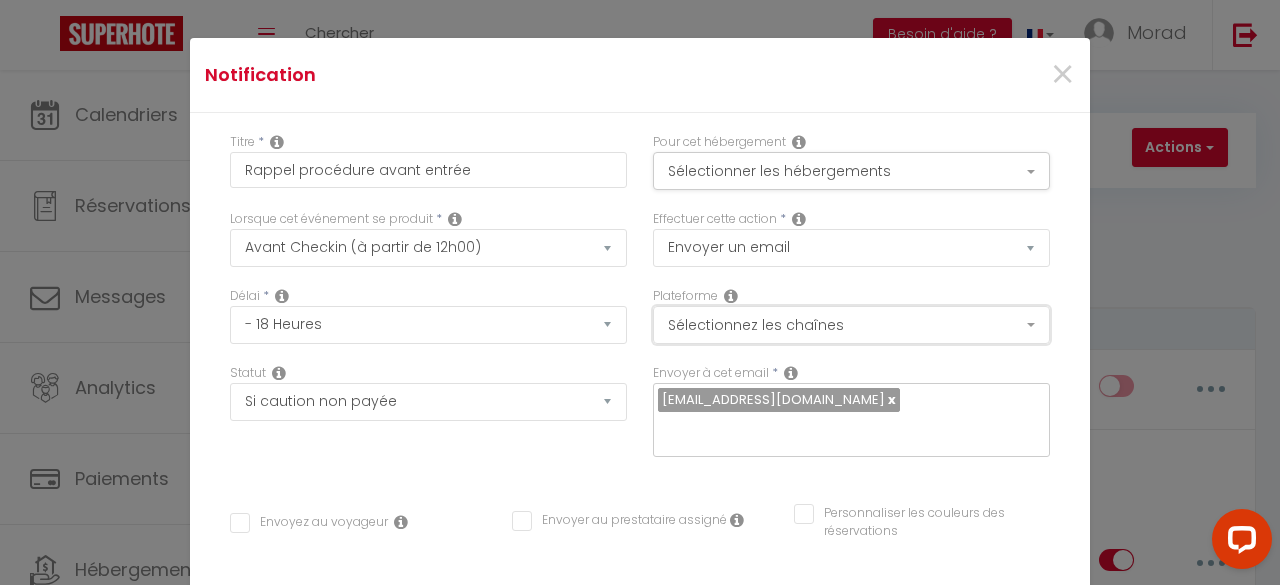 click on "Sélectionnez les chaînes" at bounding box center (851, 325) 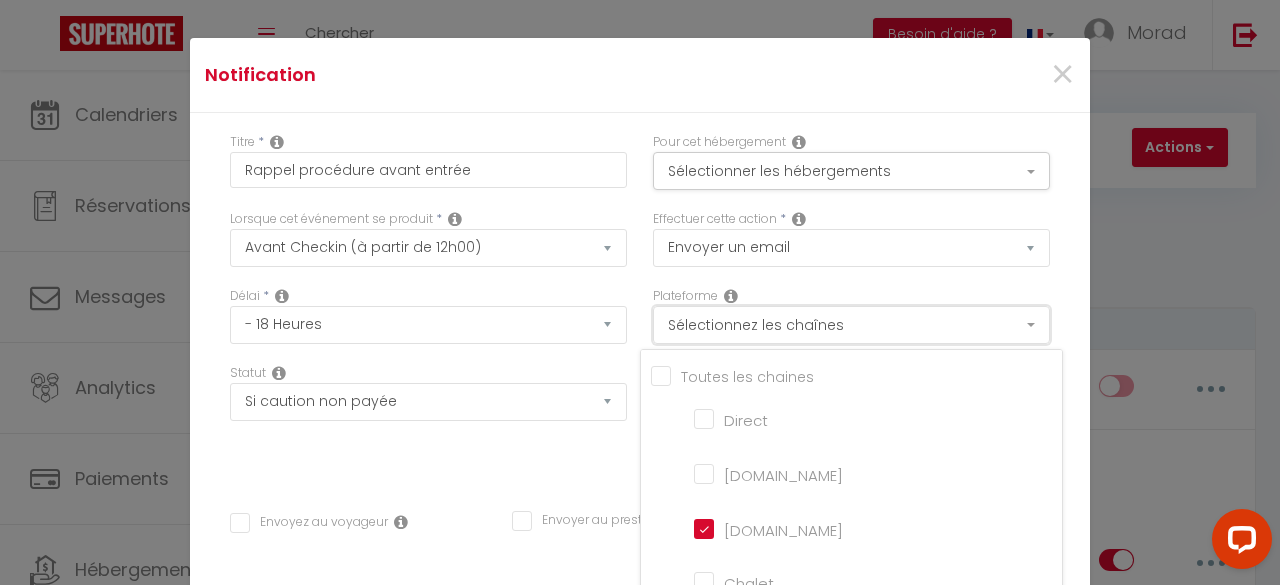 click on "Sélectionnez les chaînes" at bounding box center [851, 325] 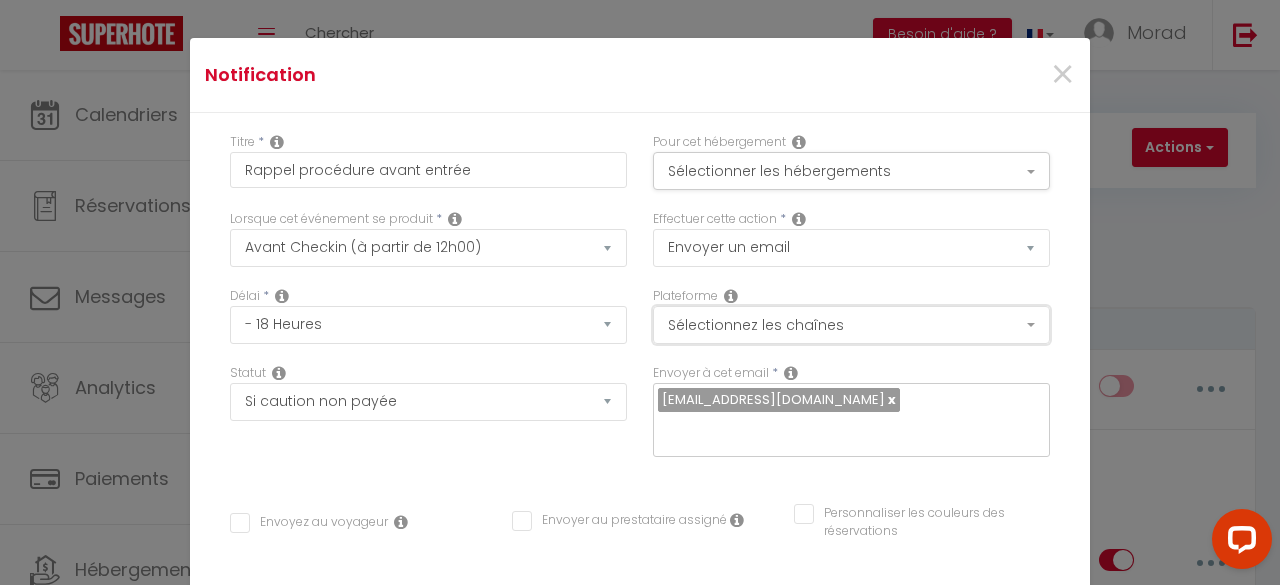 scroll, scrollTop: 476, scrollLeft: 0, axis: vertical 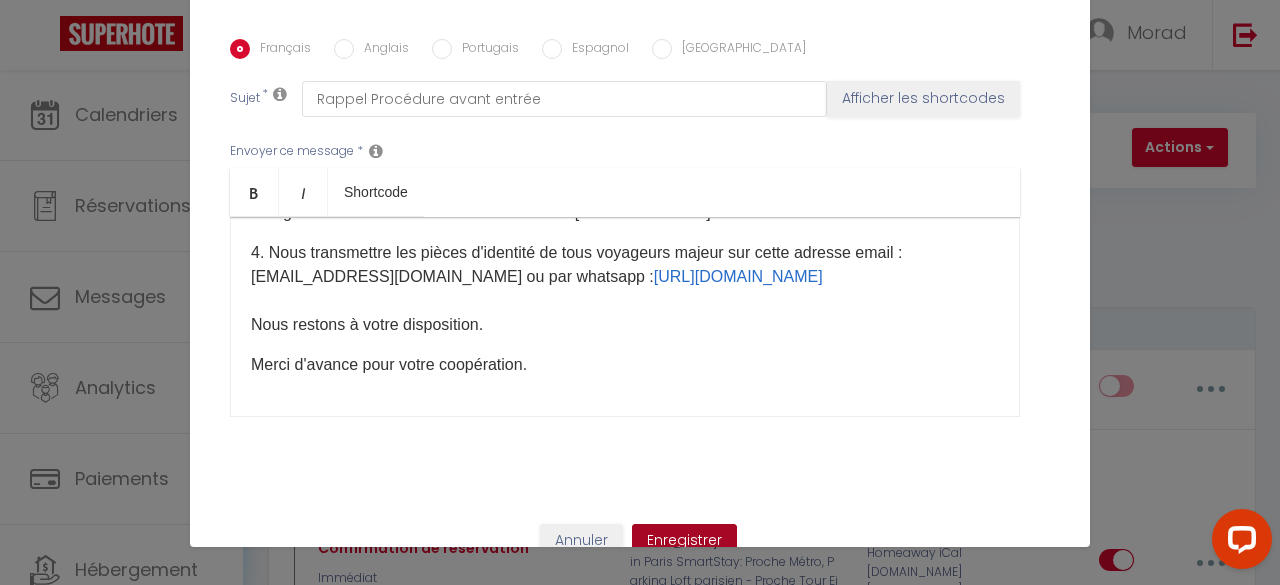 click on "Enregistrer" at bounding box center (684, 541) 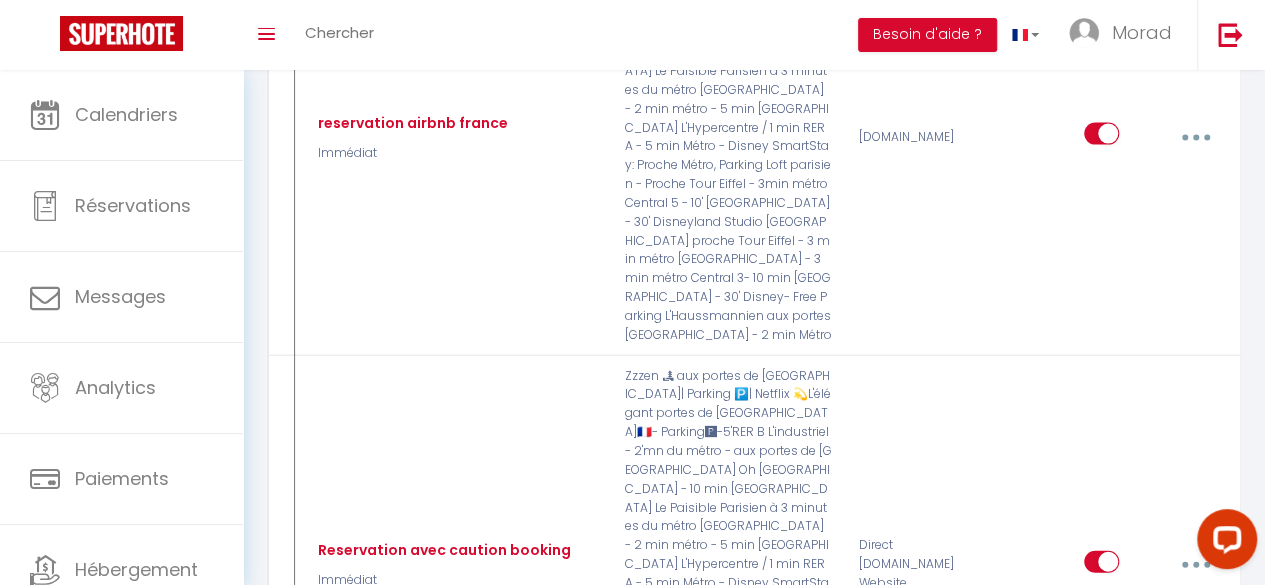 scroll, scrollTop: 2225, scrollLeft: 0, axis: vertical 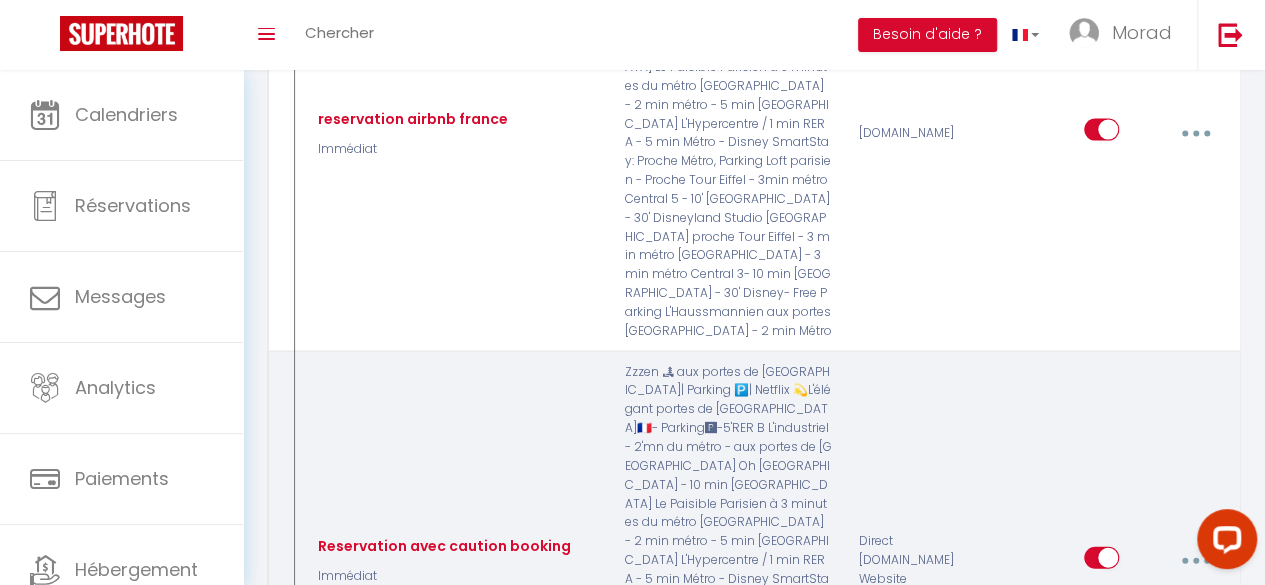 click at bounding box center [1195, 561] 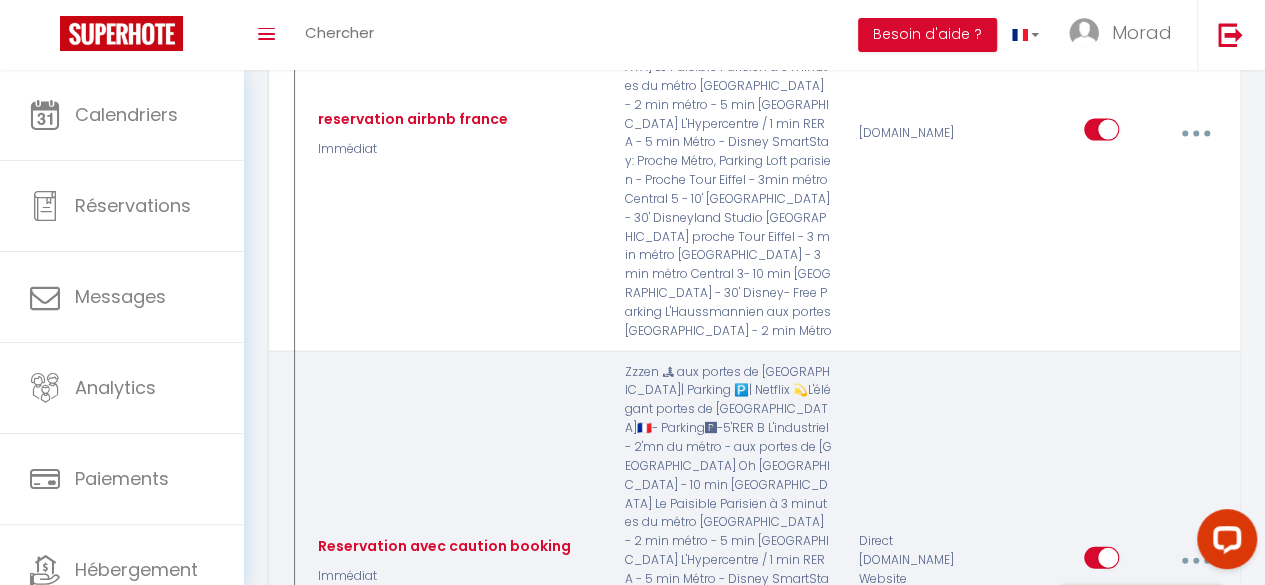 click on "Editer" at bounding box center (1142, 609) 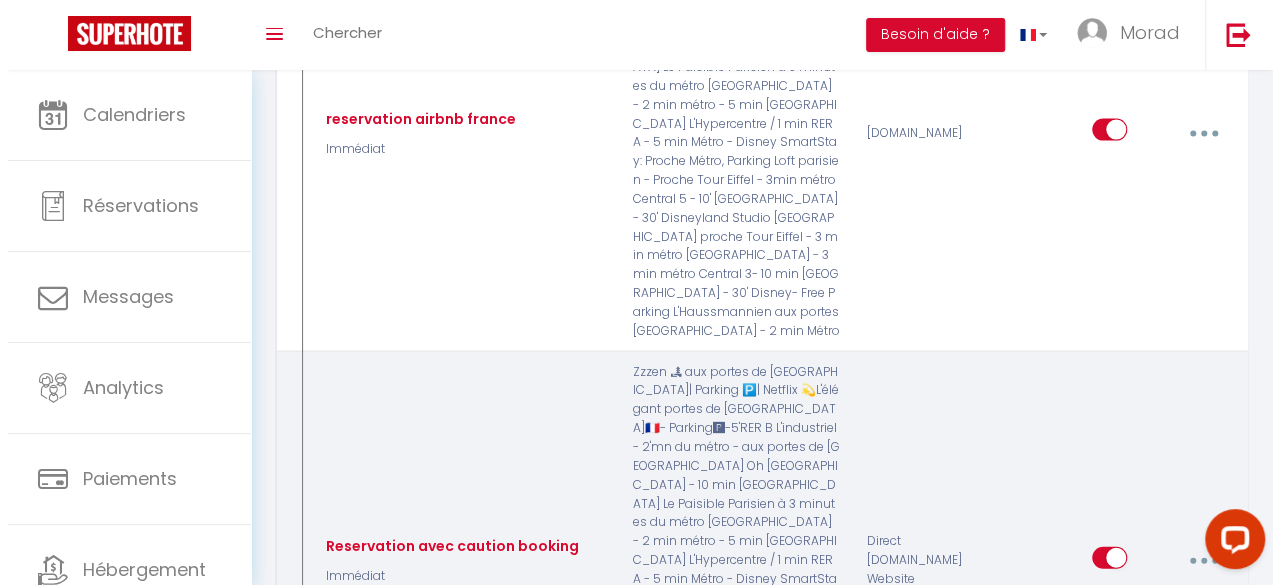 scroll, scrollTop: 2187, scrollLeft: 0, axis: vertical 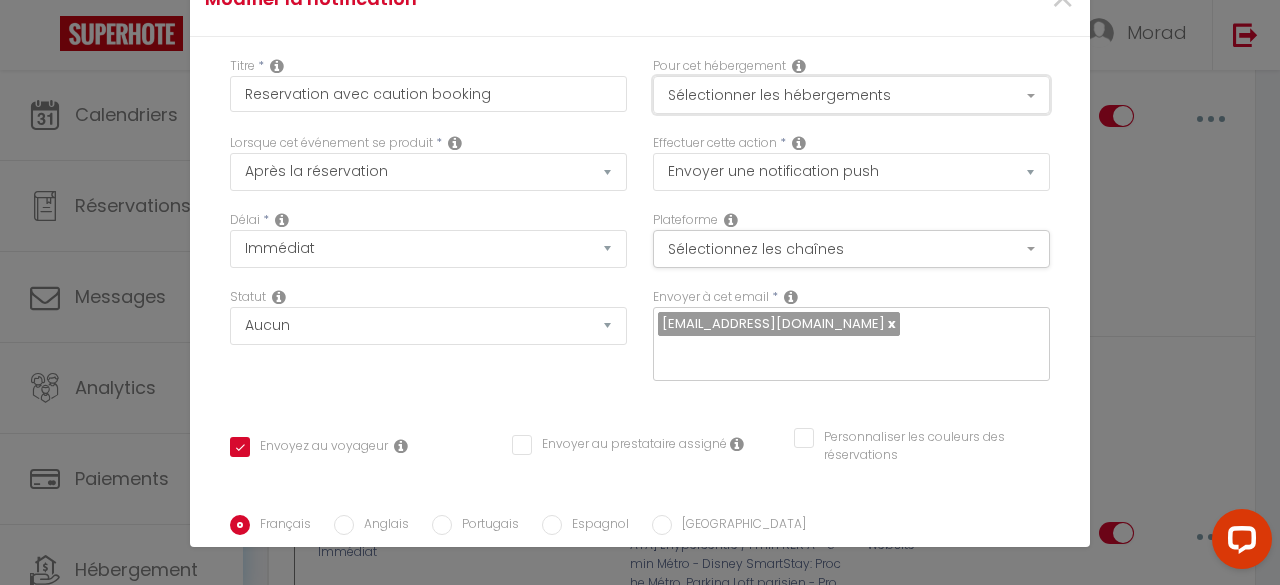 click on "Sélectionner les hébergements" at bounding box center (851, 95) 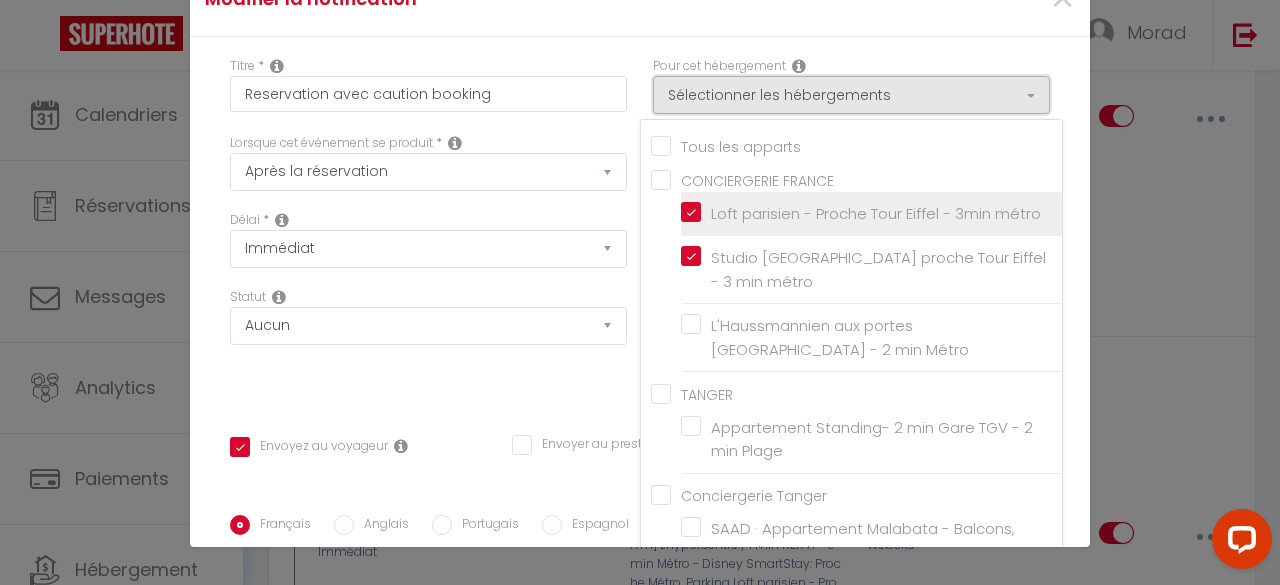 scroll, scrollTop: 126, scrollLeft: 0, axis: vertical 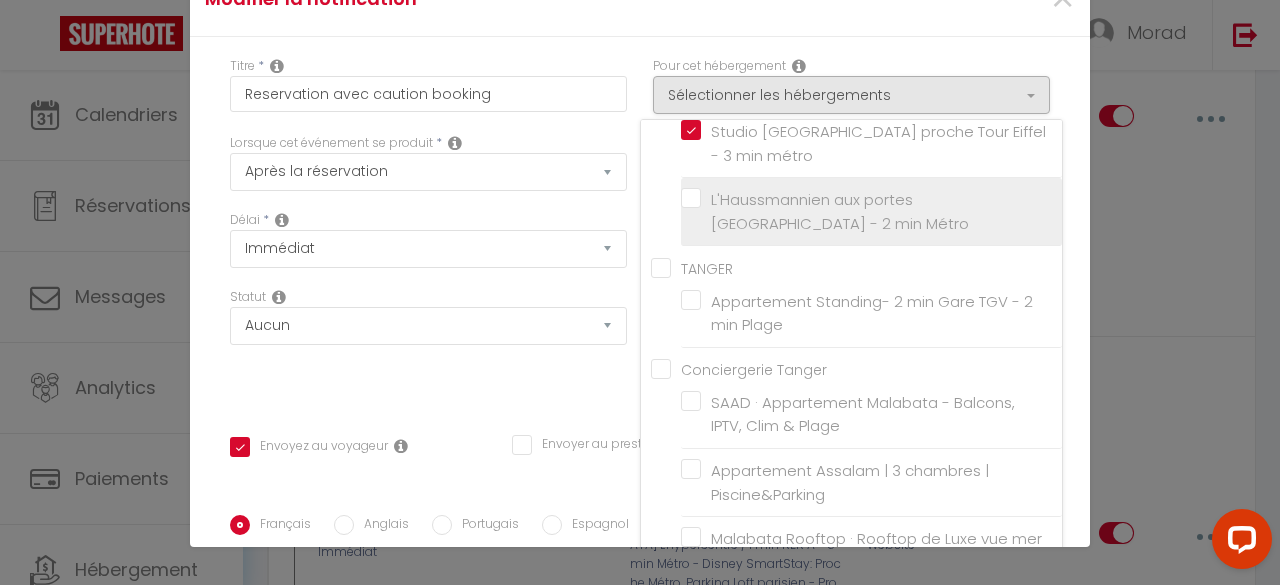 click on "L'Haussmannien aux portes [GEOGRAPHIC_DATA] - 2 min Métro" at bounding box center (871, 212) 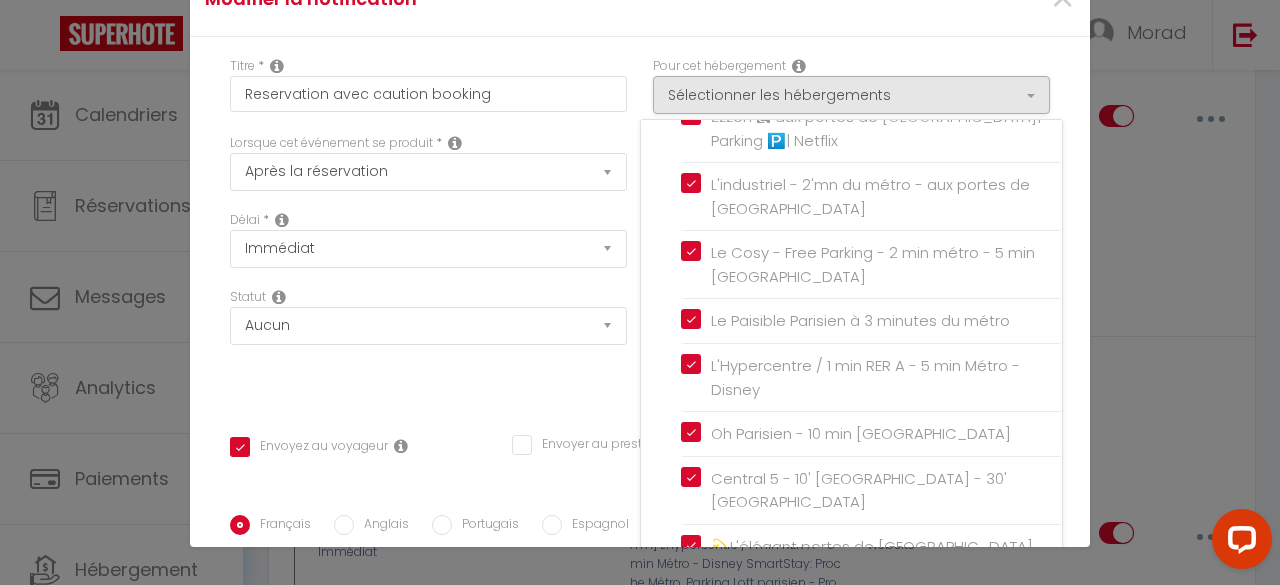 scroll, scrollTop: 1149, scrollLeft: 0, axis: vertical 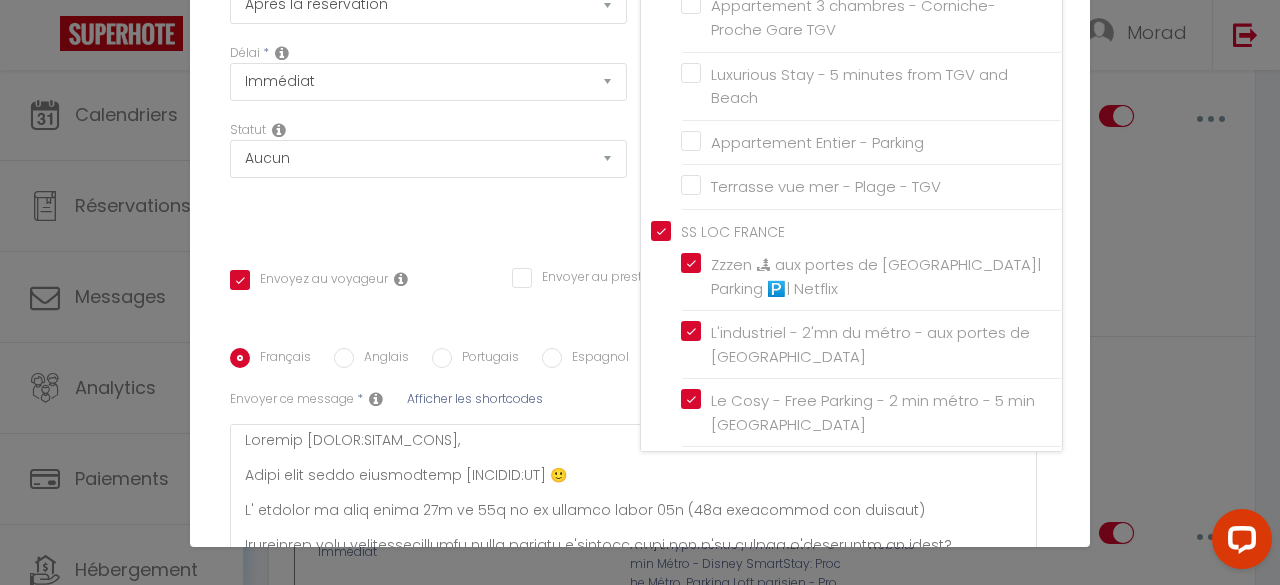 click on "SS LOC FRANCE" at bounding box center (856, 230) 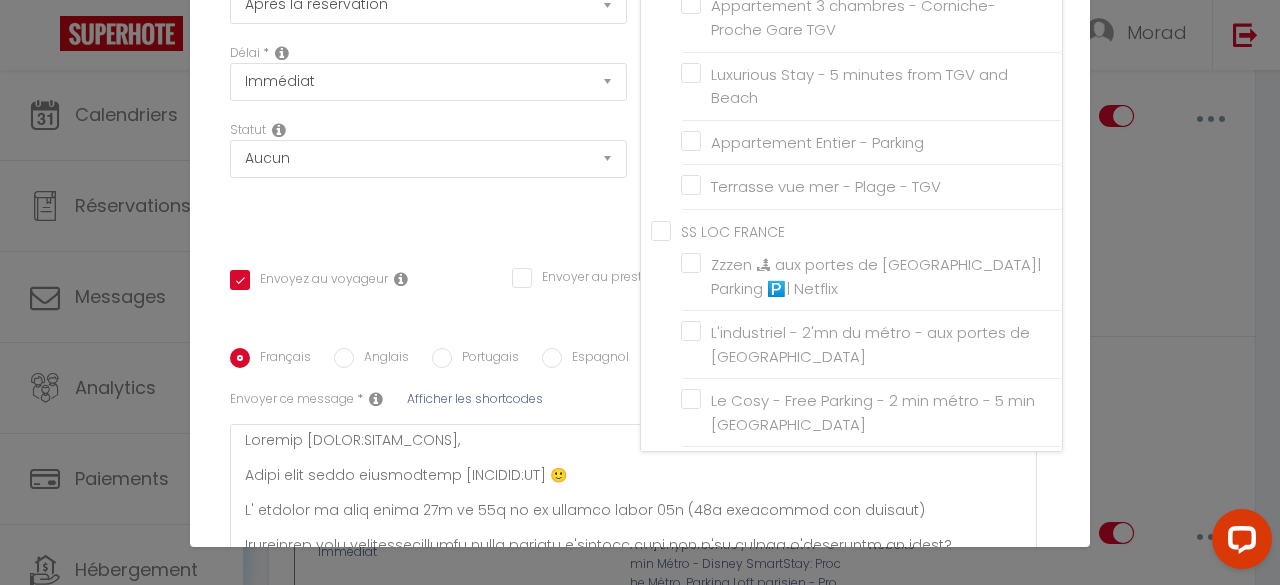 click on "SS LOC FRANCE" at bounding box center [856, 230] 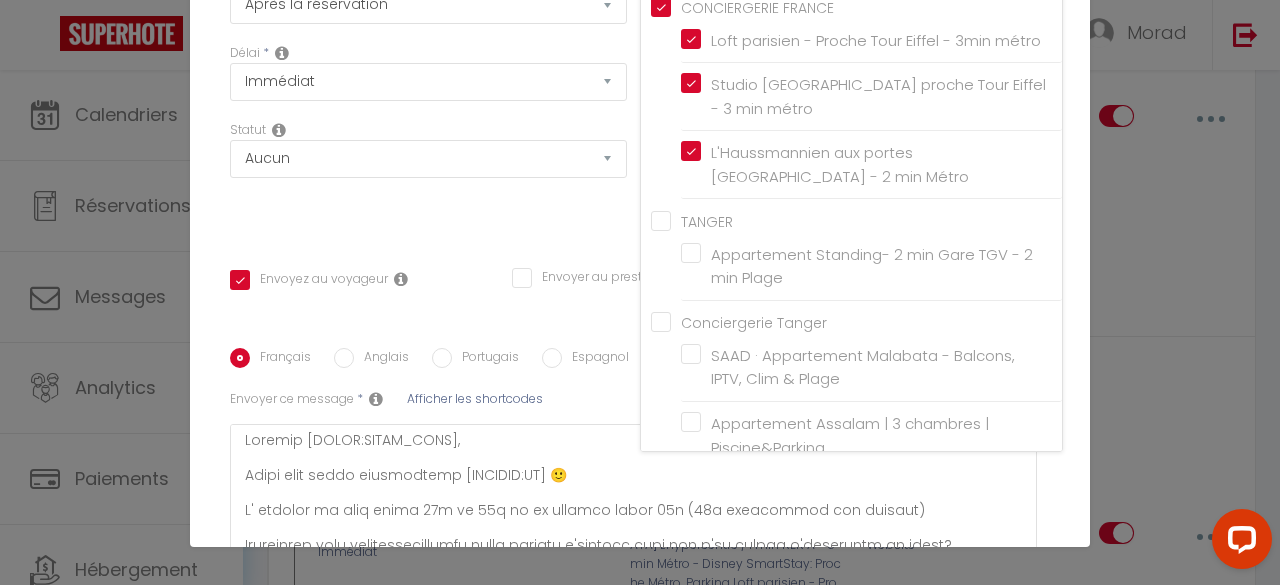 scroll, scrollTop: 0, scrollLeft: 0, axis: both 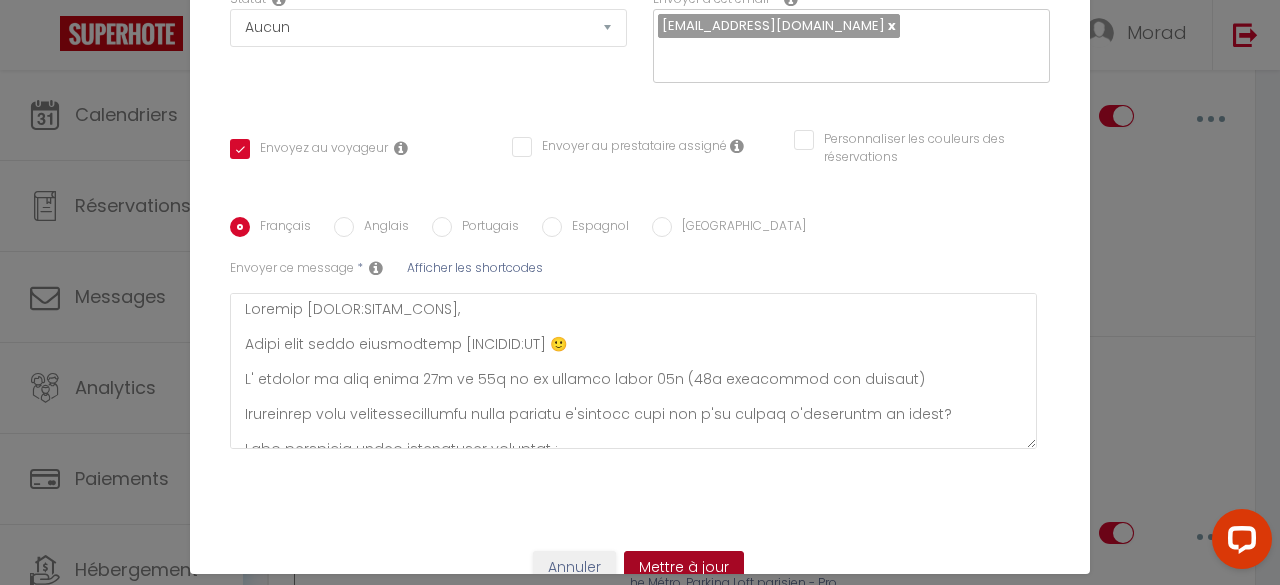 click on "Mettre à jour" at bounding box center [684, 568] 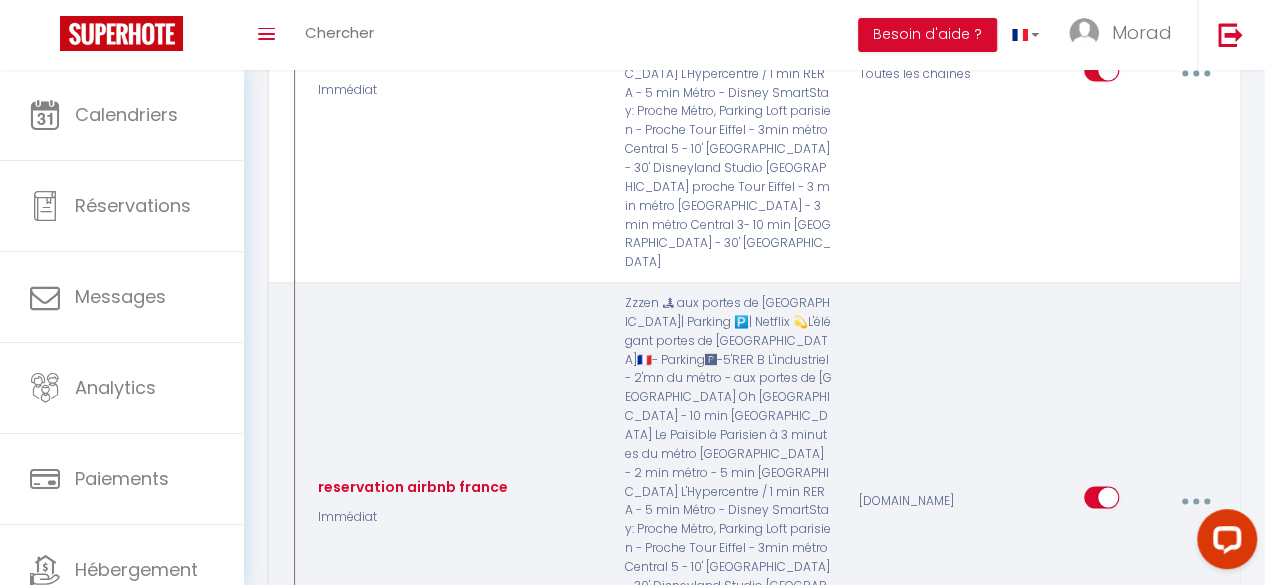 scroll, scrollTop: 1859, scrollLeft: 0, axis: vertical 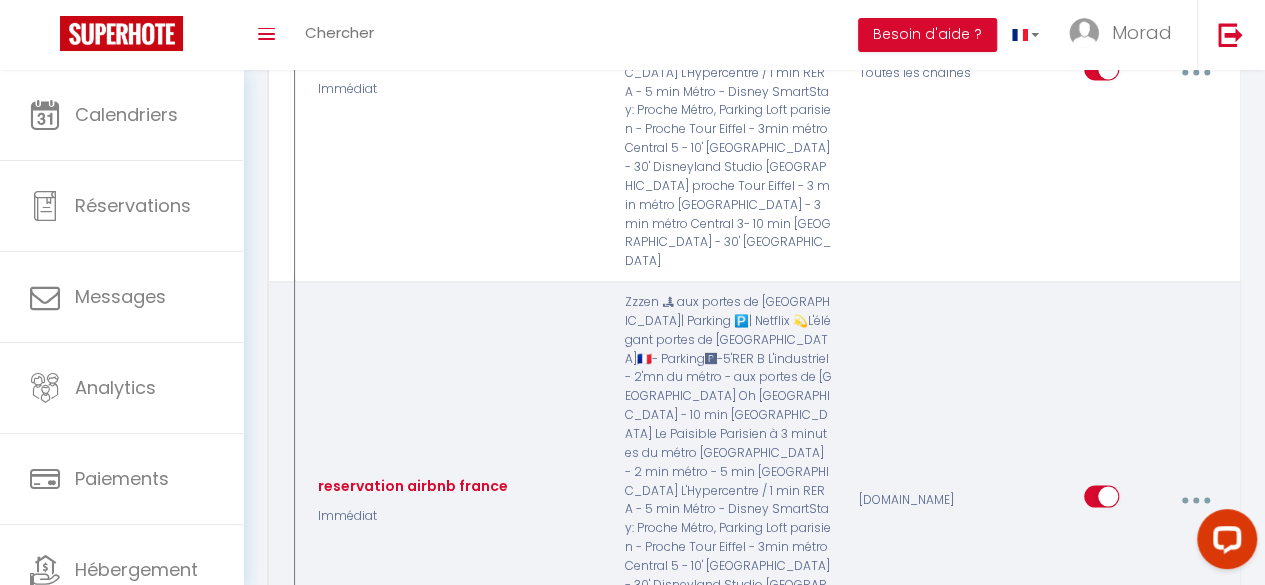 click at bounding box center [1196, 500] 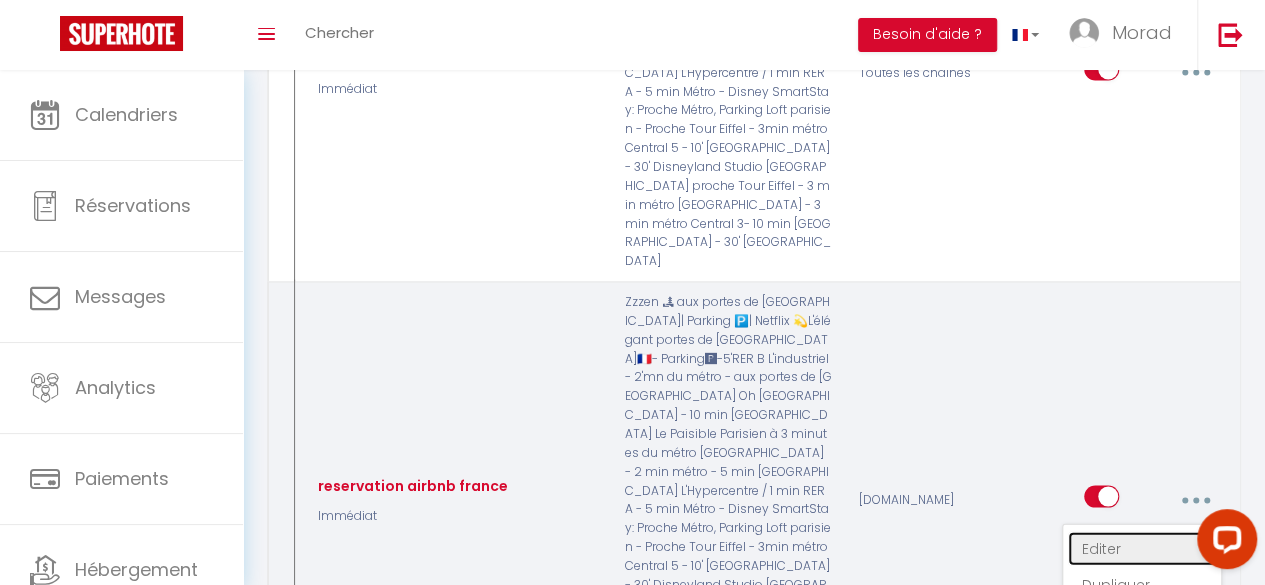 click on "Editer" at bounding box center (1142, 548) 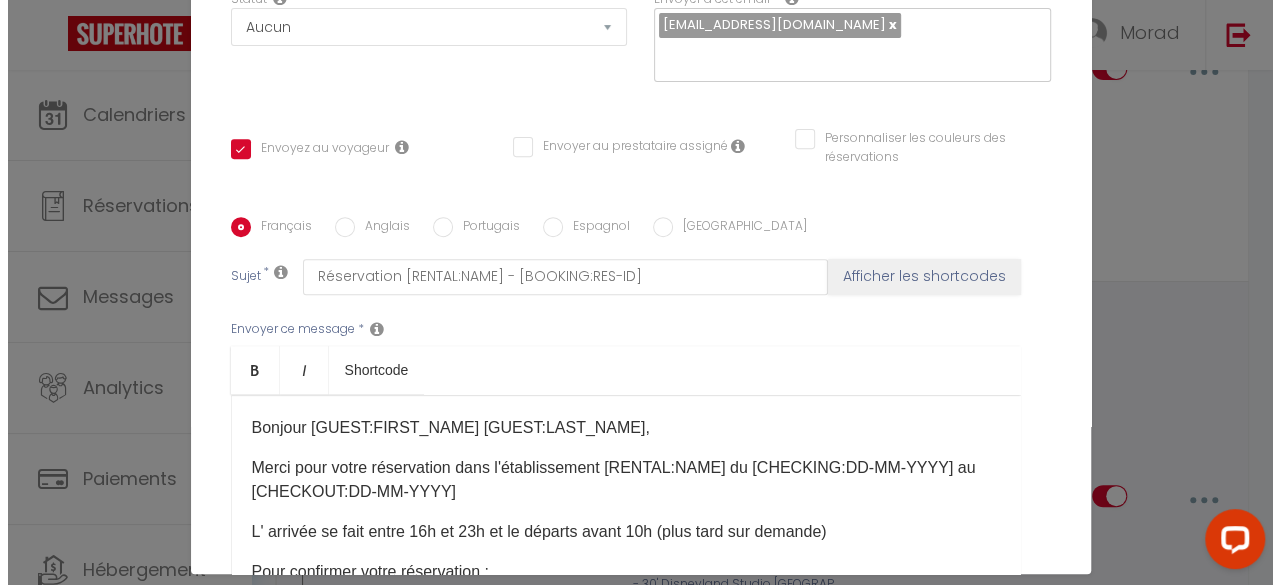 scroll, scrollTop: 1821, scrollLeft: 0, axis: vertical 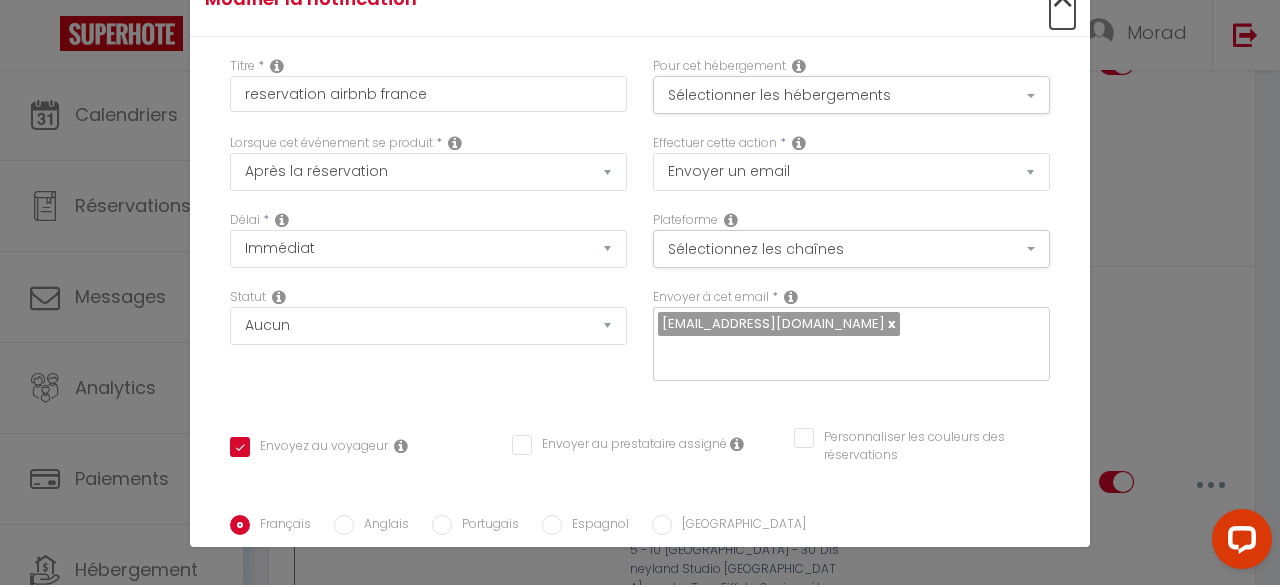 click on "×" at bounding box center (1062, -1) 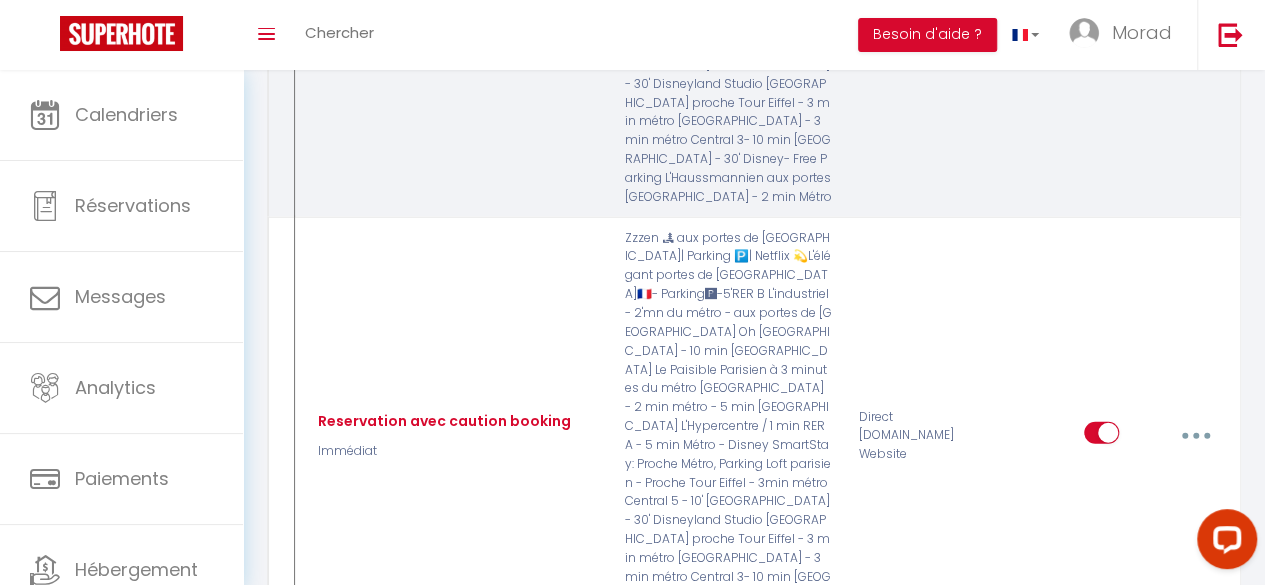 scroll, scrollTop: 2360, scrollLeft: 0, axis: vertical 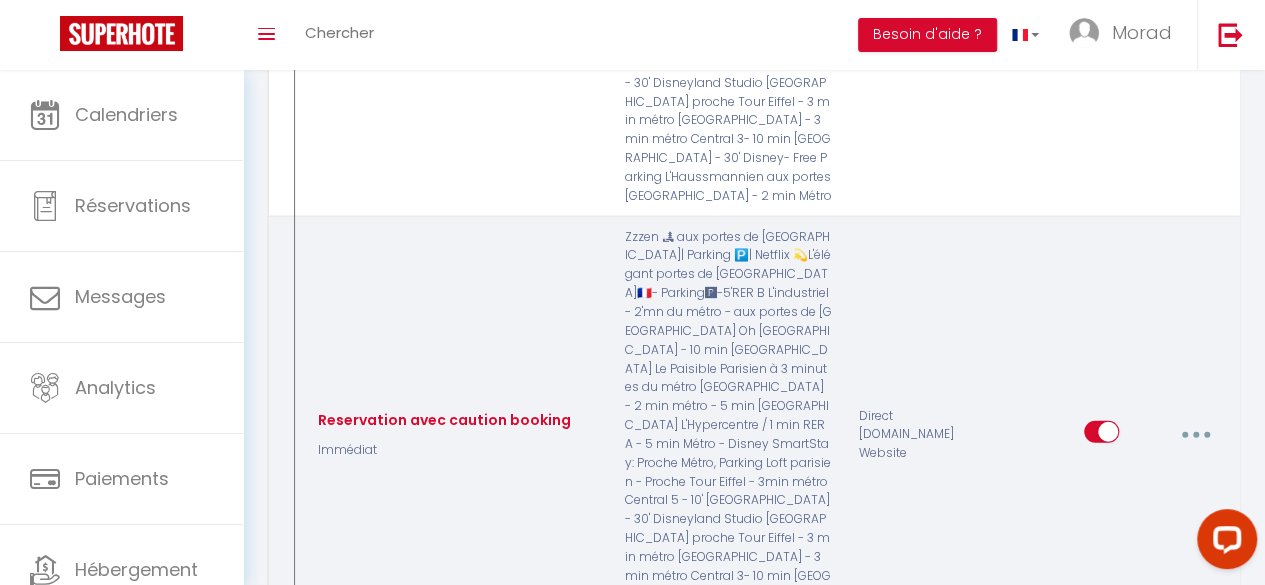 click at bounding box center [1195, 435] 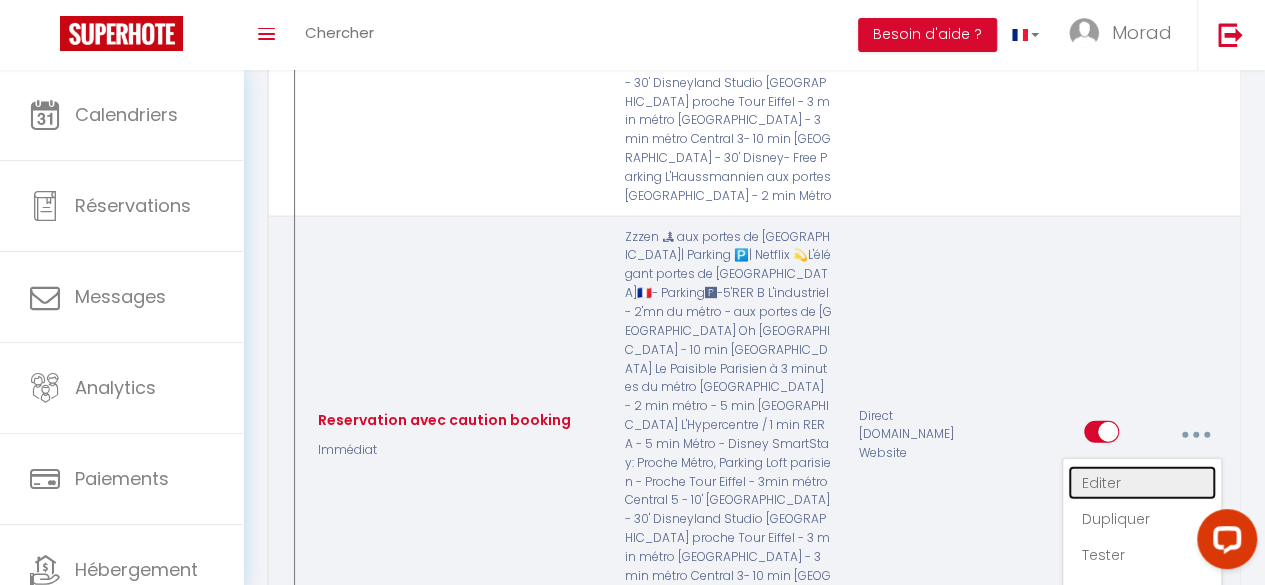 click on "Editer" at bounding box center [1142, 483] 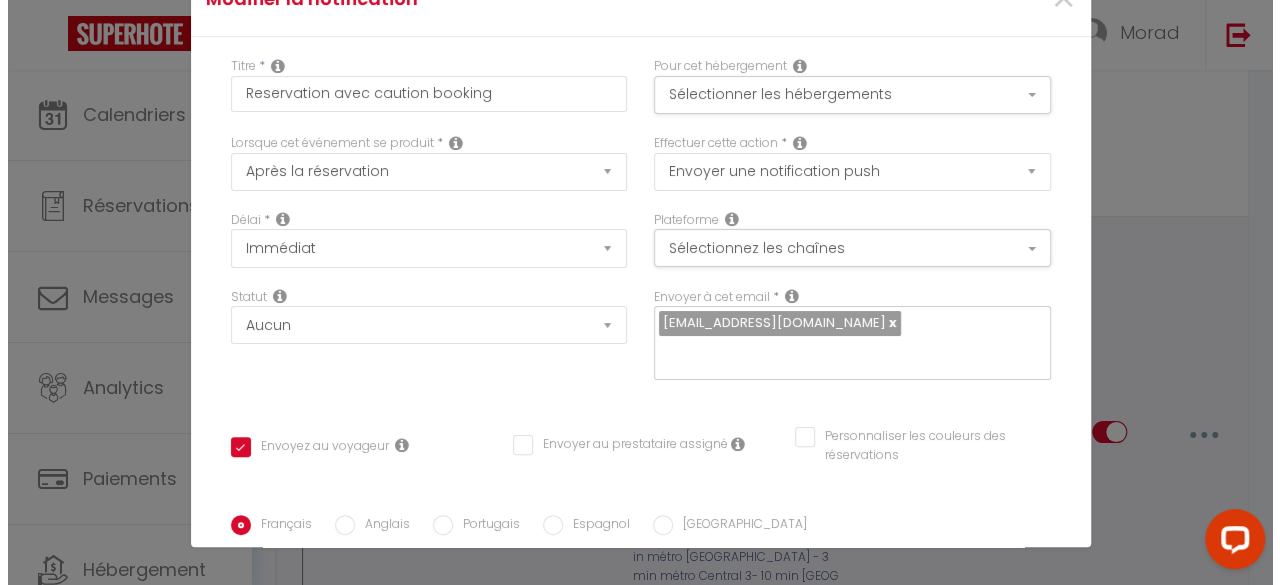 scroll, scrollTop: 2322, scrollLeft: 0, axis: vertical 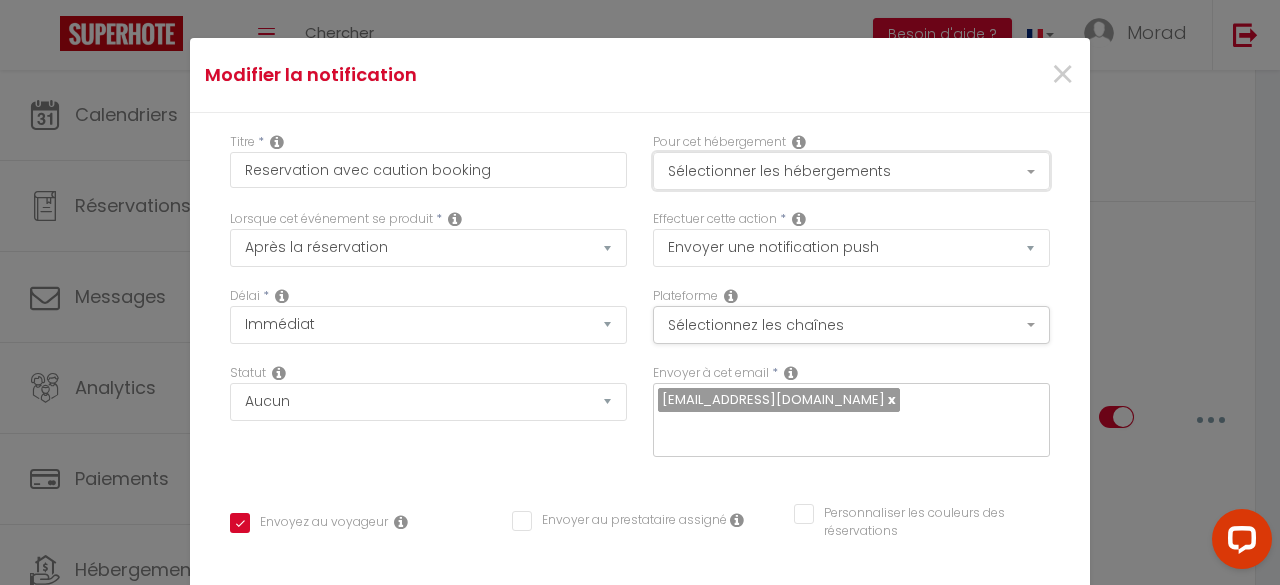 click on "Sélectionner les hébergements" at bounding box center [851, 171] 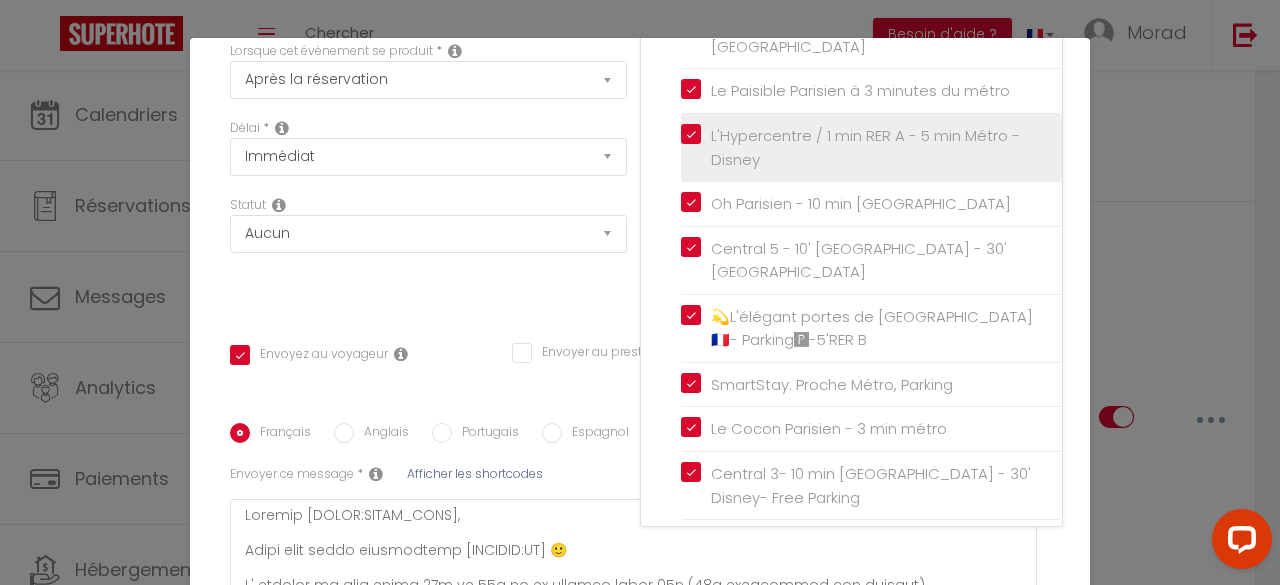 scroll, scrollTop: 162, scrollLeft: 0, axis: vertical 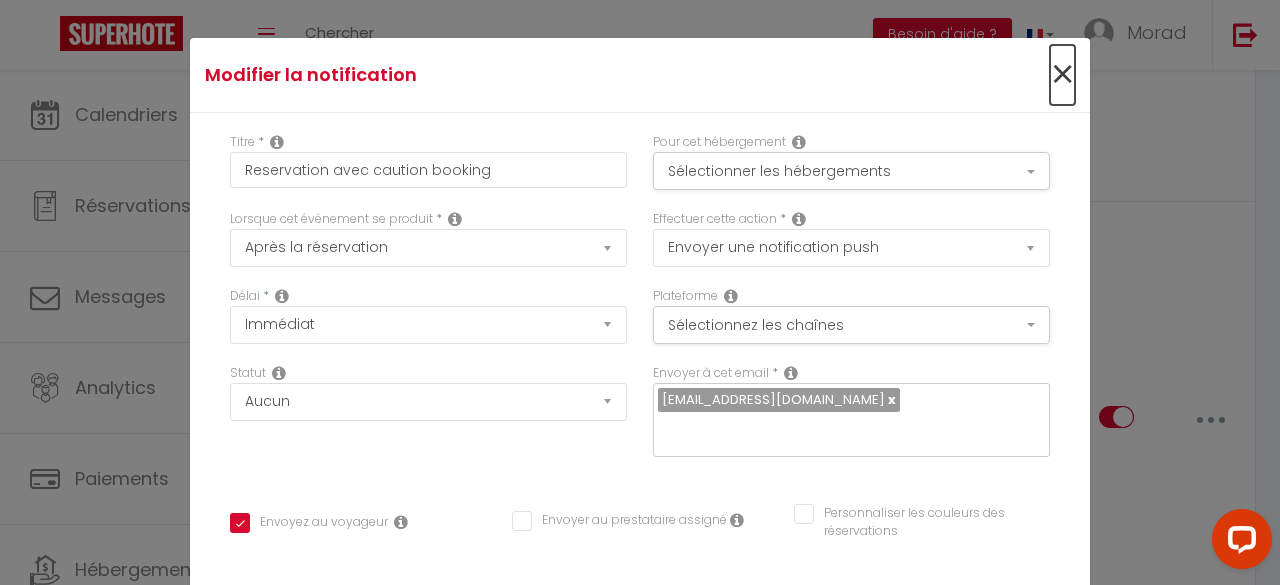 click on "×" at bounding box center [1062, 75] 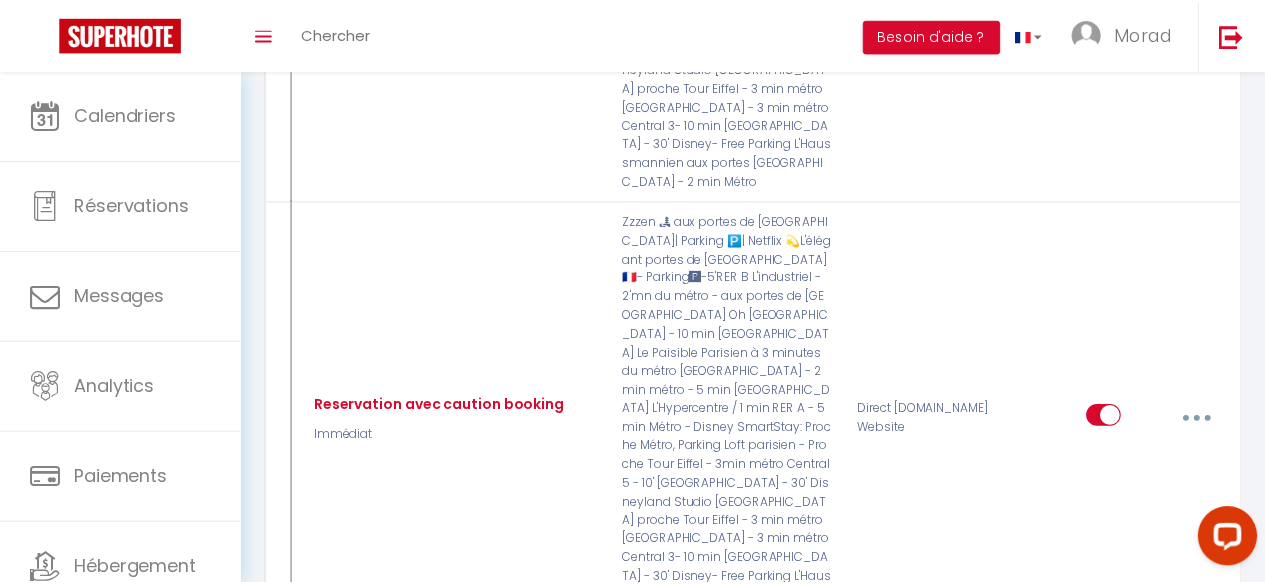 scroll, scrollTop: 2360, scrollLeft: 0, axis: vertical 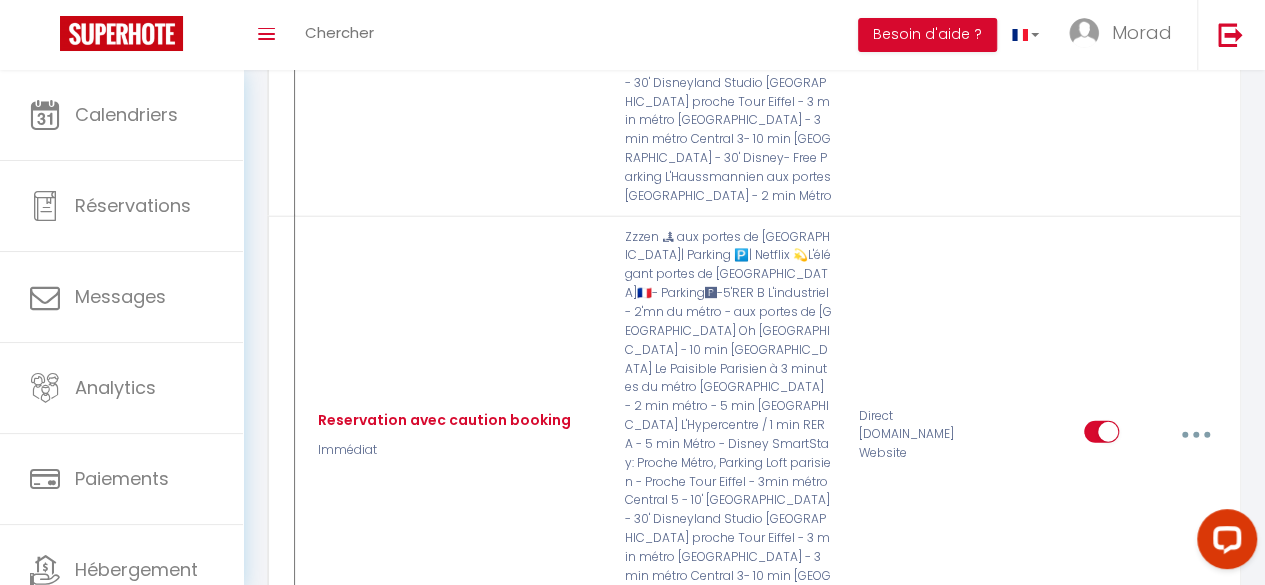 click at bounding box center [1195, 862] 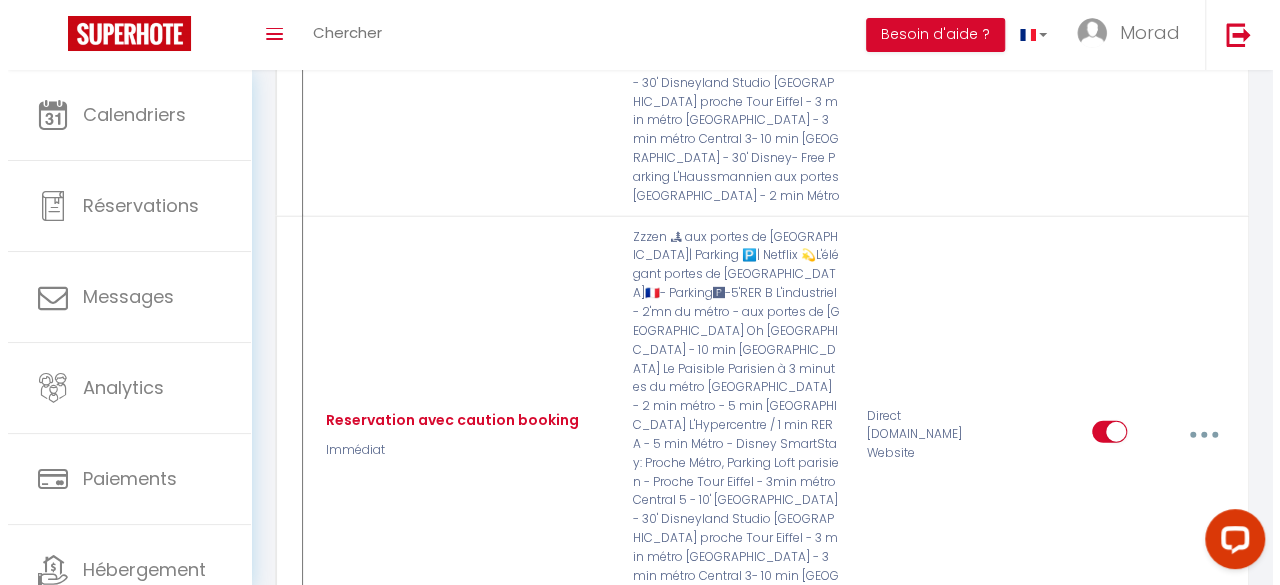 scroll, scrollTop: 2322, scrollLeft: 0, axis: vertical 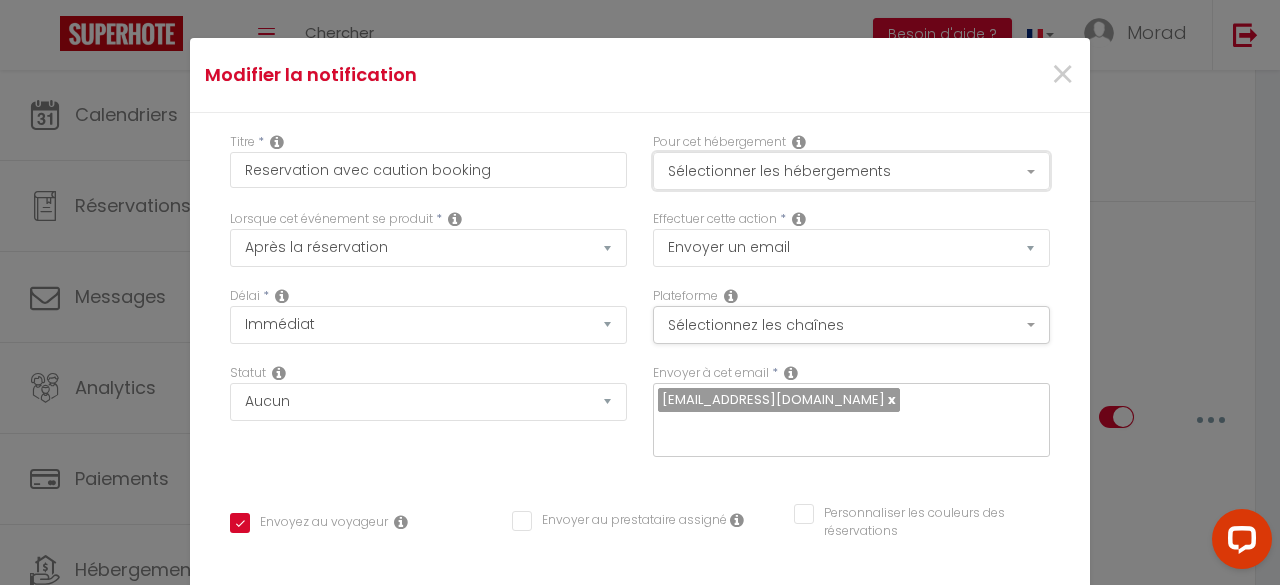 click on "Sélectionner les hébergements" at bounding box center [851, 171] 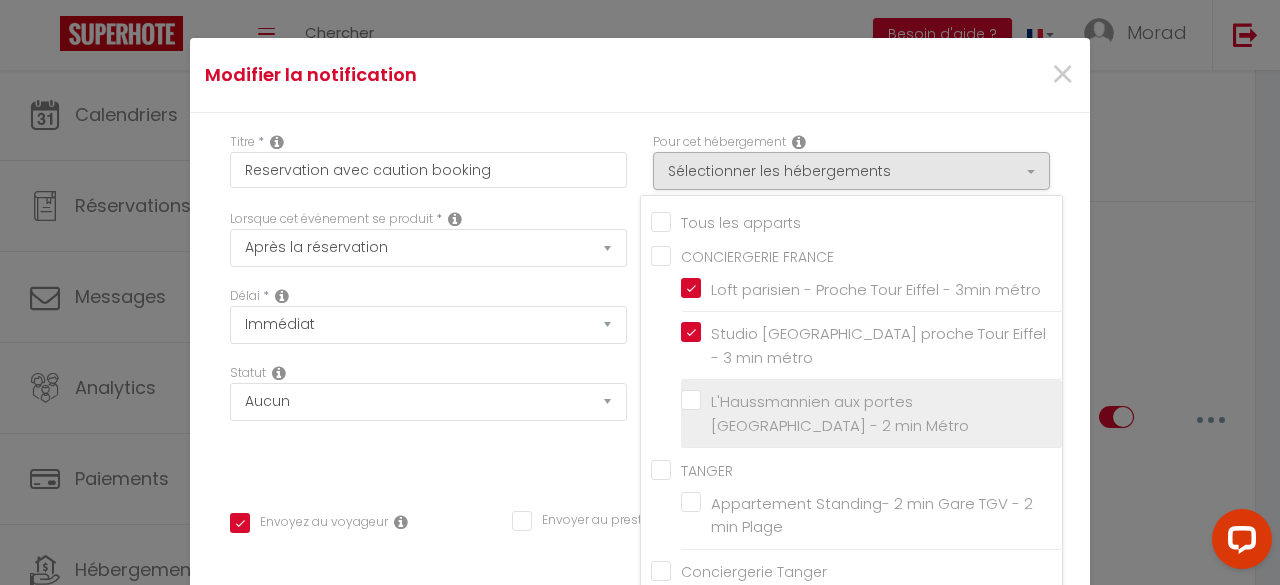 click on "L'Haussmannien aux portes [GEOGRAPHIC_DATA] - 2 min Métro" at bounding box center [875, 413] 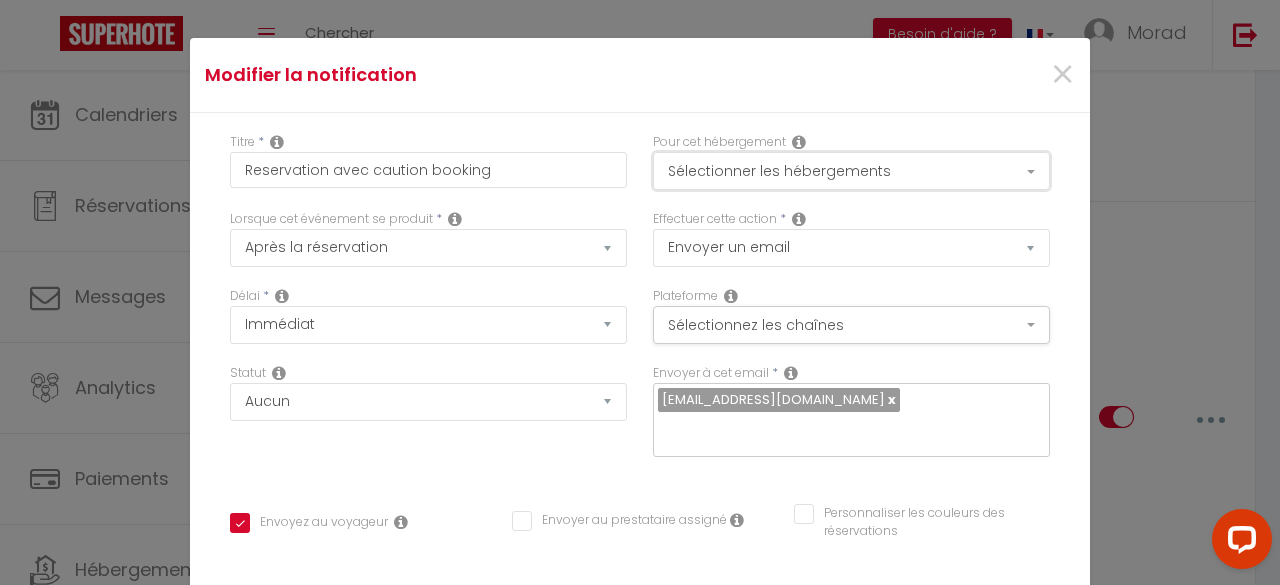 click on "Sélectionner les hébergements" at bounding box center [851, 171] 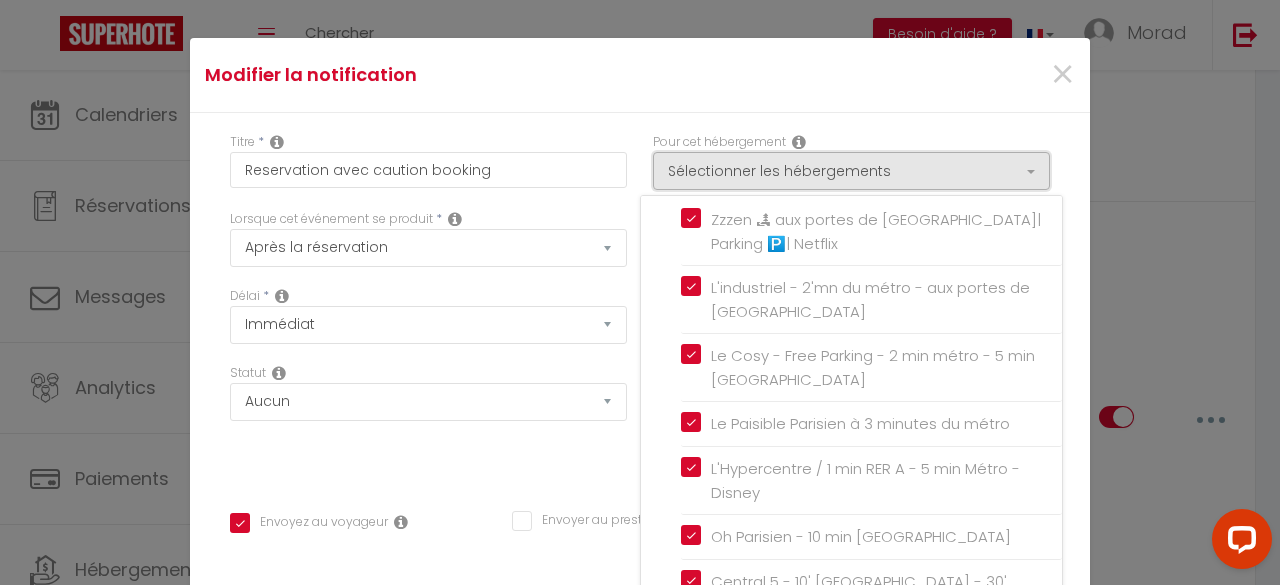 scroll, scrollTop: 1149, scrollLeft: 0, axis: vertical 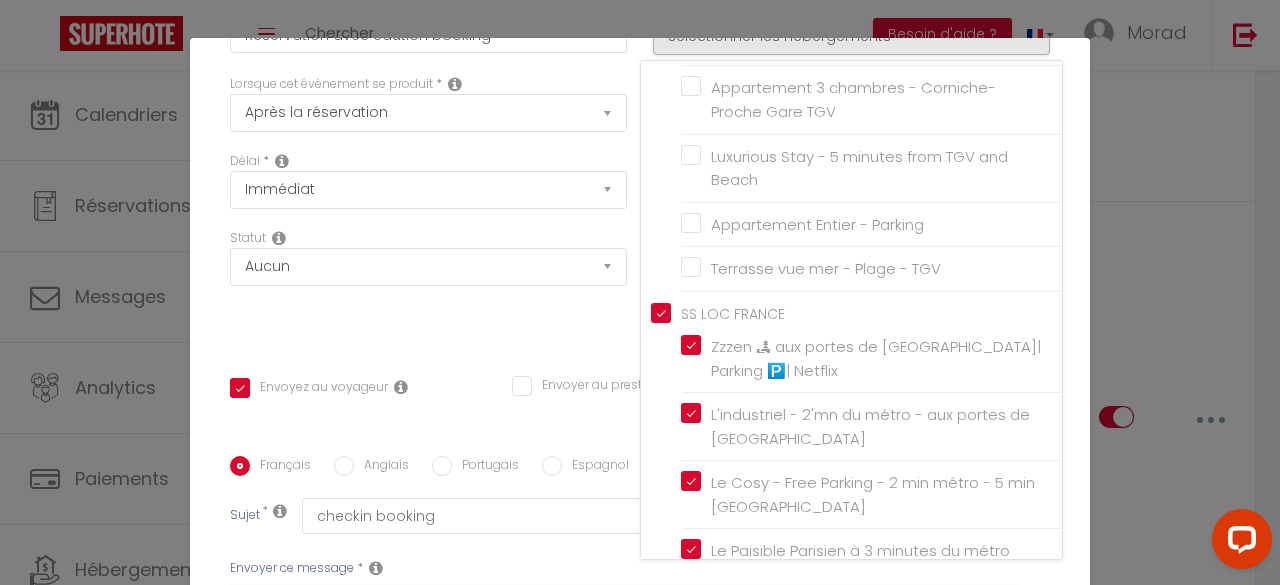 click on "SS LOC FRANCE" at bounding box center [856, 312] 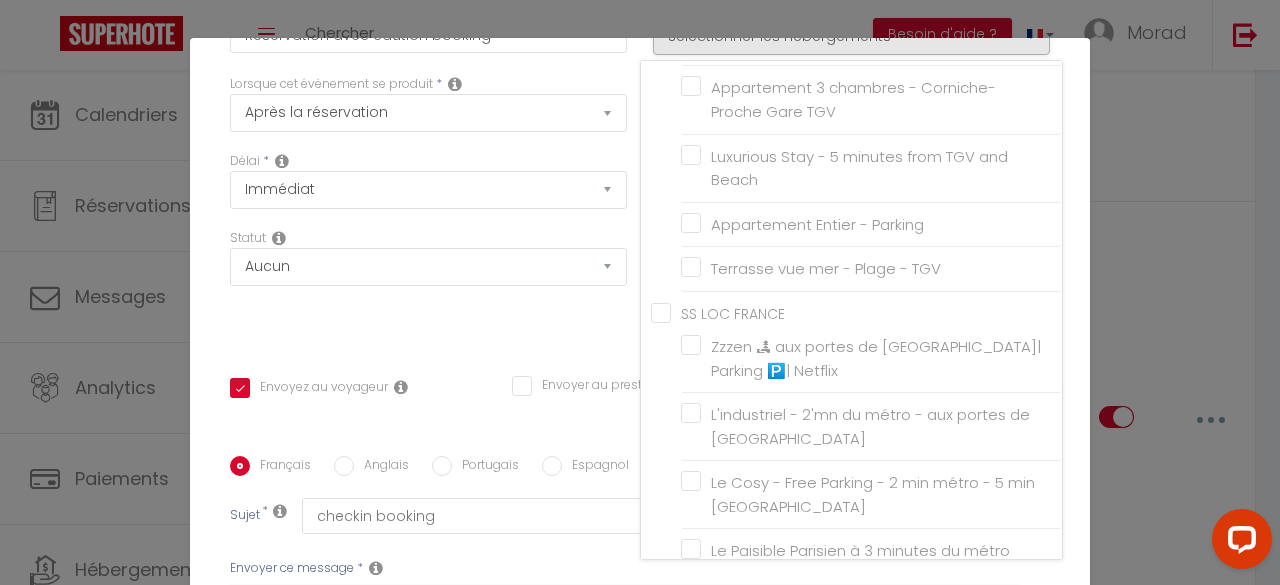 click on "SS LOC FRANCE" at bounding box center [856, 312] 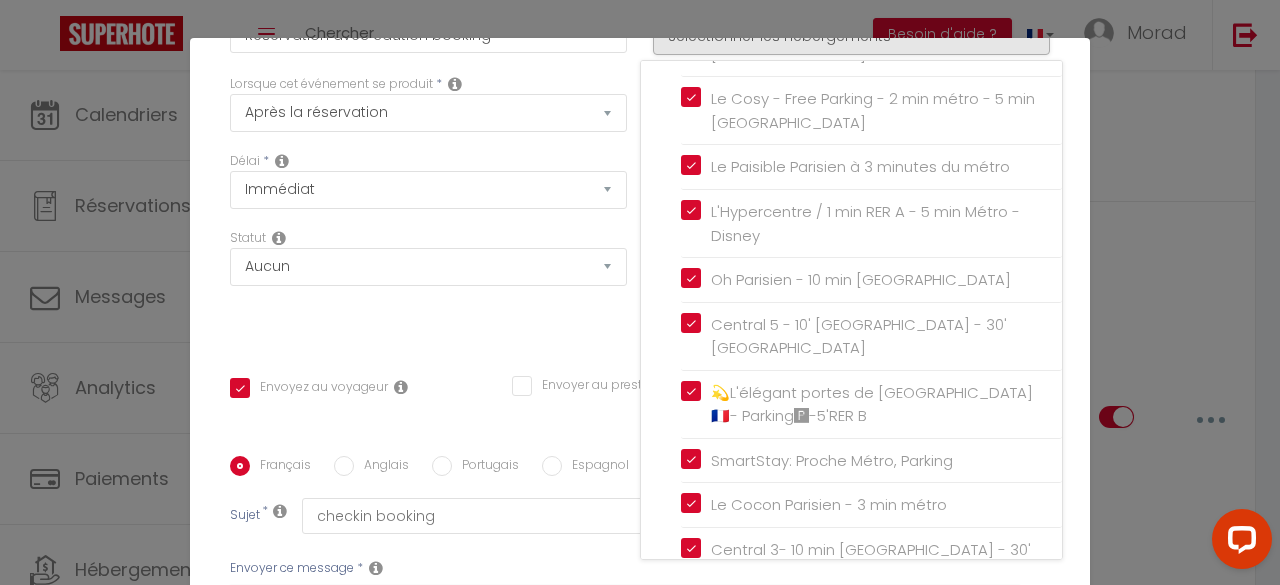scroll, scrollTop: 1149, scrollLeft: 0, axis: vertical 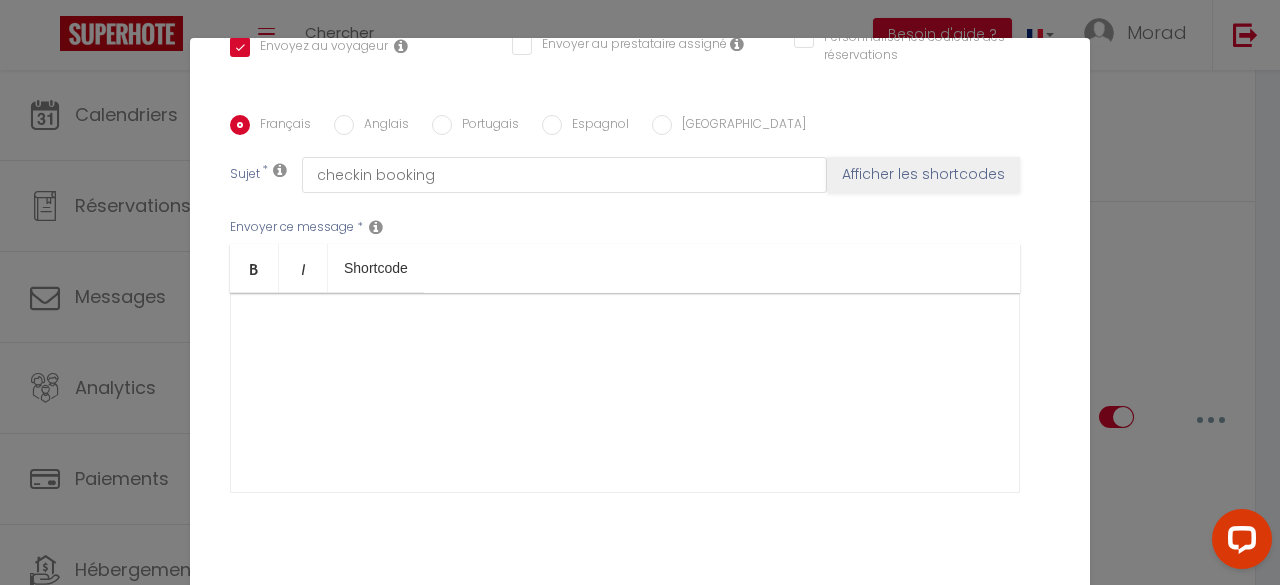 click on "Annuler" at bounding box center (574, 617) 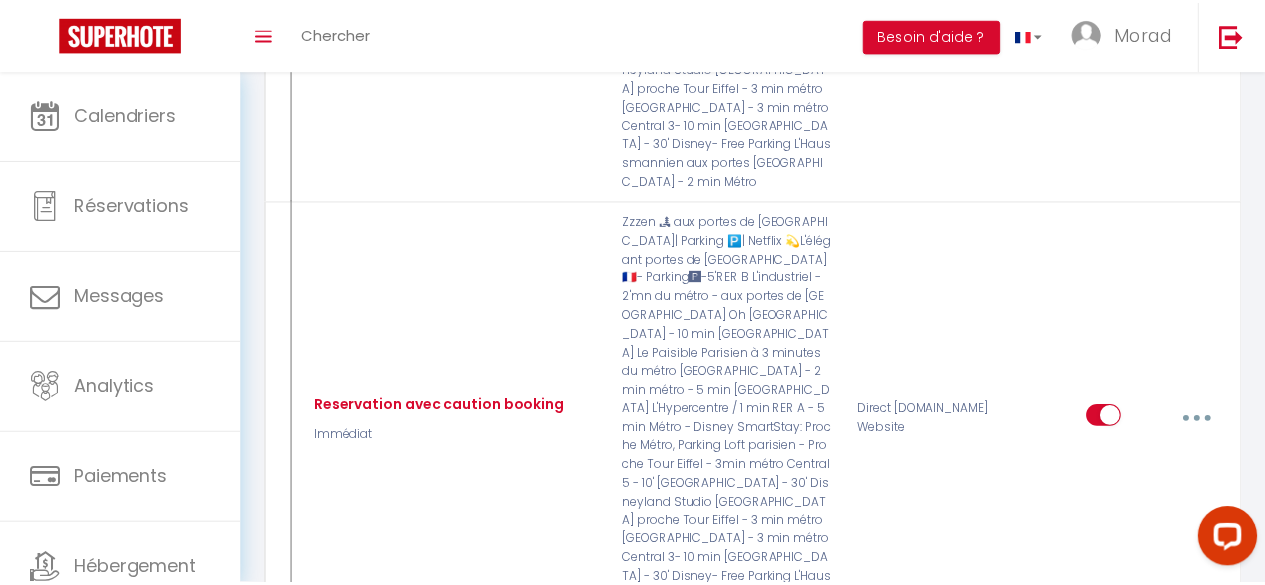 scroll, scrollTop: 2360, scrollLeft: 0, axis: vertical 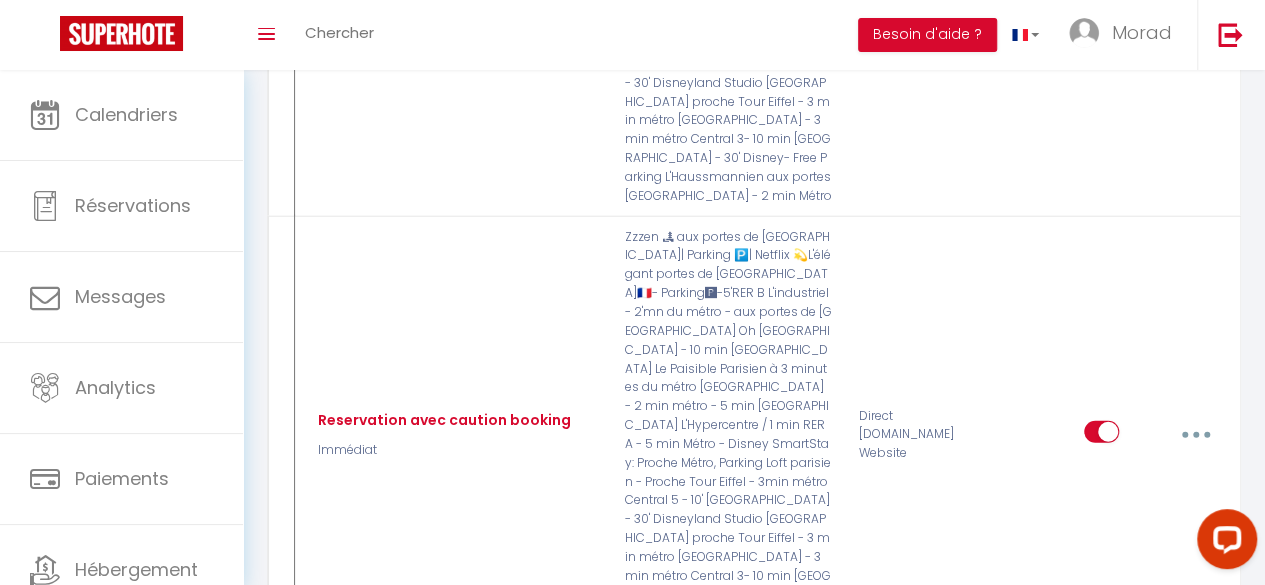 click at bounding box center [1101, 863] 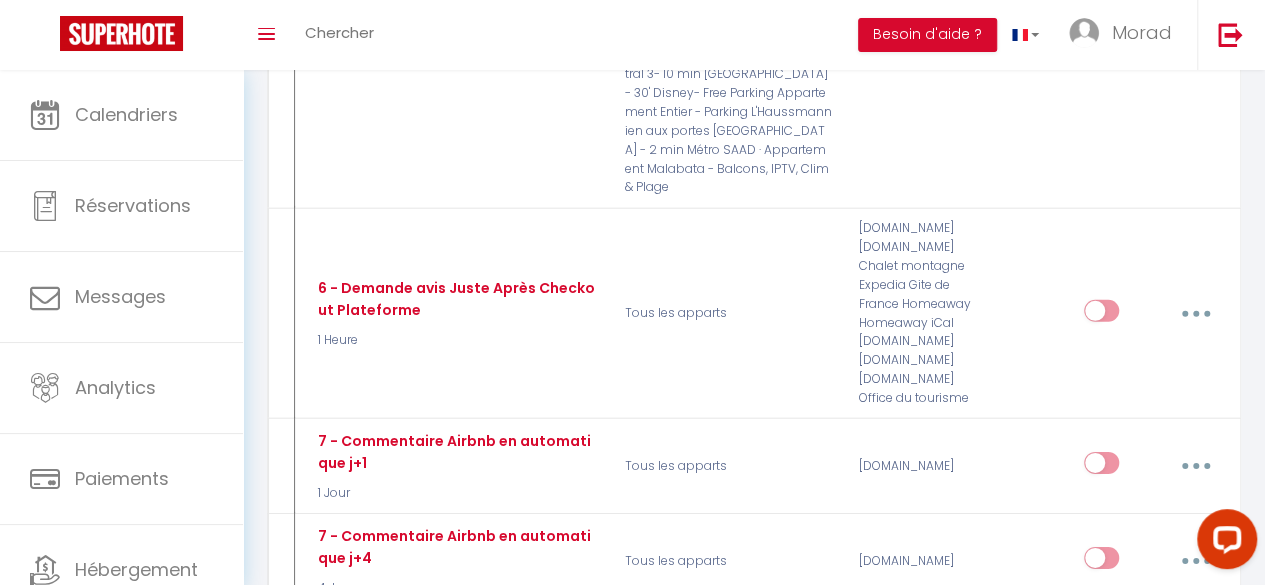 scroll, scrollTop: 6694, scrollLeft: 0, axis: vertical 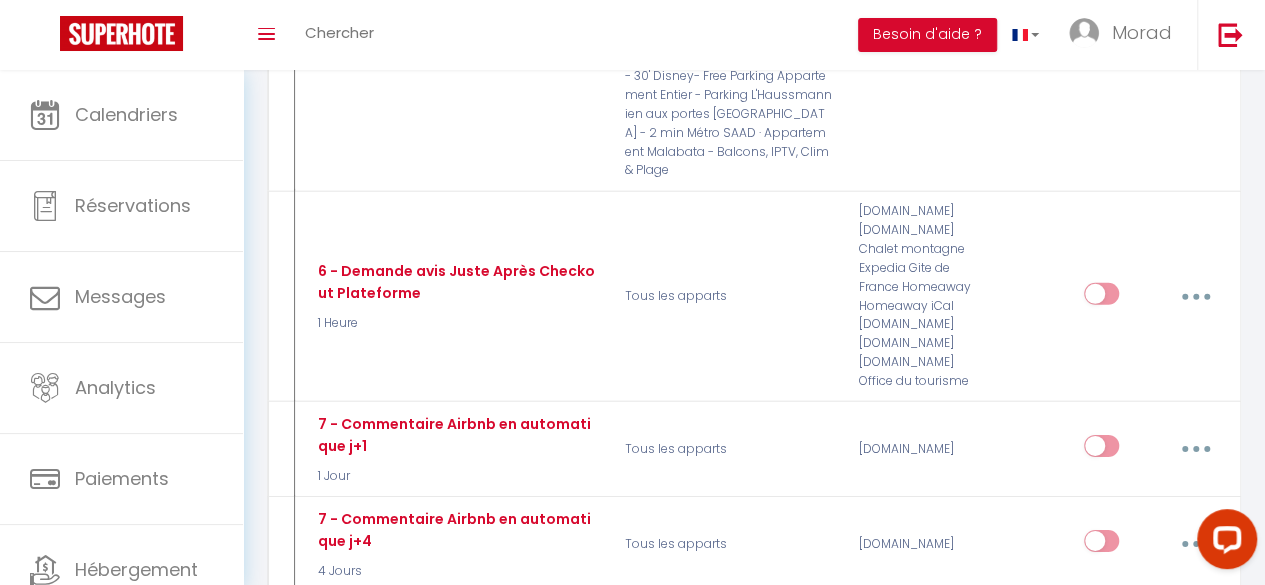 click at bounding box center (1195, 1238) 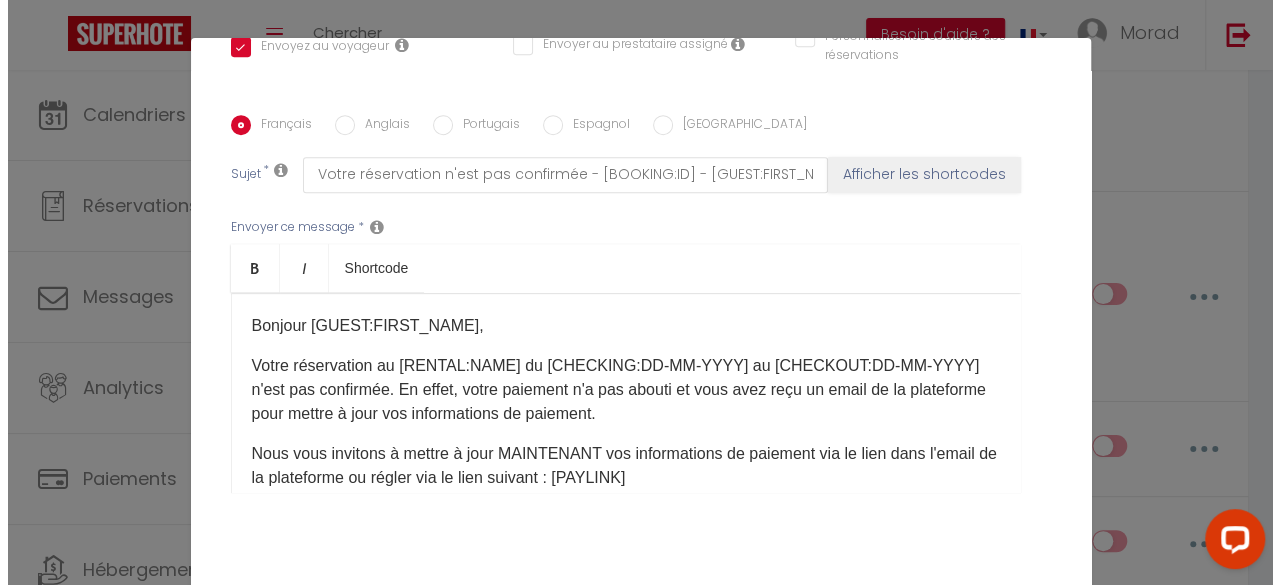 scroll, scrollTop: 6622, scrollLeft: 0, axis: vertical 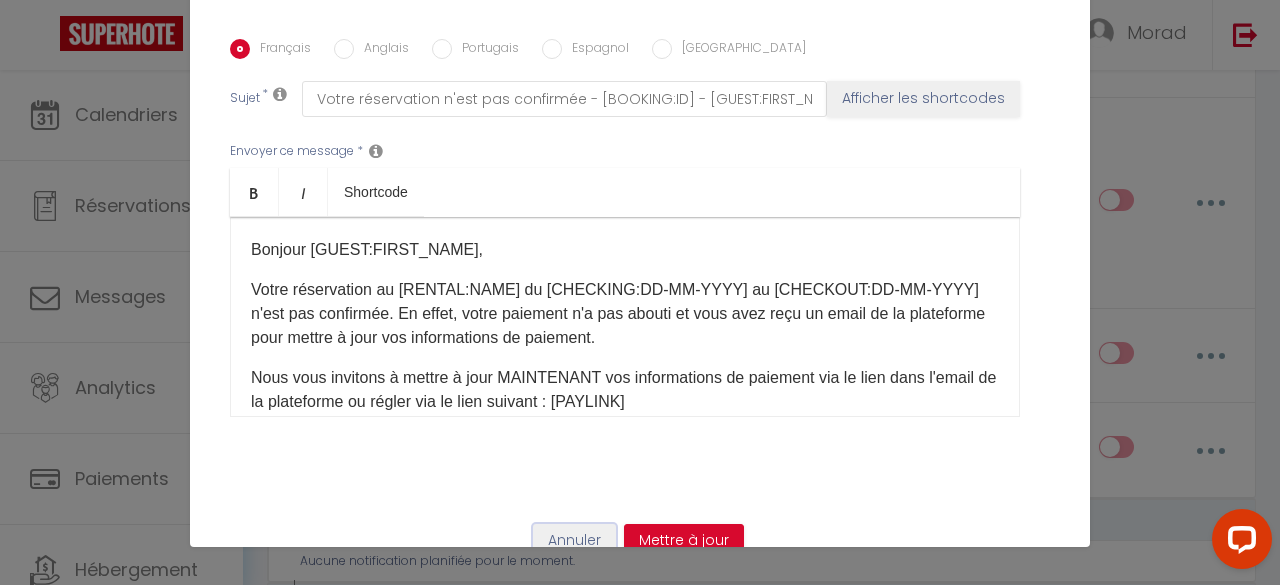 click on "Annuler" at bounding box center [574, 541] 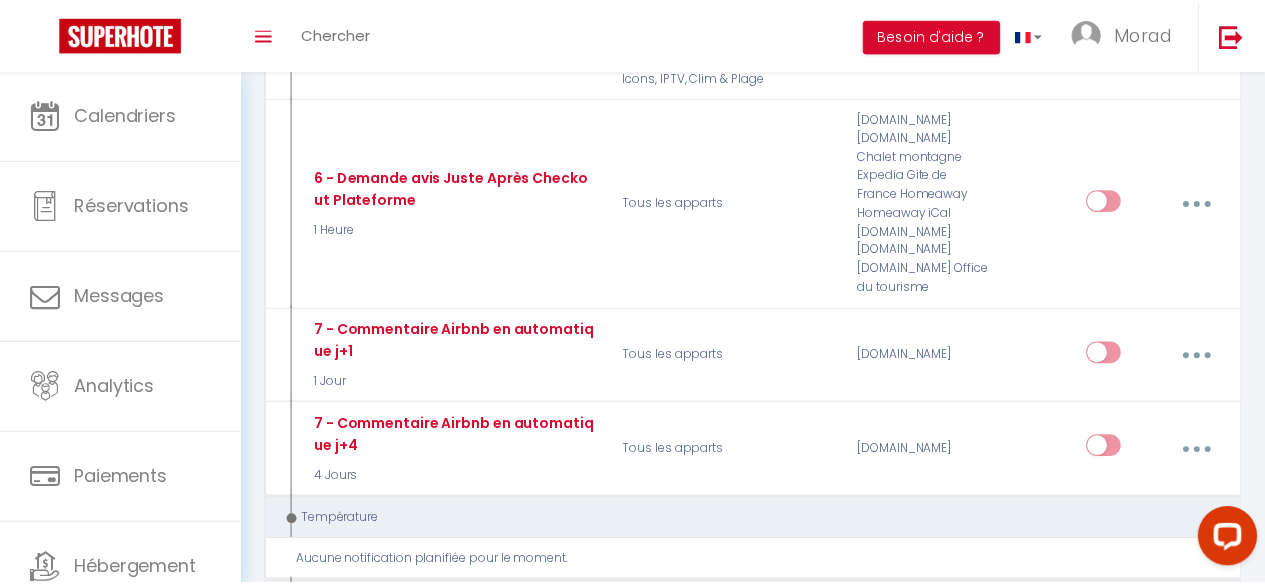 scroll, scrollTop: 6694, scrollLeft: 0, axis: vertical 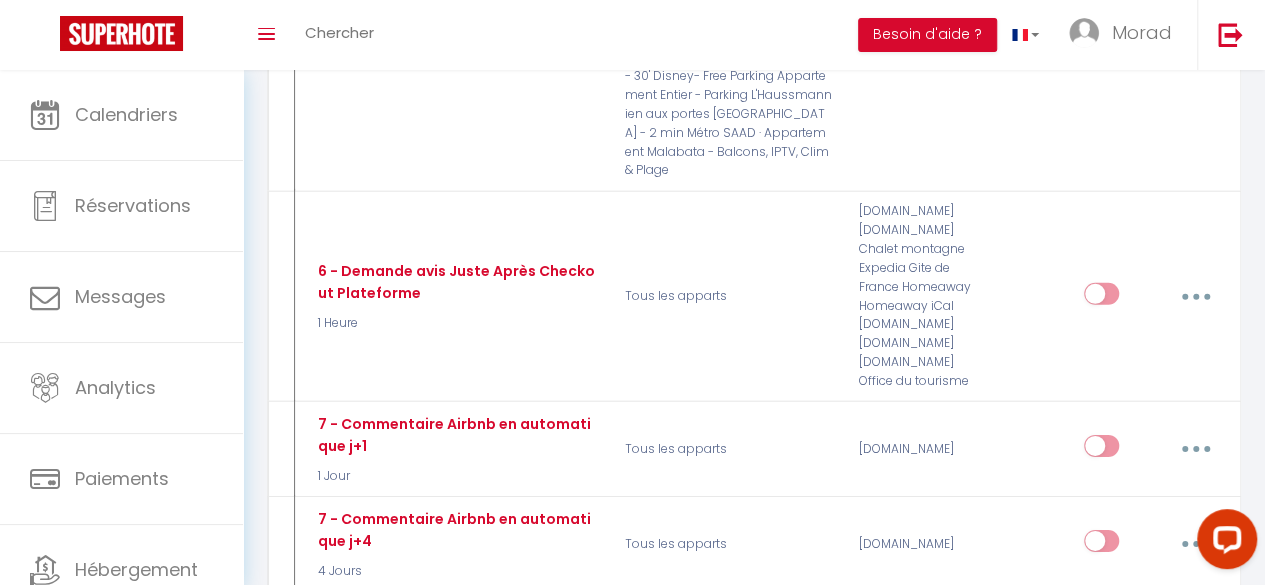 click on "Editer   Dupliquer   Tester   Supprimer" at bounding box center (1119, 1237) 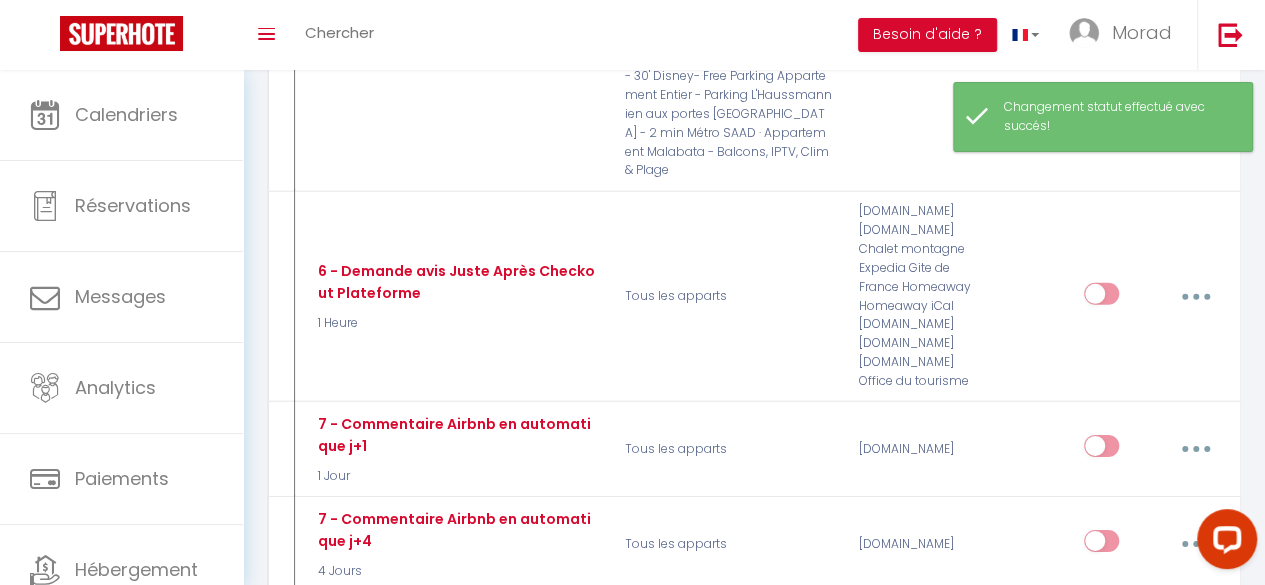 click on "Aucune notification planifiée pour le moment." at bounding box center (754, 1349) 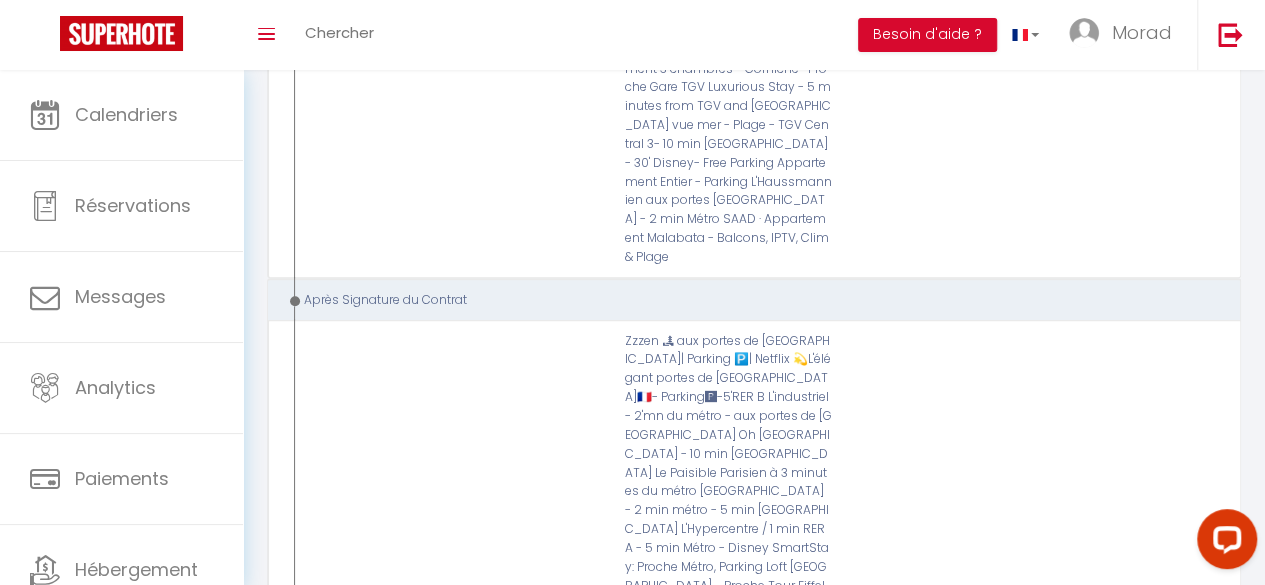 scroll, scrollTop: 8678, scrollLeft: 0, axis: vertical 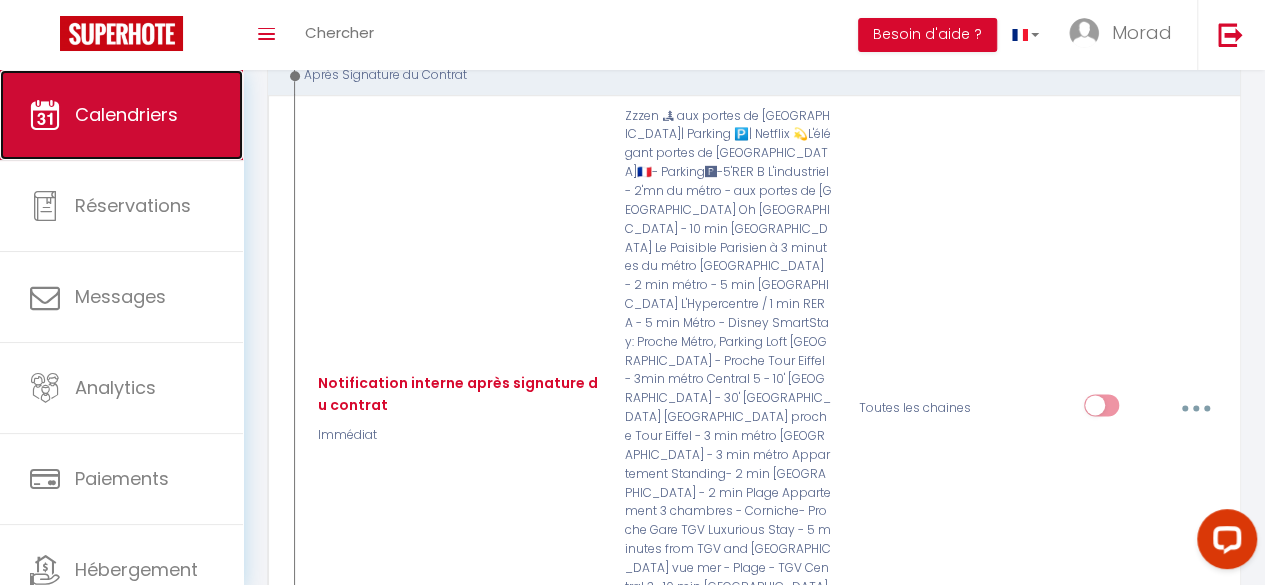 click on "Calendriers" at bounding box center (121, 115) 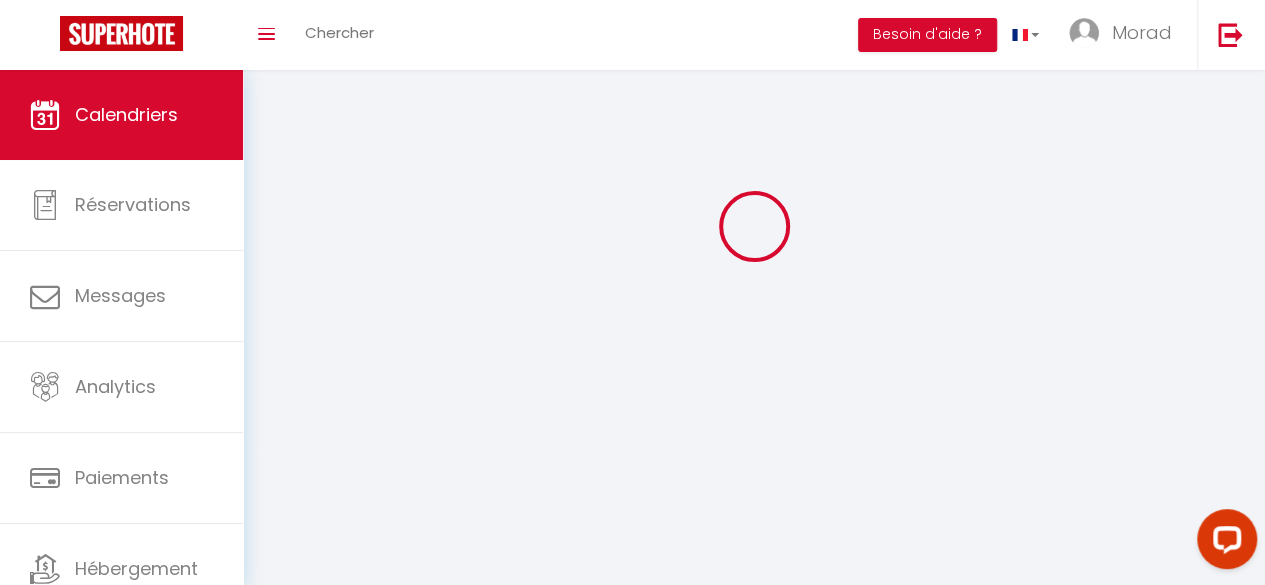 scroll, scrollTop: 0, scrollLeft: 0, axis: both 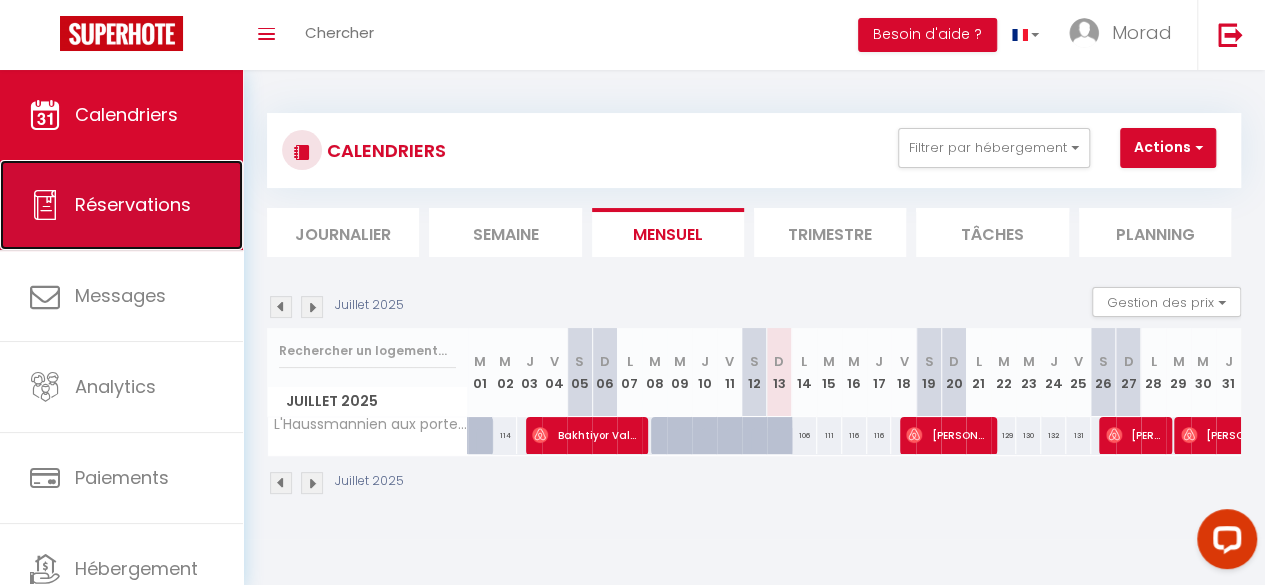 click on "Réservations" at bounding box center [121, 205] 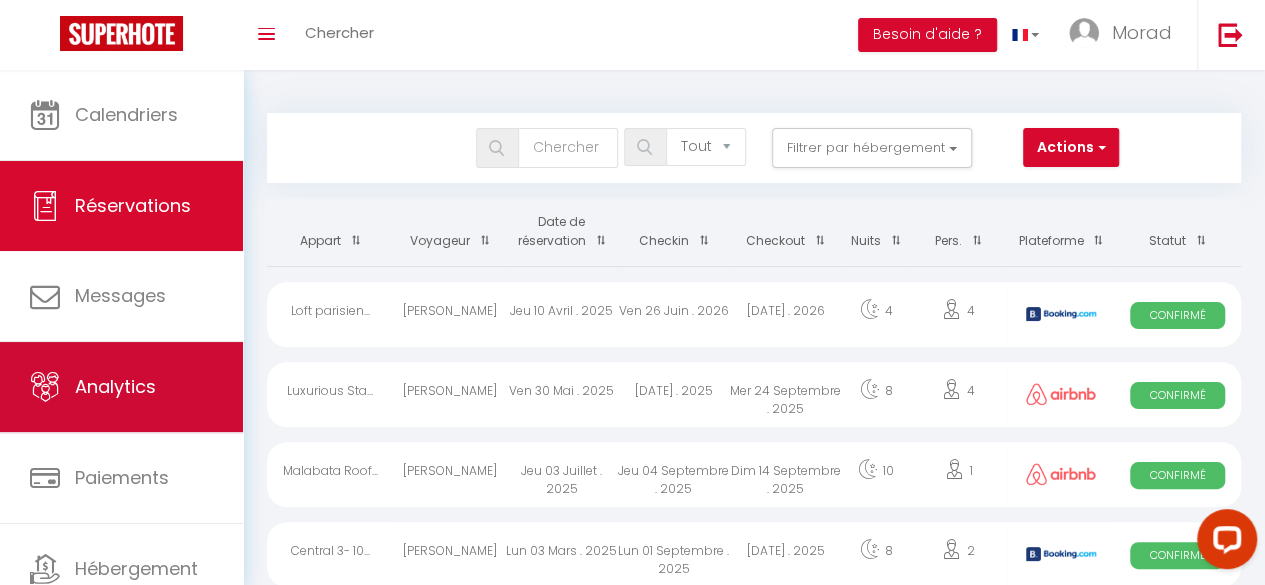 scroll, scrollTop: 115, scrollLeft: 0, axis: vertical 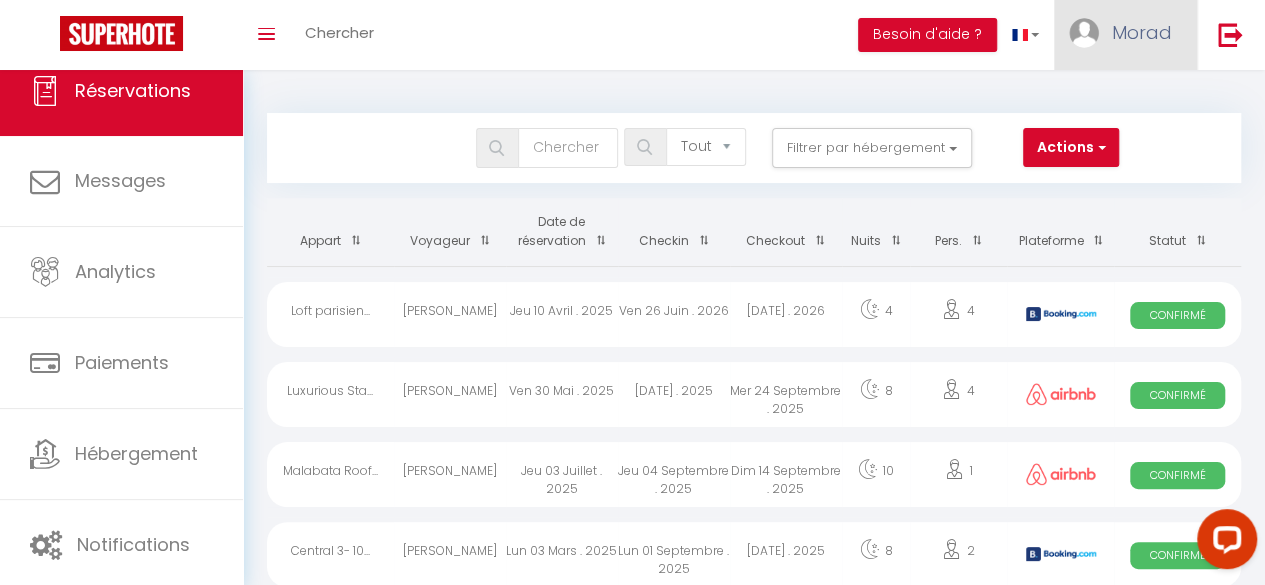 click on "Morad" at bounding box center [1125, 35] 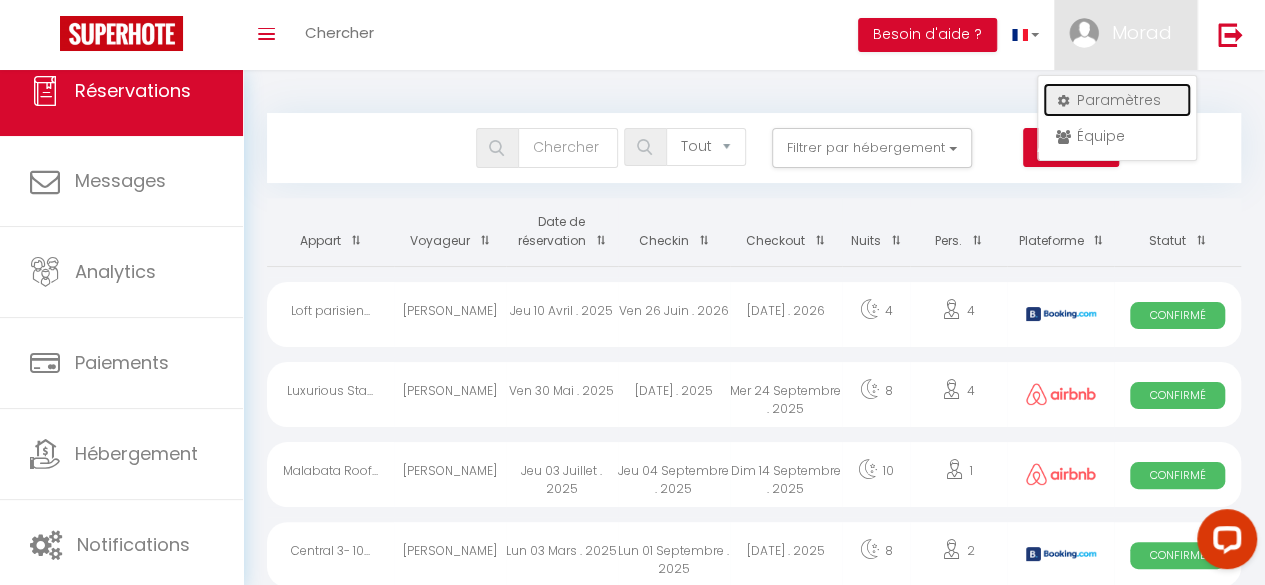 click on "Paramètres" at bounding box center [1117, 100] 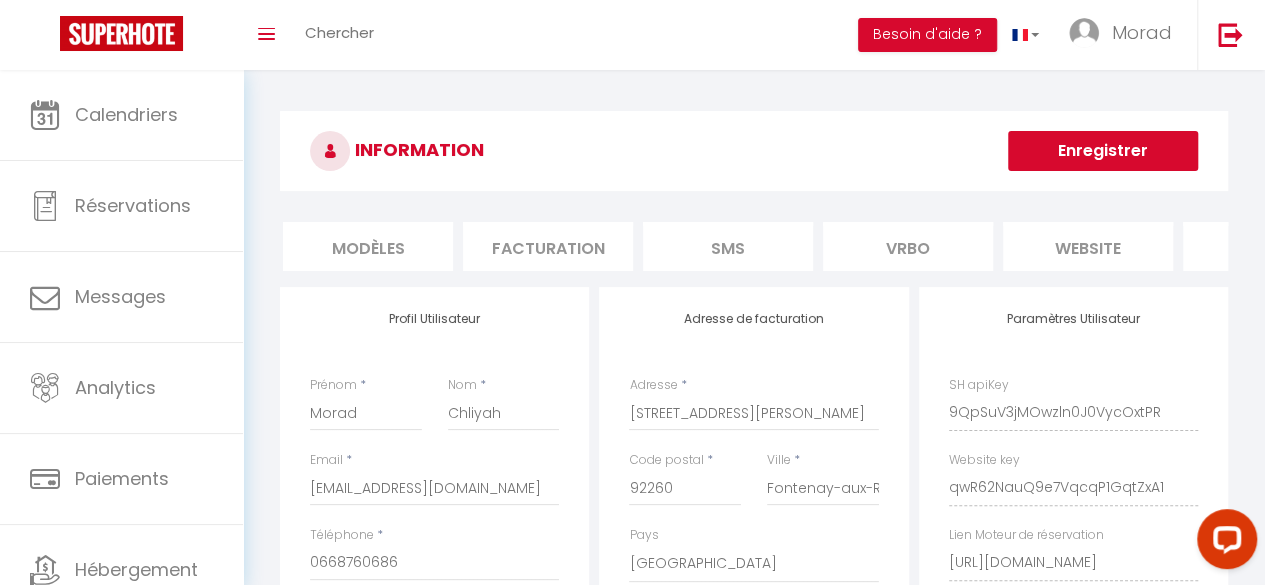 scroll, scrollTop: 0, scrollLeft: 540, axis: horizontal 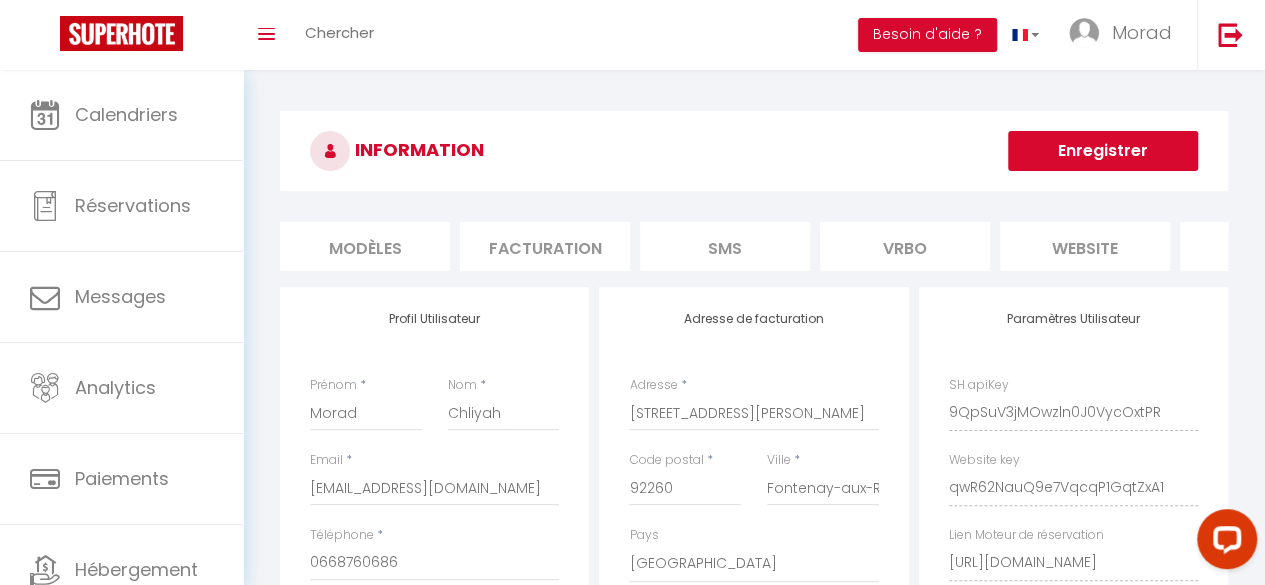 click on "Vrbo" at bounding box center [905, 246] 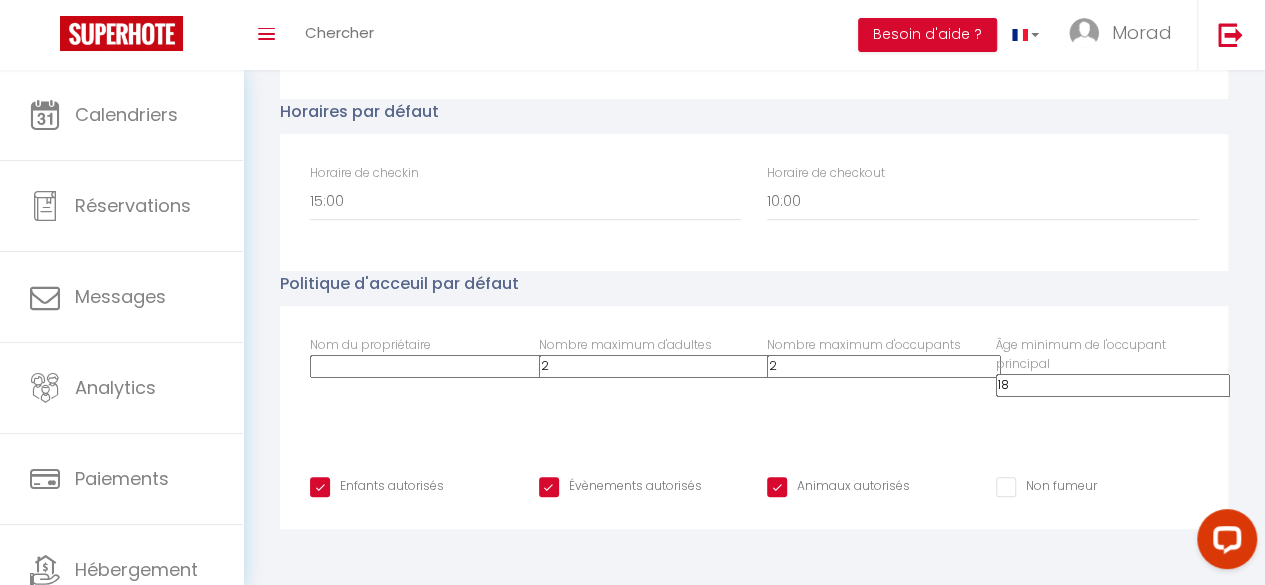 scroll, scrollTop: 0, scrollLeft: 0, axis: both 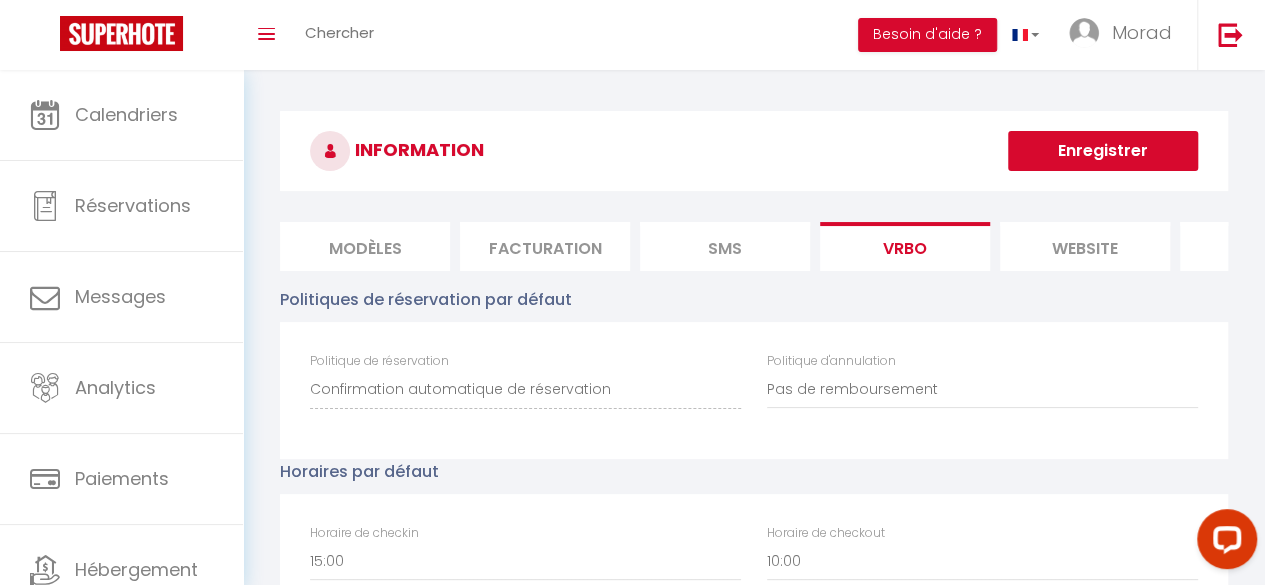 click on "website" at bounding box center (1085, 246) 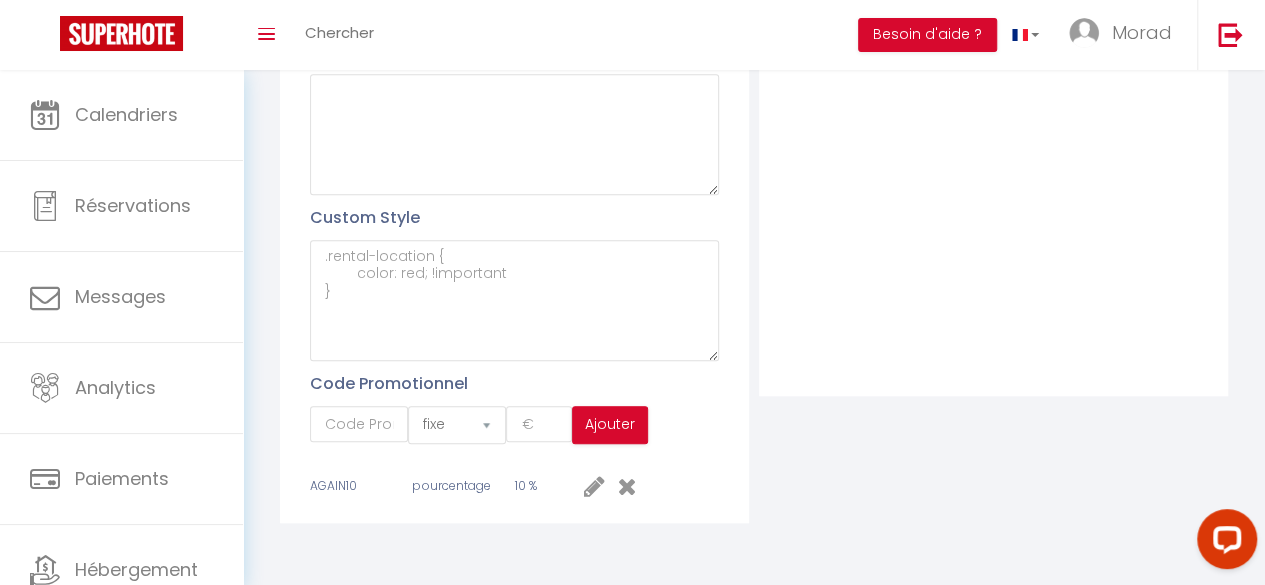 scroll, scrollTop: 0, scrollLeft: 0, axis: both 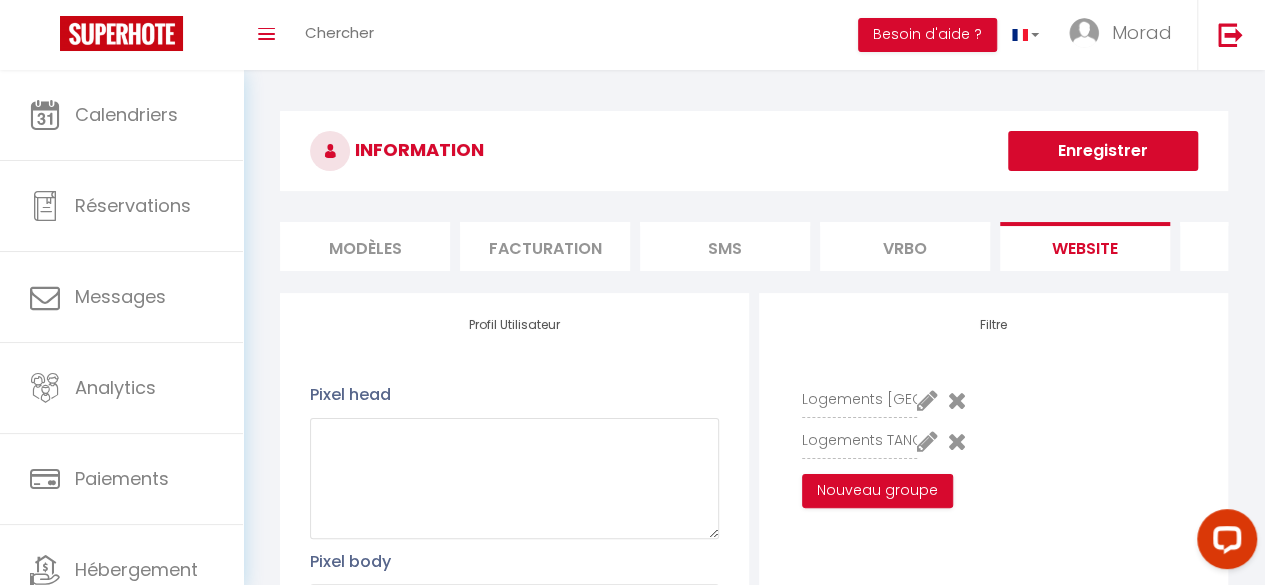 click at bounding box center (927, 441) 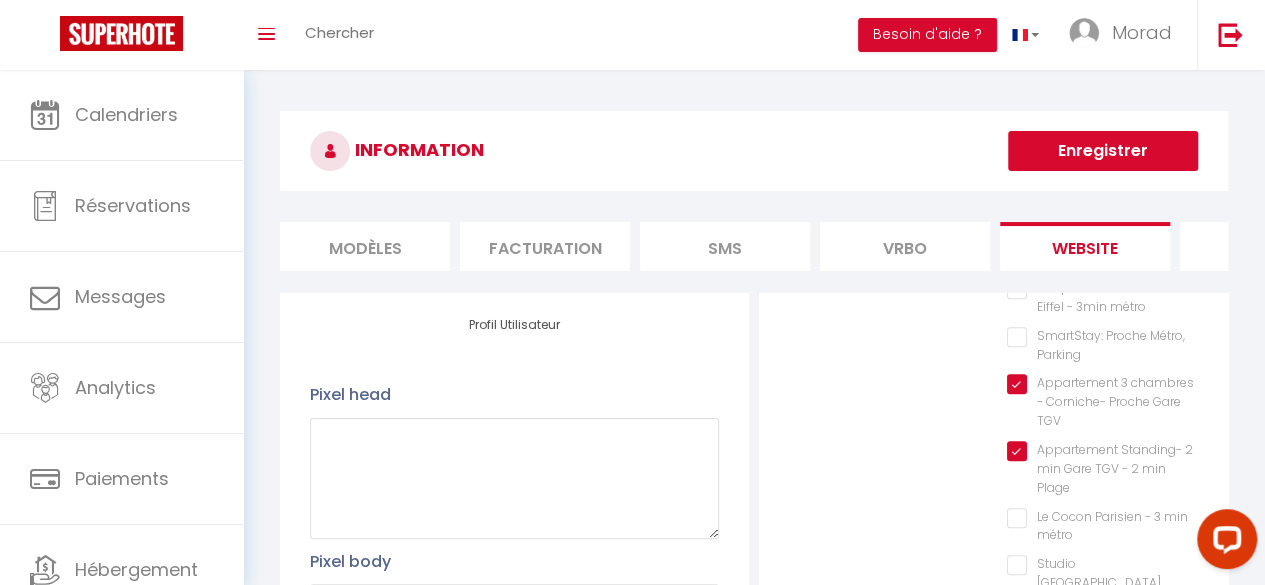 scroll, scrollTop: 680, scrollLeft: 0, axis: vertical 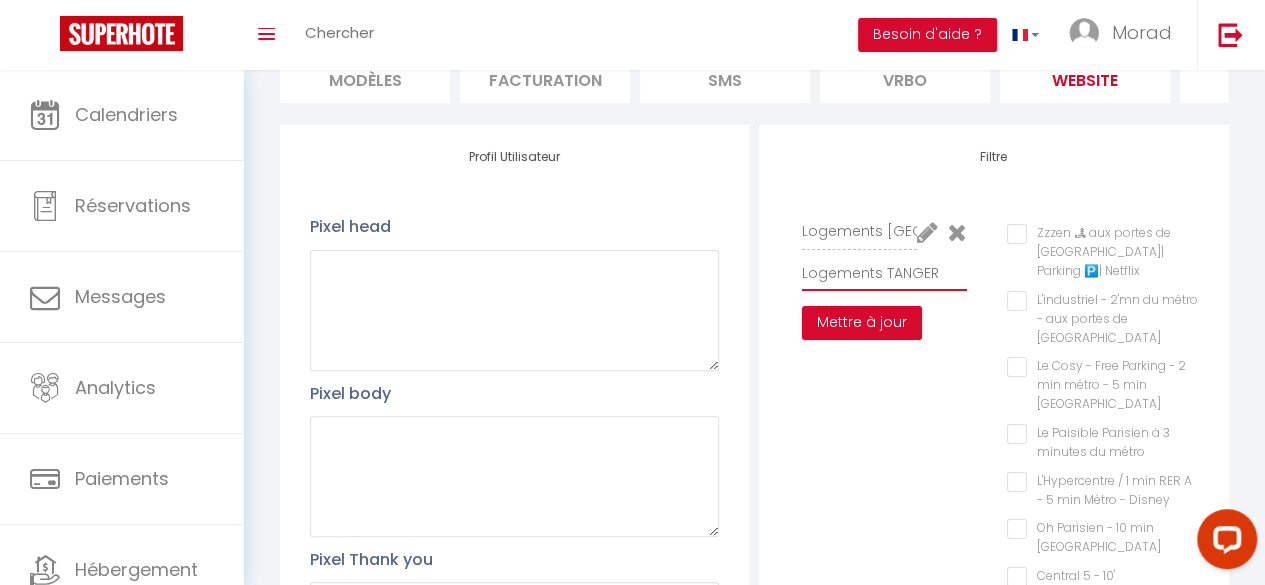 click on "Logements TANGER" at bounding box center (884, 273) 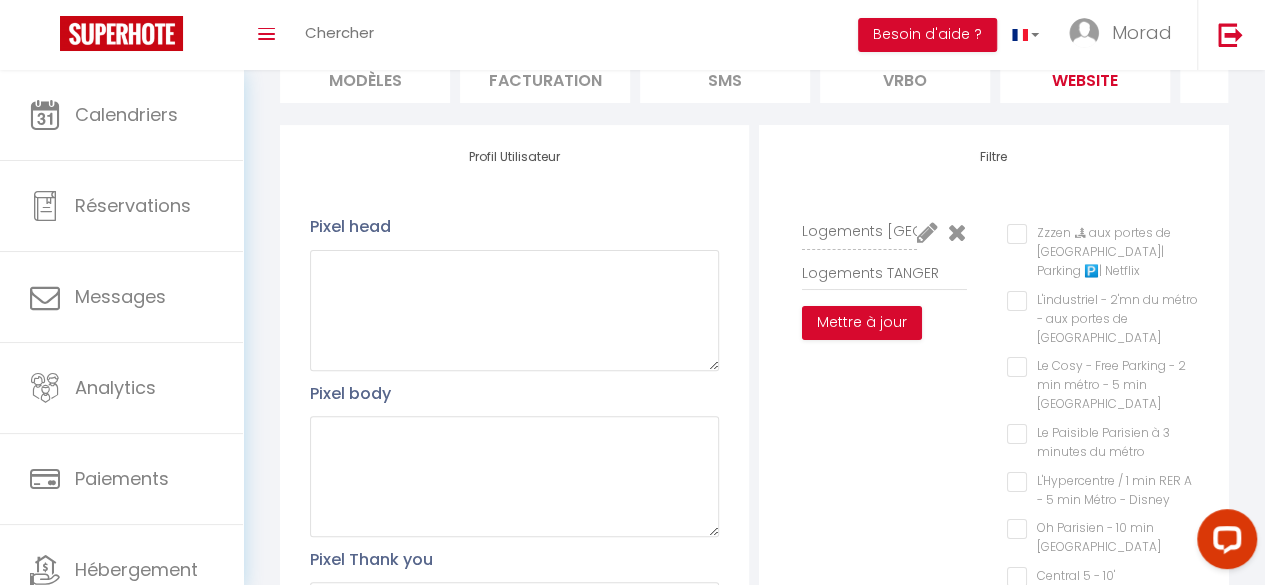 click at bounding box center (927, 232) 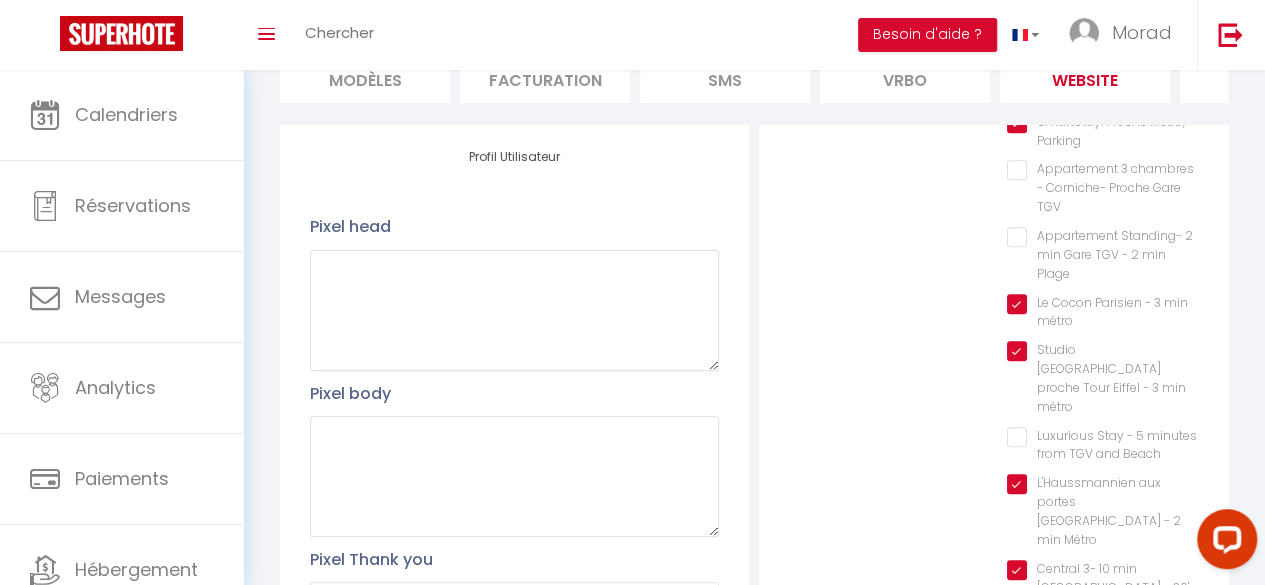 scroll, scrollTop: 680, scrollLeft: 0, axis: vertical 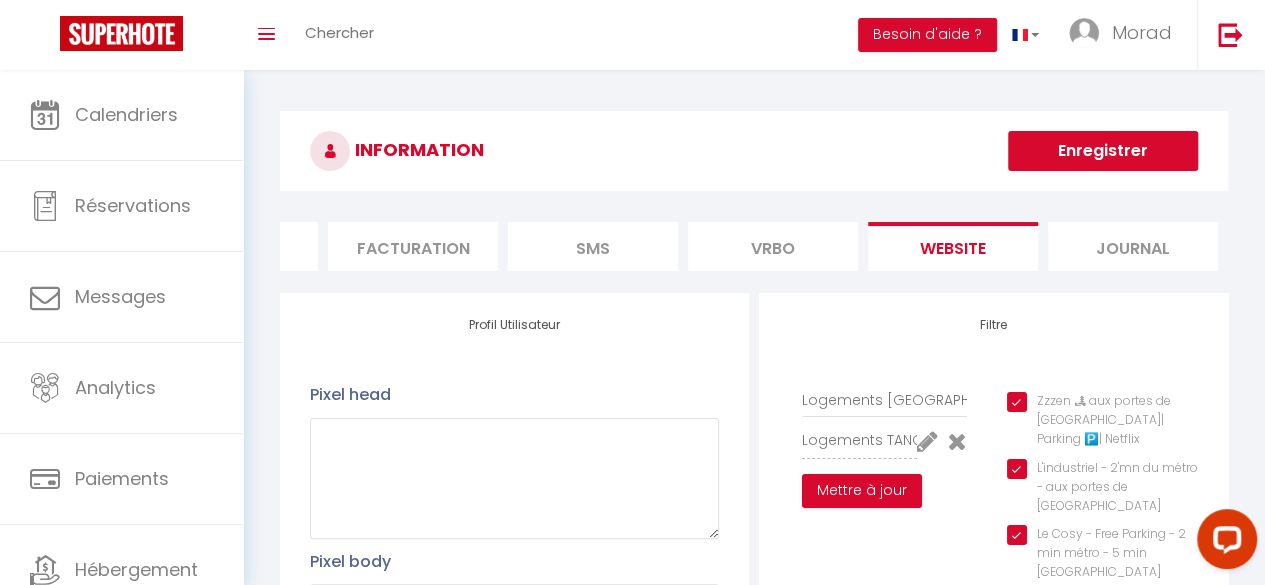 click on "Journal" at bounding box center [1133, 246] 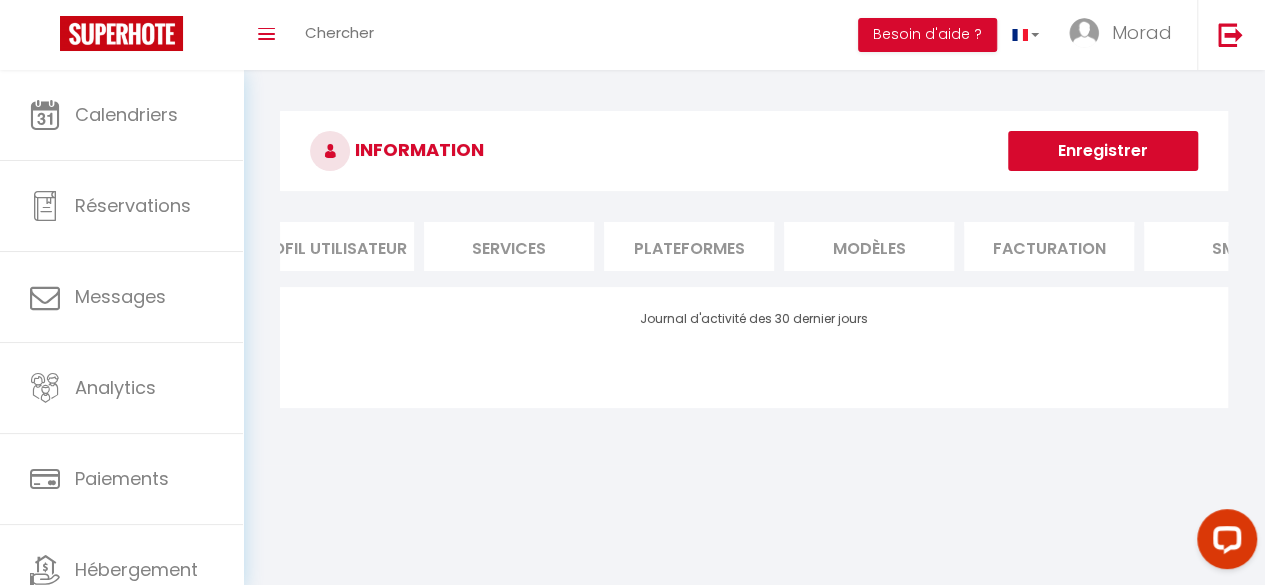 scroll, scrollTop: 0, scrollLeft: 0, axis: both 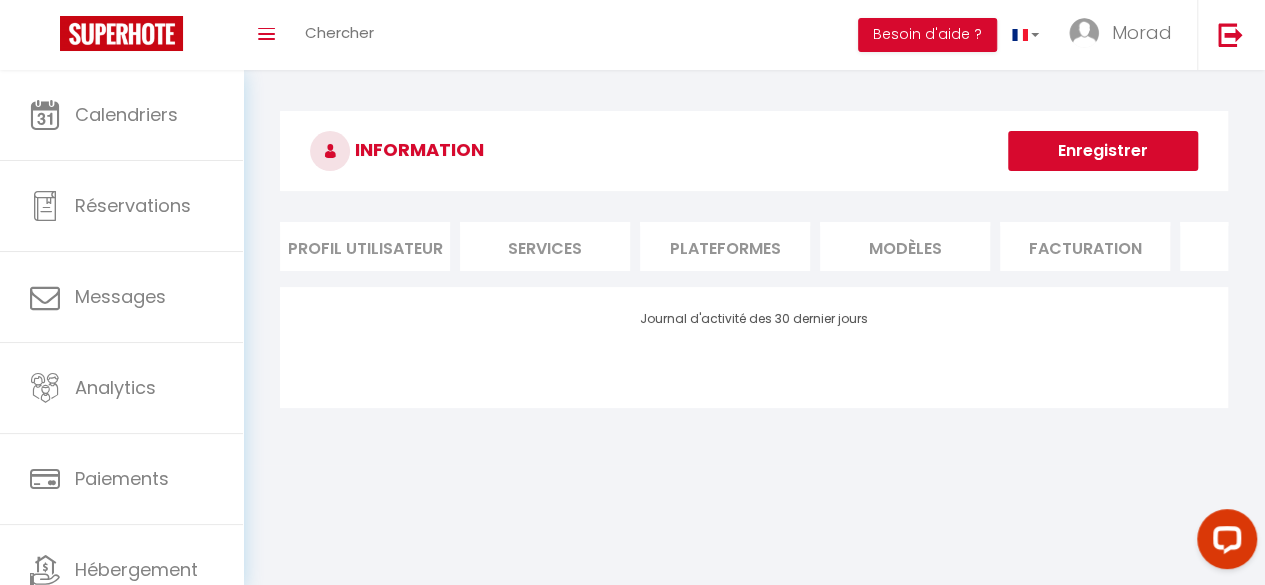 click on "Plateformes" at bounding box center [725, 246] 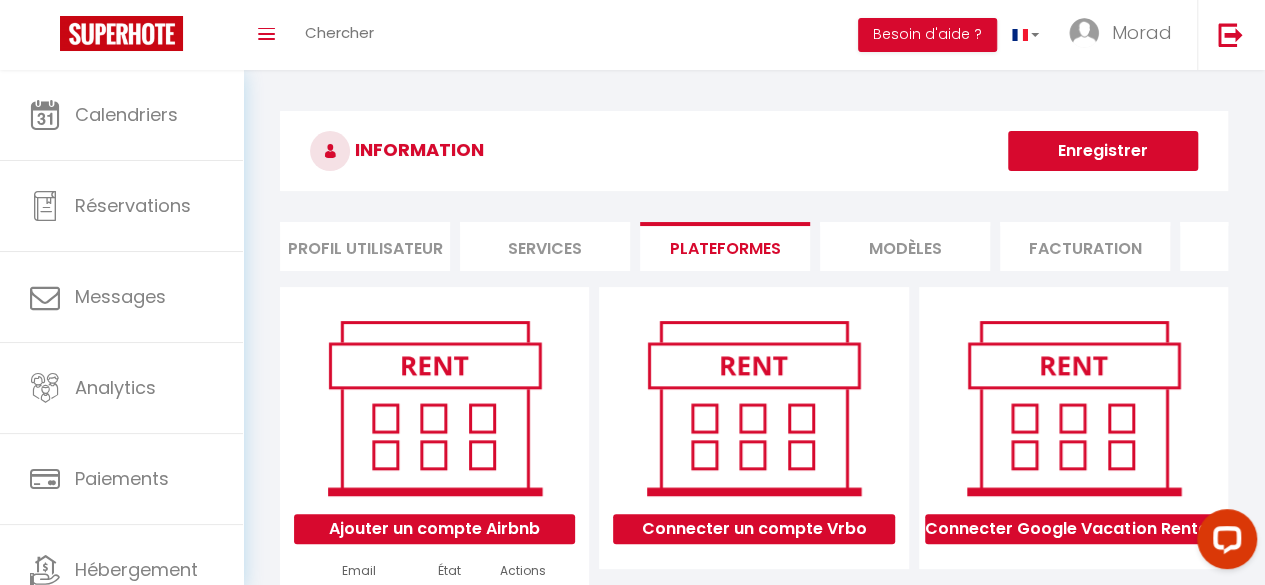 scroll, scrollTop: 168, scrollLeft: 0, axis: vertical 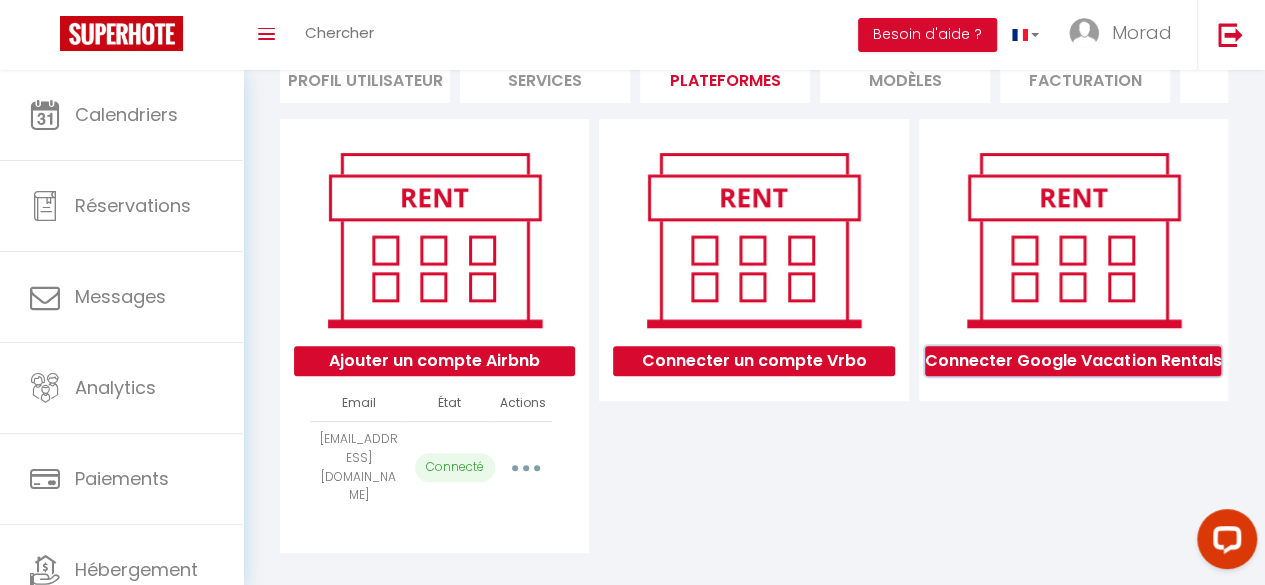 click on "Connecter Google Vacation Rentals" at bounding box center [1073, 361] 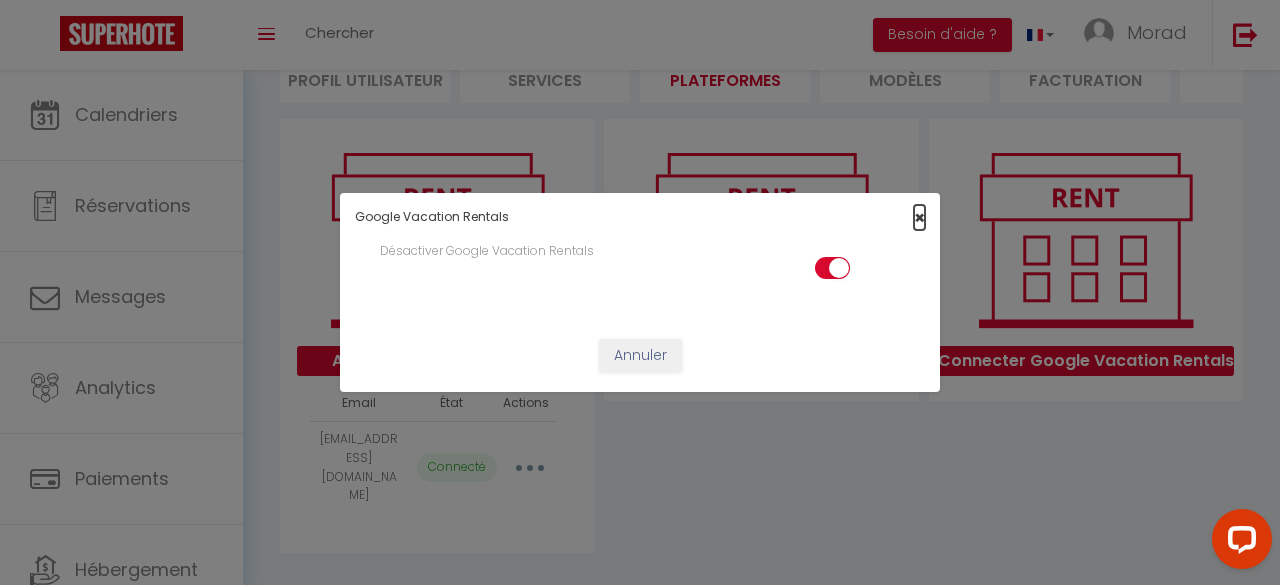 click on "×" at bounding box center [919, 217] 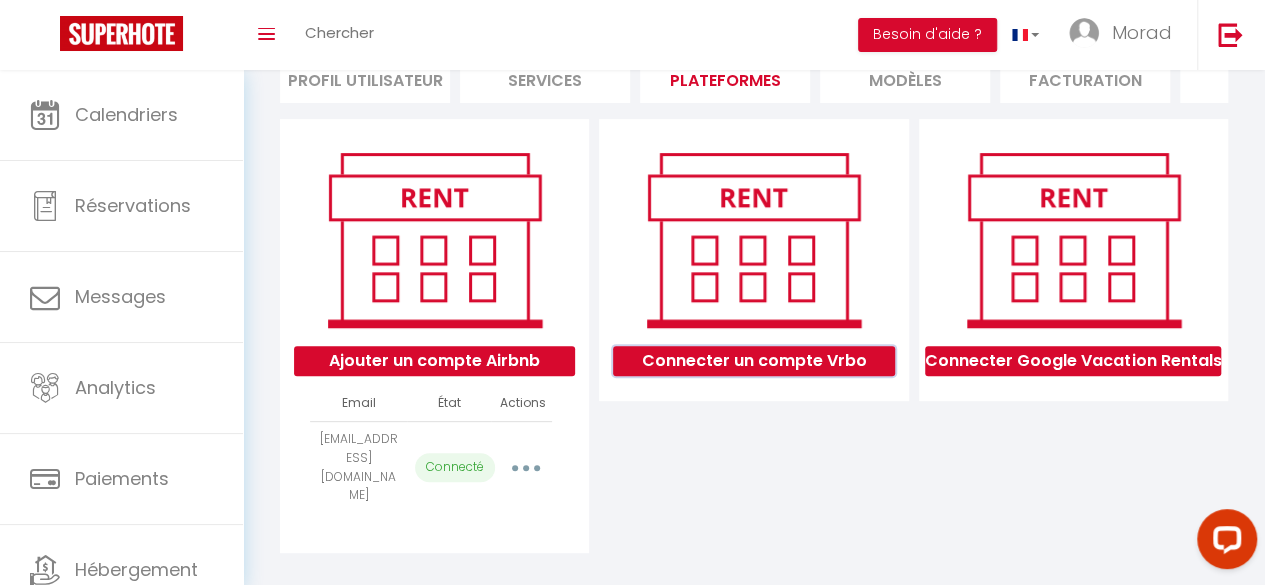 click on "Connecter un compte Vrbo" at bounding box center [753, 361] 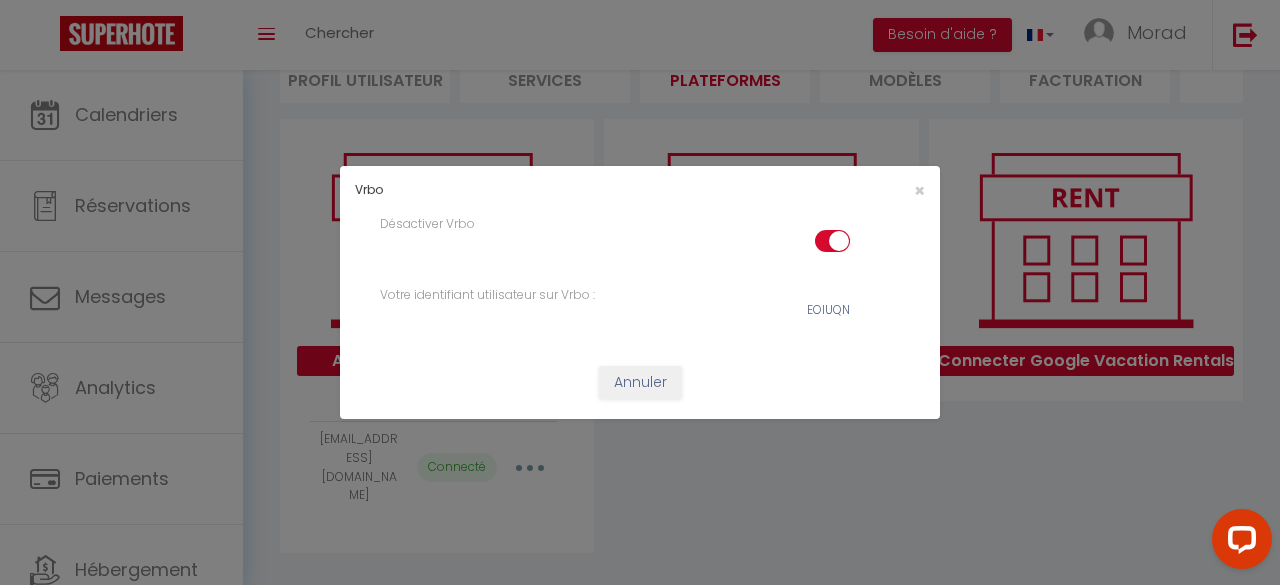 click at bounding box center (832, 245) 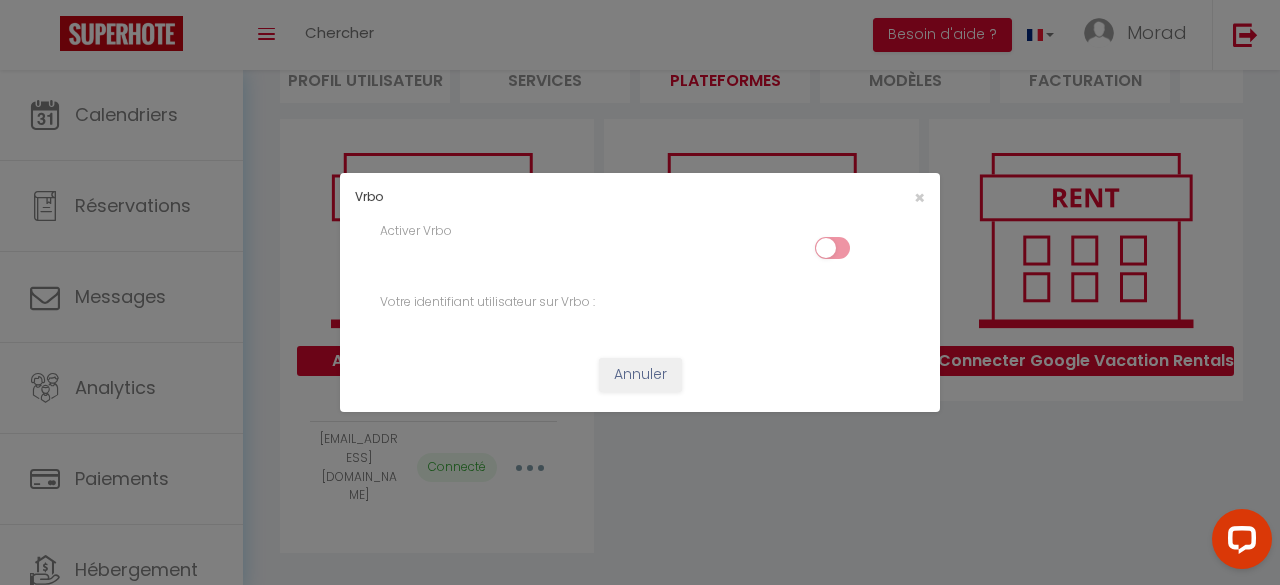 click on "Activer Vrbo" at bounding box center (640, 247) 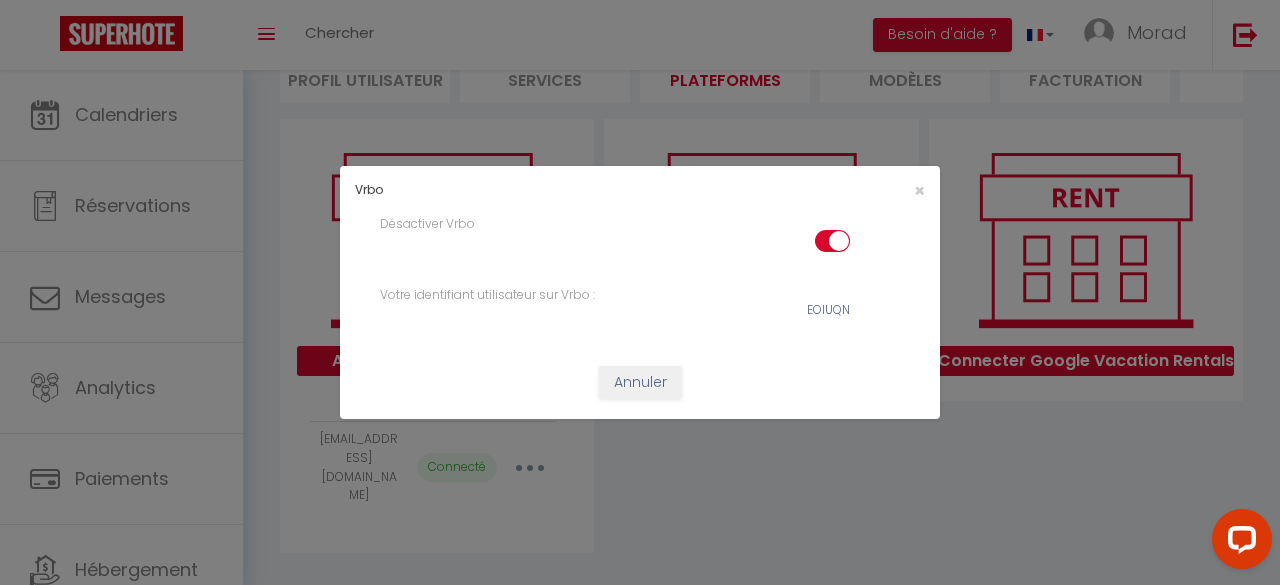 click at bounding box center (832, 245) 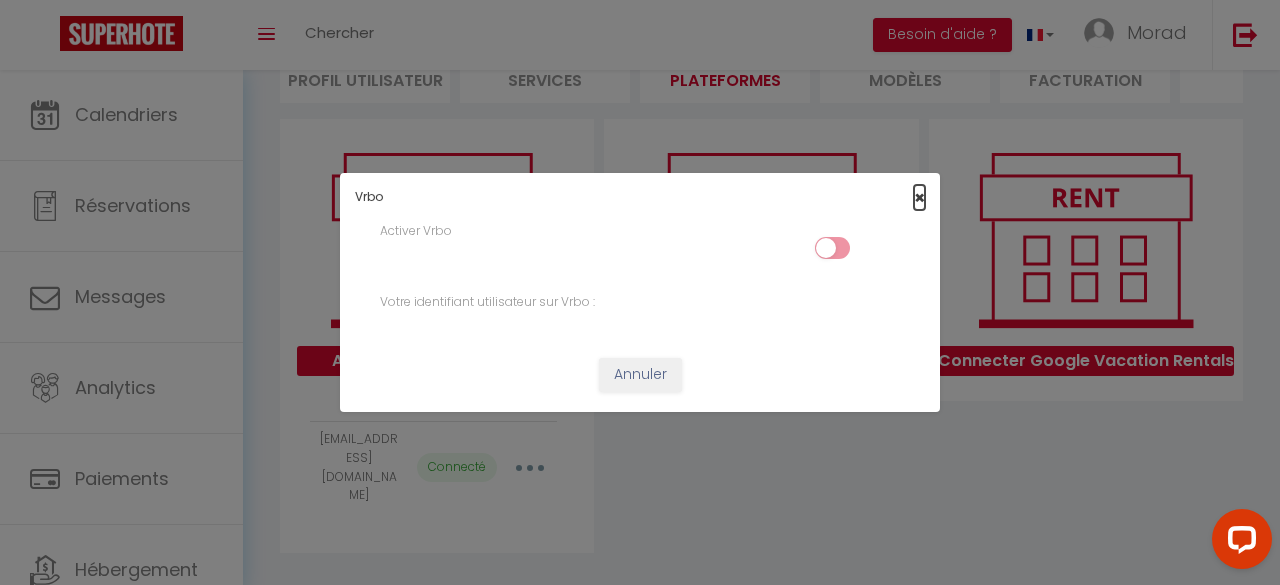 click on "×" at bounding box center (919, 197) 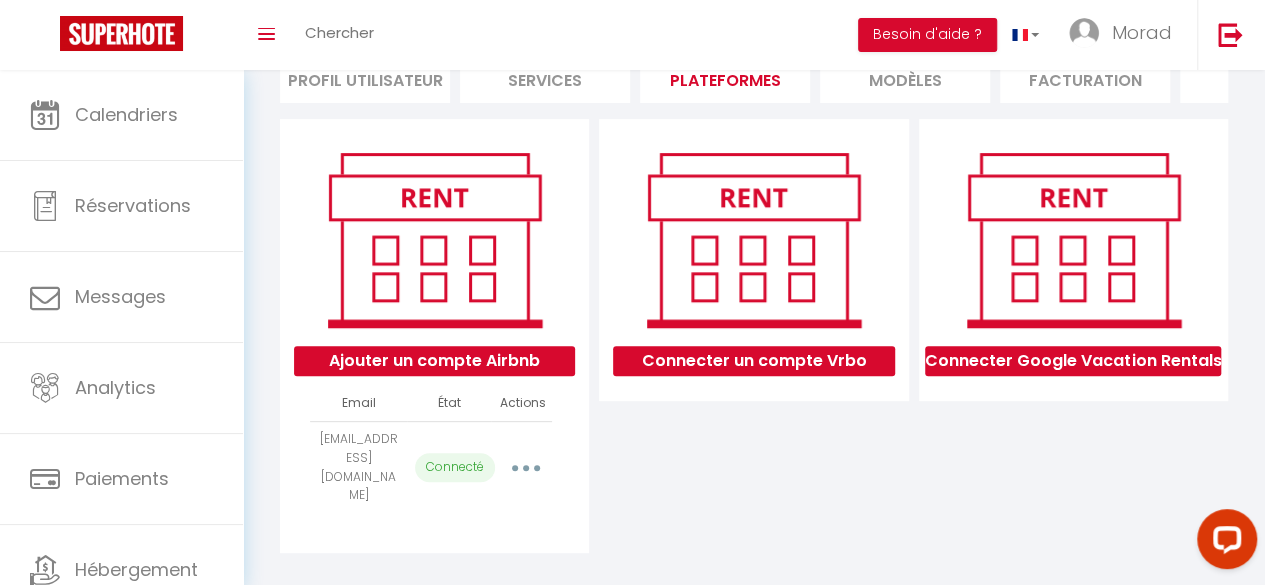 click on "Connecter Google Vacation Rentals" at bounding box center [1073, 356] 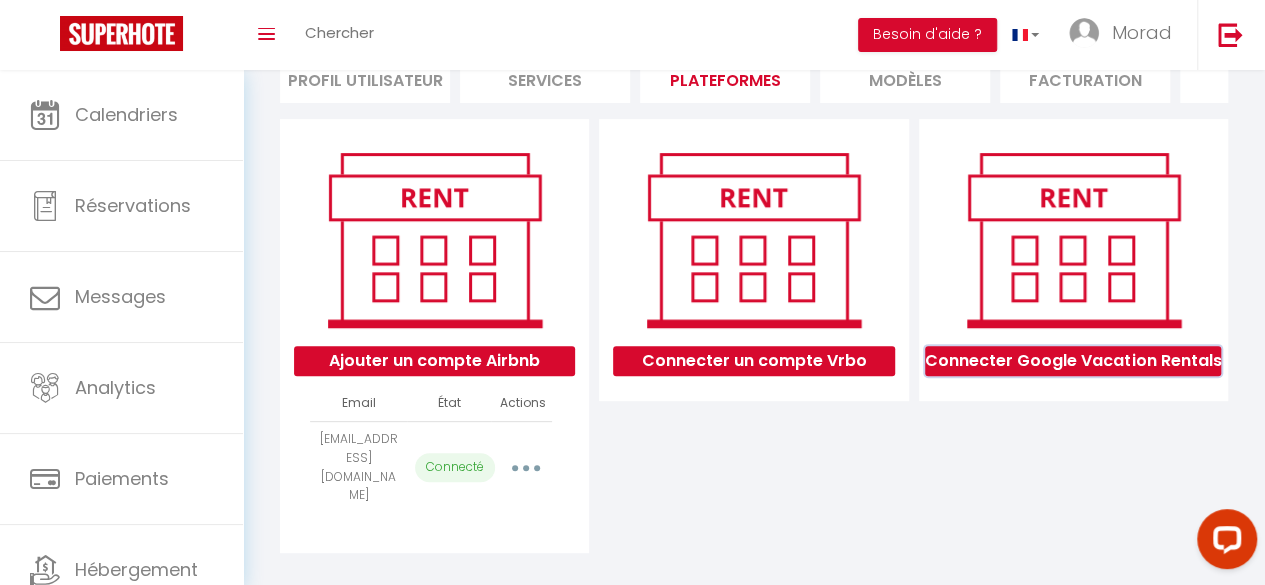 click on "Connecter Google Vacation Rentals" at bounding box center [1073, 361] 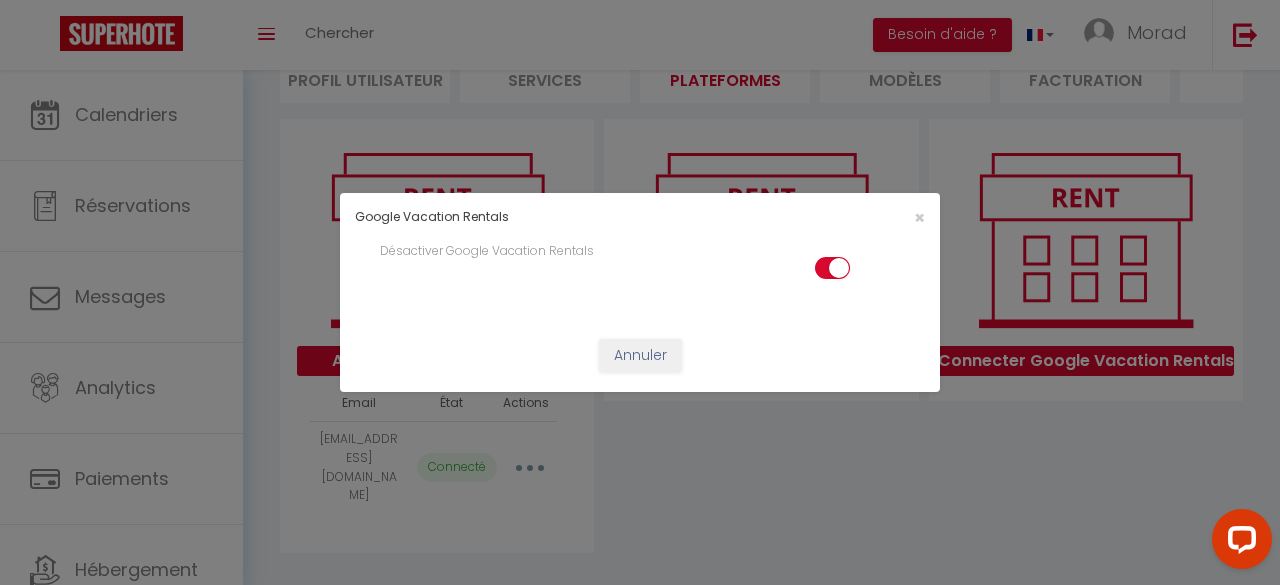 click at bounding box center (832, 272) 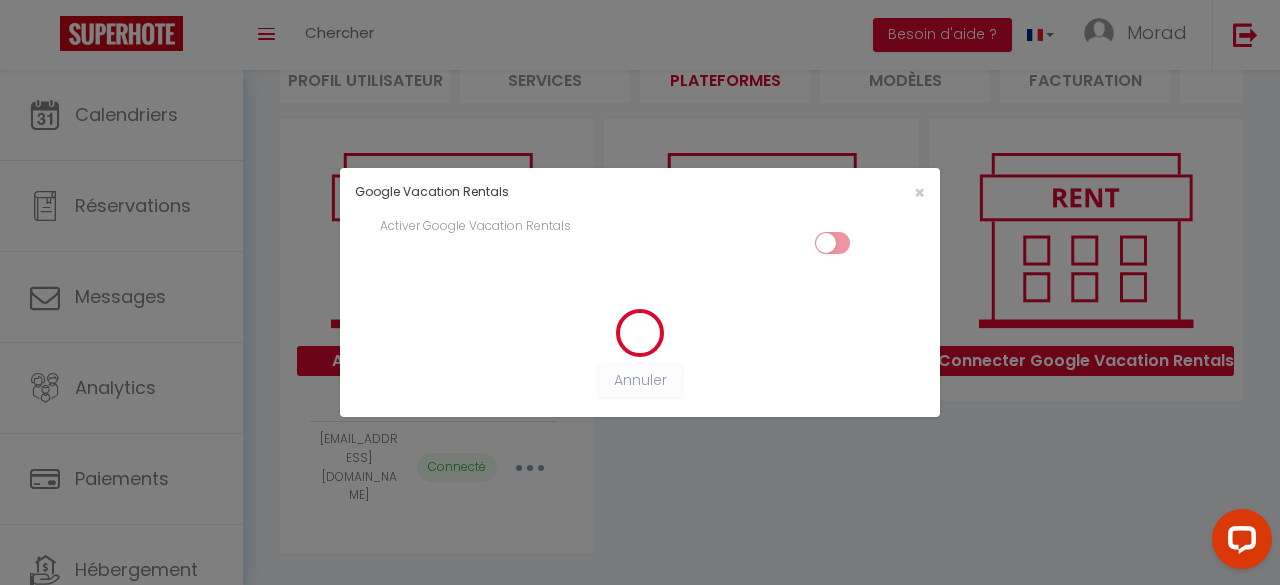 click at bounding box center (832, 247) 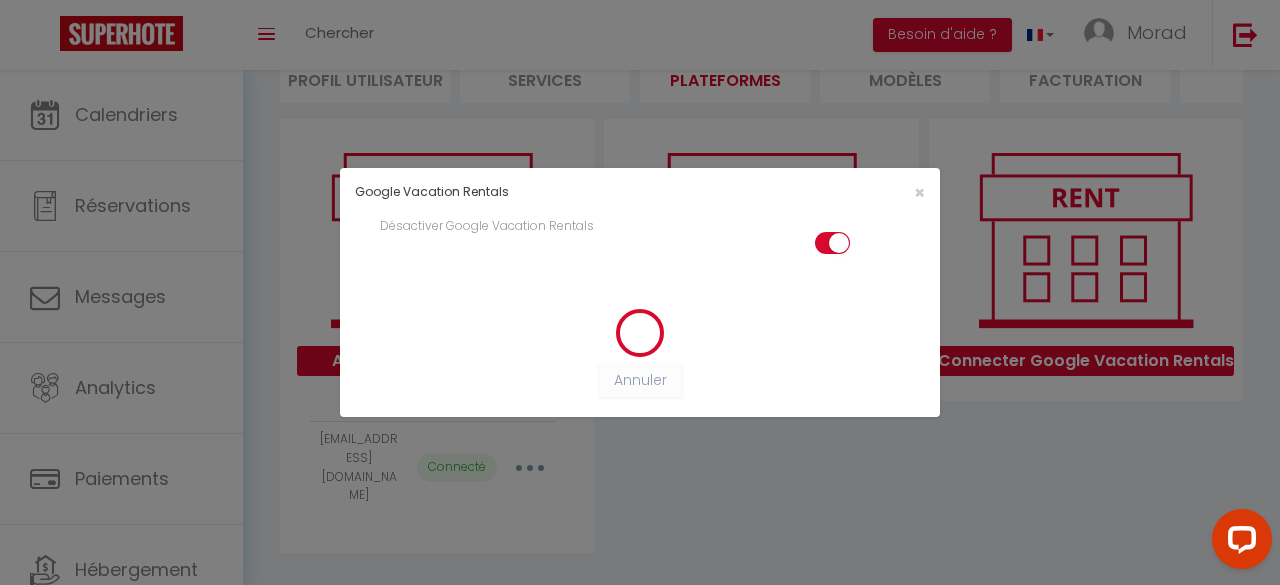 click on "×" at bounding box center [838, 192] 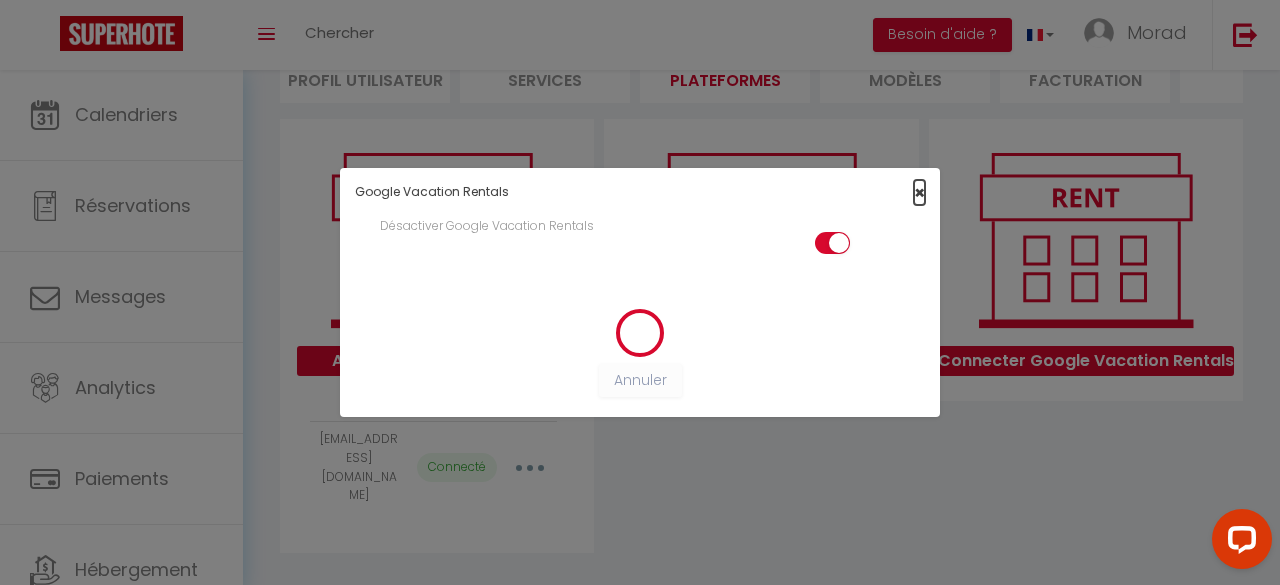 click on "×" at bounding box center [919, 192] 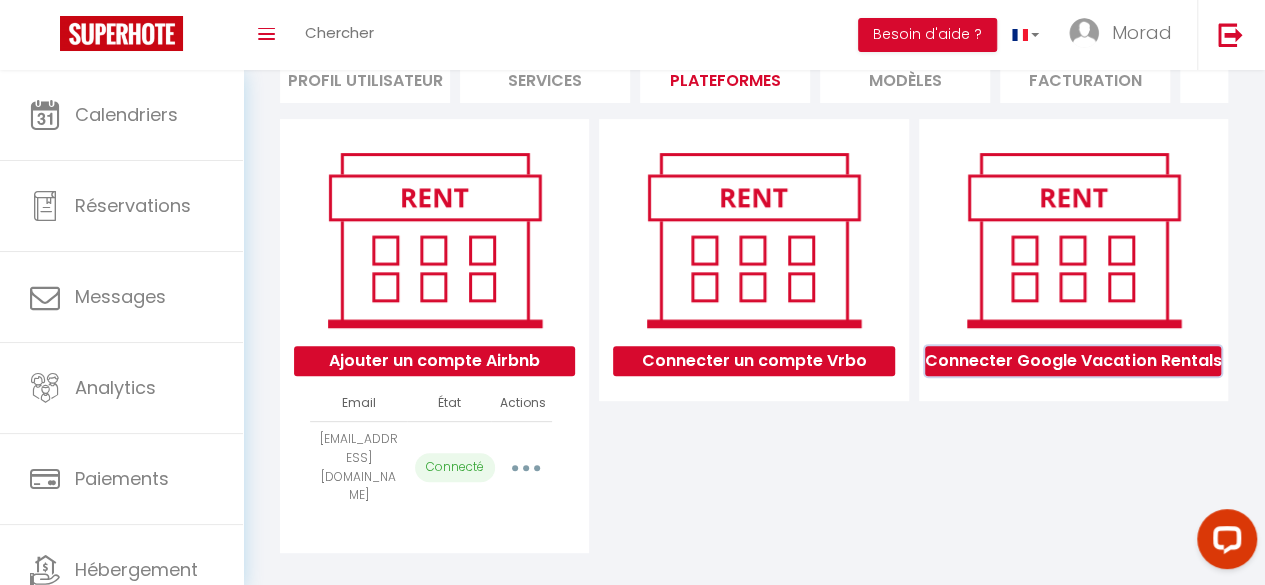click on "Connecter Google Vacation Rentals" at bounding box center [1073, 361] 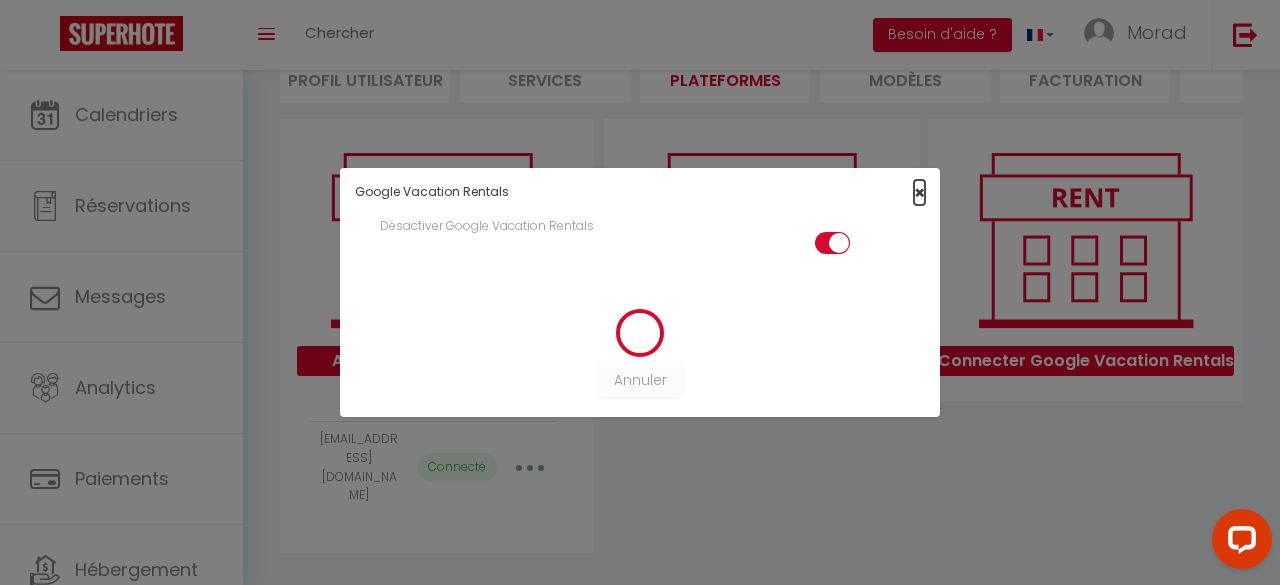 click on "×" at bounding box center (919, 192) 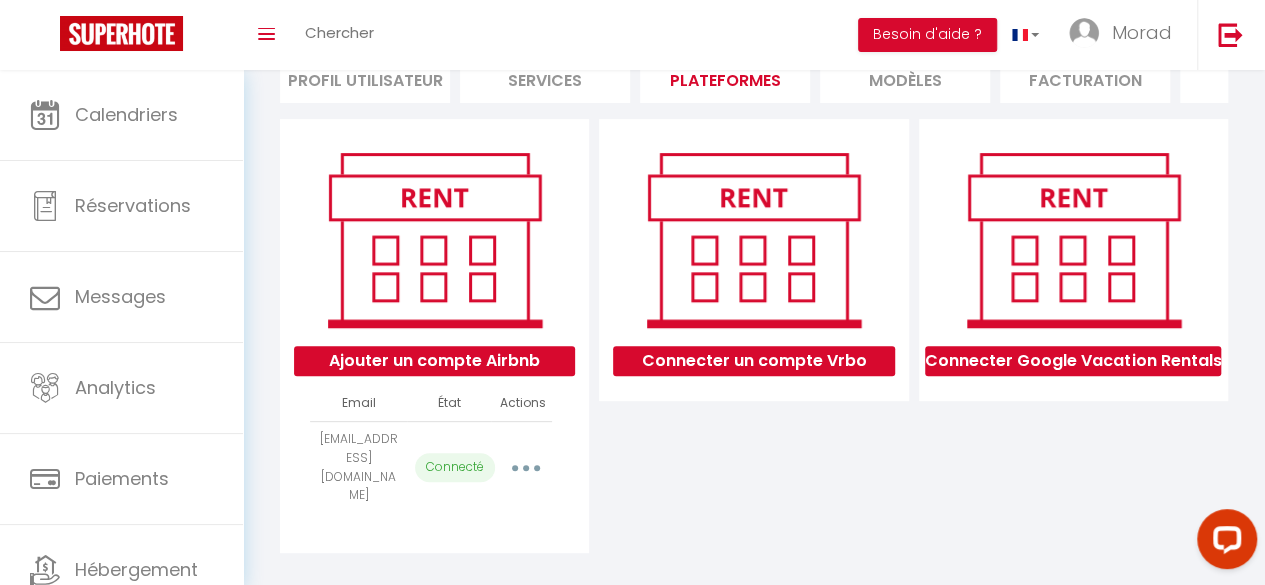 click at bounding box center [525, 468] 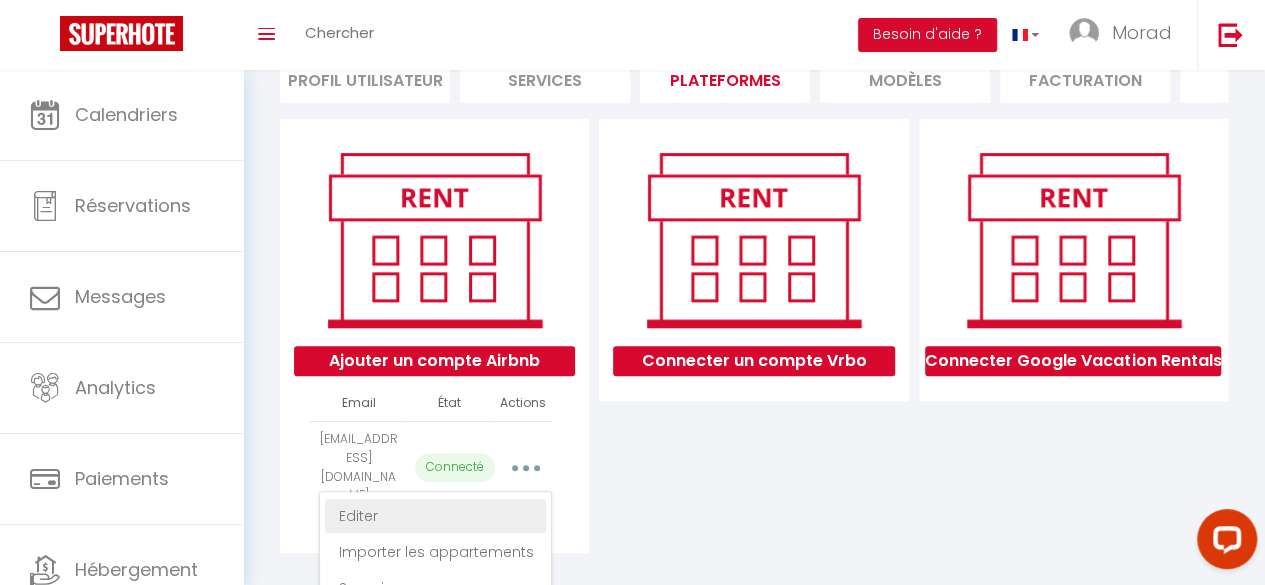 scroll, scrollTop: 227, scrollLeft: 0, axis: vertical 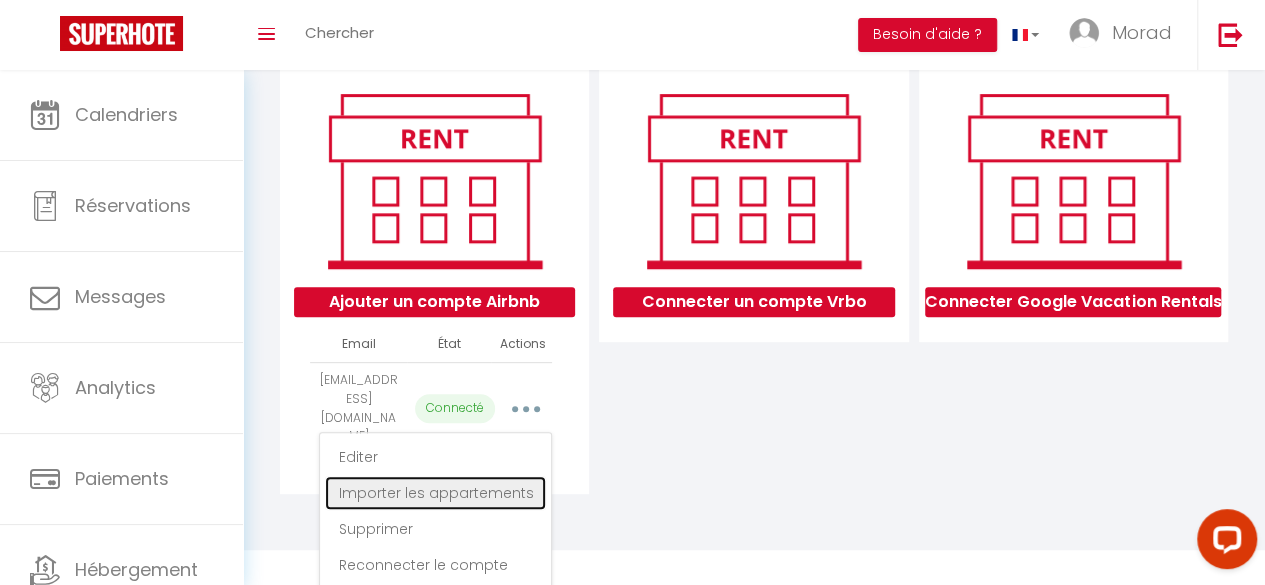 click on "Importer les appartements" at bounding box center (435, 493) 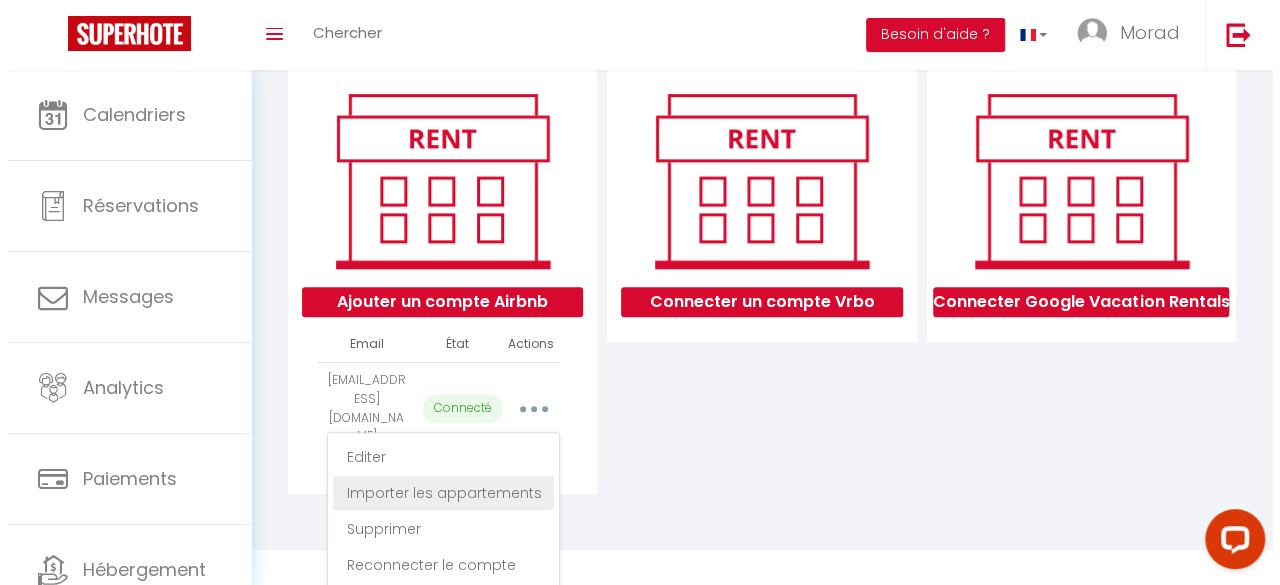 scroll, scrollTop: 168, scrollLeft: 0, axis: vertical 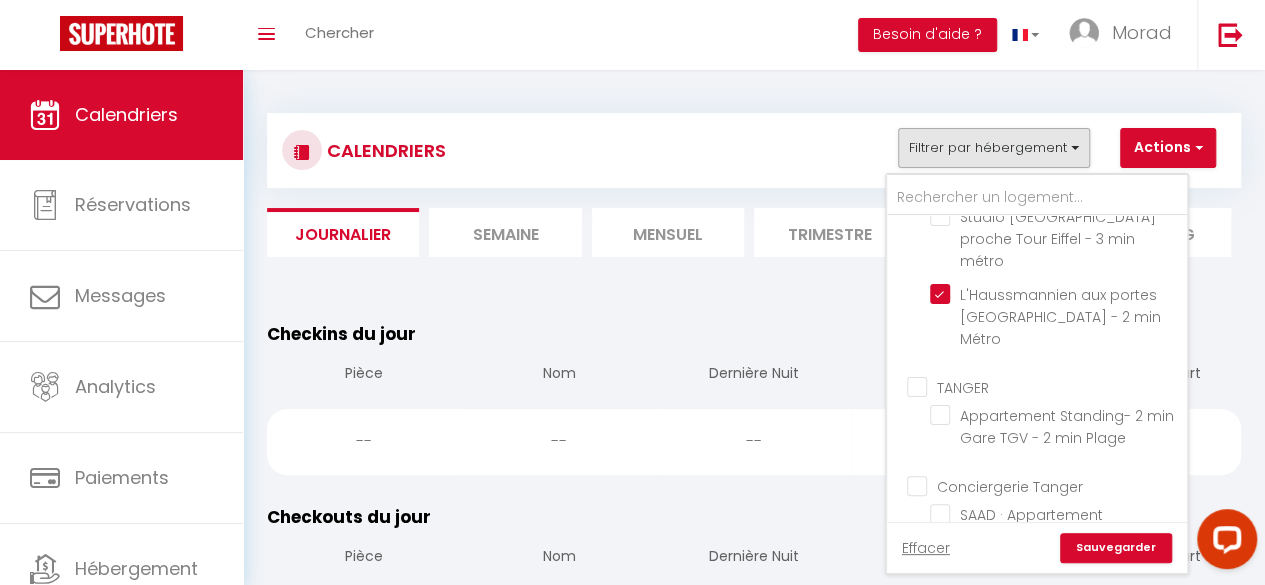 click on "Checkins du jour   Pièce   Nom   Dernière Nuit   Heure D'arrivée   Heure de Départ   --   --   --   --   --" at bounding box center [754, 398] 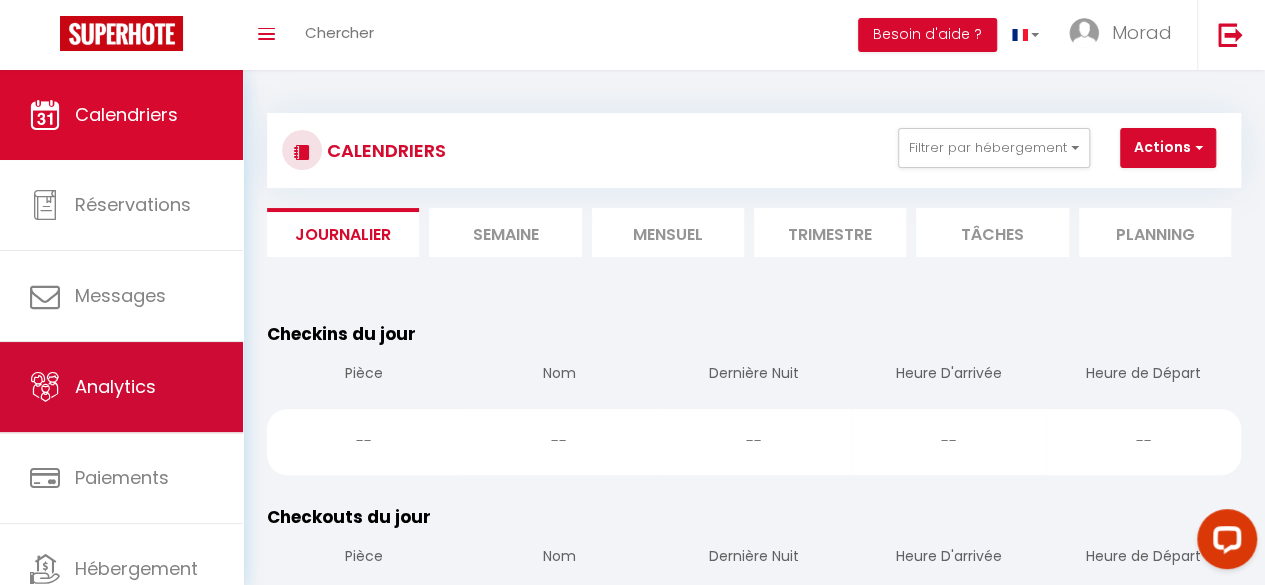 scroll, scrollTop: 115, scrollLeft: 0, axis: vertical 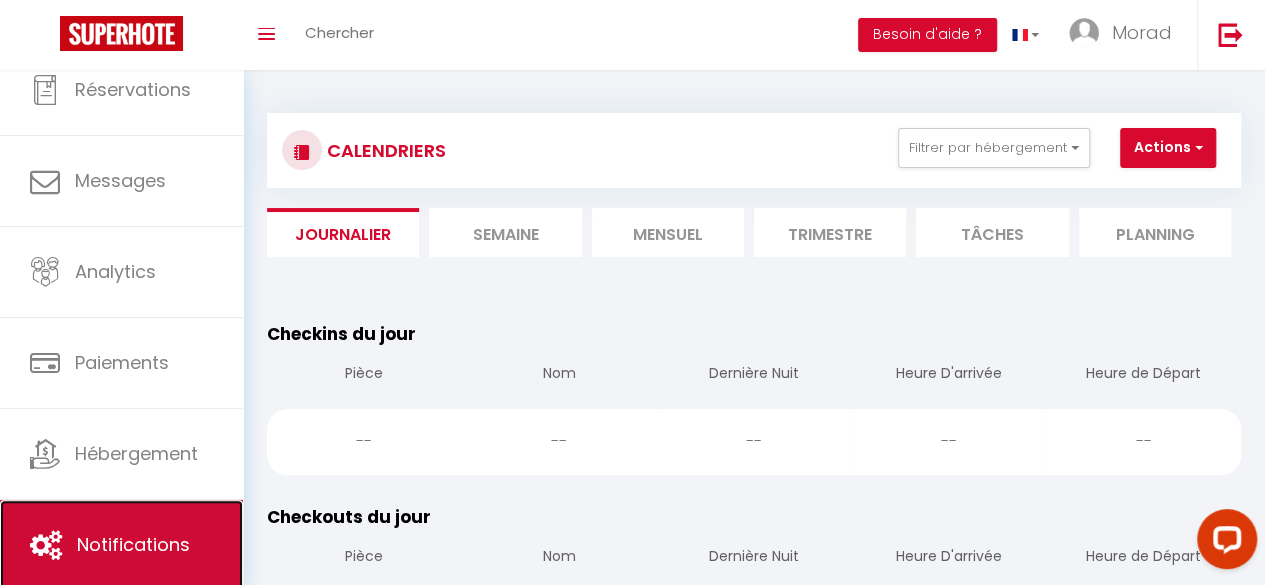 click on "Notifications" at bounding box center (133, 544) 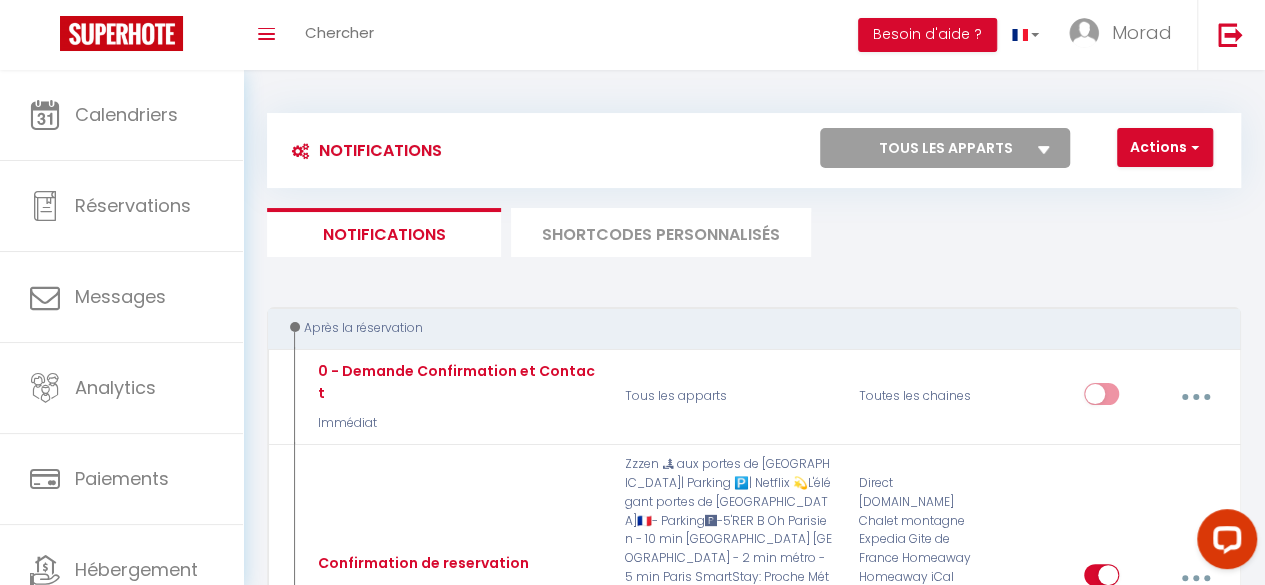 select 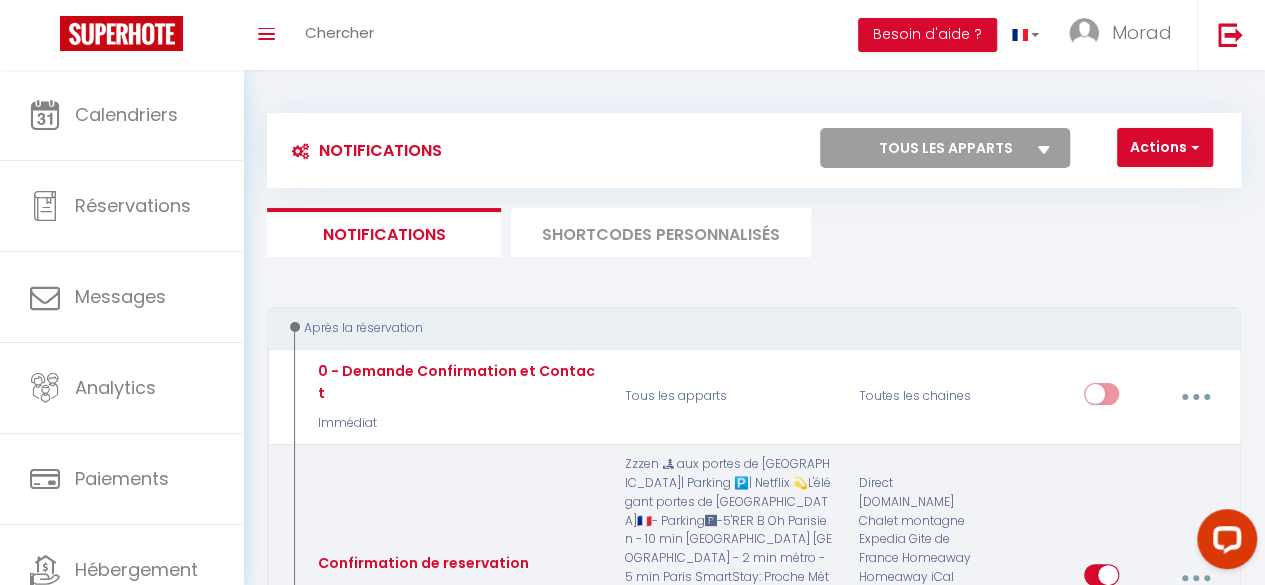 select 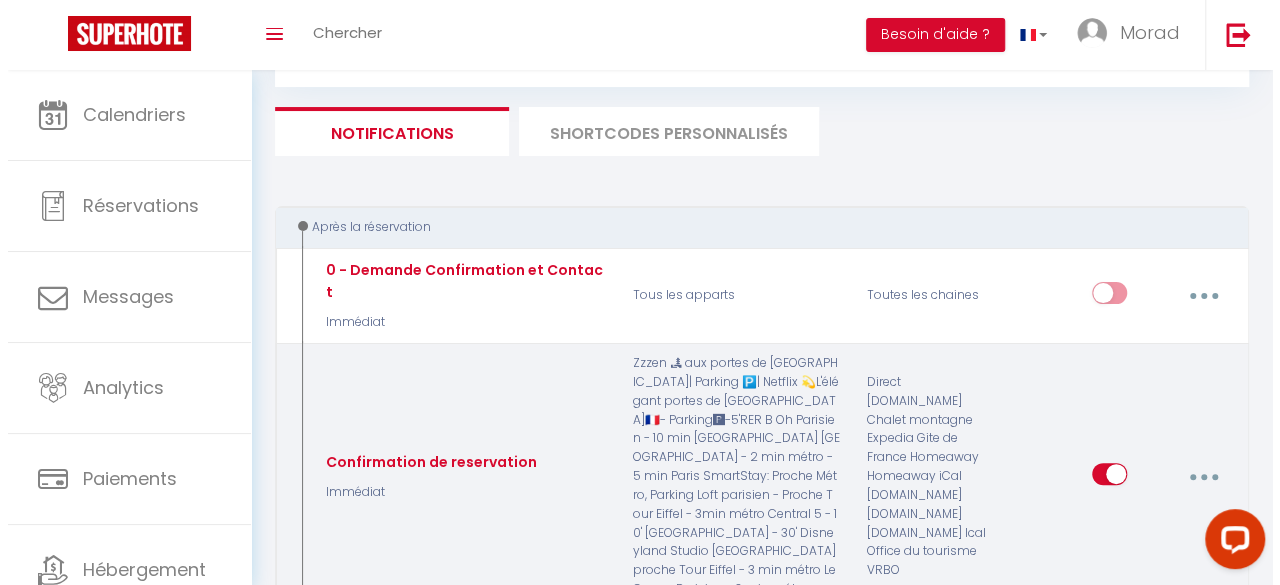 scroll, scrollTop: 115, scrollLeft: 0, axis: vertical 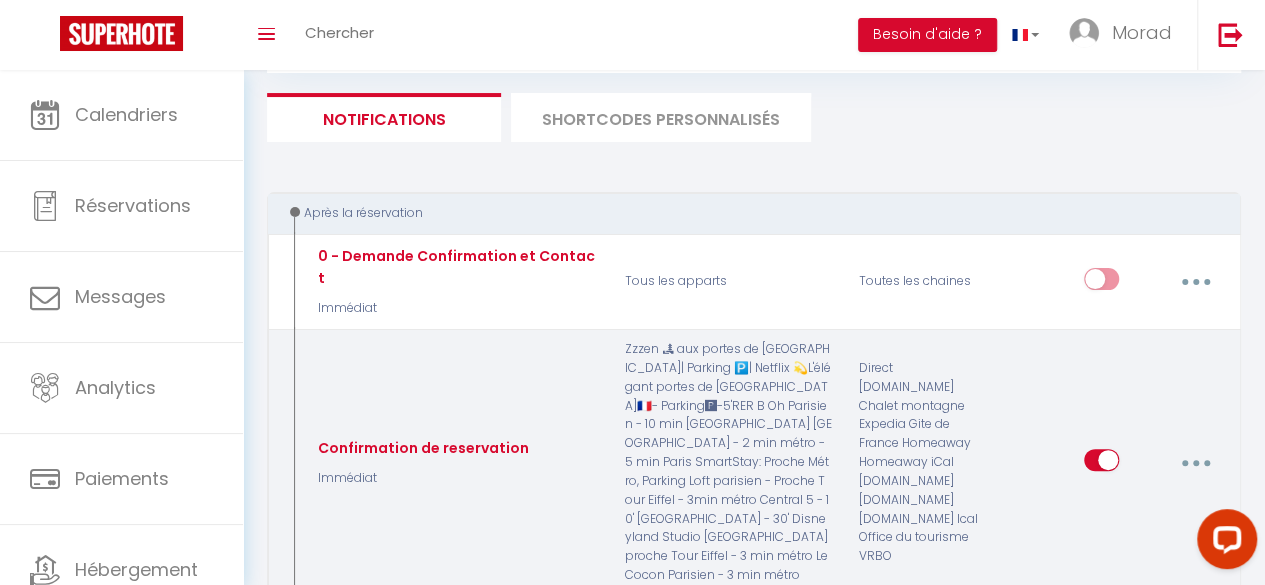 click at bounding box center [1195, 463] 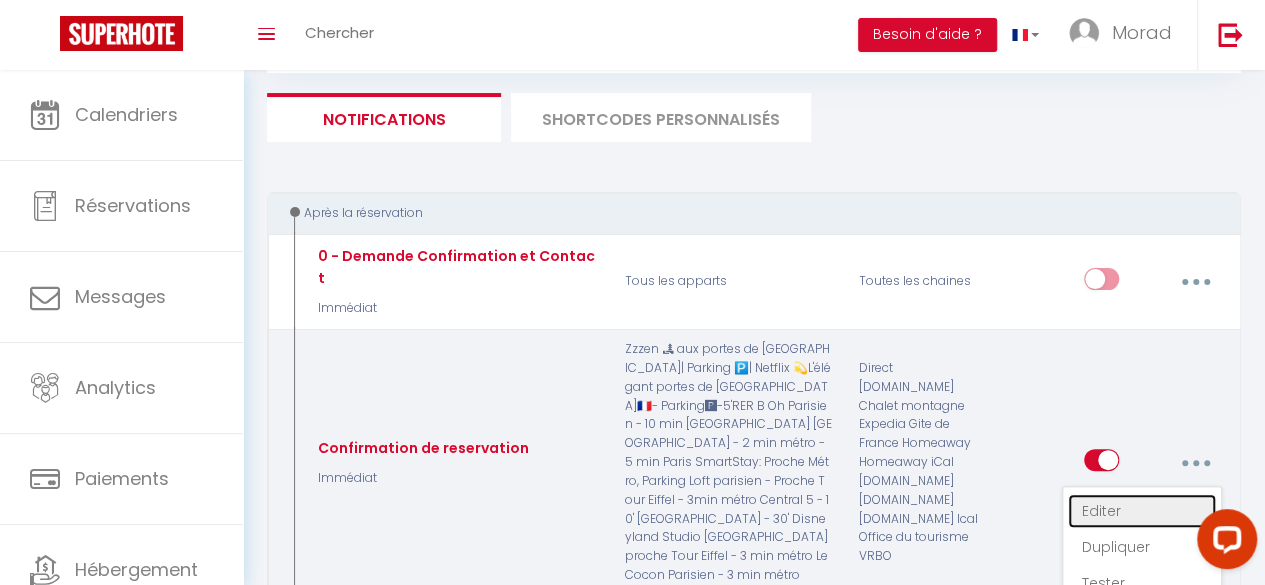 click on "Editer" at bounding box center [1142, 511] 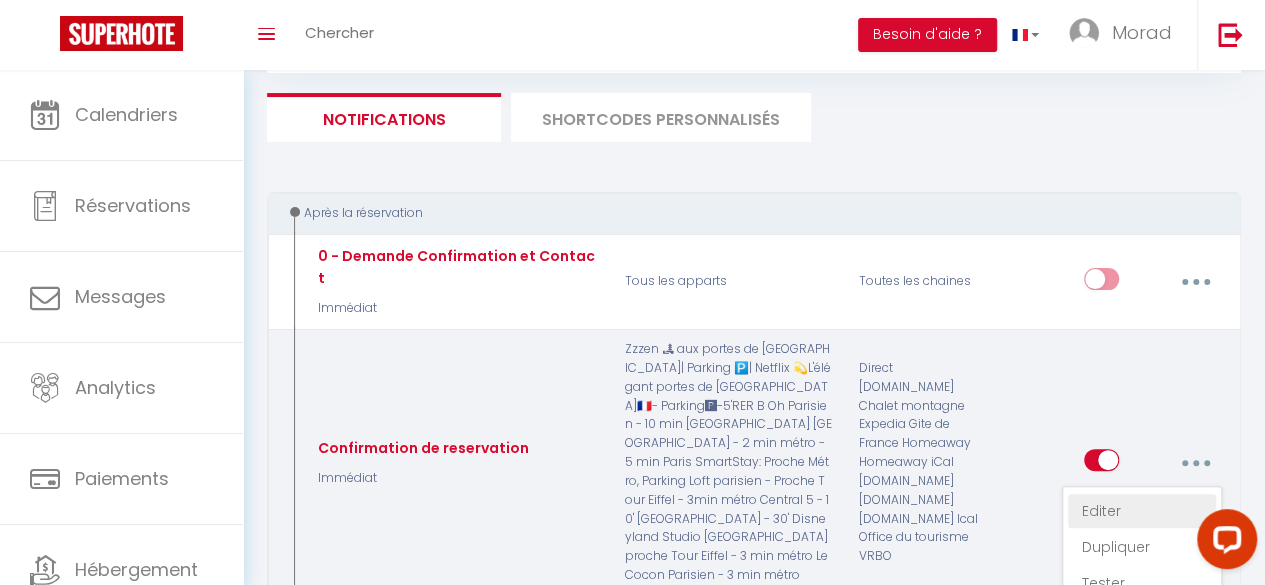 type on "Confirmation de reservation" 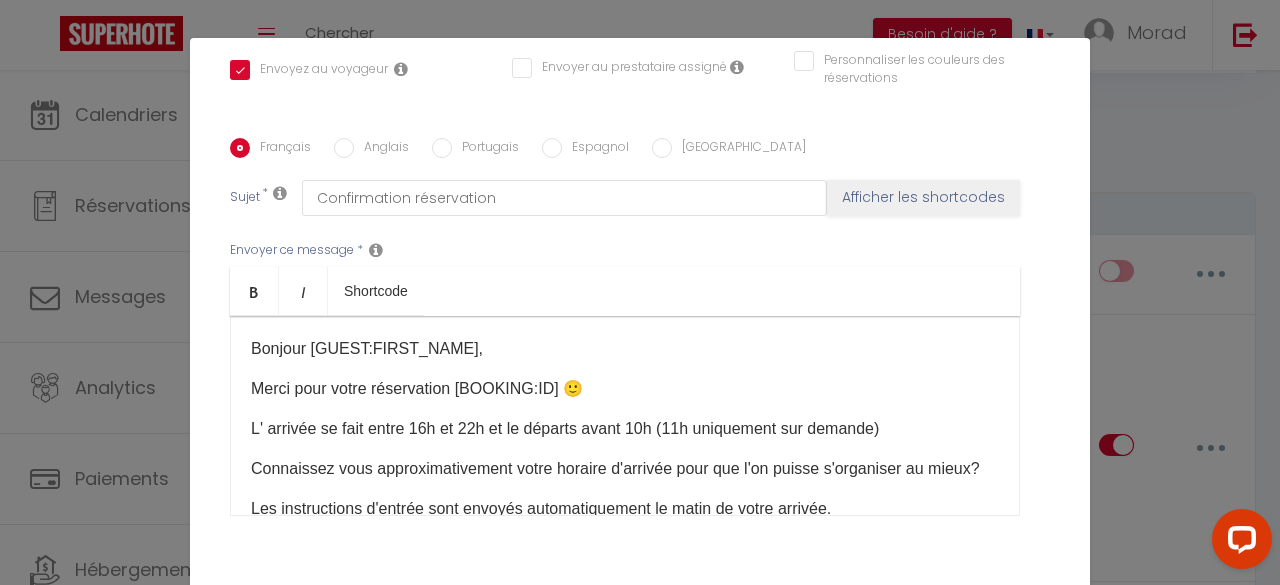 scroll, scrollTop: 476, scrollLeft: 0, axis: vertical 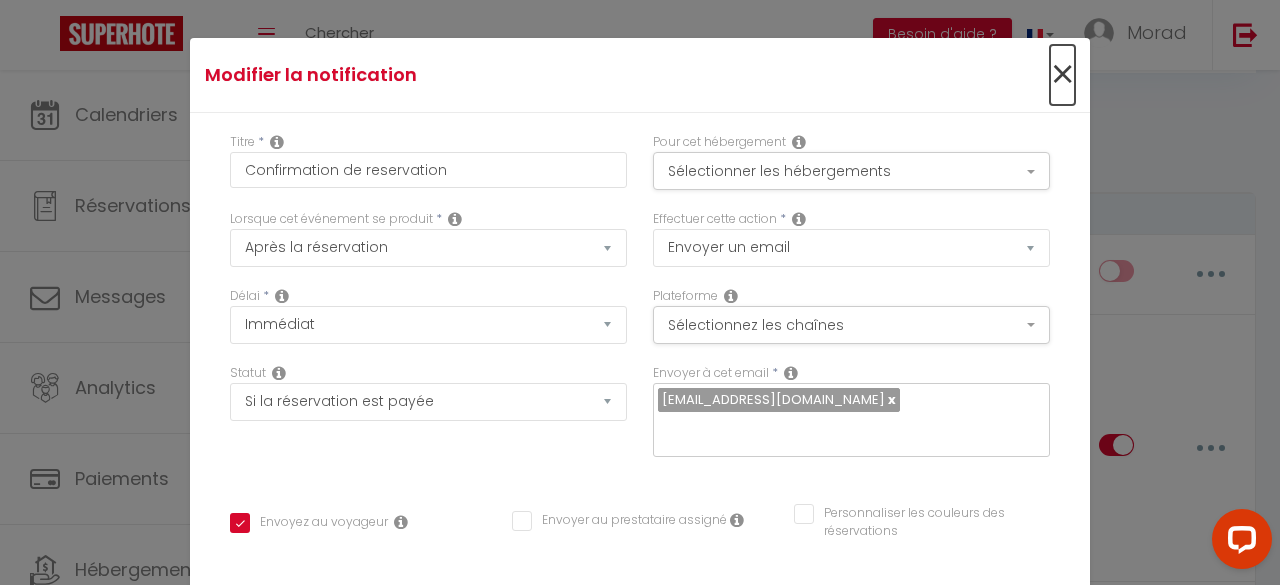 click on "×" at bounding box center [1062, 75] 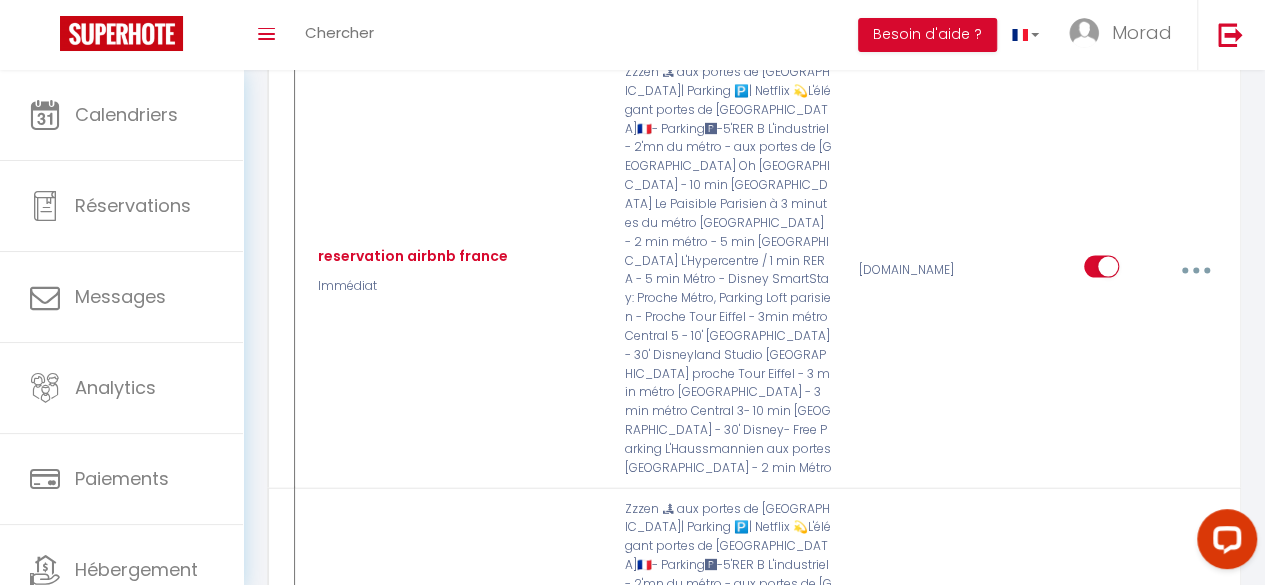scroll, scrollTop: 2089, scrollLeft: 0, axis: vertical 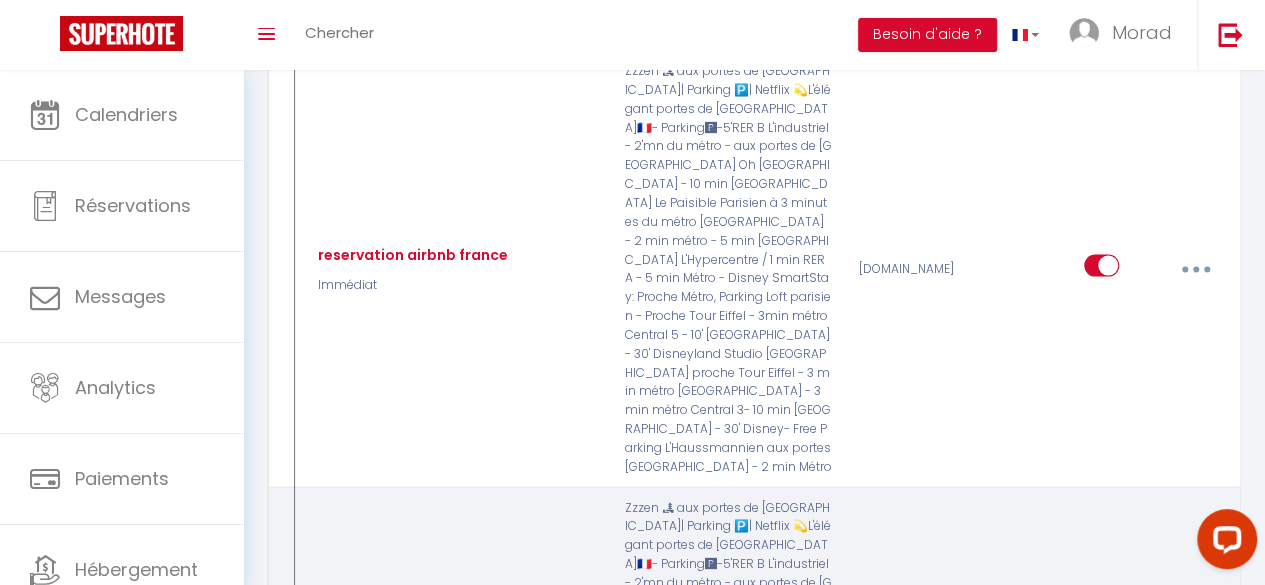 click at bounding box center (1195, 697) 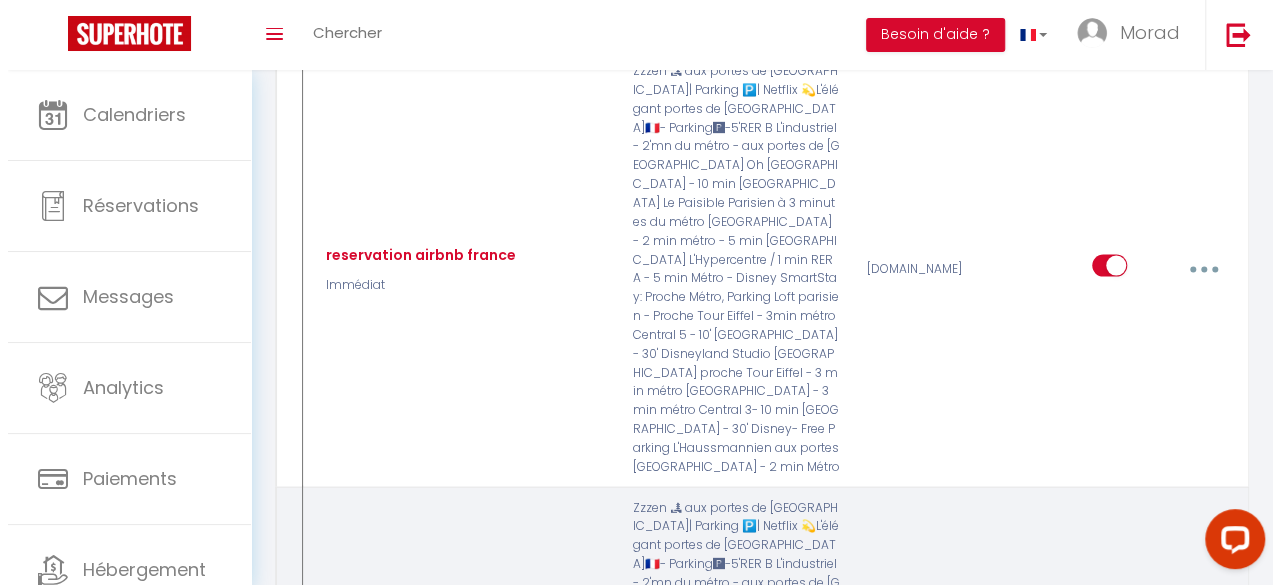 scroll, scrollTop: 2052, scrollLeft: 0, axis: vertical 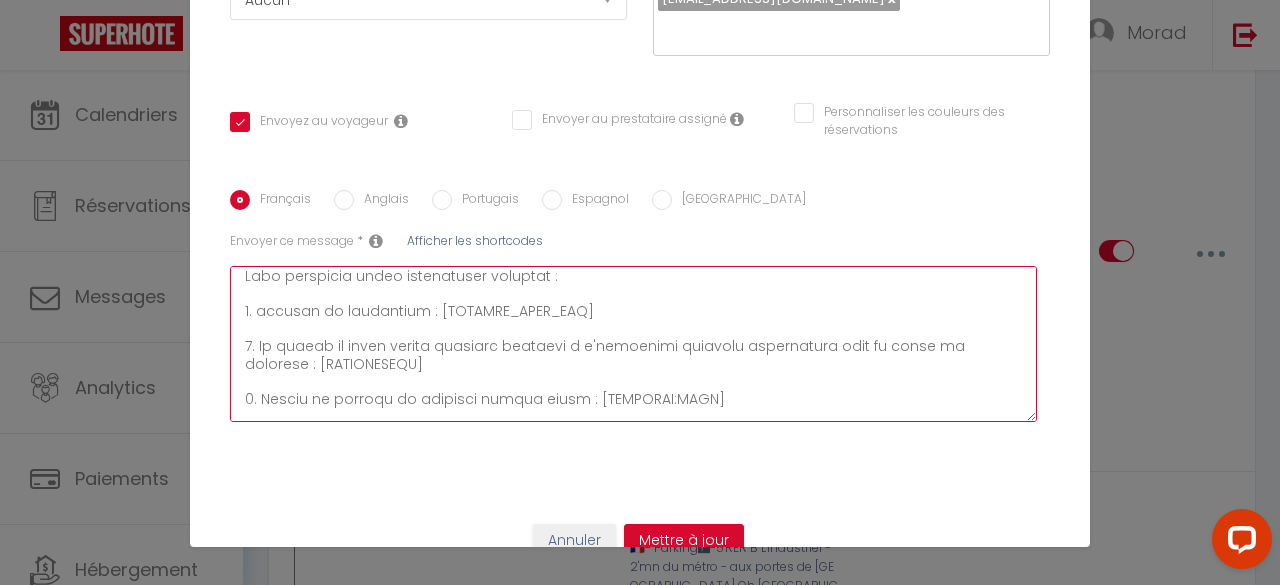 drag, startPoint x: 239, startPoint y: 281, endPoint x: 276, endPoint y: 301, distance: 42.059483 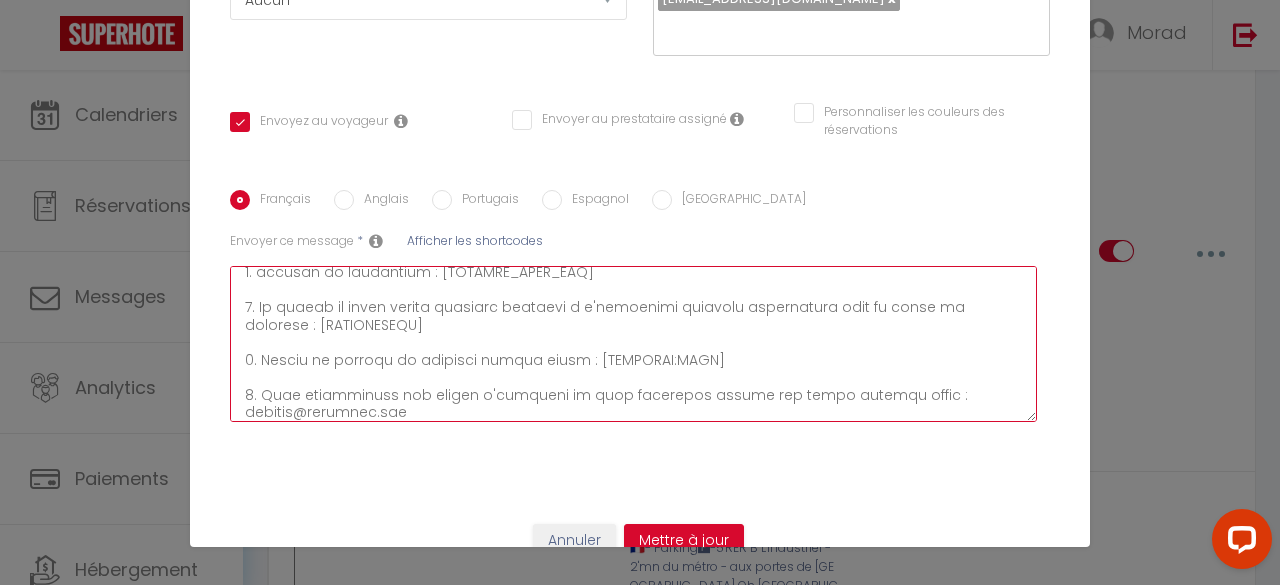 scroll, scrollTop: 190, scrollLeft: 0, axis: vertical 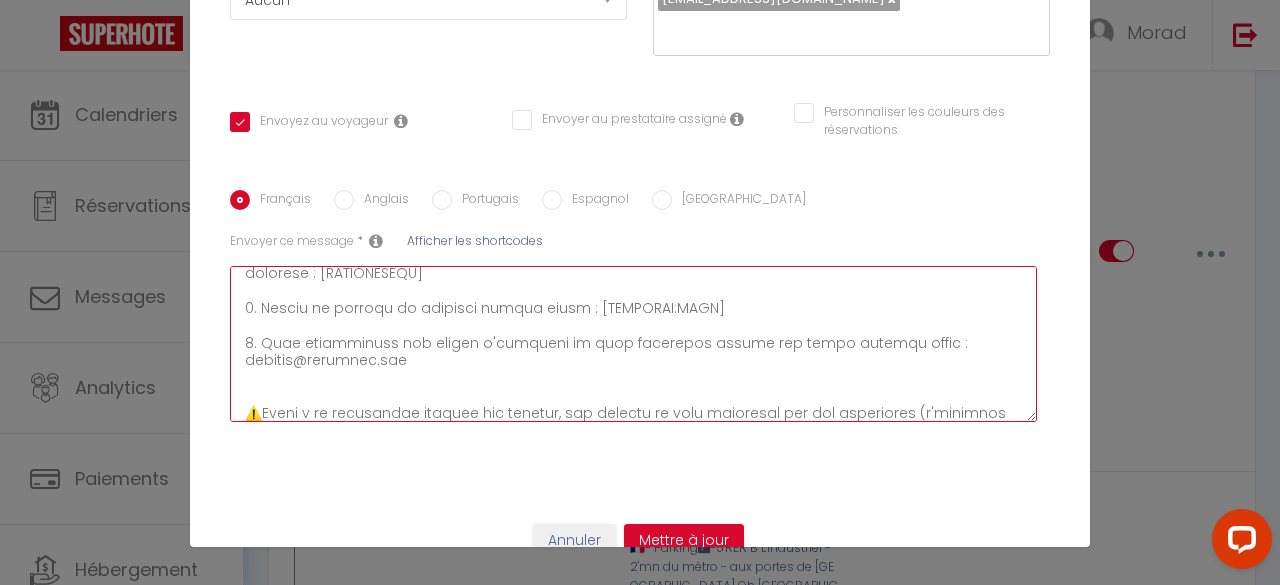 drag, startPoint x: 234, startPoint y: 277, endPoint x: 434, endPoint y: 335, distance: 208.24025 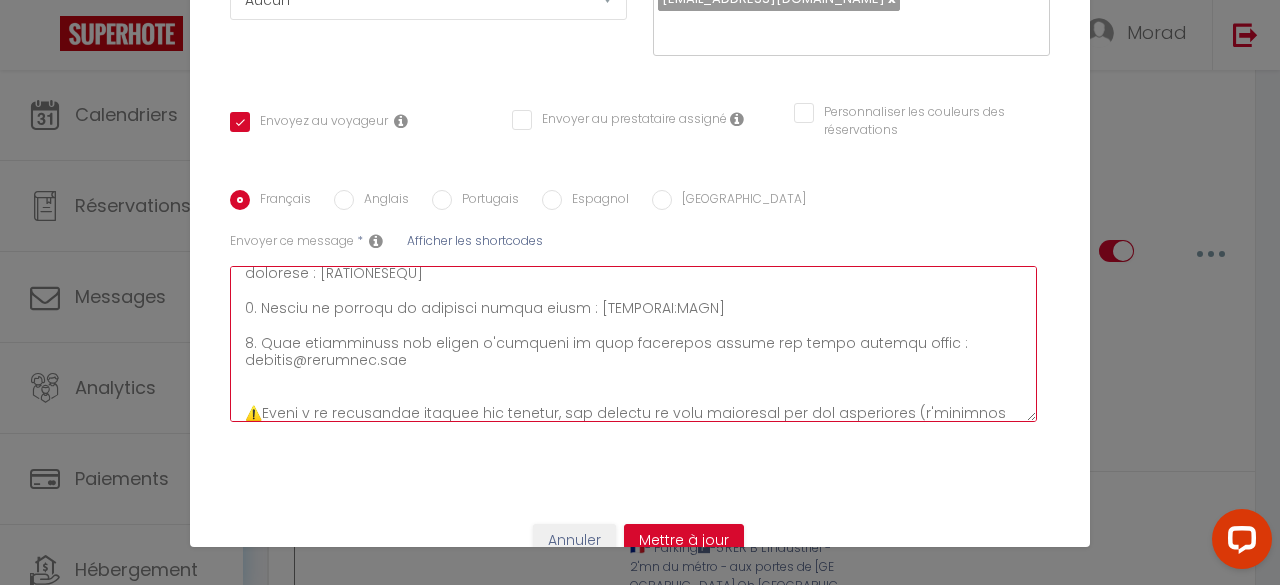 click at bounding box center [633, 344] 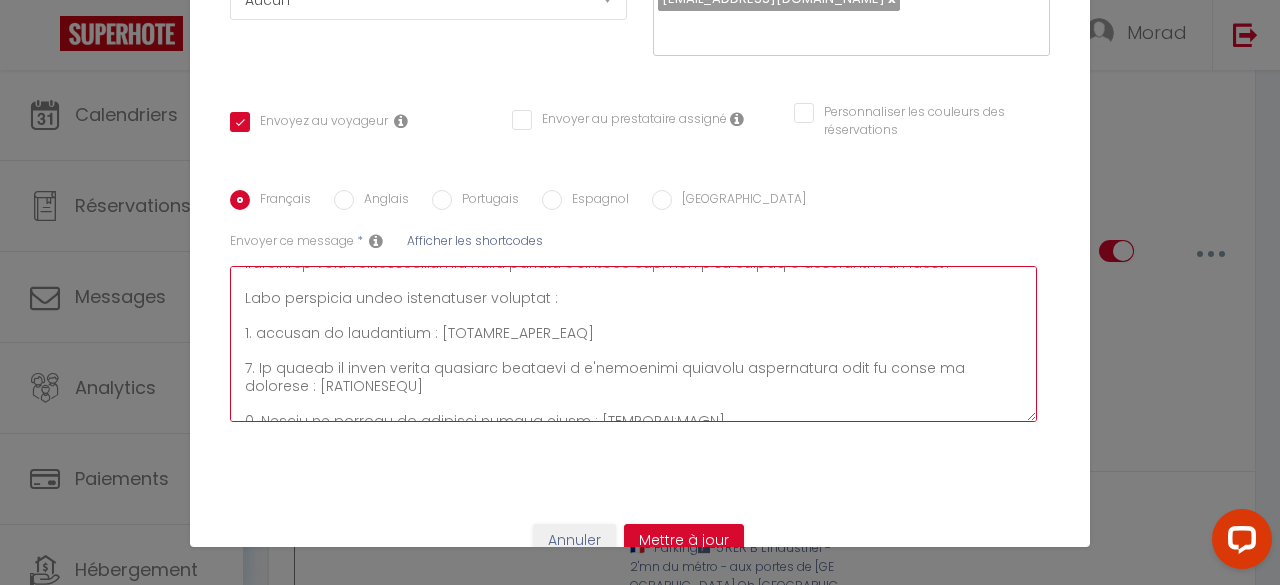 scroll, scrollTop: 125, scrollLeft: 0, axis: vertical 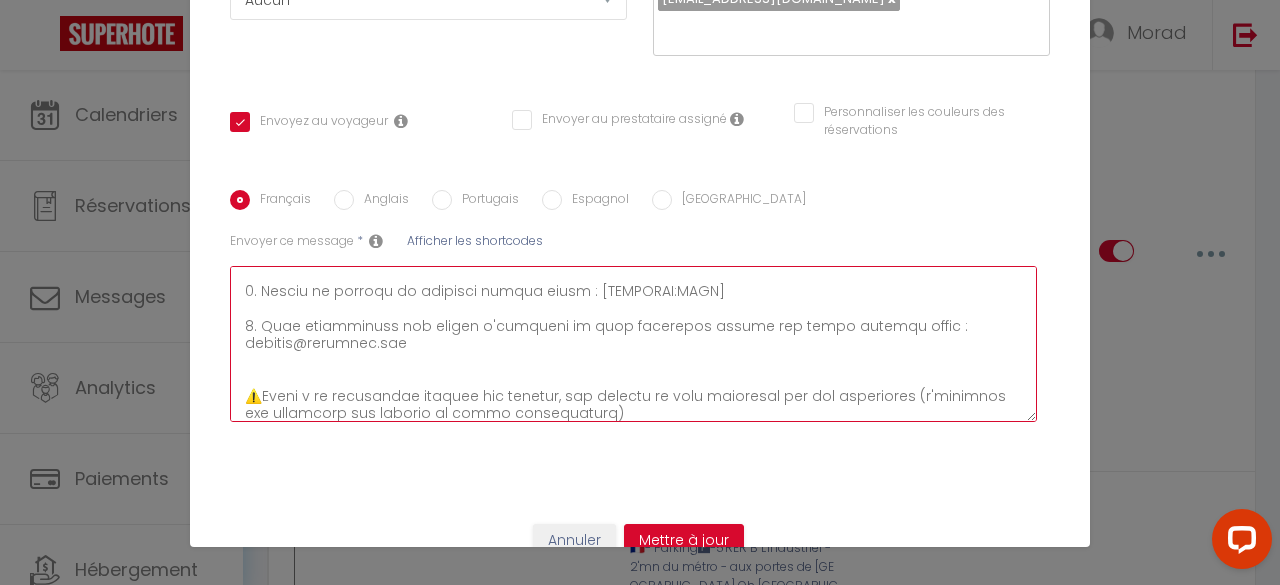 drag, startPoint x: 231, startPoint y: 300, endPoint x: 410, endPoint y: 333, distance: 182.01648 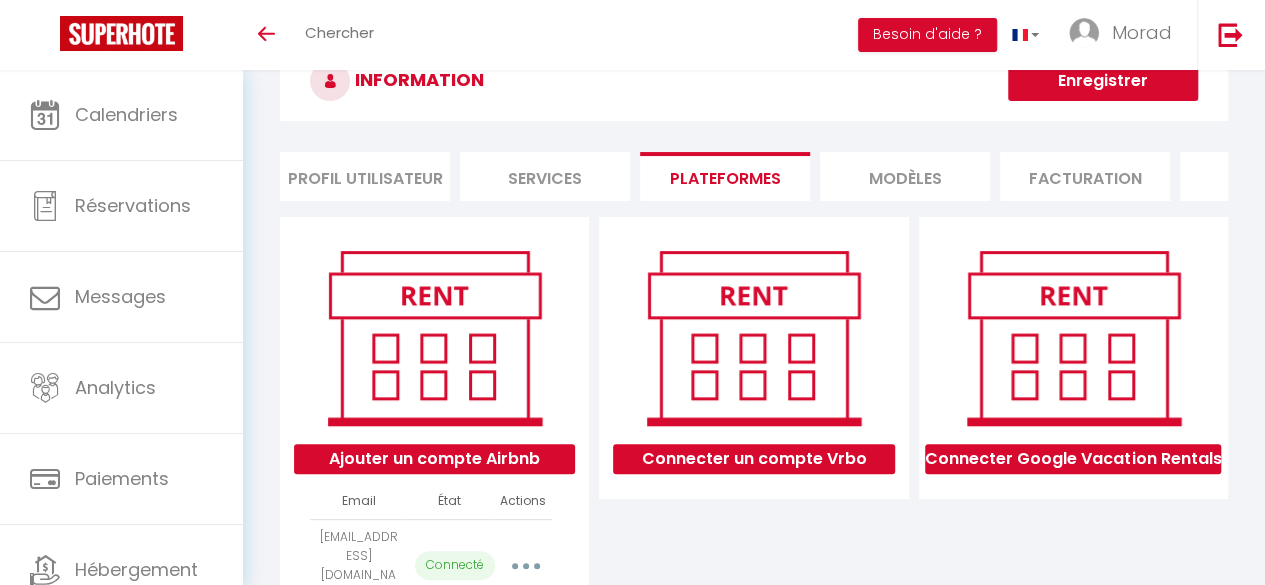 scroll, scrollTop: 168, scrollLeft: 0, axis: vertical 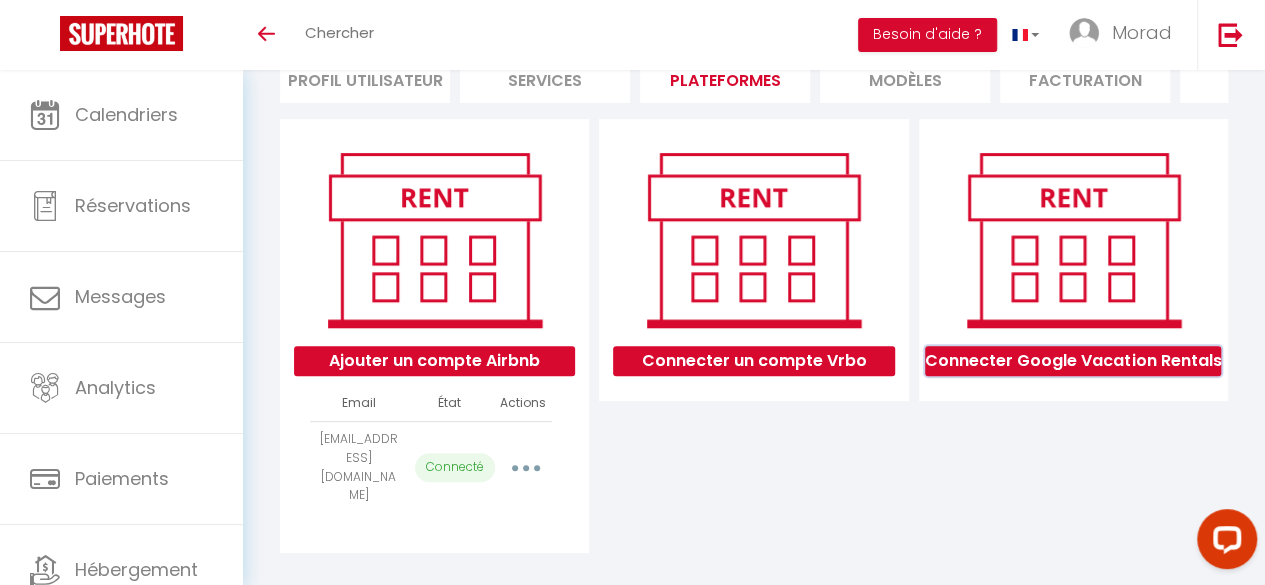 click on "Connecter Google Vacation Rentals" at bounding box center [1073, 361] 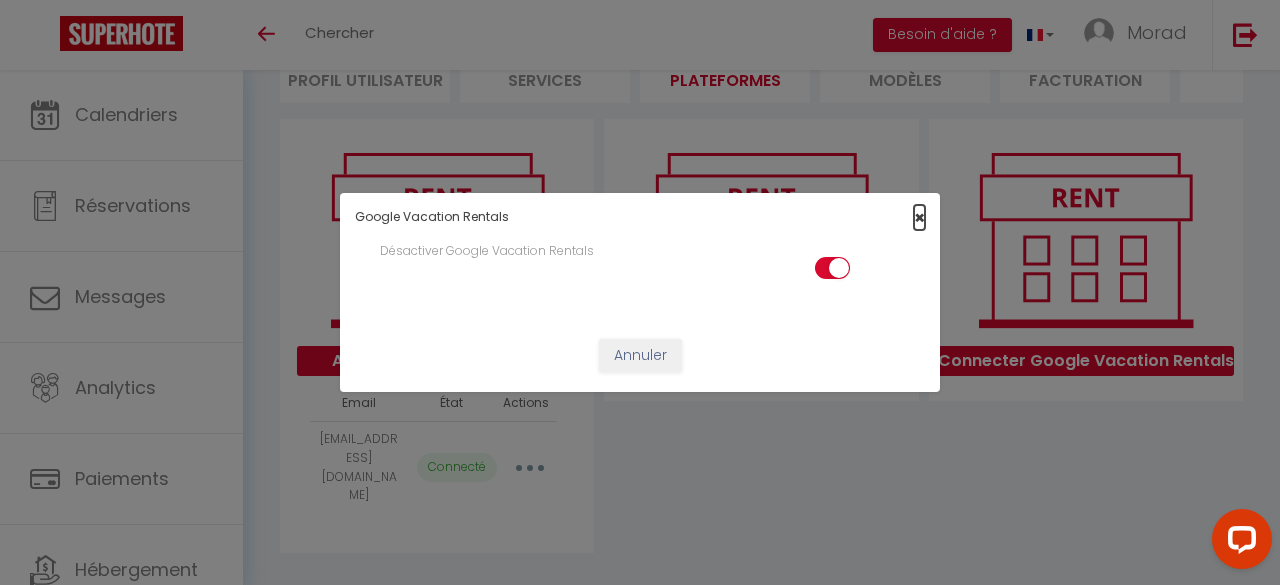 click on "×" at bounding box center (919, 217) 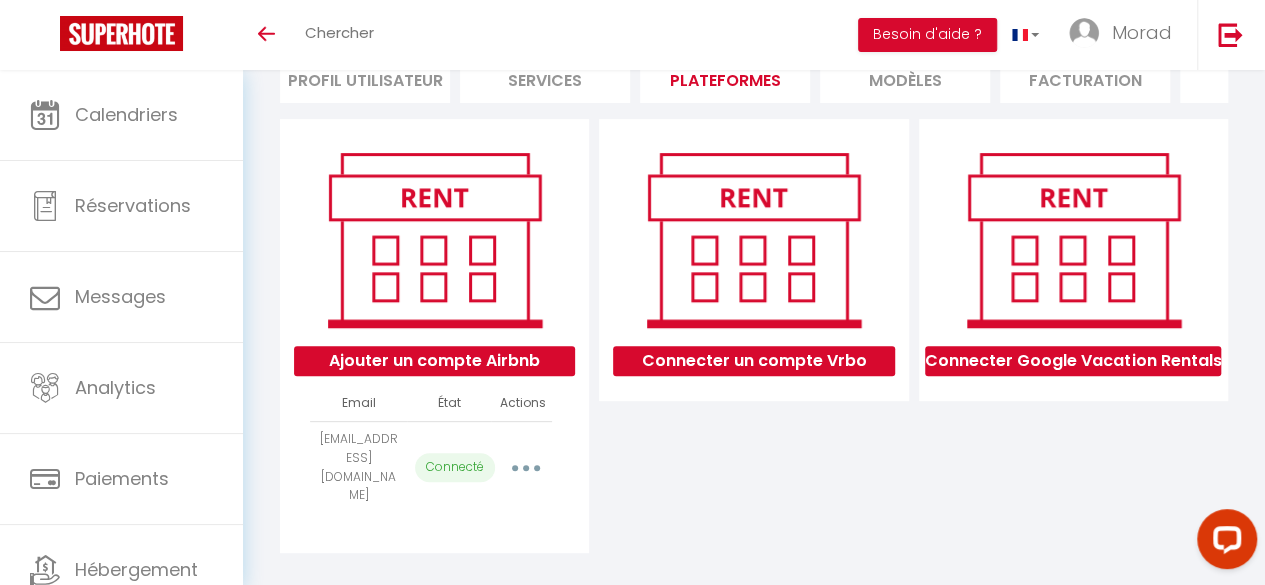 click at bounding box center [525, 468] 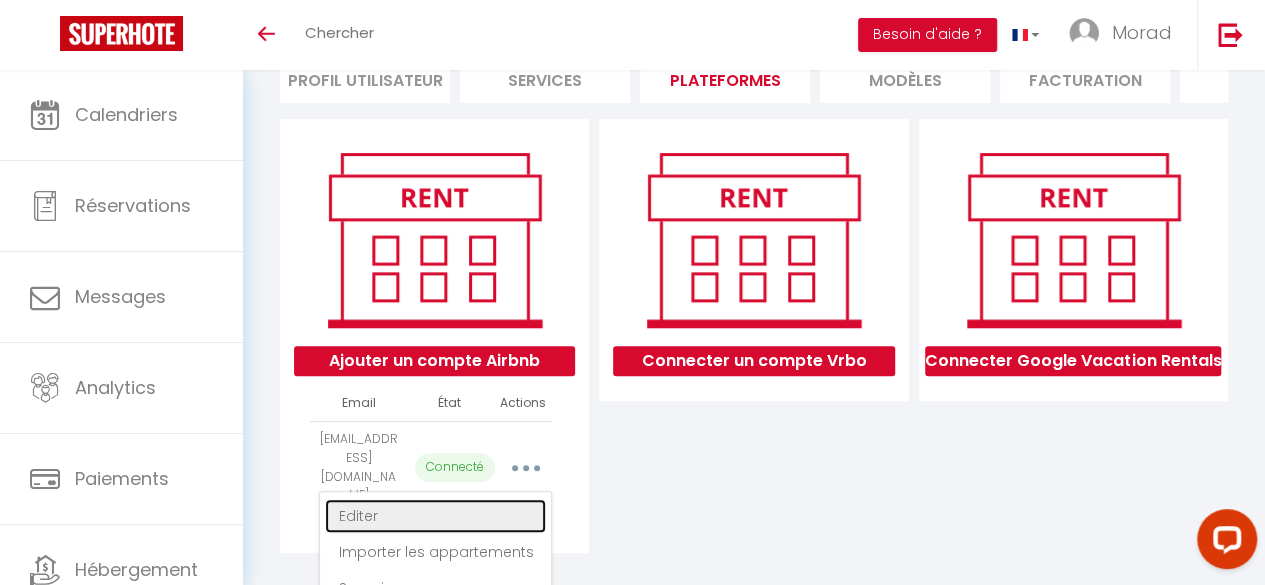 click on "Editer" at bounding box center [435, 516] 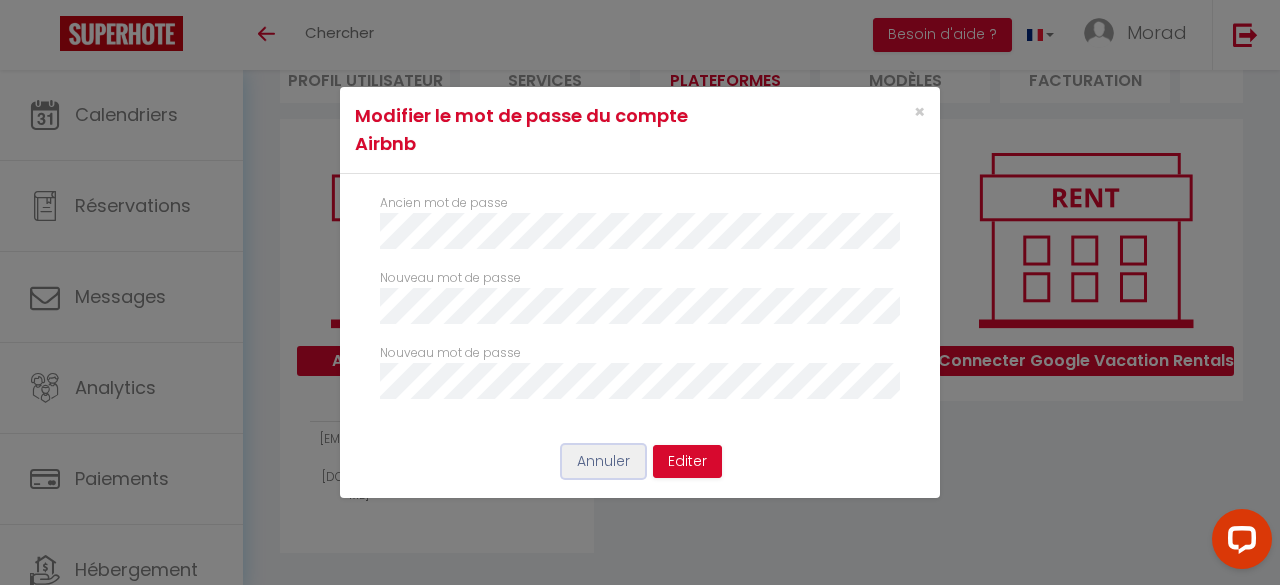 click on "Annuler" at bounding box center [603, 462] 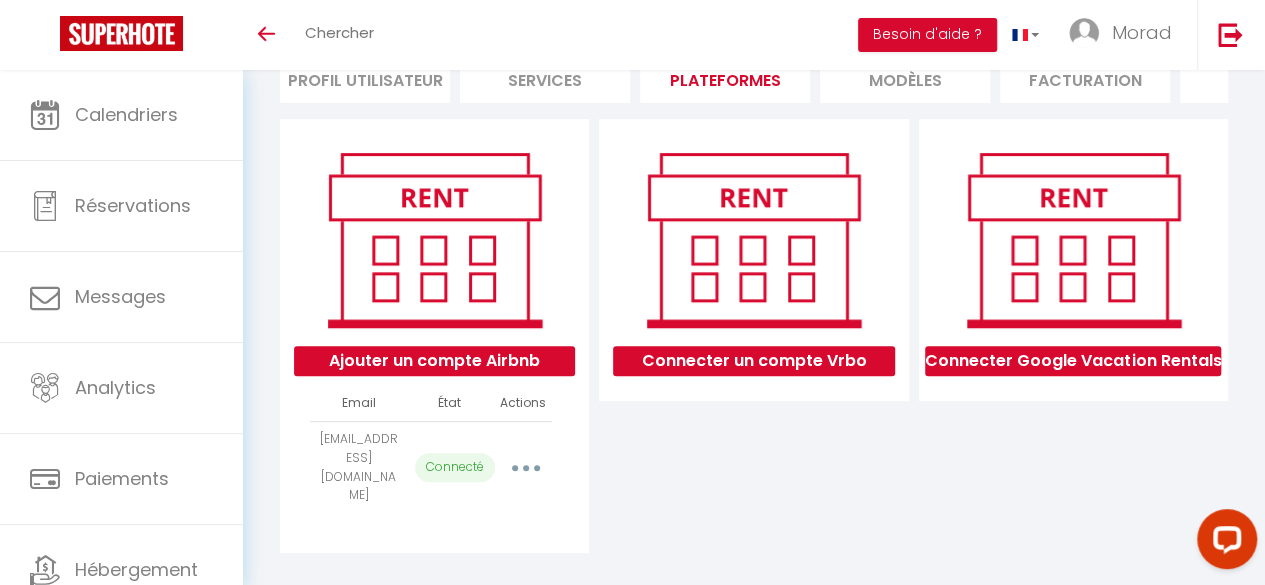 click at bounding box center [525, 468] 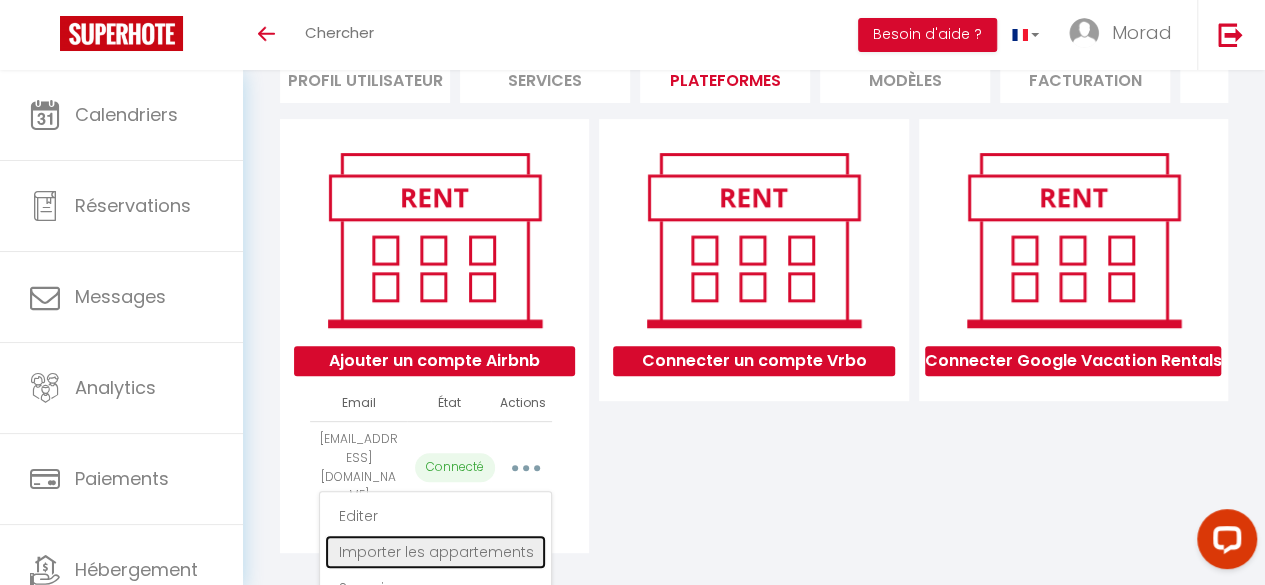 click on "Importer les appartements" at bounding box center (435, 552) 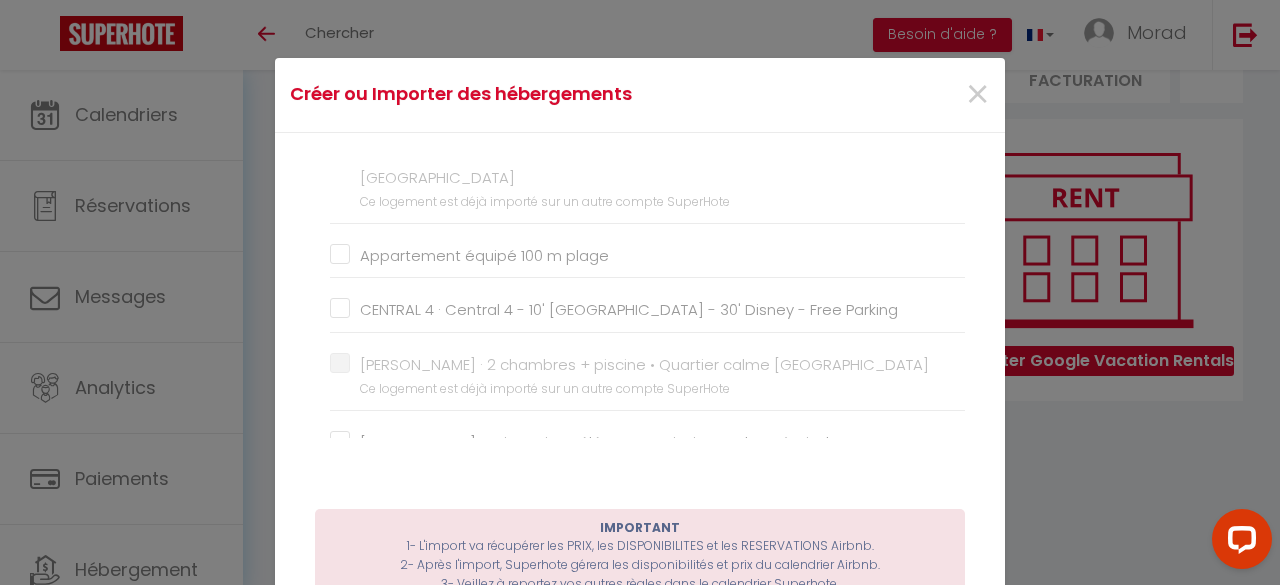 scroll, scrollTop: 1778, scrollLeft: 0, axis: vertical 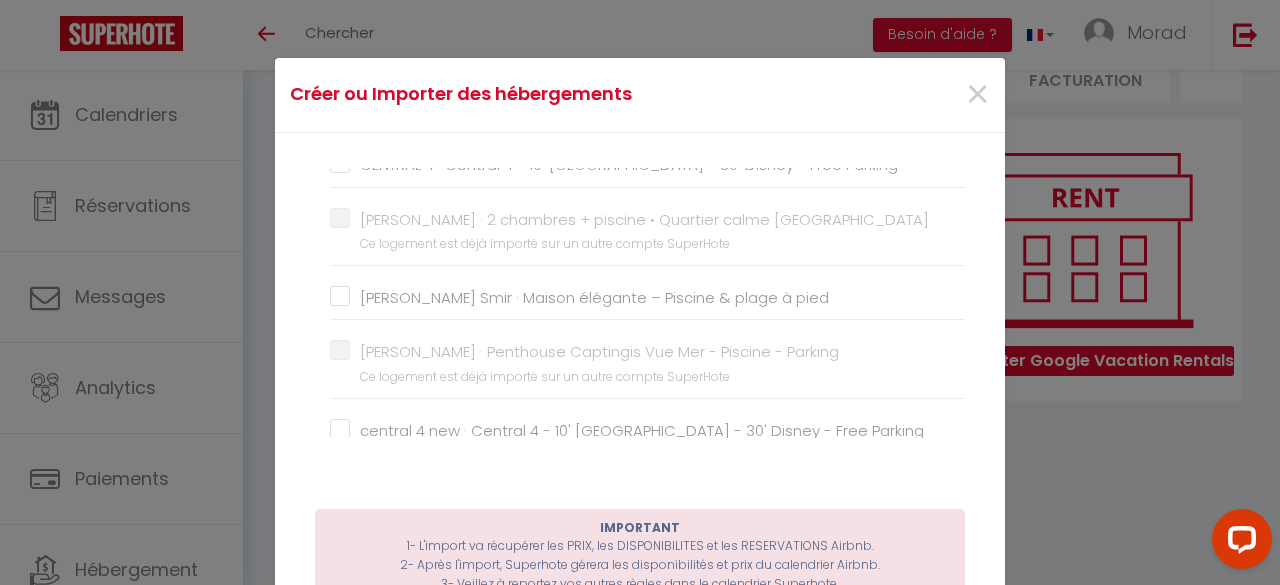 click on "Hassan Al cudia Smir  · Maison élégante – Piscine & plage à pied" at bounding box center (647, 298) 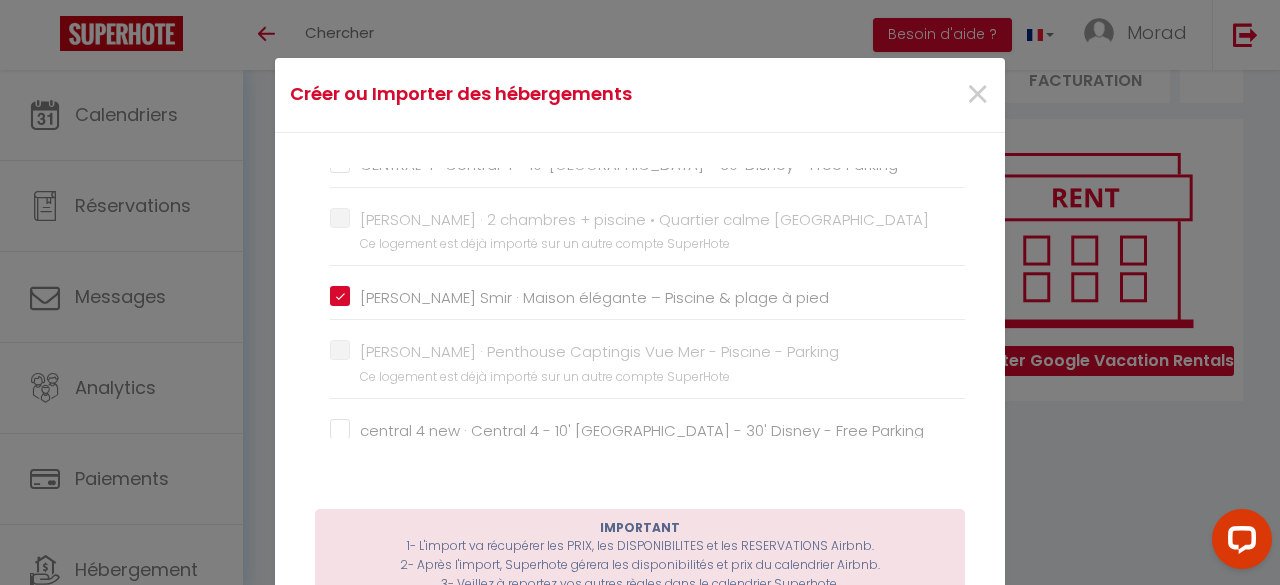 scroll, scrollTop: 1794, scrollLeft: 0, axis: vertical 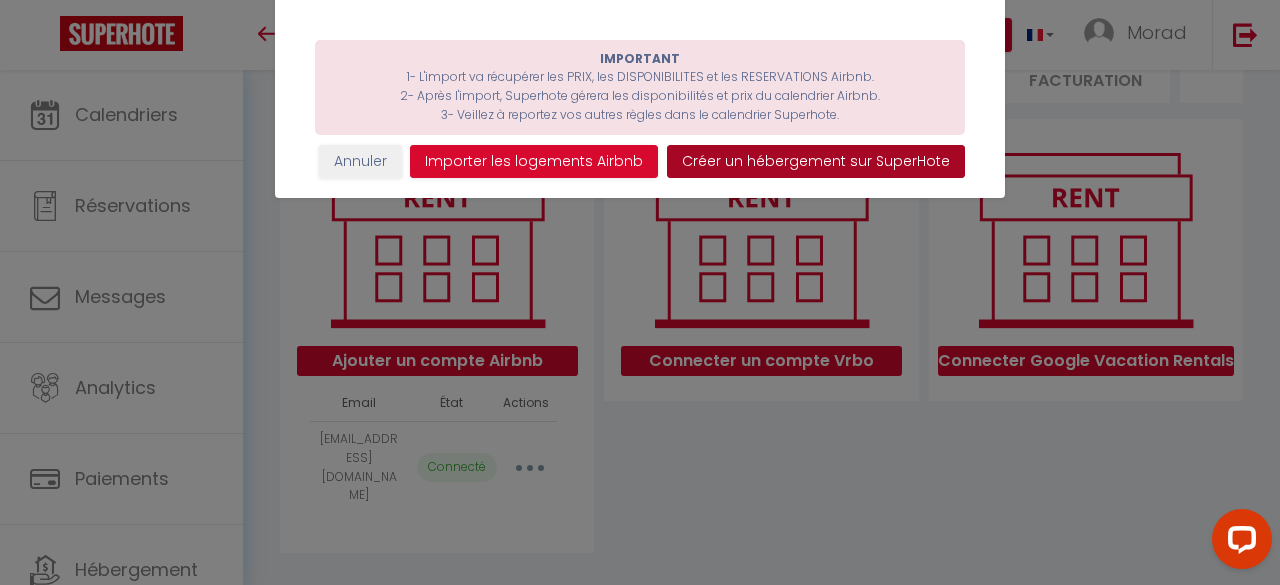 click on "Créer un hébergement sur SuperHote" at bounding box center (816, 162) 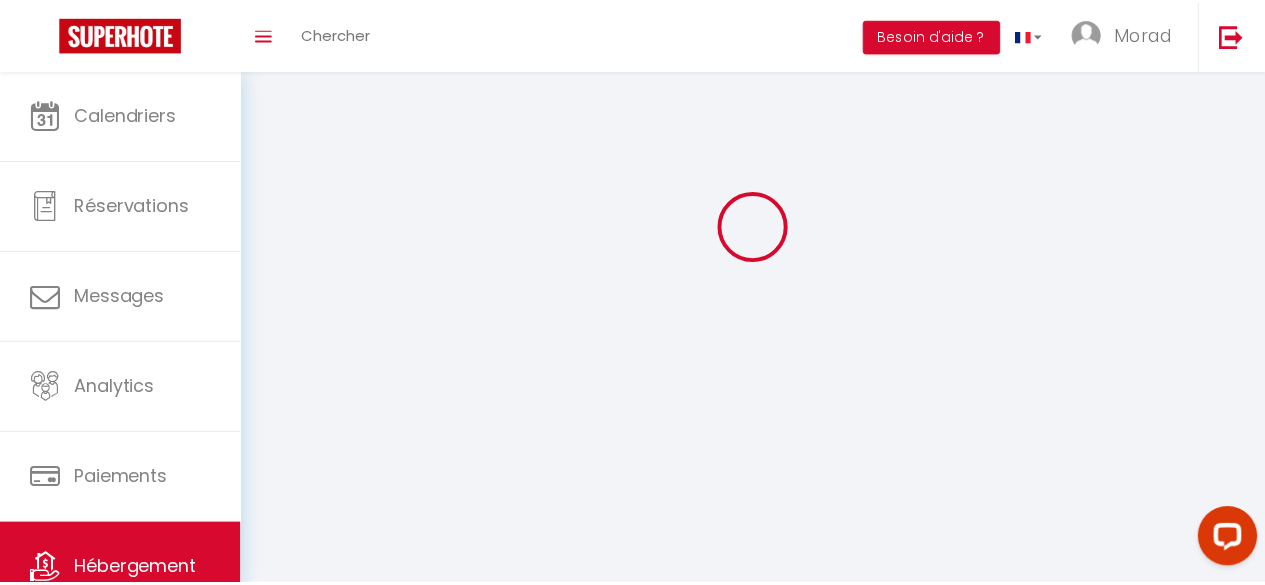 scroll, scrollTop: 0, scrollLeft: 0, axis: both 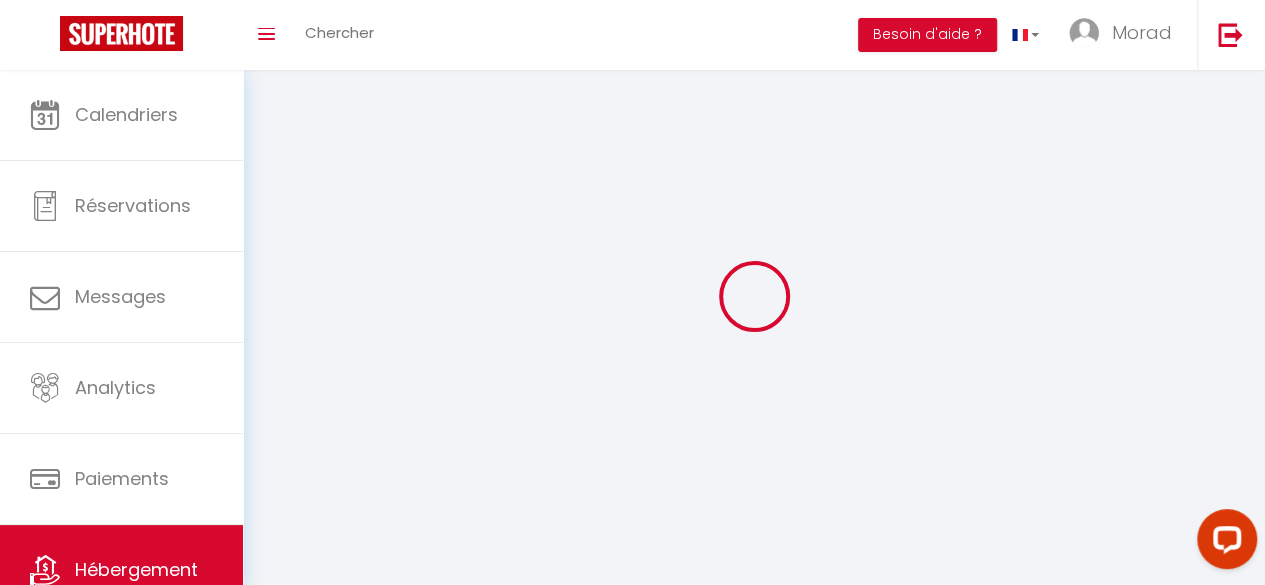 select 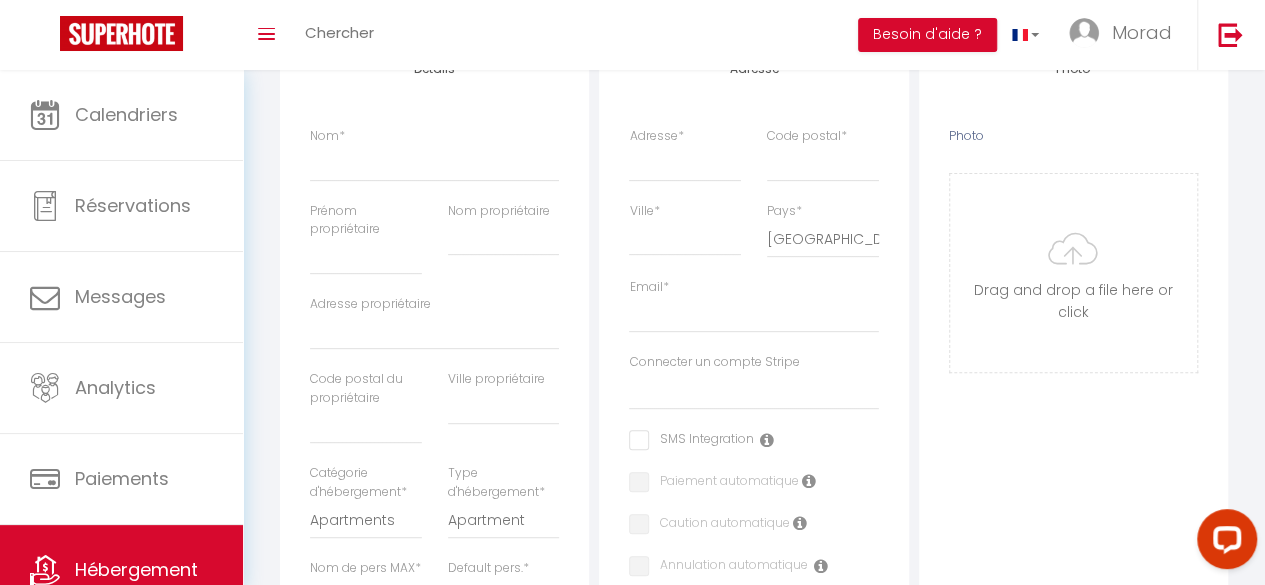 select 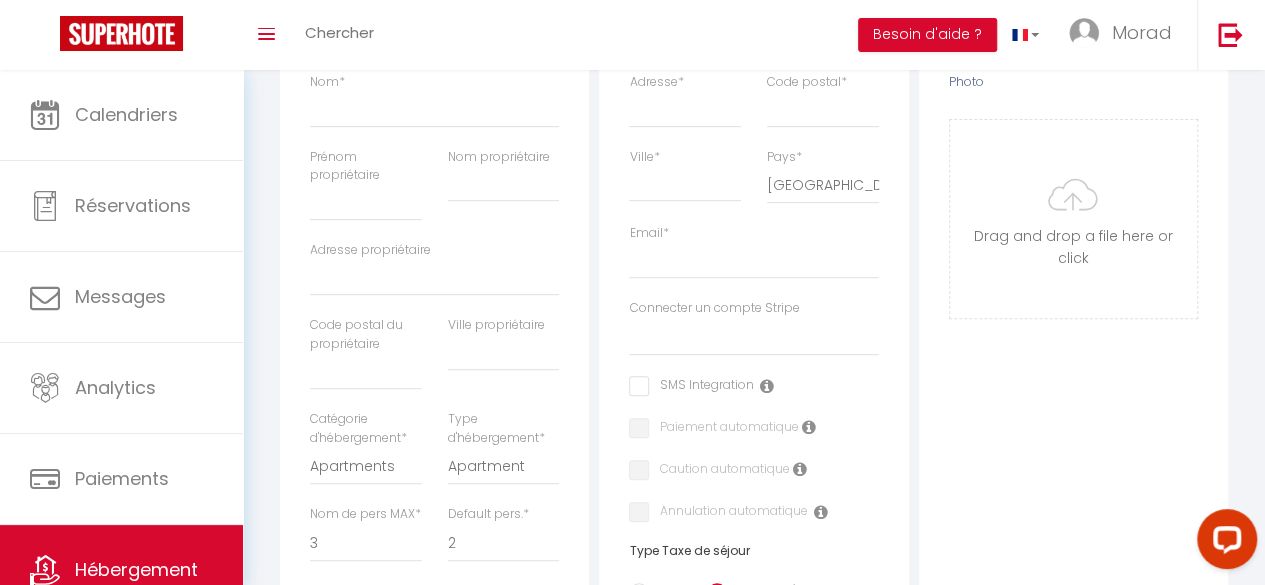 scroll, scrollTop: 0, scrollLeft: 0, axis: both 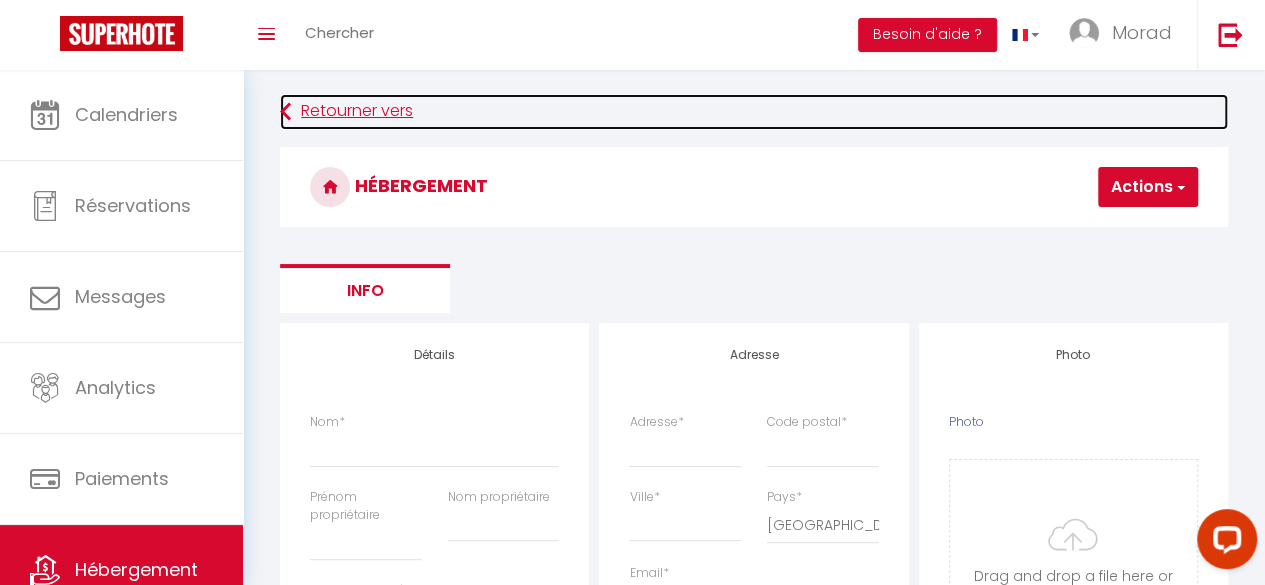 click on "Retourner vers" at bounding box center [754, 112] 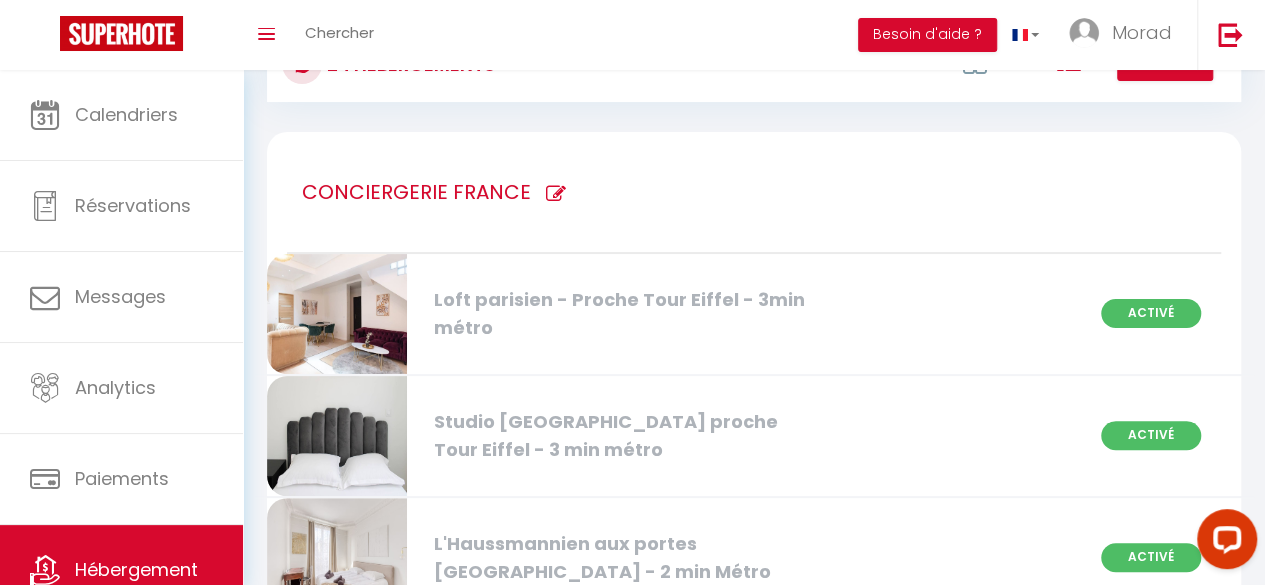 scroll, scrollTop: 0, scrollLeft: 0, axis: both 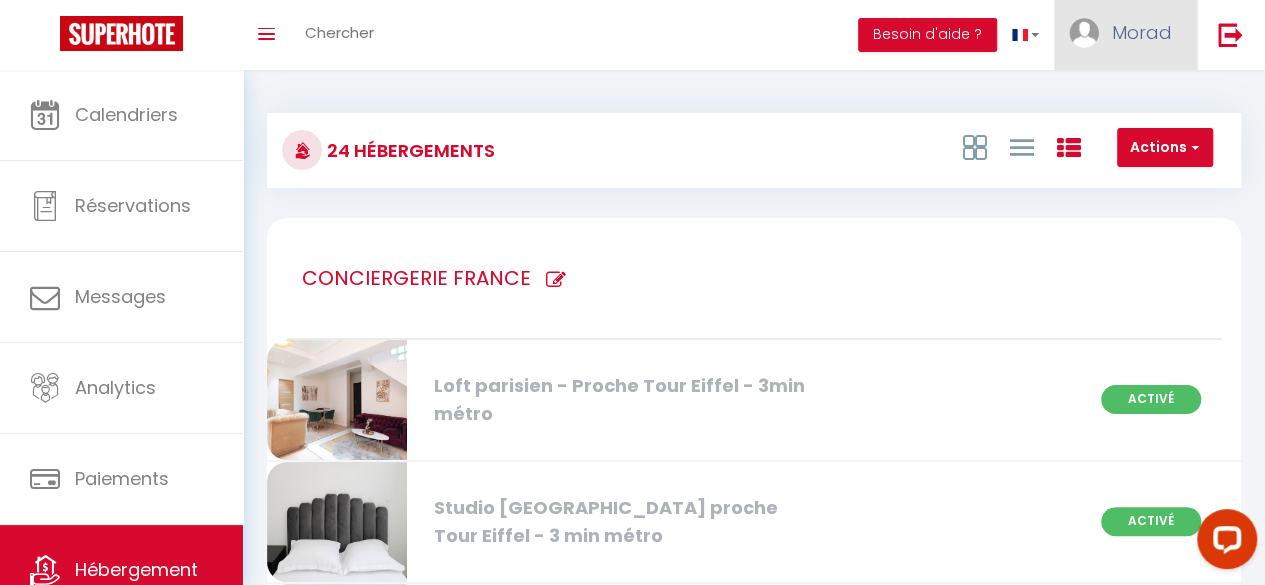 click on "Morad" at bounding box center [1125, 35] 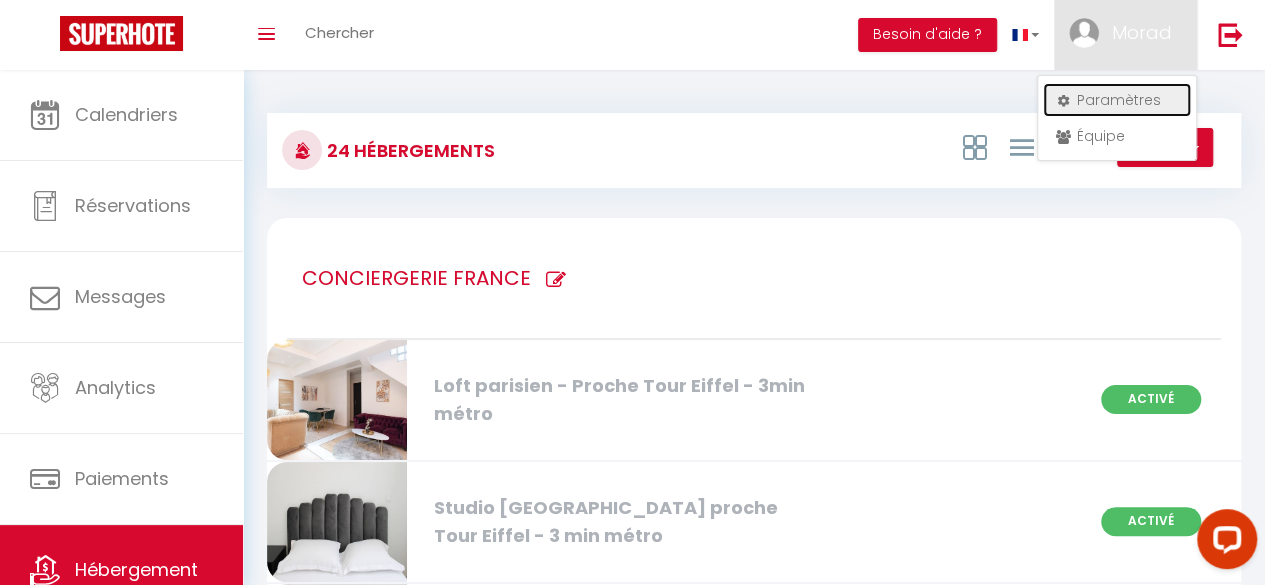 click on "Paramètres" at bounding box center (1117, 100) 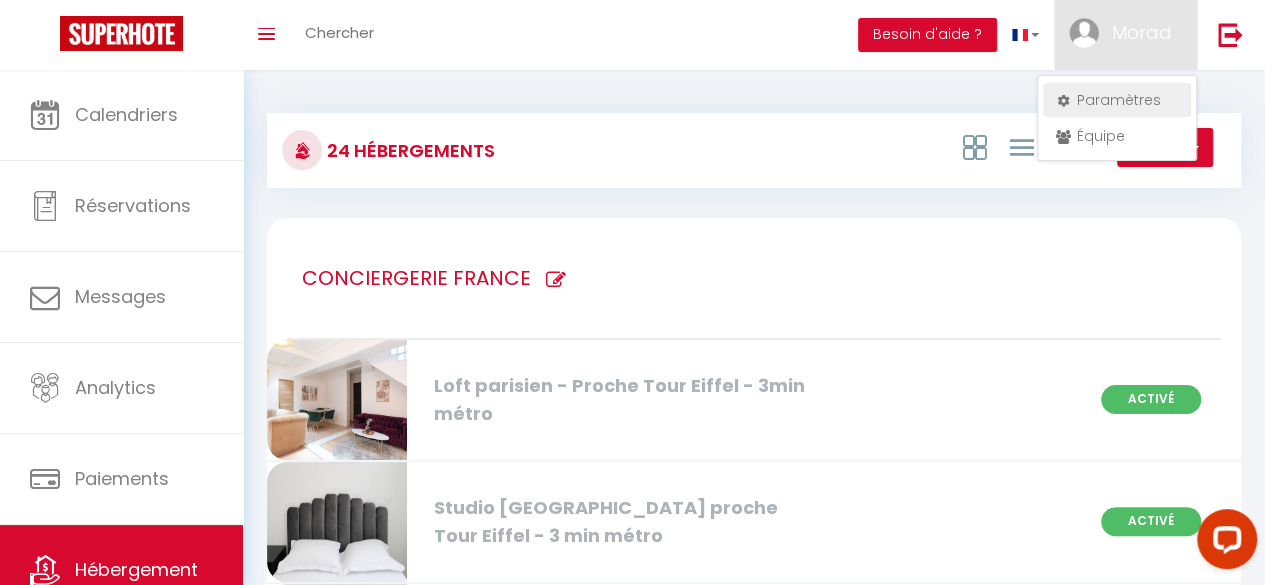 select on "fr" 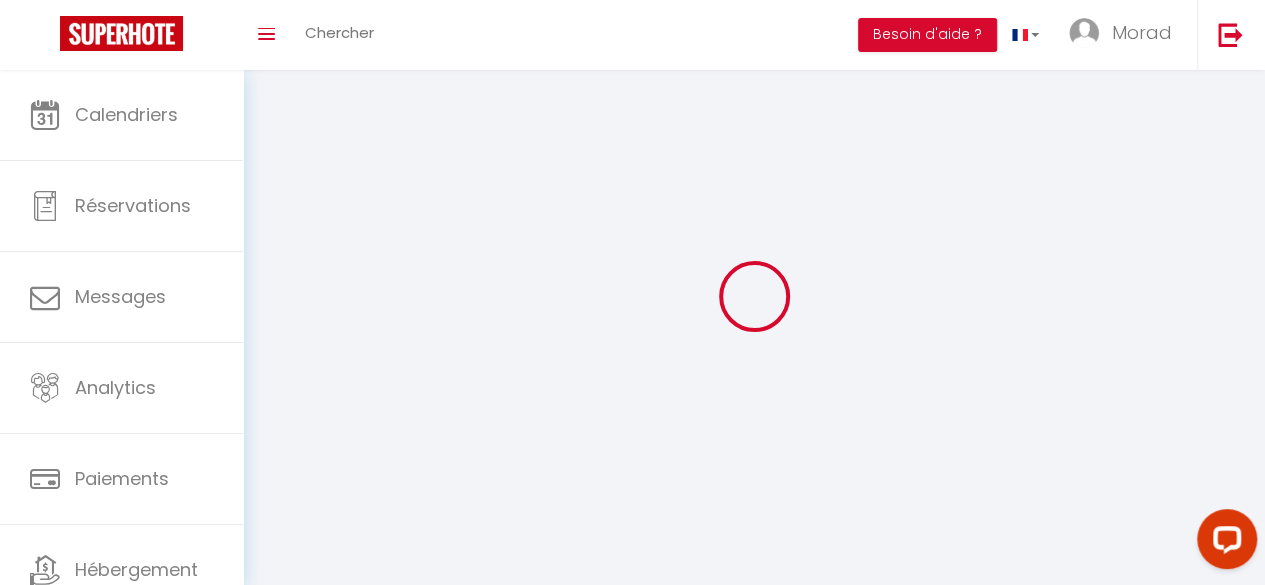 type on "Morad" 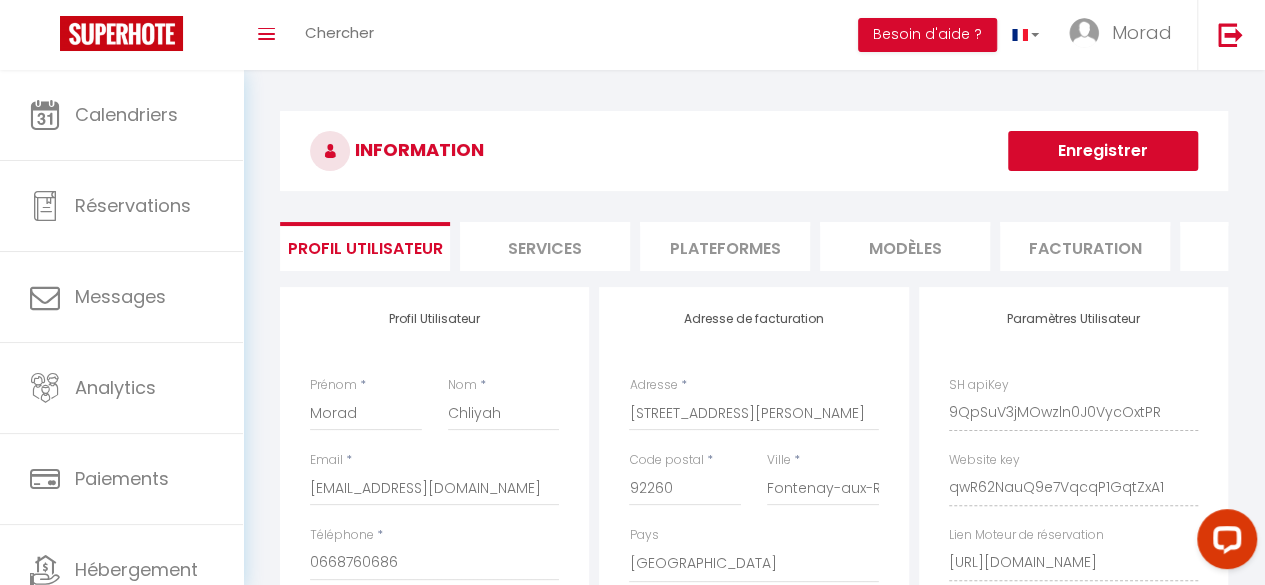 click on "Plateformes" at bounding box center (725, 246) 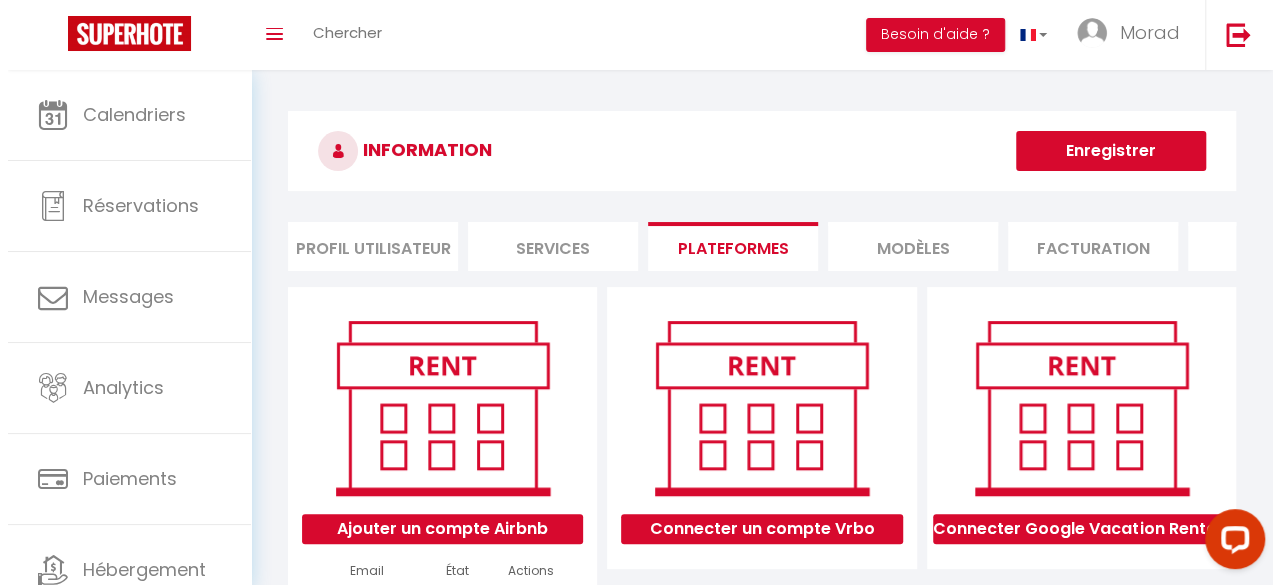 scroll, scrollTop: 168, scrollLeft: 0, axis: vertical 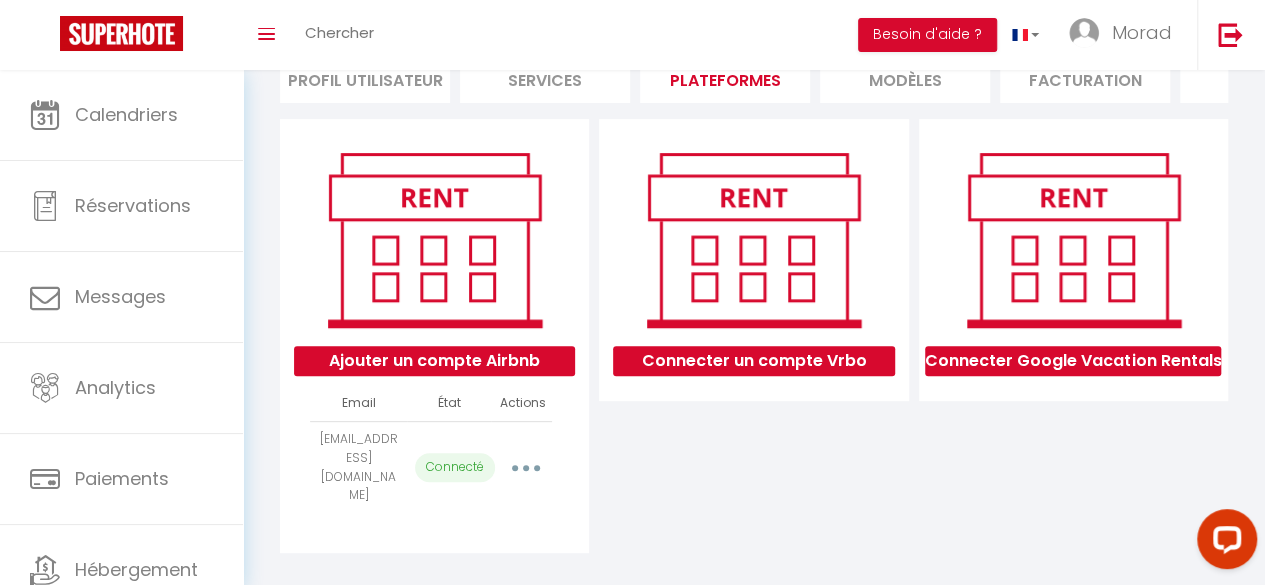 click at bounding box center [525, 468] 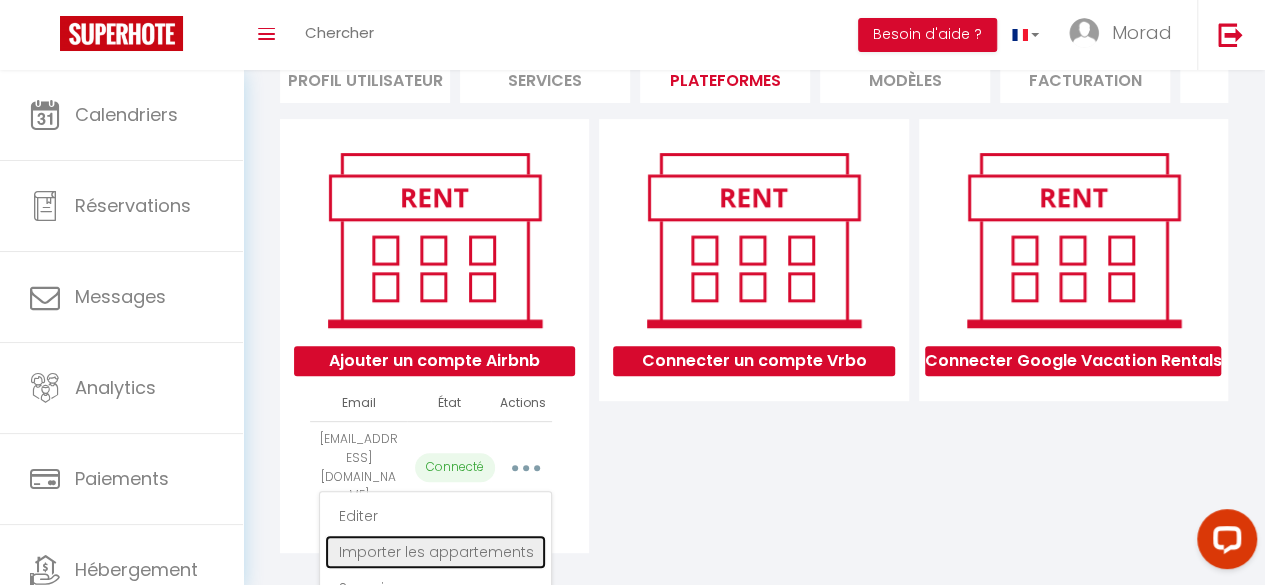 click on "Importer les appartements" at bounding box center [435, 552] 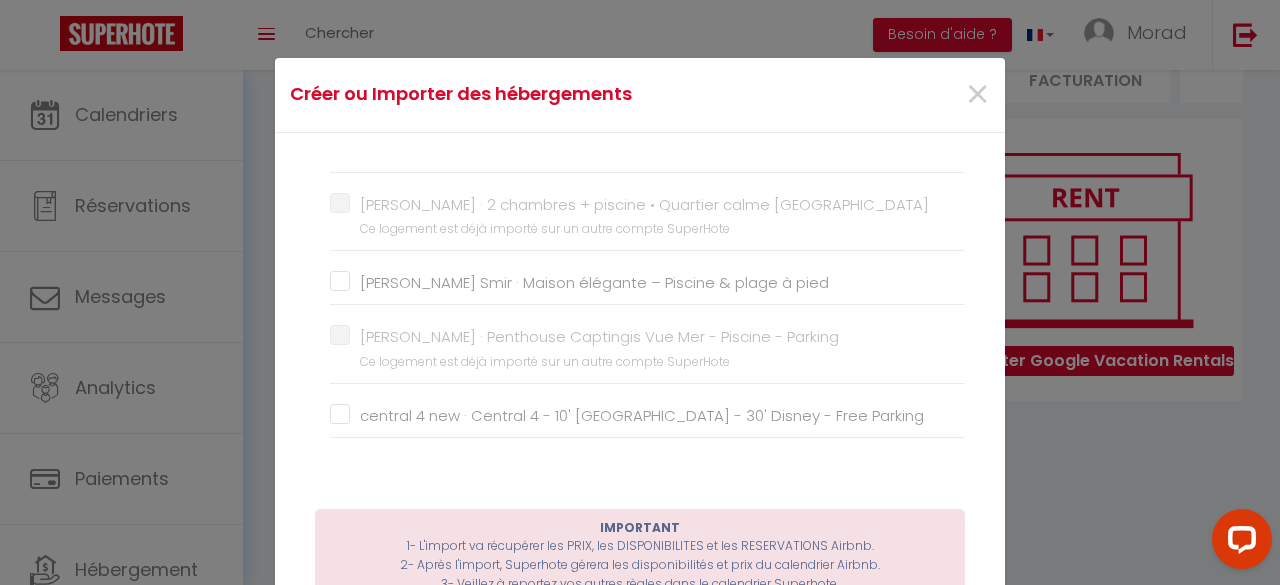 scroll, scrollTop: 1794, scrollLeft: 0, axis: vertical 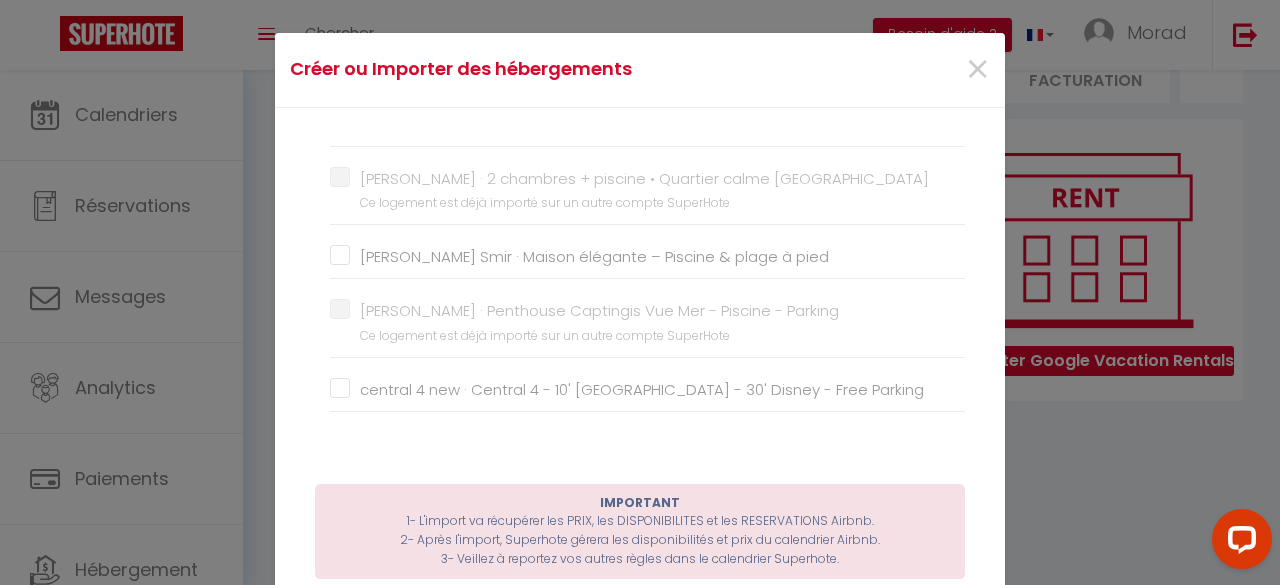 click on "Hassan Al cudia Smir  · Maison élégante – Piscine & plage à pied" at bounding box center [647, 257] 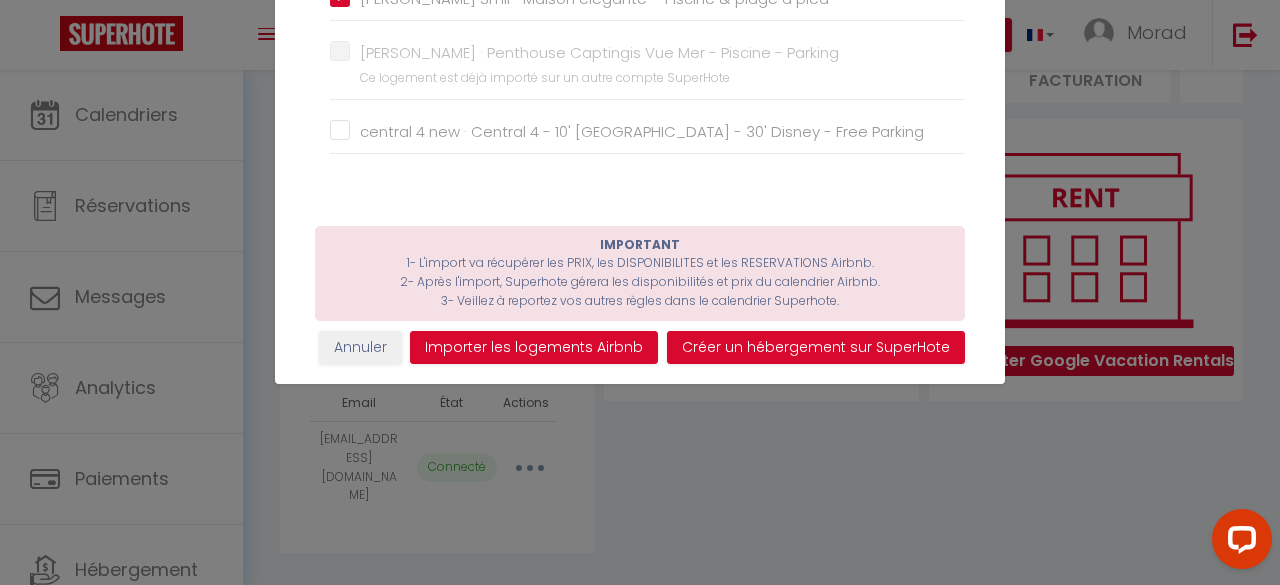 scroll, scrollTop: 285, scrollLeft: 0, axis: vertical 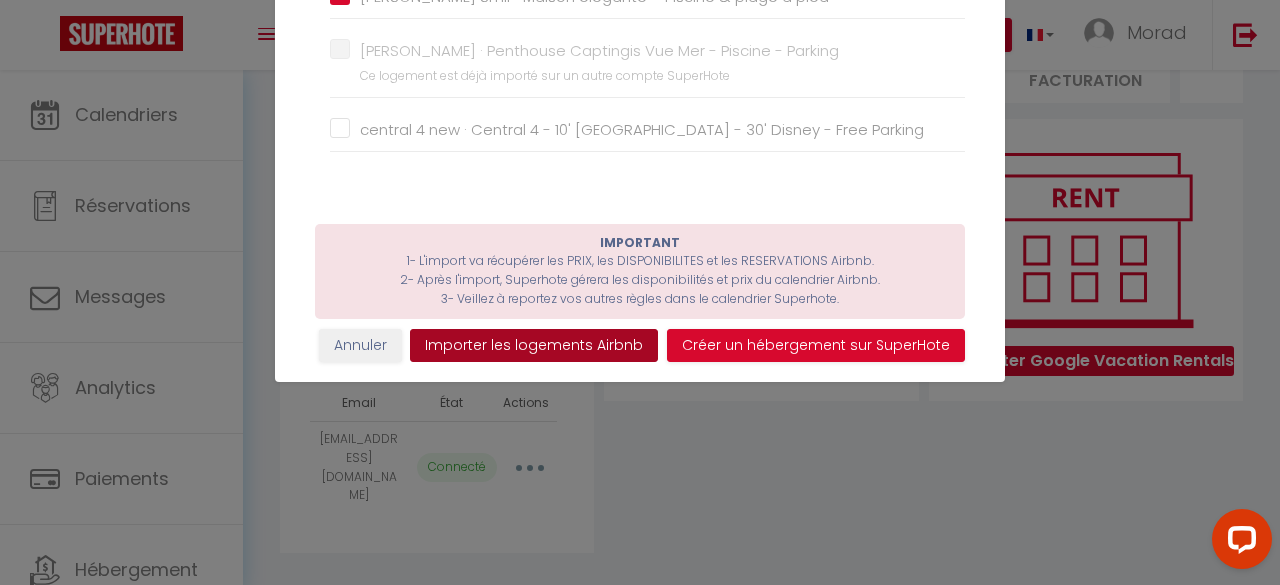 click on "Importer les logements Airbnb" at bounding box center (534, 346) 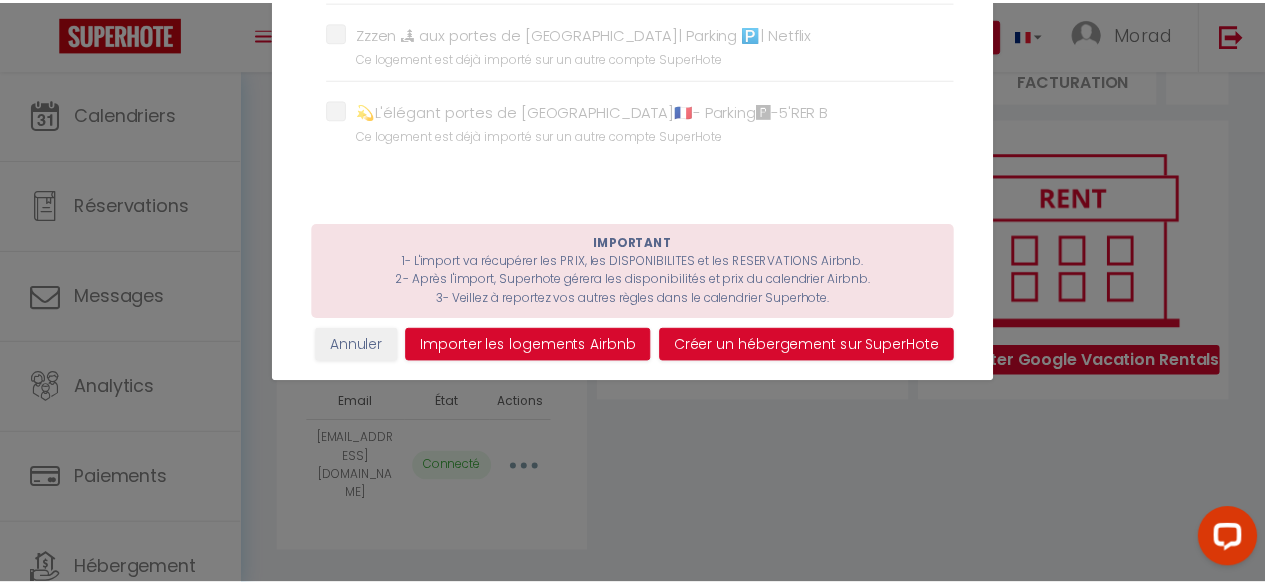 scroll, scrollTop: 0, scrollLeft: 0, axis: both 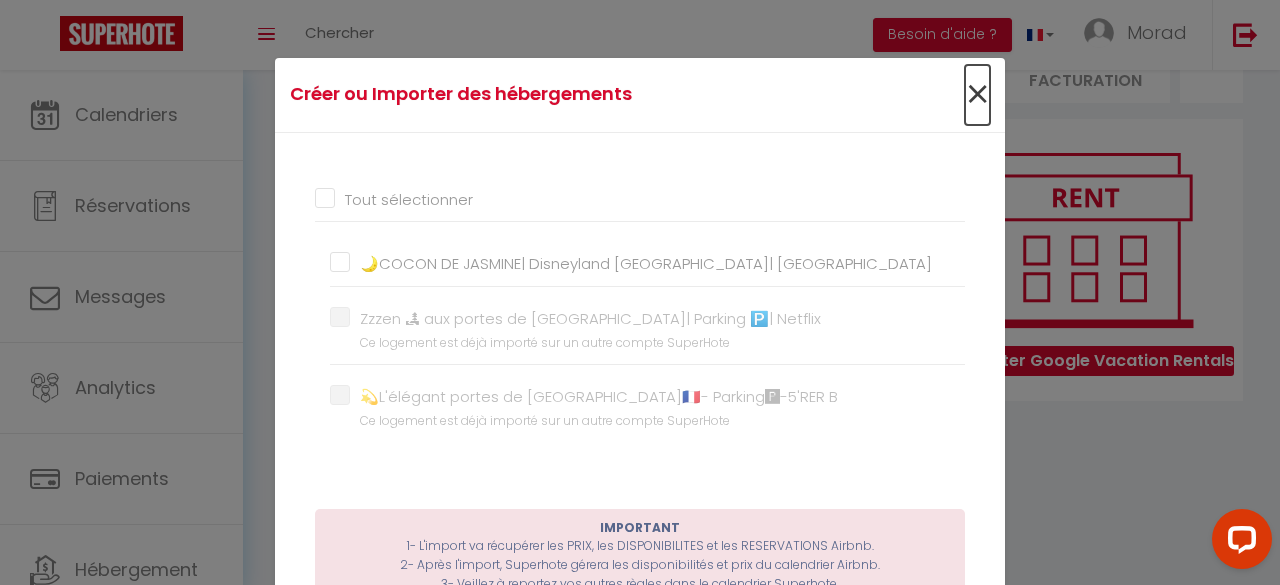 click on "×" at bounding box center [977, 95] 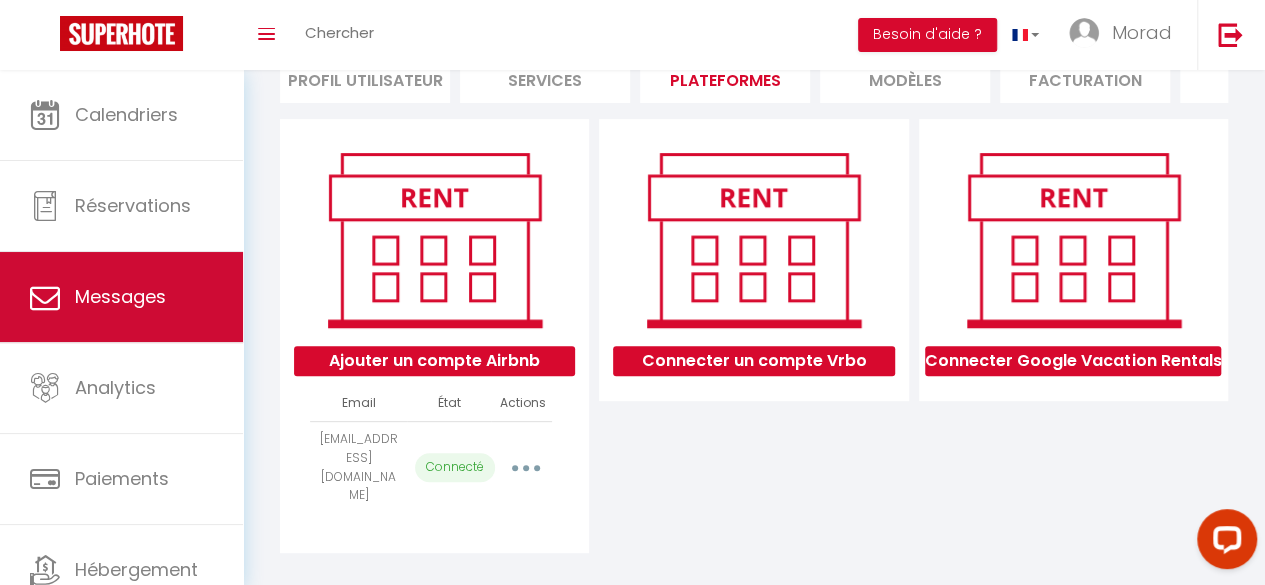 scroll, scrollTop: 116, scrollLeft: 0, axis: vertical 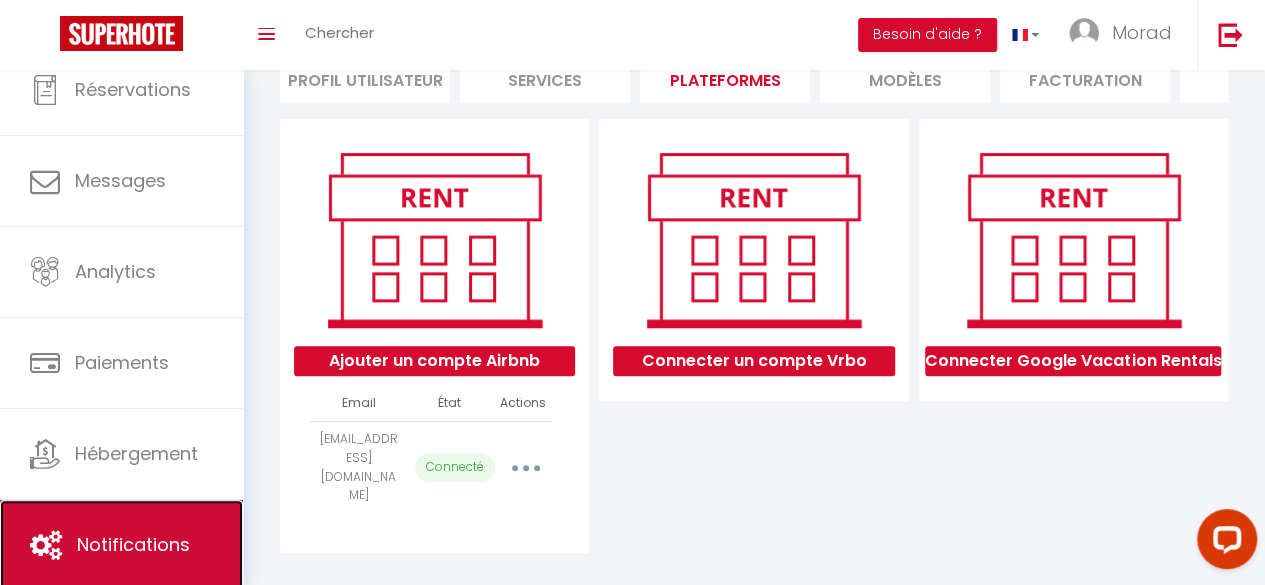 click on "Notifications" at bounding box center (121, 545) 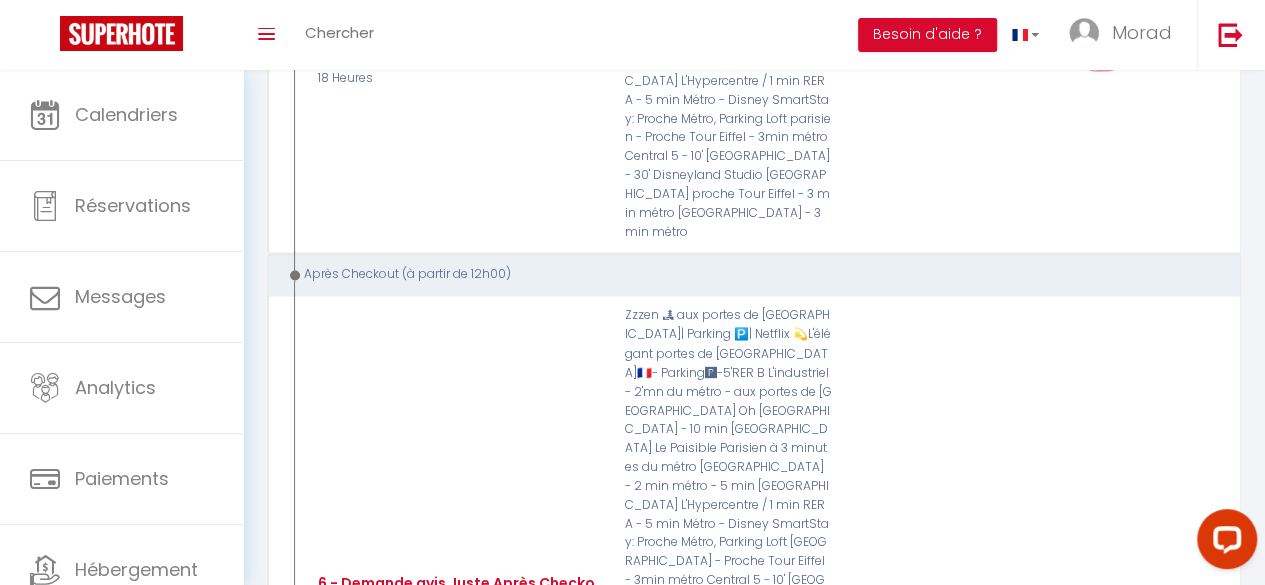 scroll, scrollTop: 5341, scrollLeft: 0, axis: vertical 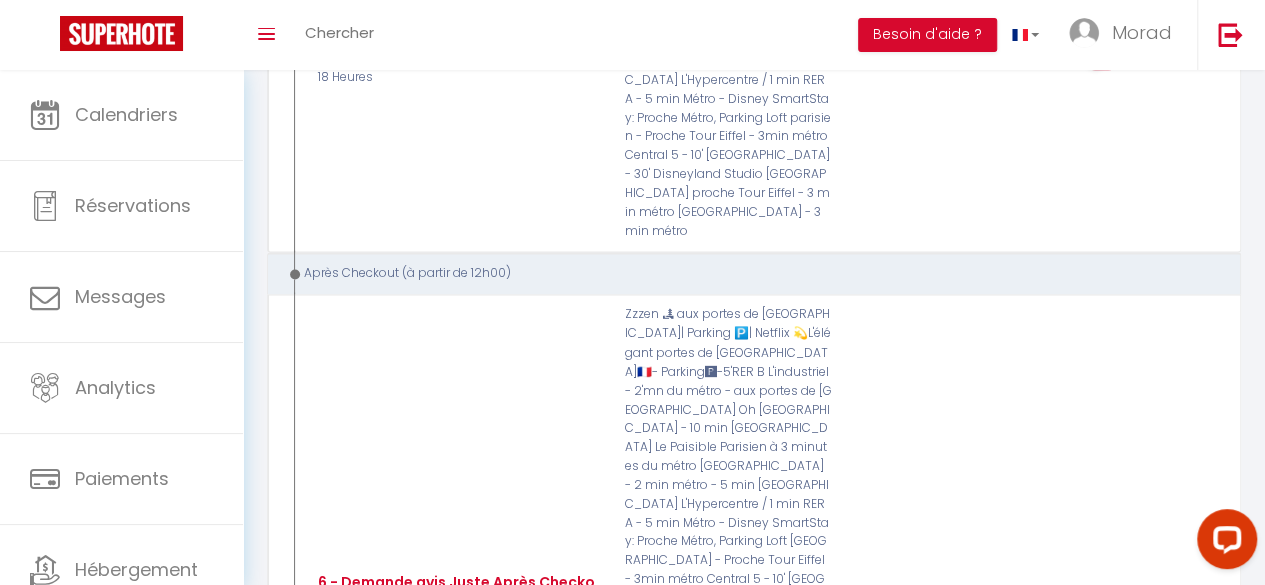 click at bounding box center (1195, 1232) 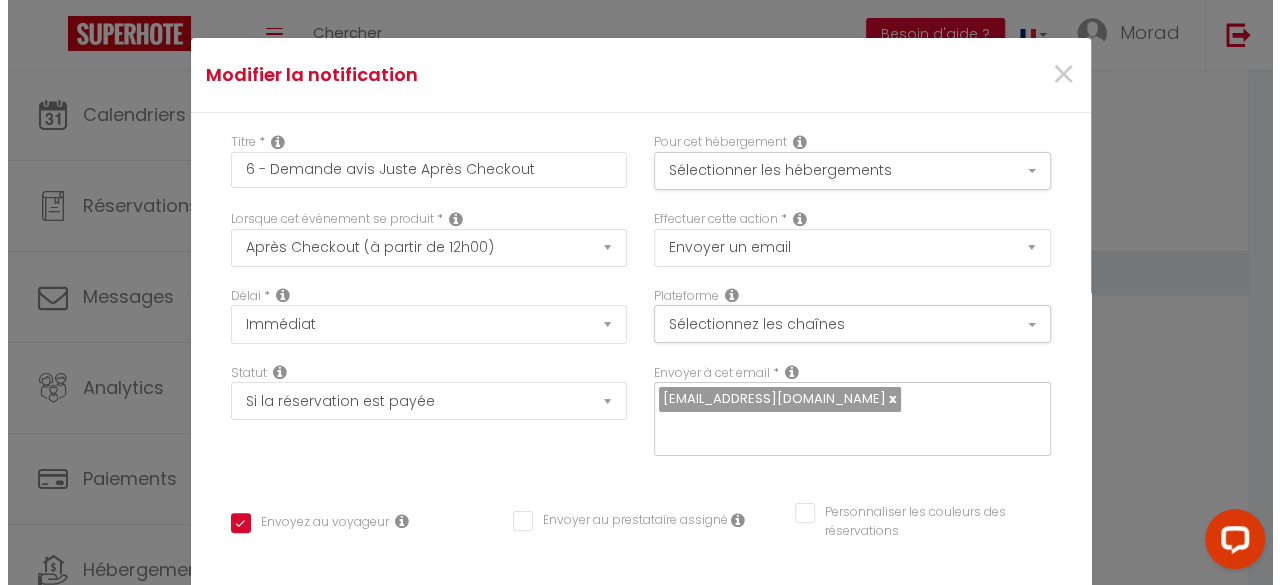 scroll, scrollTop: 5269, scrollLeft: 0, axis: vertical 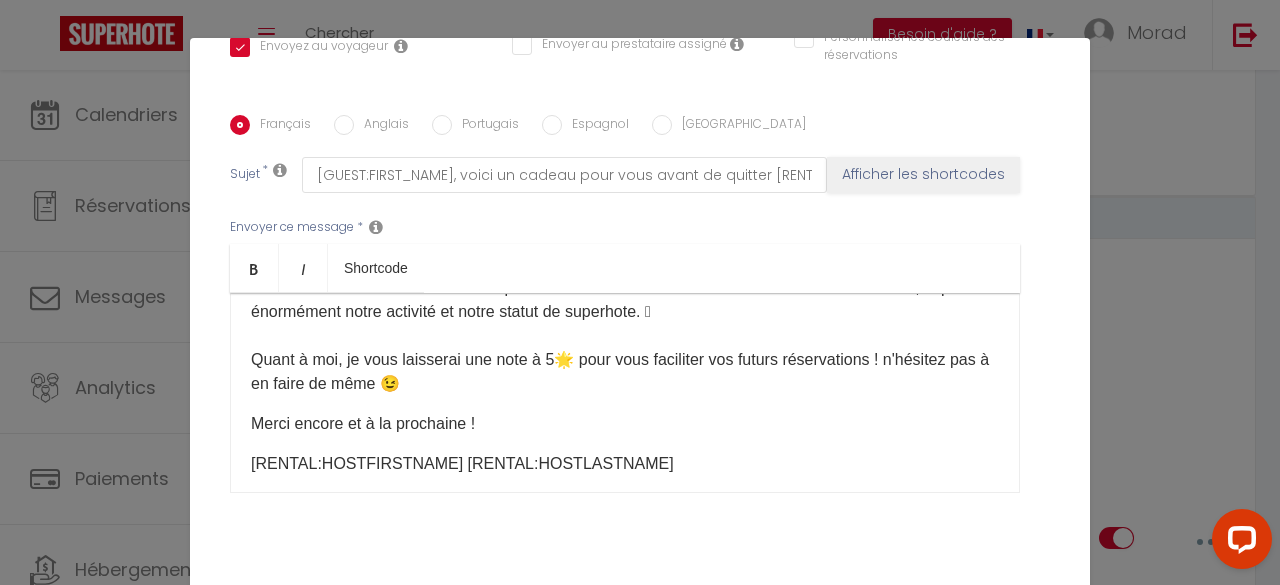 click on "[RENTAL:HOSTFIRSTNAME] [RENTAL:HOSTLASTNAME]" at bounding box center (625, 464) 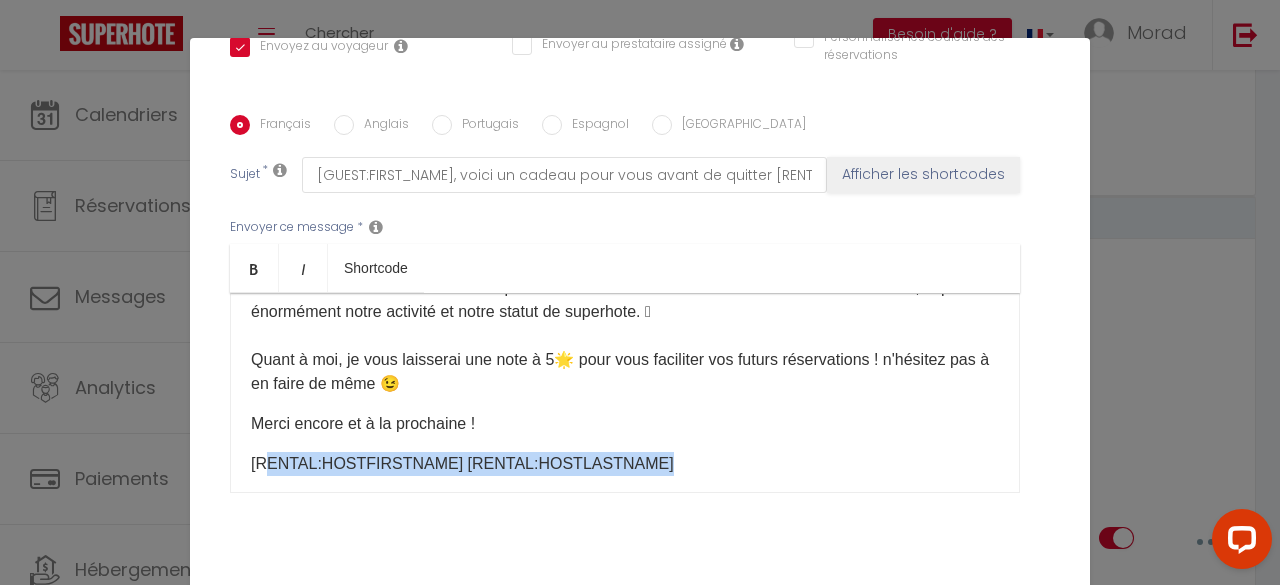 scroll, scrollTop: 372, scrollLeft: 0, axis: vertical 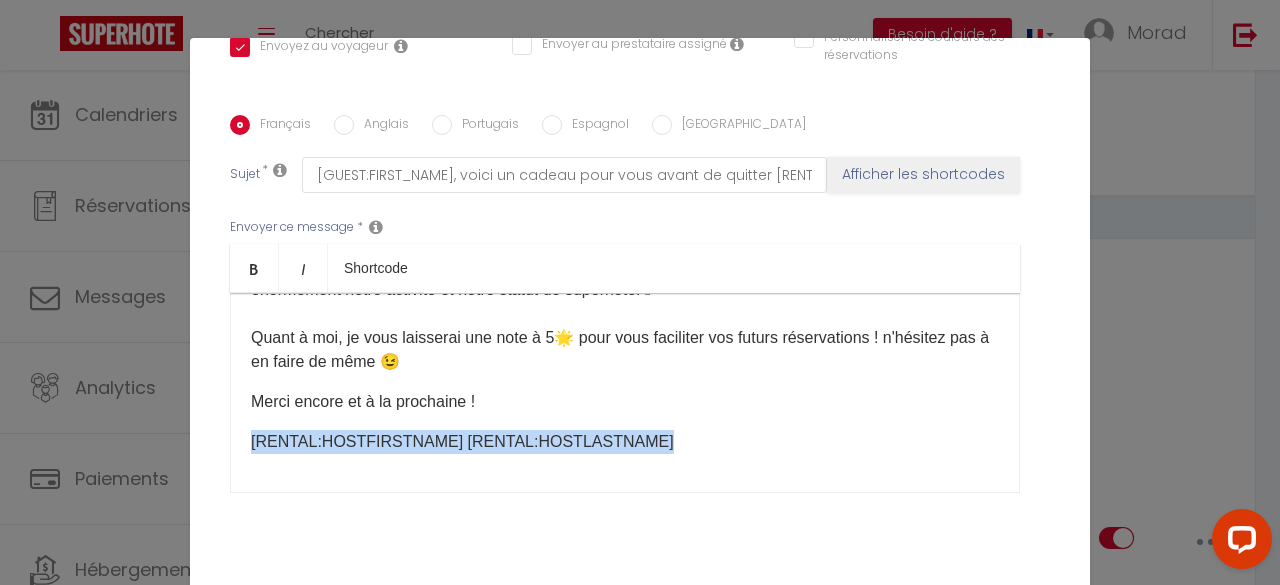 drag, startPoint x: 648, startPoint y: 432, endPoint x: 232, endPoint y: 449, distance: 416.3472 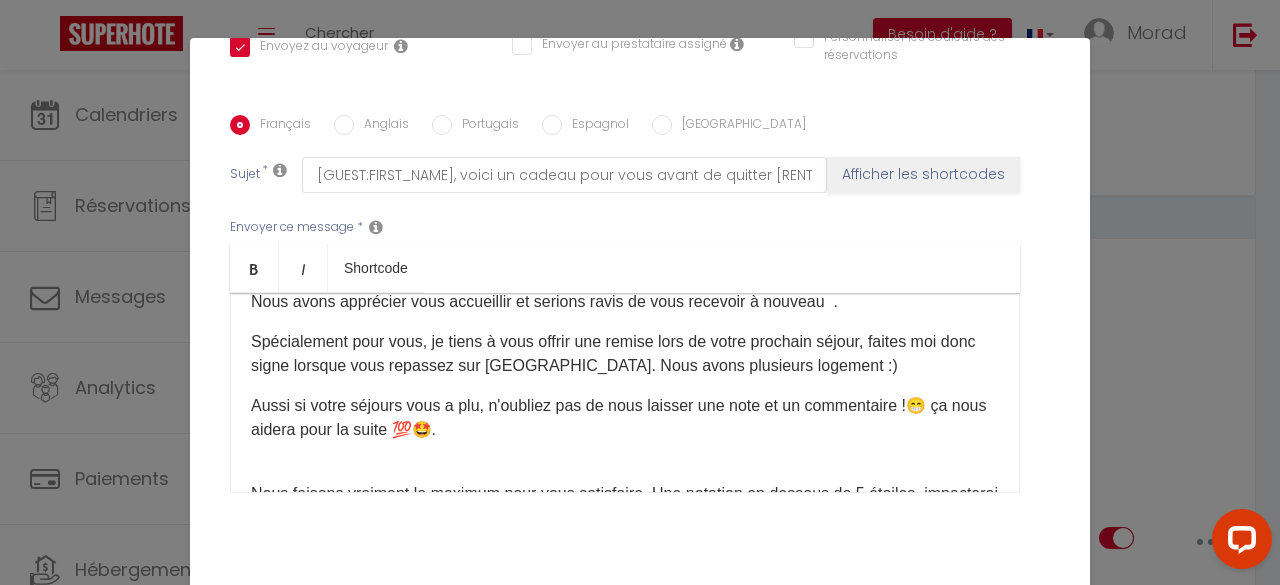 scroll, scrollTop: 143, scrollLeft: 0, axis: vertical 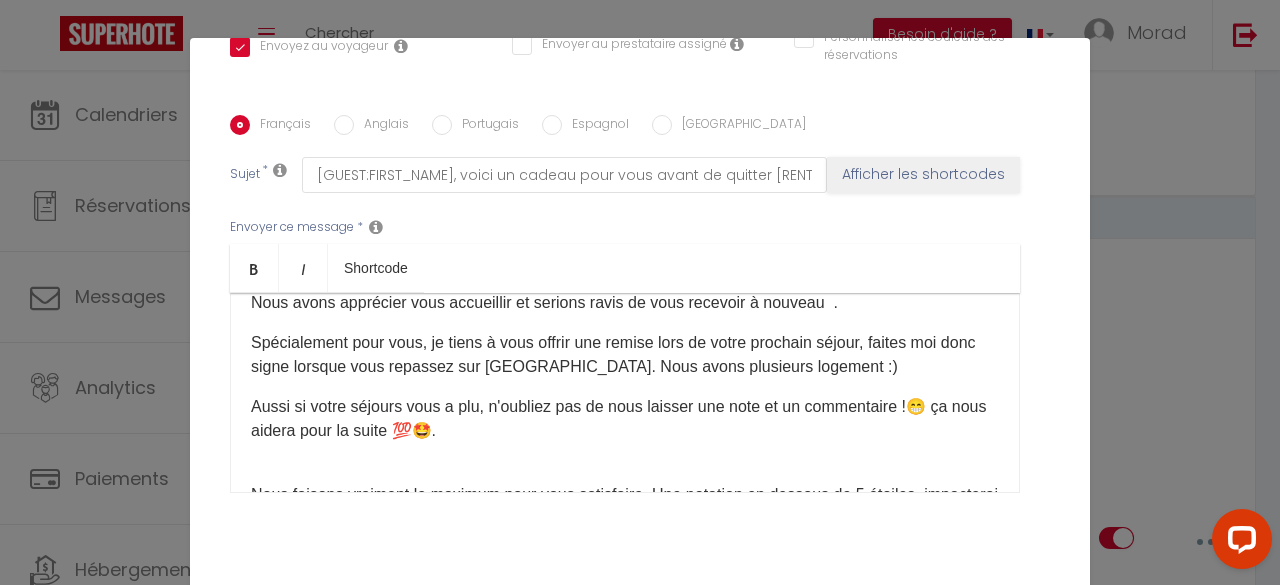 click on "Spécialement pour vous, je tiens à vous offrir une remise lors de votre prochain séjour, faites moi donc signe lorsque vous repassez sur Paris. Nous avons plusieurs logement :)" at bounding box center [625, 355] 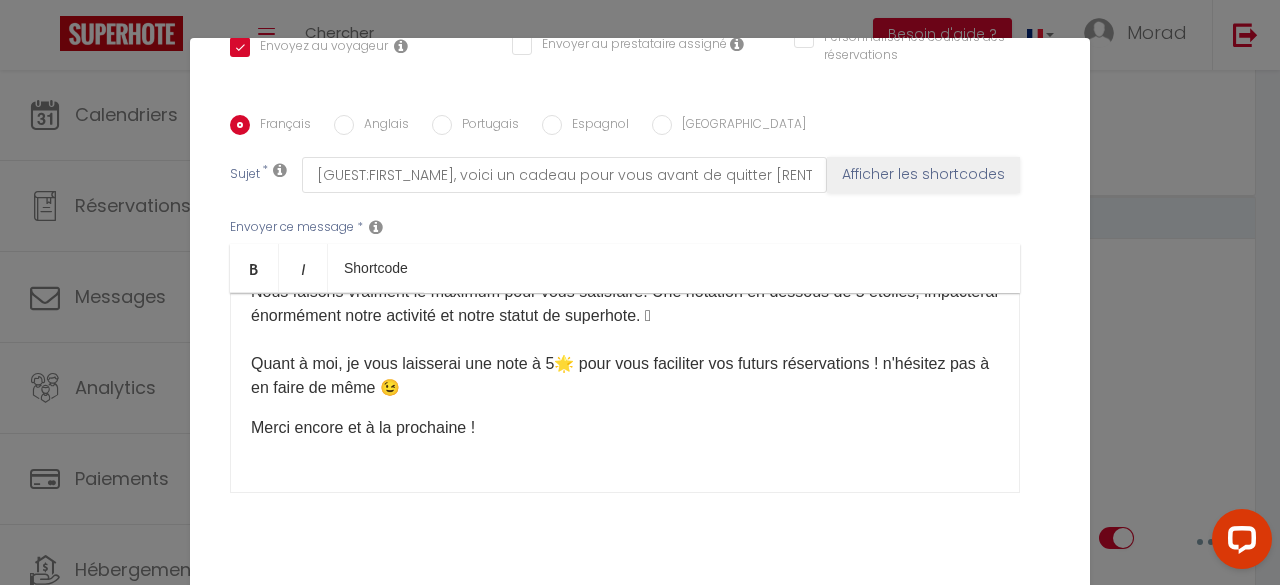 scroll, scrollTop: 373, scrollLeft: 0, axis: vertical 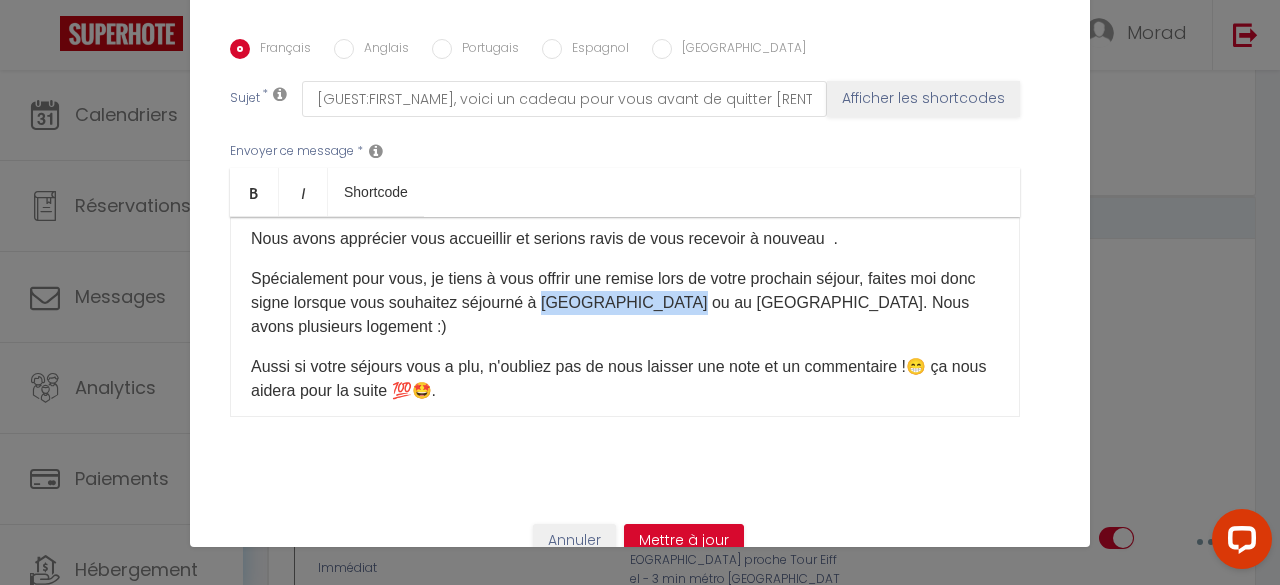 drag, startPoint x: 569, startPoint y: 273, endPoint x: 694, endPoint y: 269, distance: 125.06398 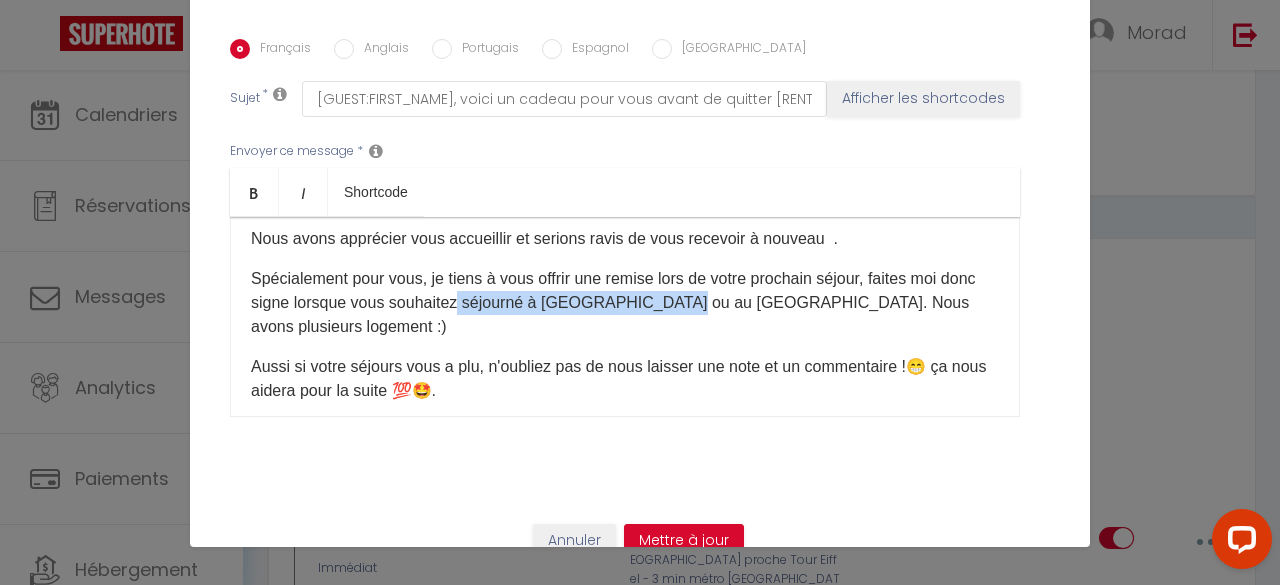 drag, startPoint x: 486, startPoint y: 271, endPoint x: 694, endPoint y: 271, distance: 208 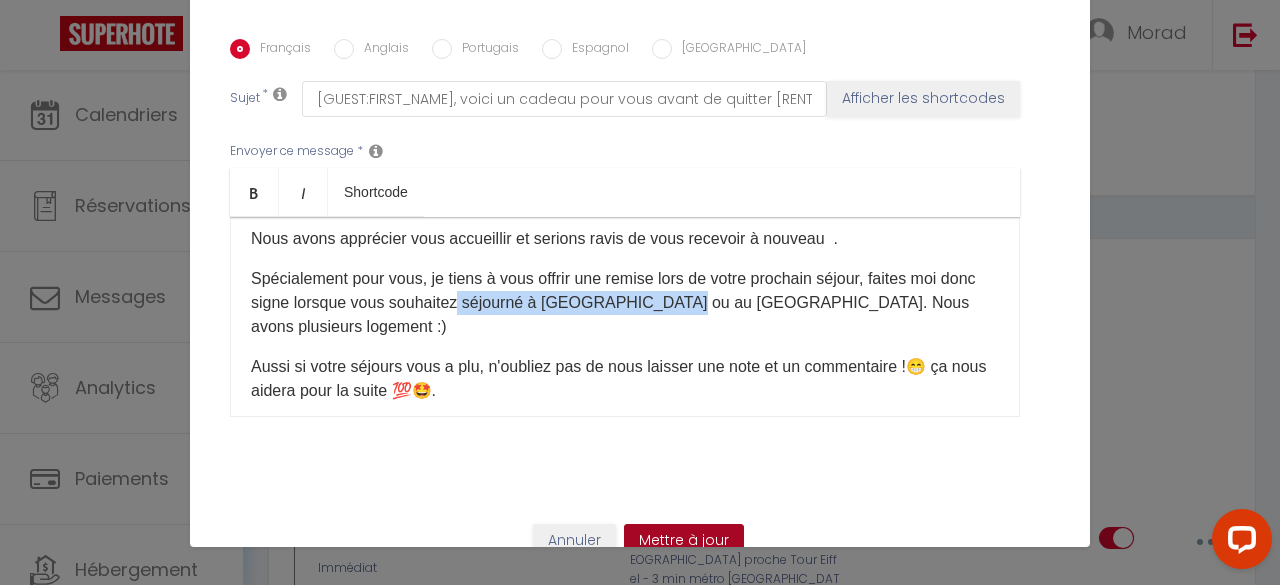 click on "Mettre à jour" at bounding box center (684, 541) 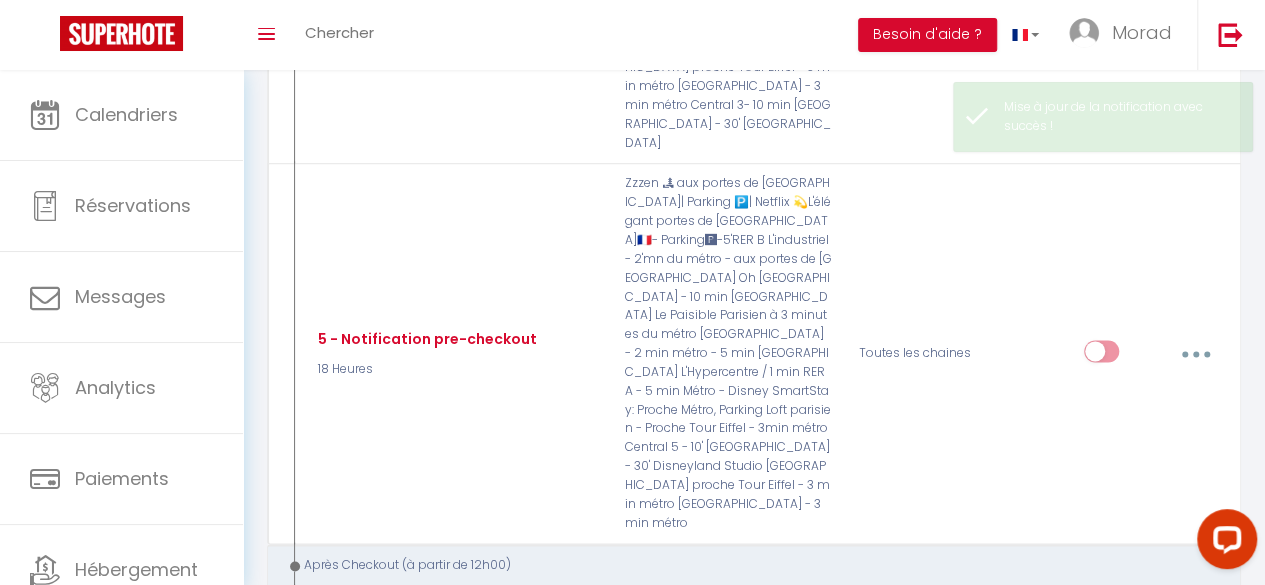scroll, scrollTop: 4970, scrollLeft: 0, axis: vertical 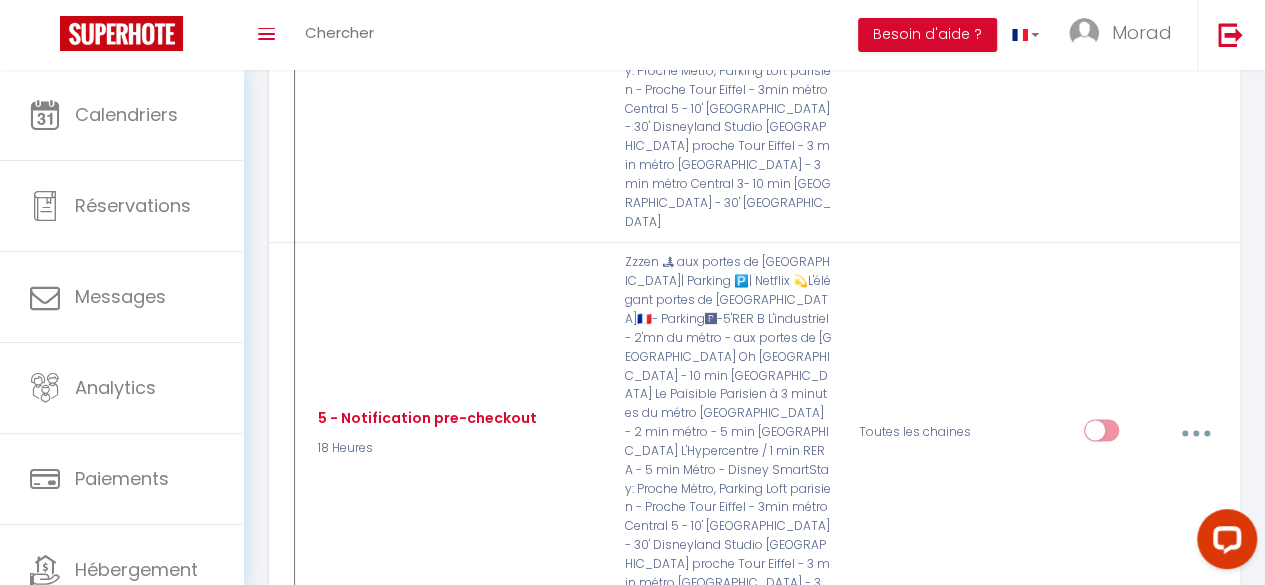 click at bounding box center [1195, 978] 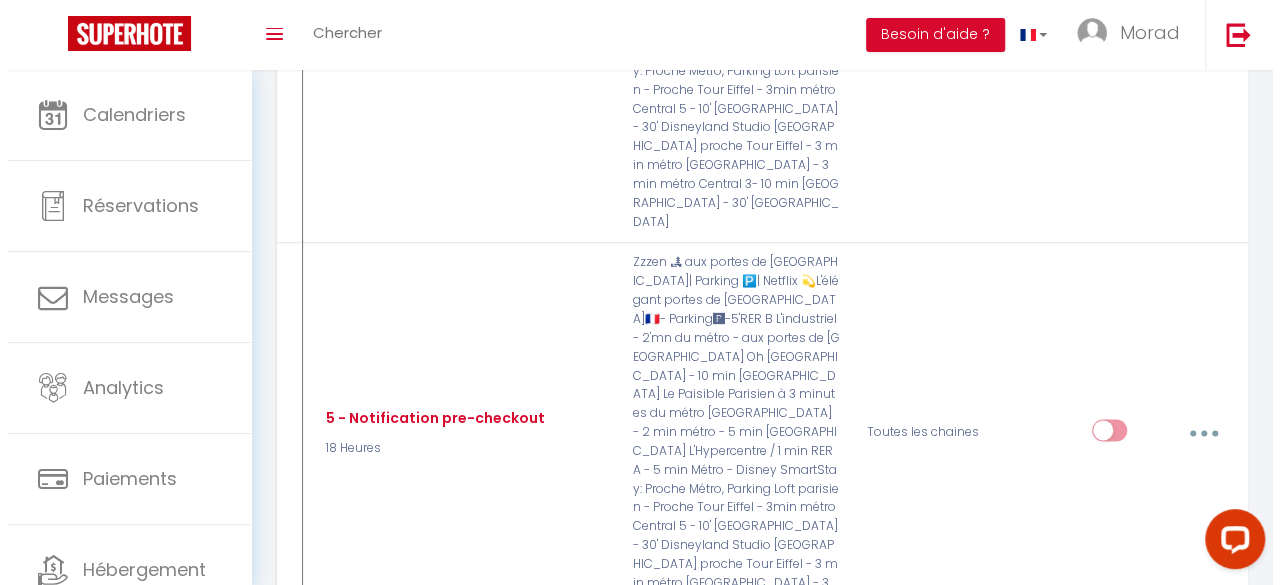 scroll, scrollTop: 4898, scrollLeft: 0, axis: vertical 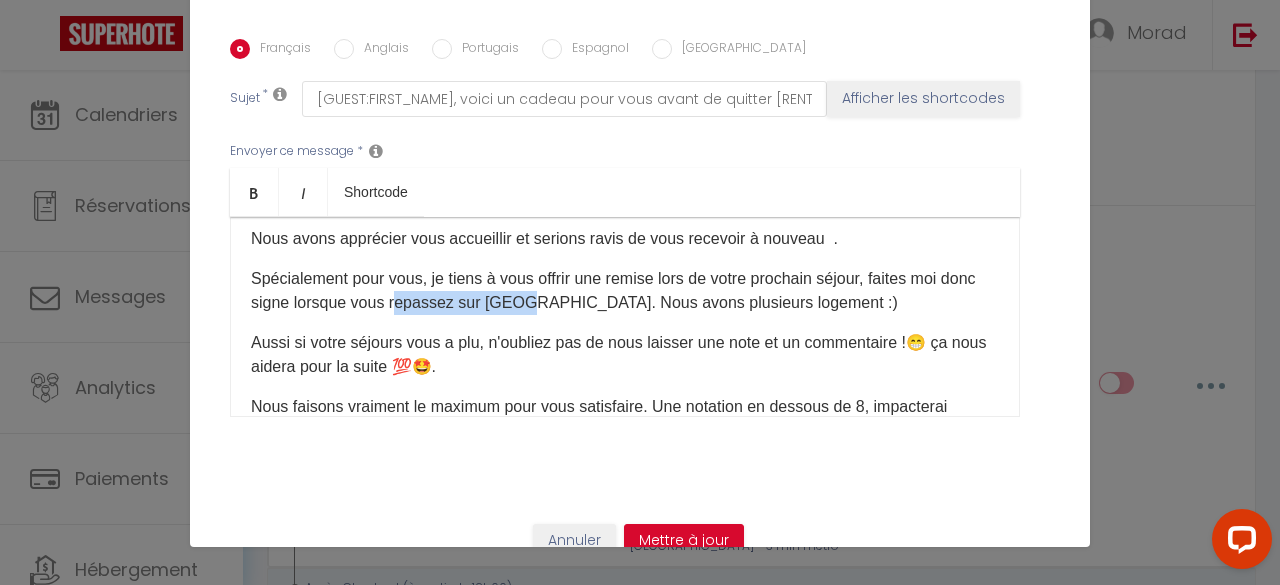 drag, startPoint x: 420, startPoint y: 275, endPoint x: 542, endPoint y: 283, distance: 122.26202 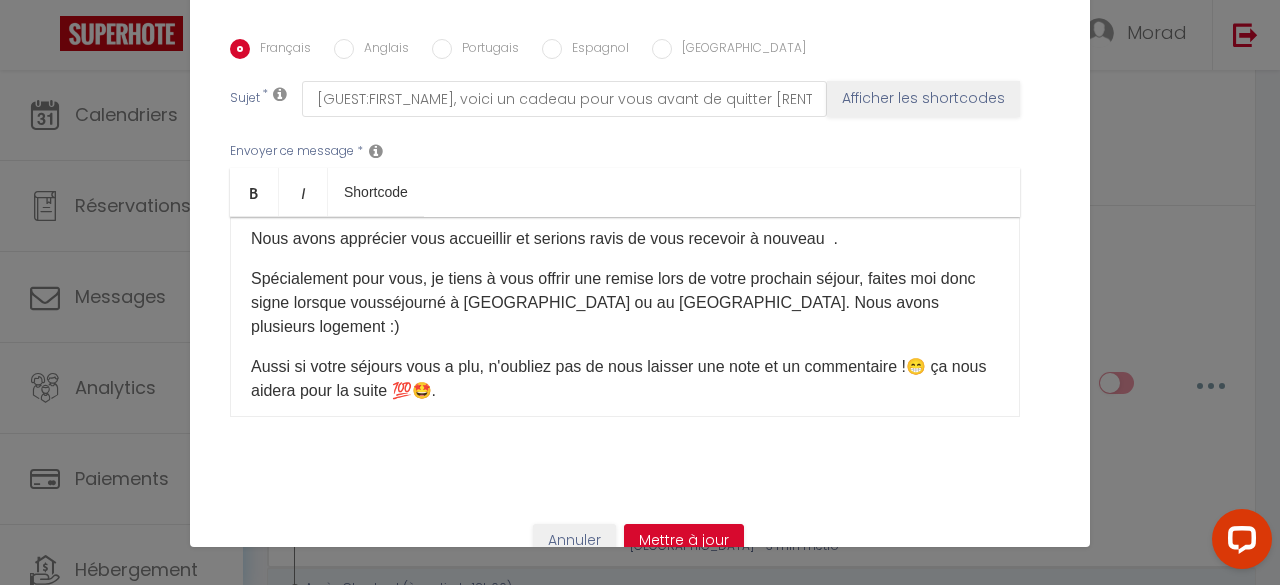 click on "Spécialement pour vous, je tiens à vous offrir une remise lors de votre prochain séjour, faites moi donc signe lorsque vous   séjourné à Paris ou au Maroc ​ . Nous avons plusieurs logement :)" at bounding box center [625, 303] 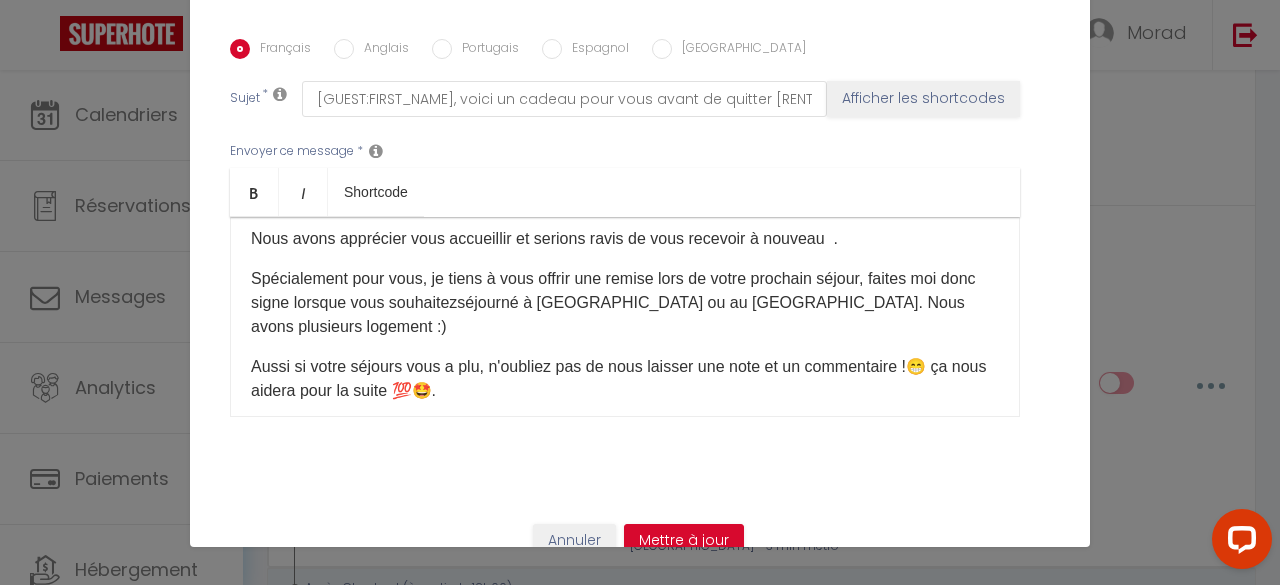 click on "Spécialement pour vous, je tiens à vous offrir une remise lors de votre prochain séjour, faites moi donc signe lorsque vous souhaitez  séjourné à Paris ou au Maroc ​ . Nous avons plusieurs logement :)" at bounding box center (625, 303) 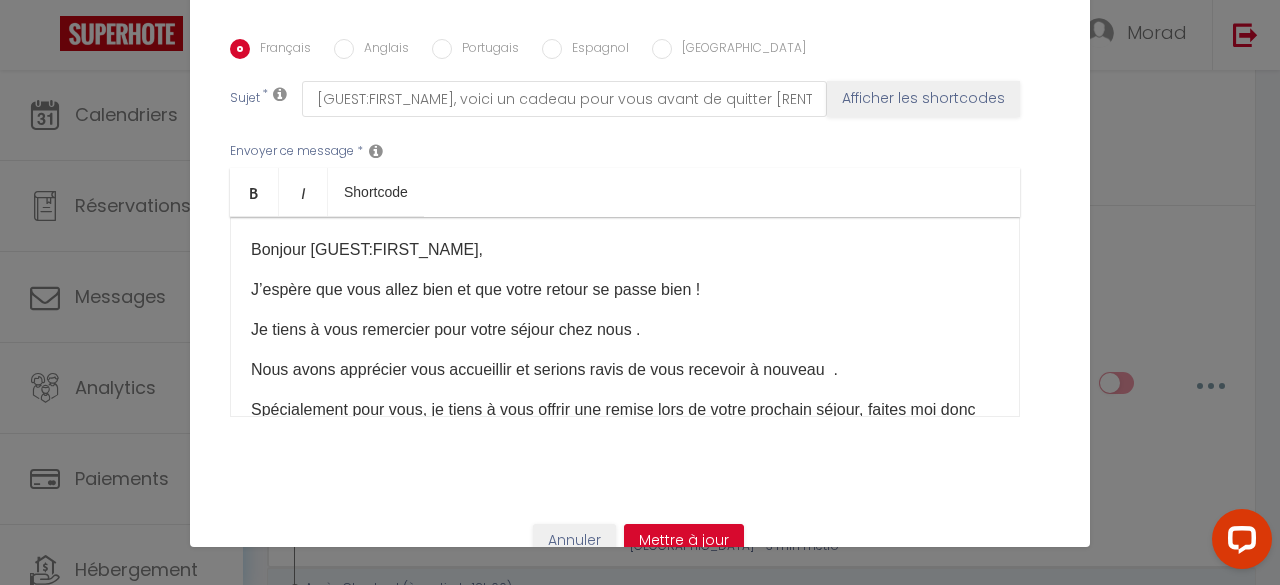 scroll, scrollTop: 277, scrollLeft: 0, axis: vertical 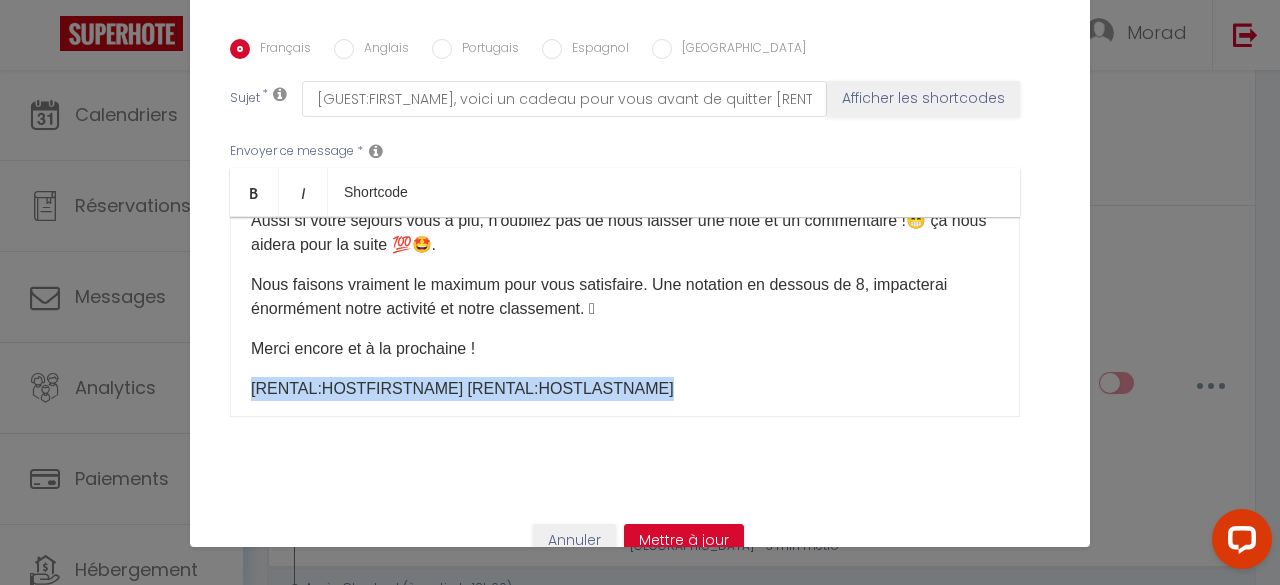drag, startPoint x: 660, startPoint y: 336, endPoint x: 244, endPoint y: 339, distance: 416.0108 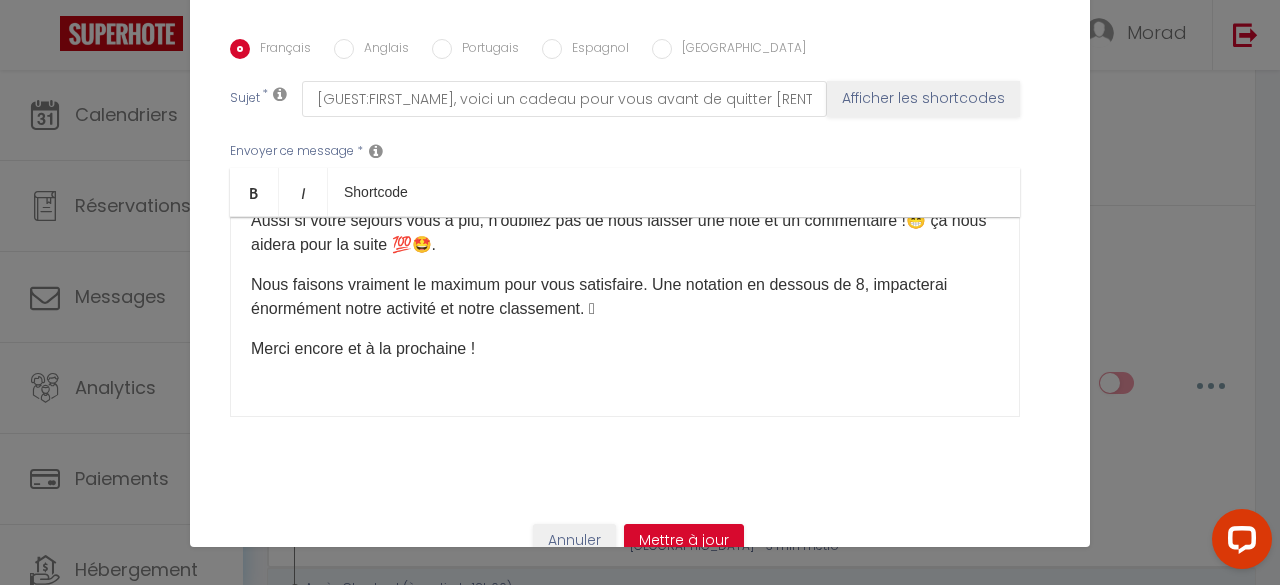 scroll, scrollTop: 237, scrollLeft: 0, axis: vertical 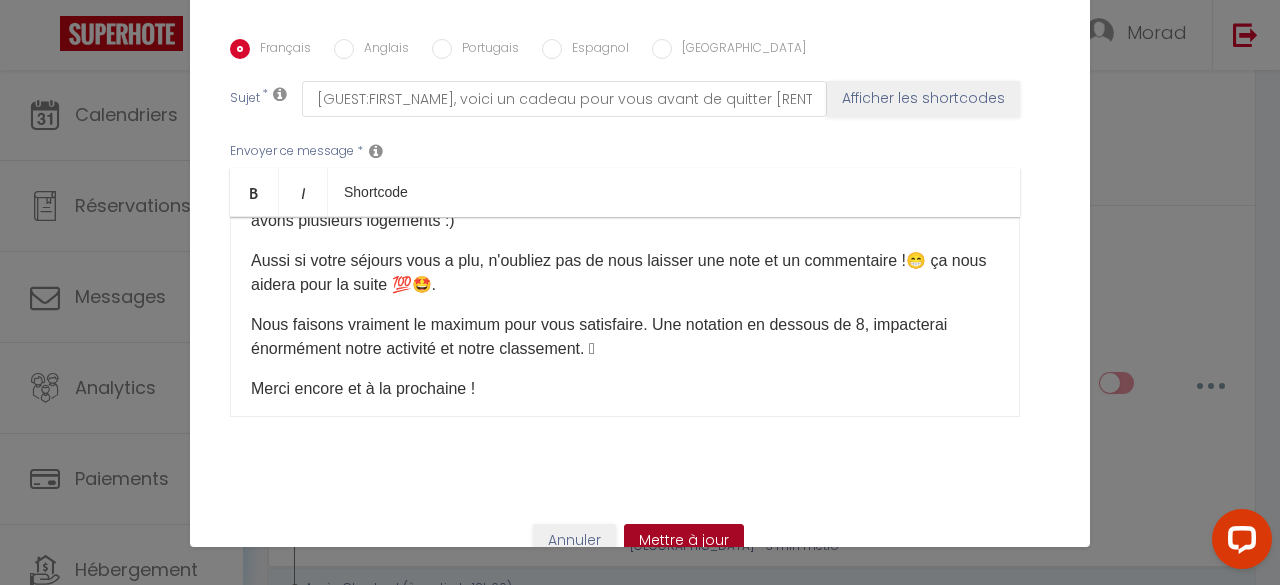 click on "Mettre à jour" at bounding box center (684, 541) 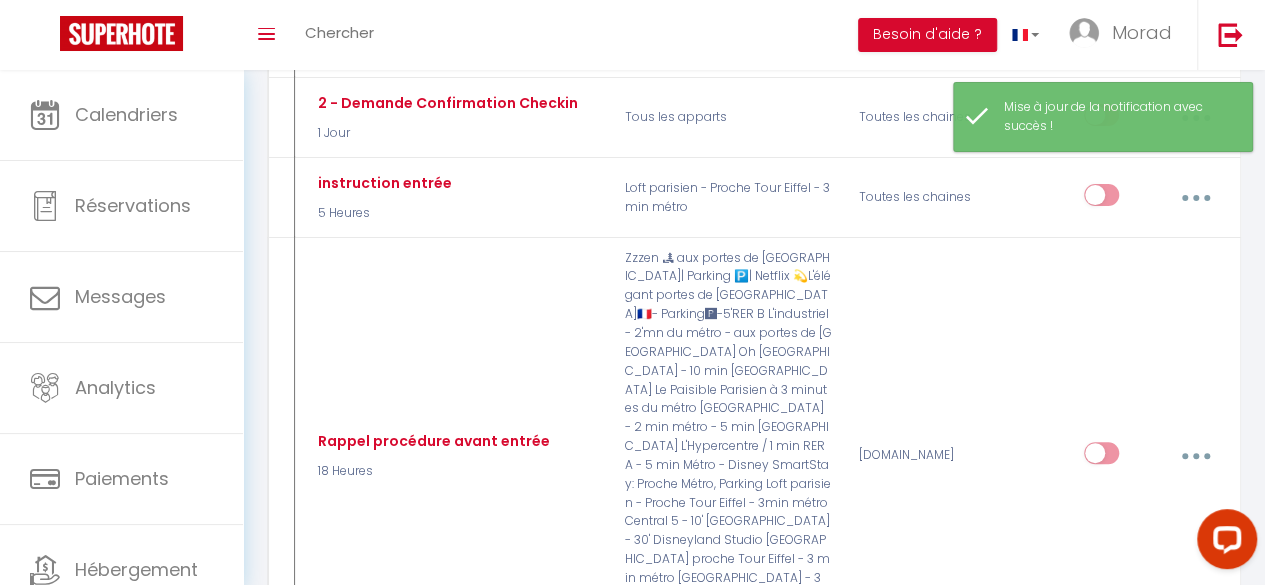 scroll, scrollTop: 3938, scrollLeft: 0, axis: vertical 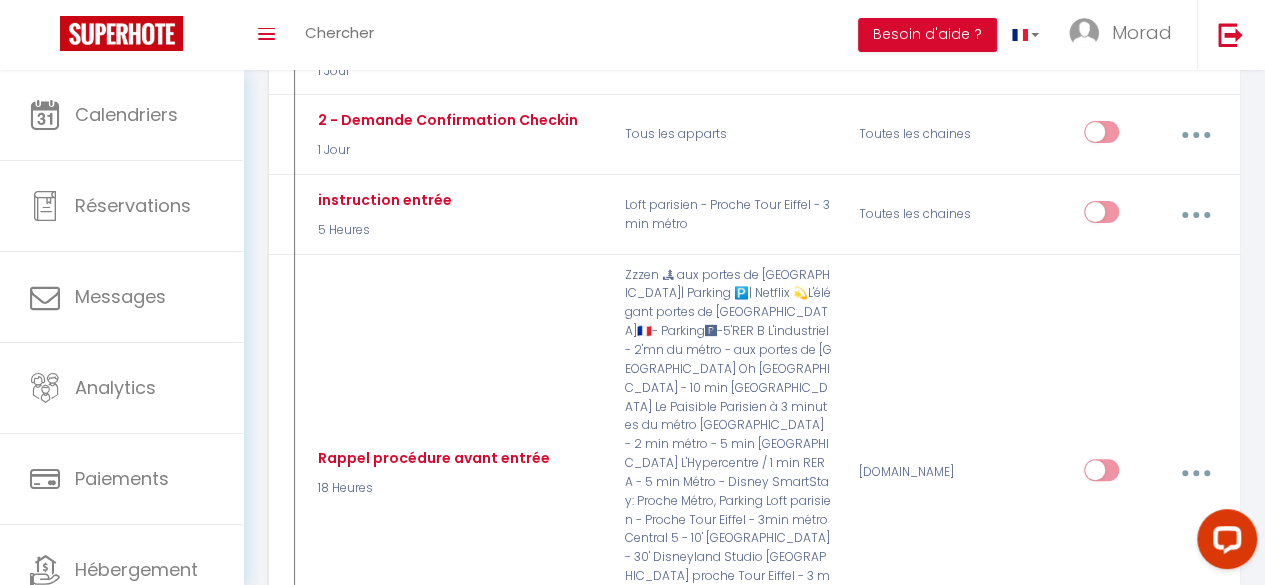 click at bounding box center (1195, 1066) 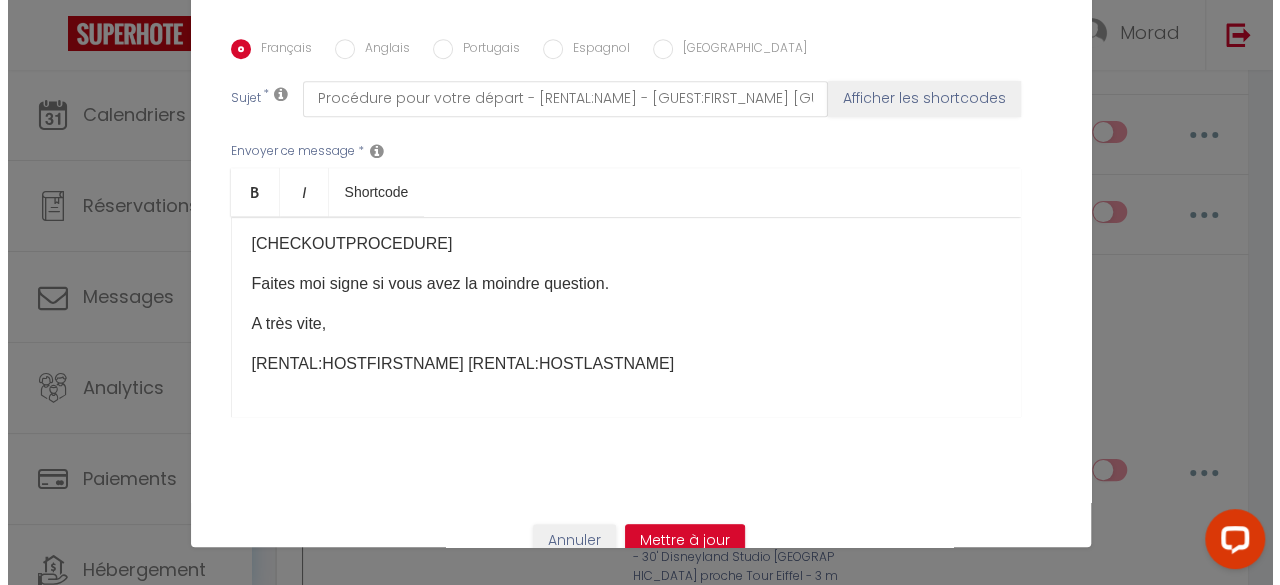 scroll, scrollTop: 3884, scrollLeft: 0, axis: vertical 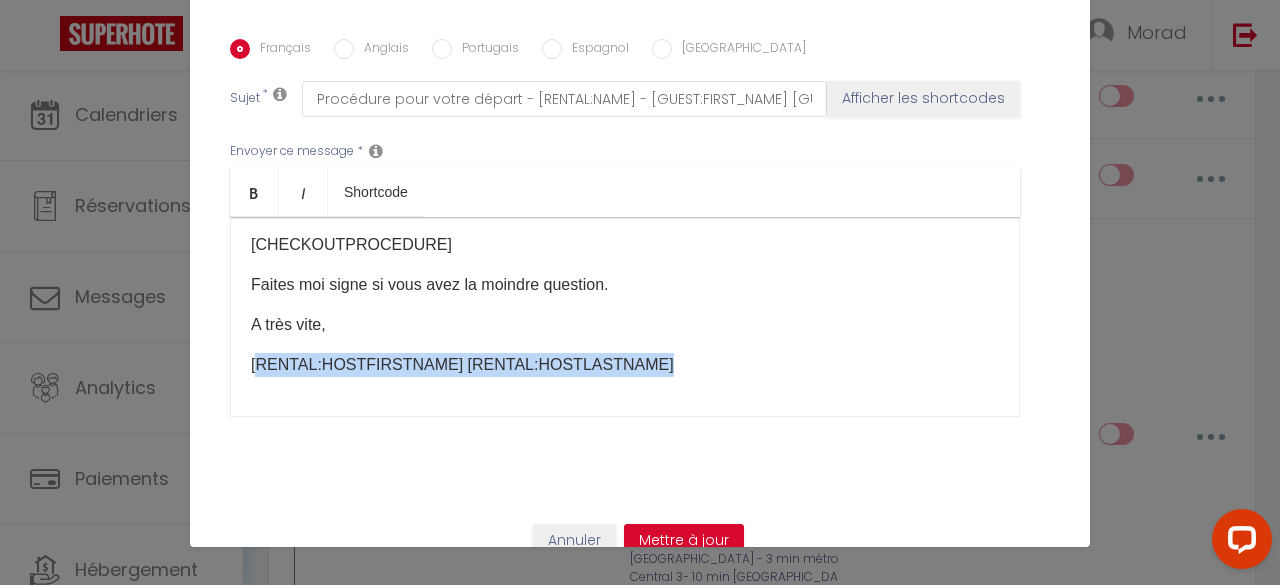 drag, startPoint x: 647, startPoint y: 329, endPoint x: 250, endPoint y: 339, distance: 397.12592 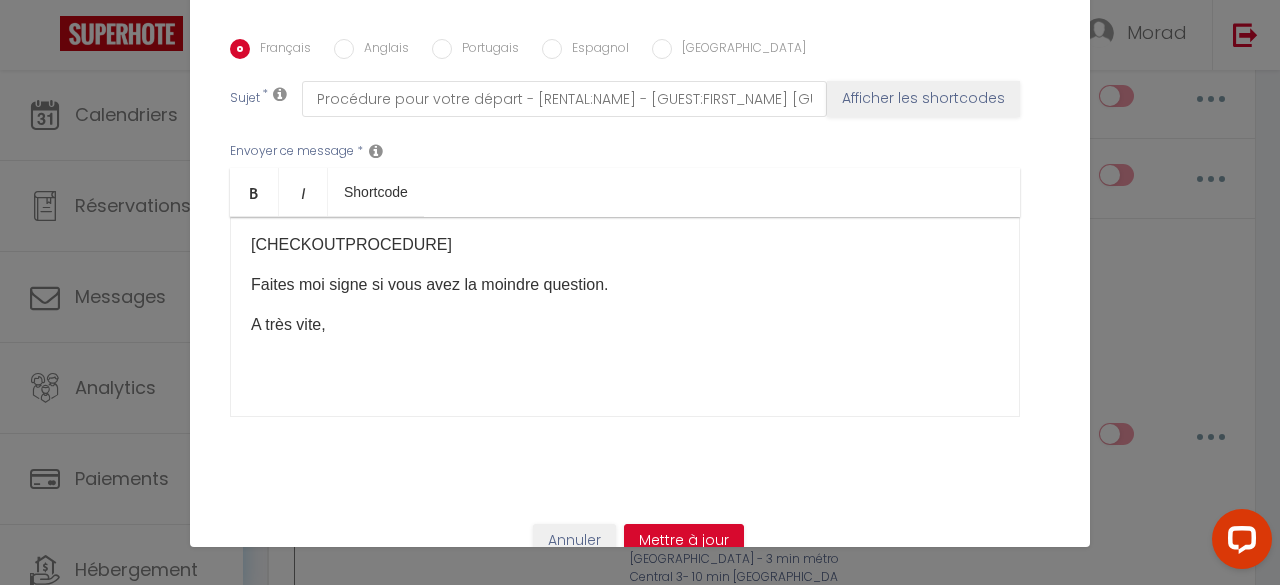 scroll, scrollTop: 85, scrollLeft: 0, axis: vertical 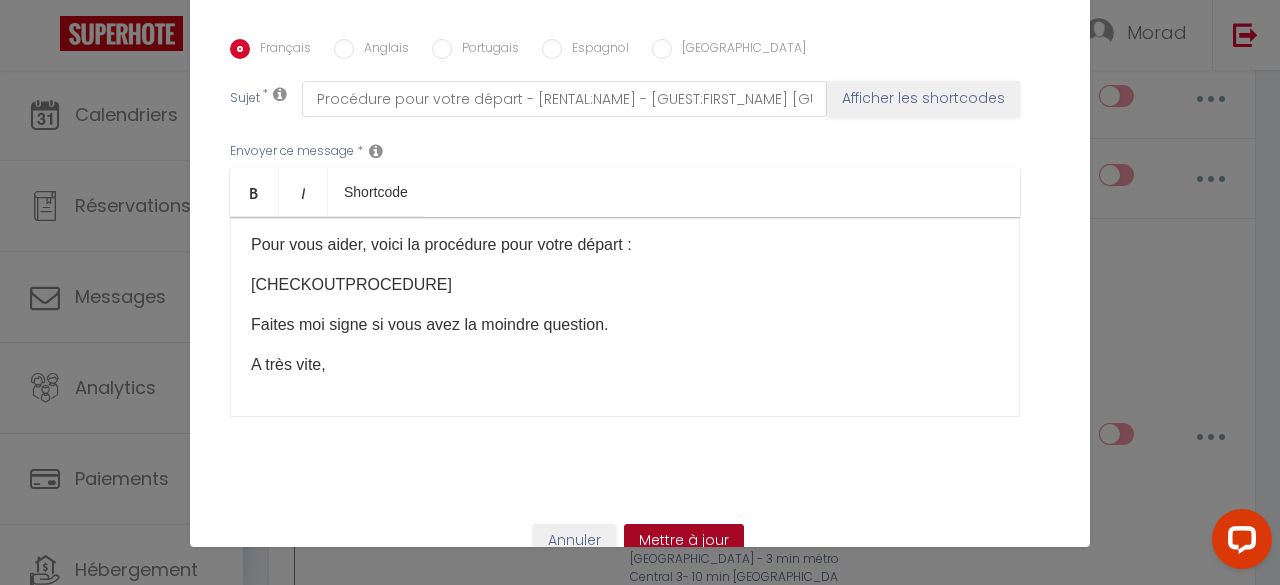 click on "Mettre à jour" at bounding box center (684, 541) 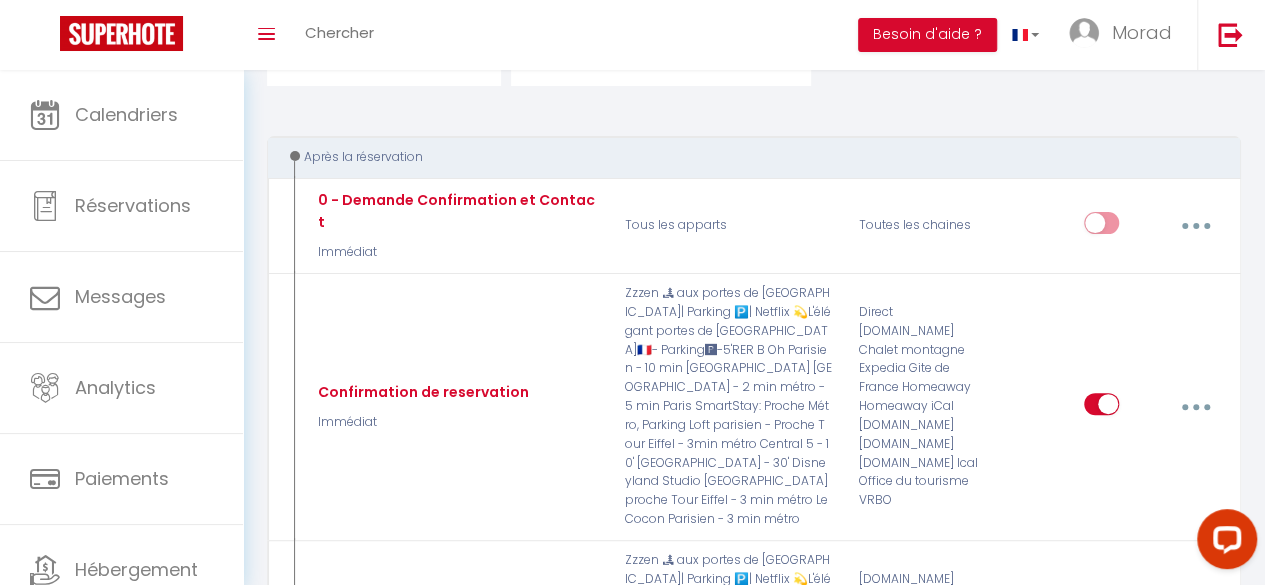scroll, scrollTop: 170, scrollLeft: 0, axis: vertical 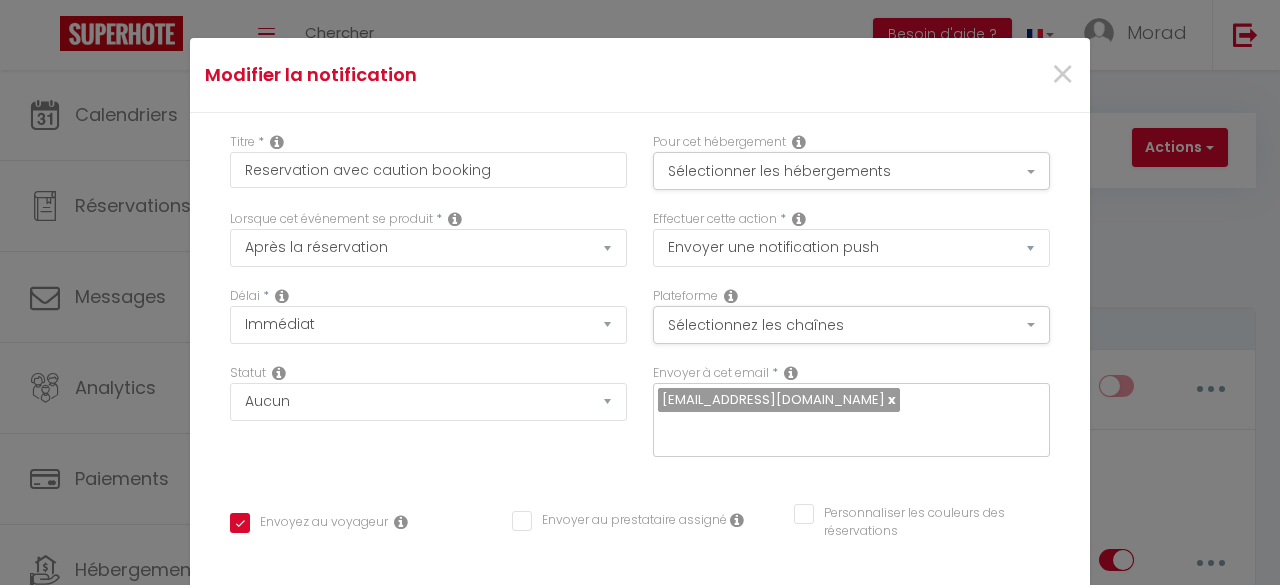 select on "notification" 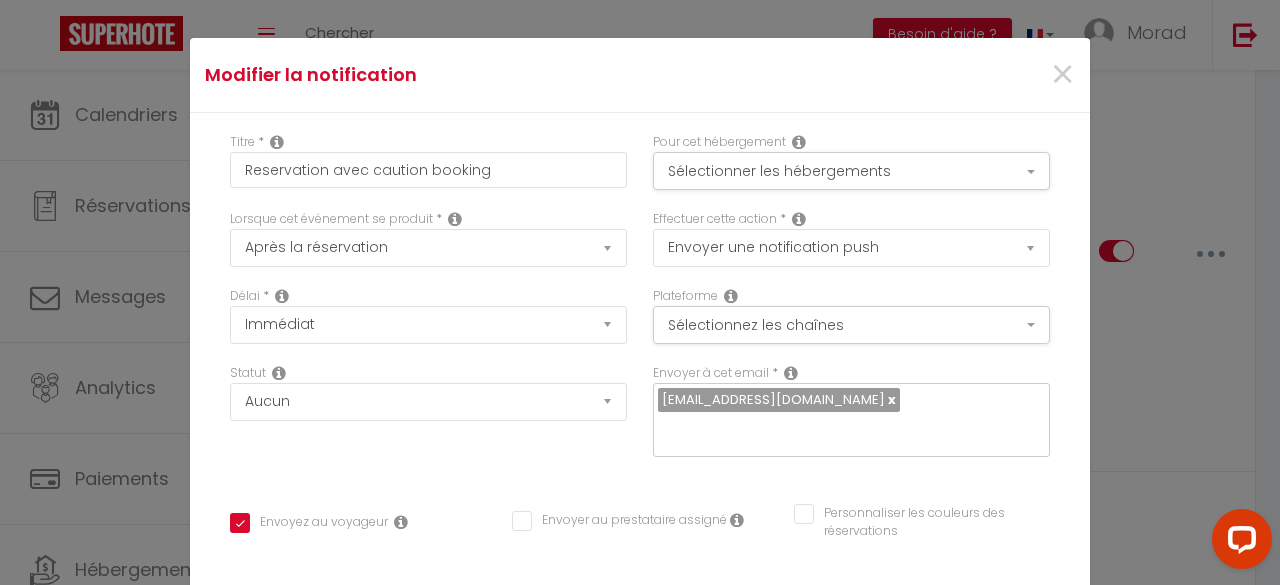 scroll, scrollTop: 0, scrollLeft: 0, axis: both 